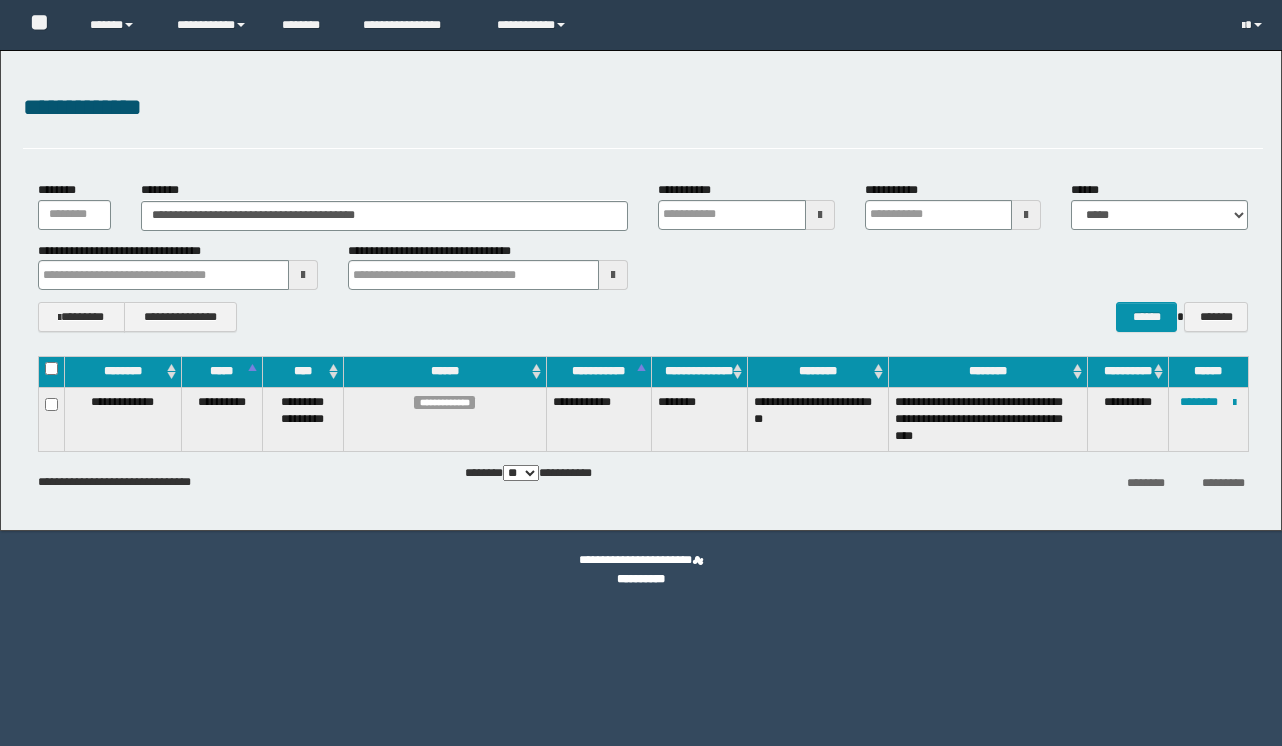 scroll, scrollTop: 0, scrollLeft: 0, axis: both 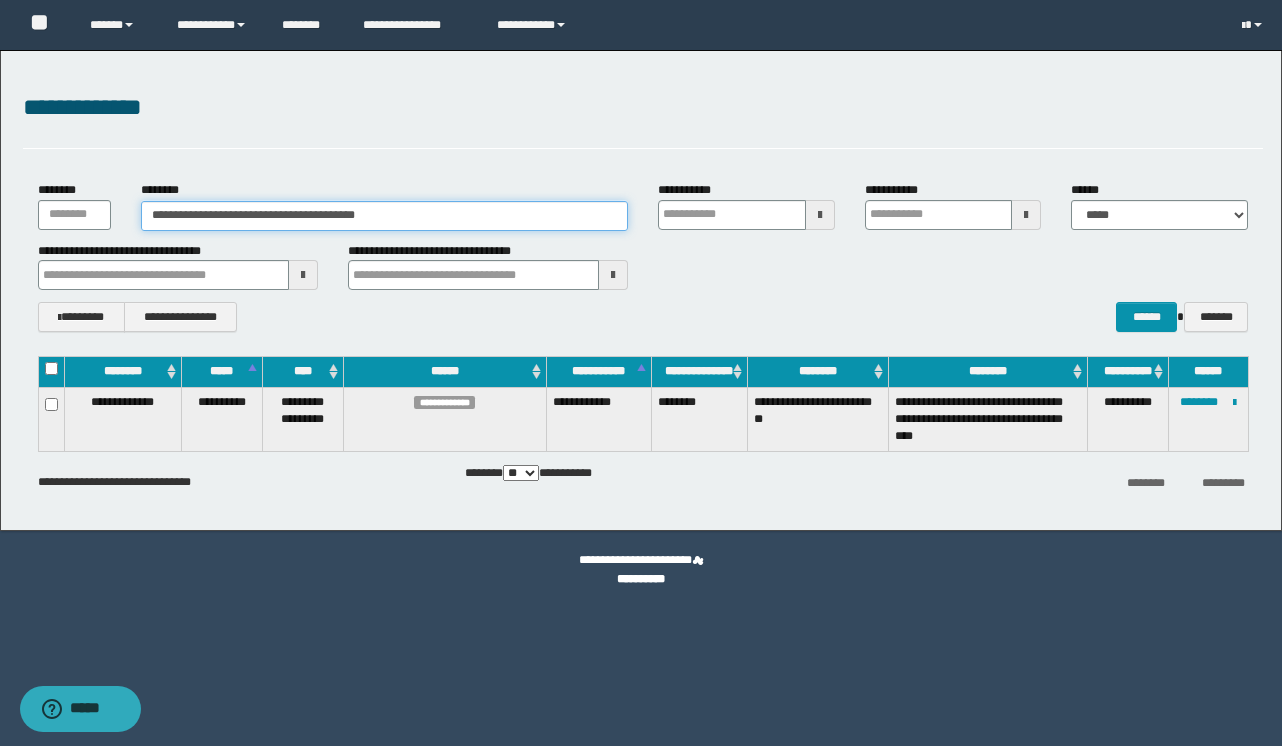 drag, startPoint x: 463, startPoint y: 225, endPoint x: 23, endPoint y: 29, distance: 481.6804 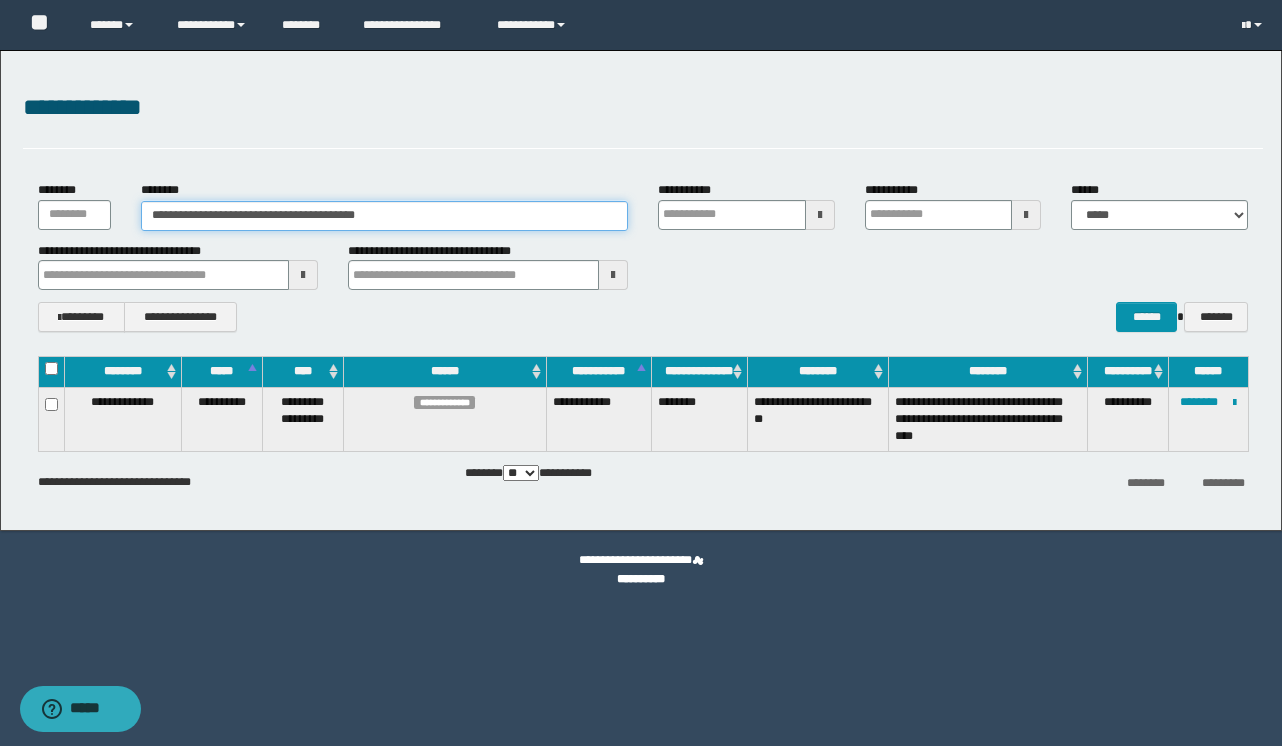 paste 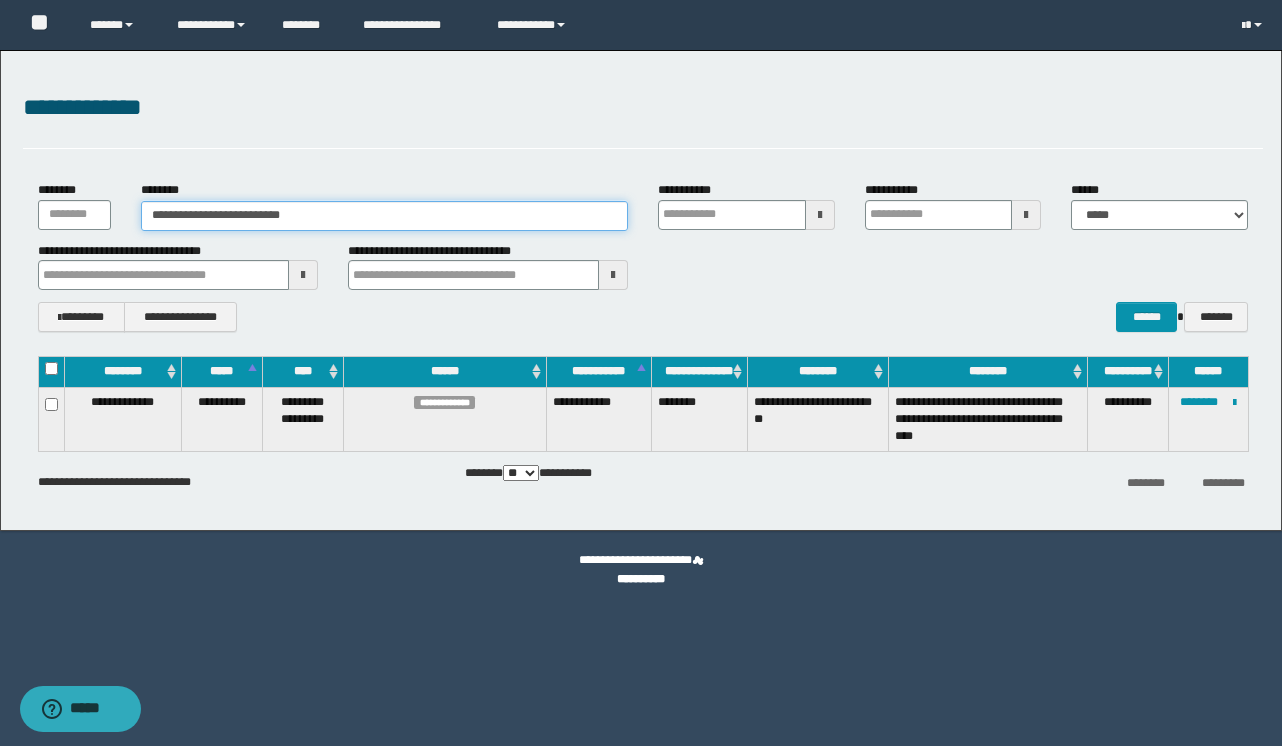 type on "**********" 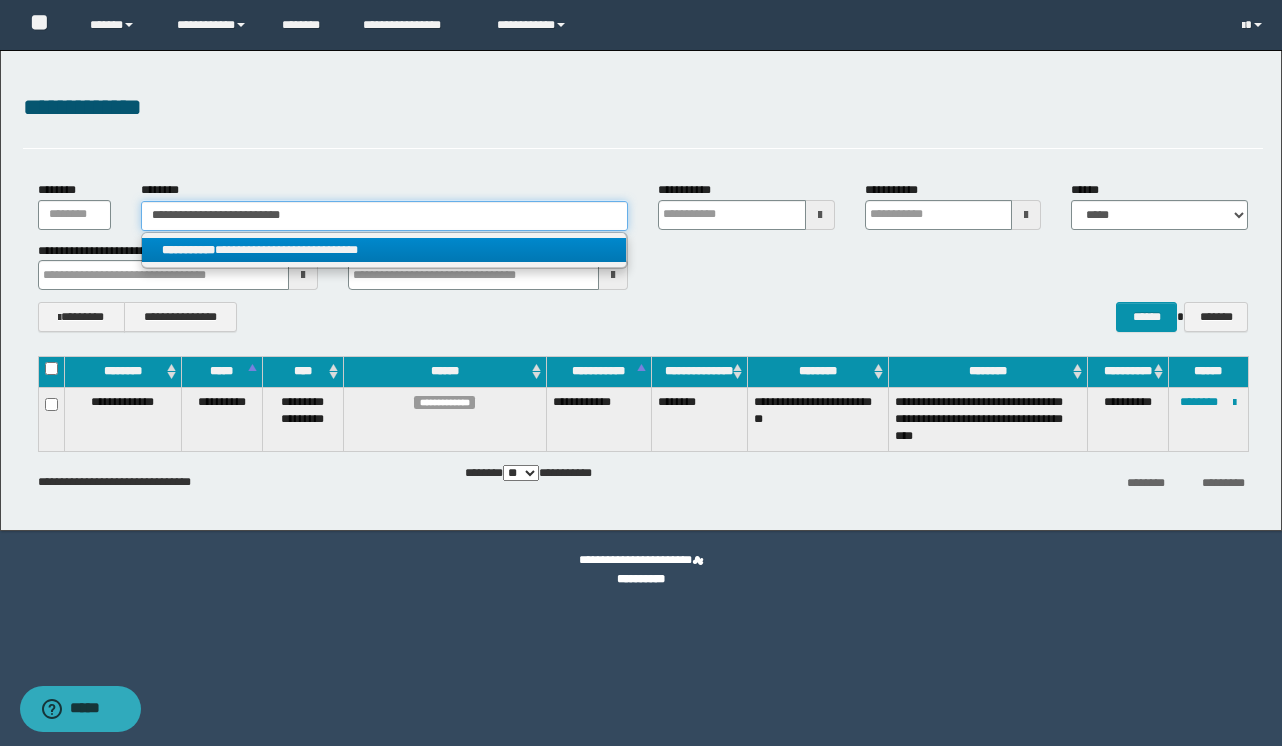 type on "**********" 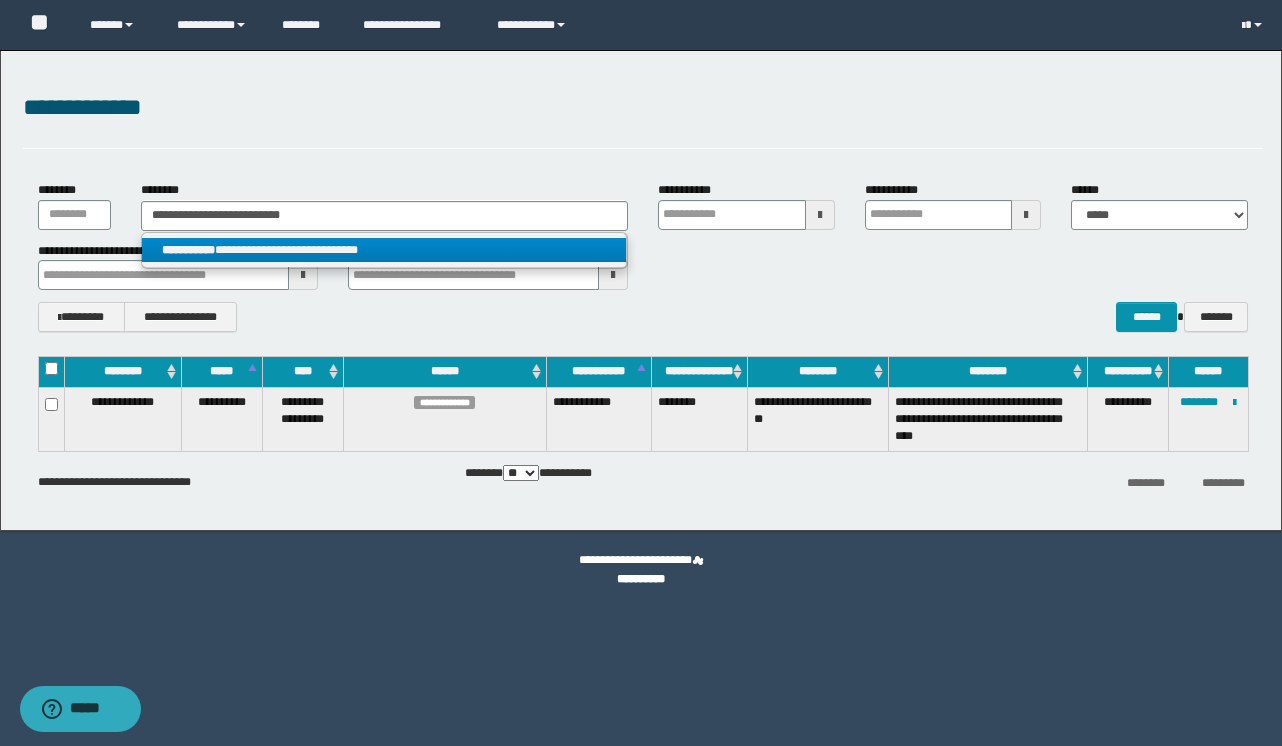 click on "**********" at bounding box center (384, 250) 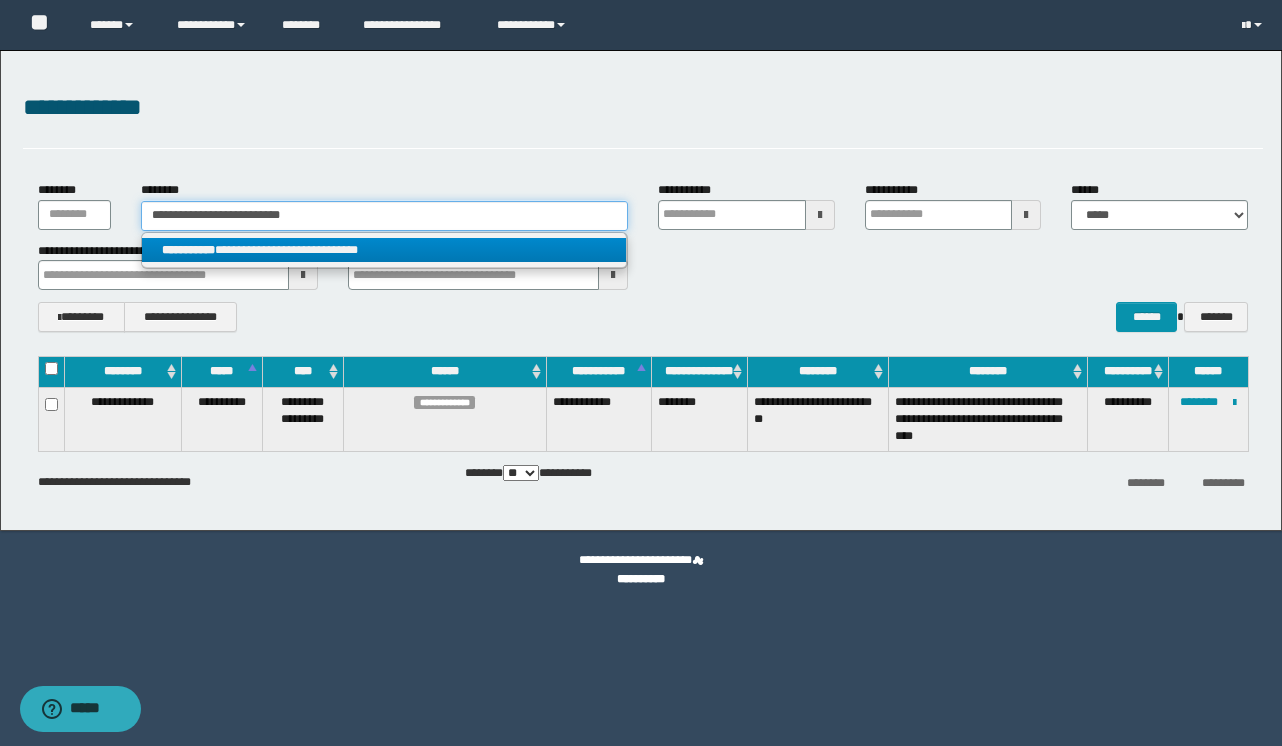 type 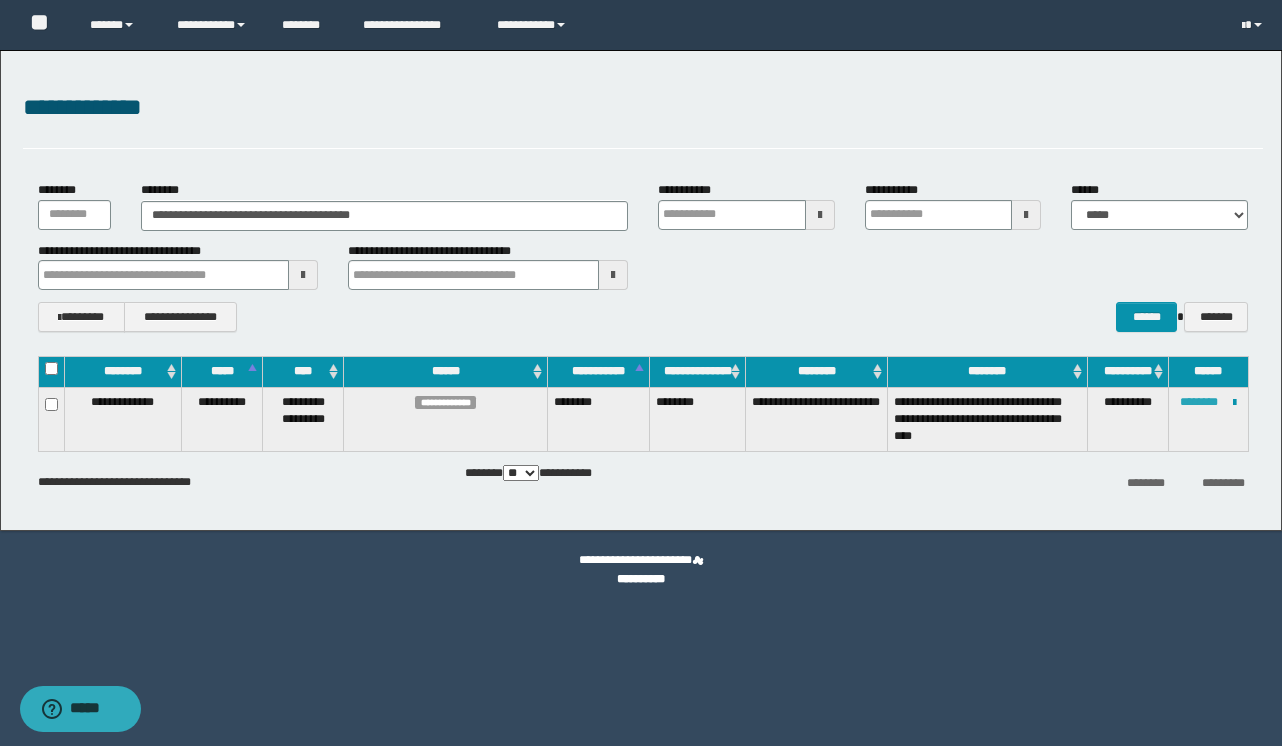 click on "********" at bounding box center (1199, 402) 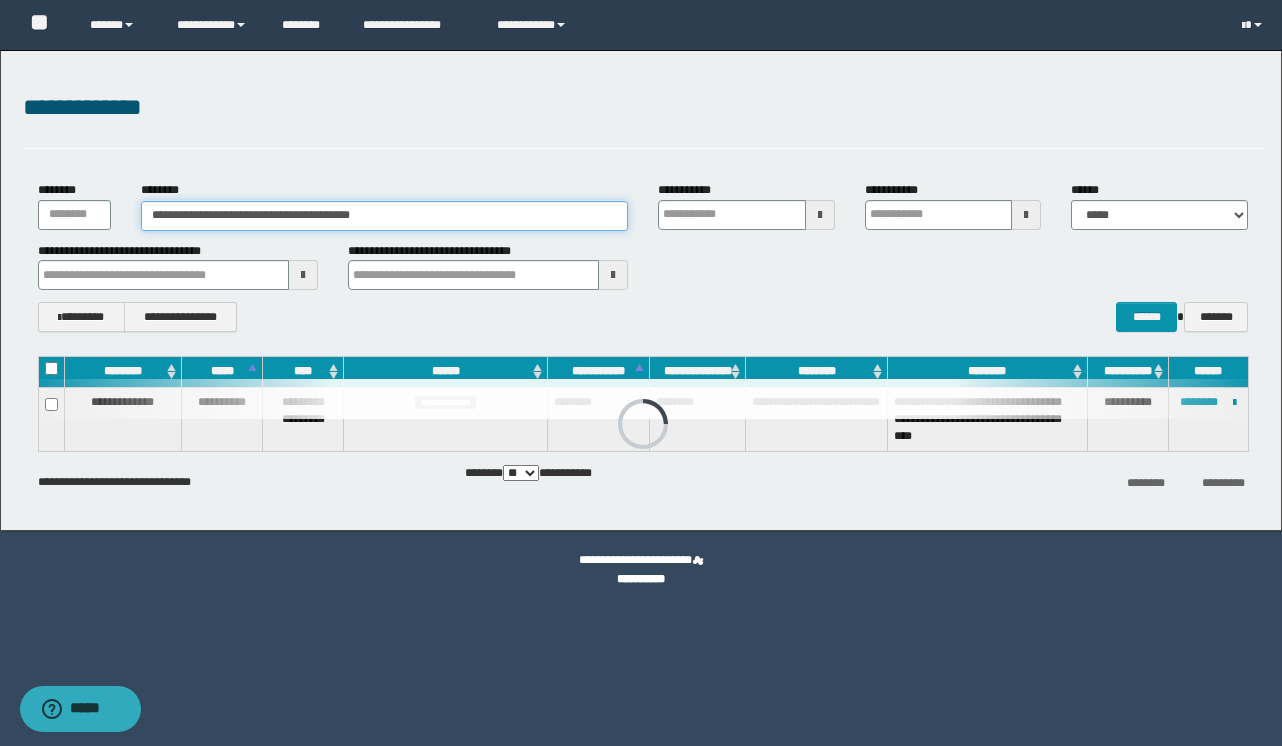 drag, startPoint x: 451, startPoint y: 215, endPoint x: -17, endPoint y: 117, distance: 478.1506 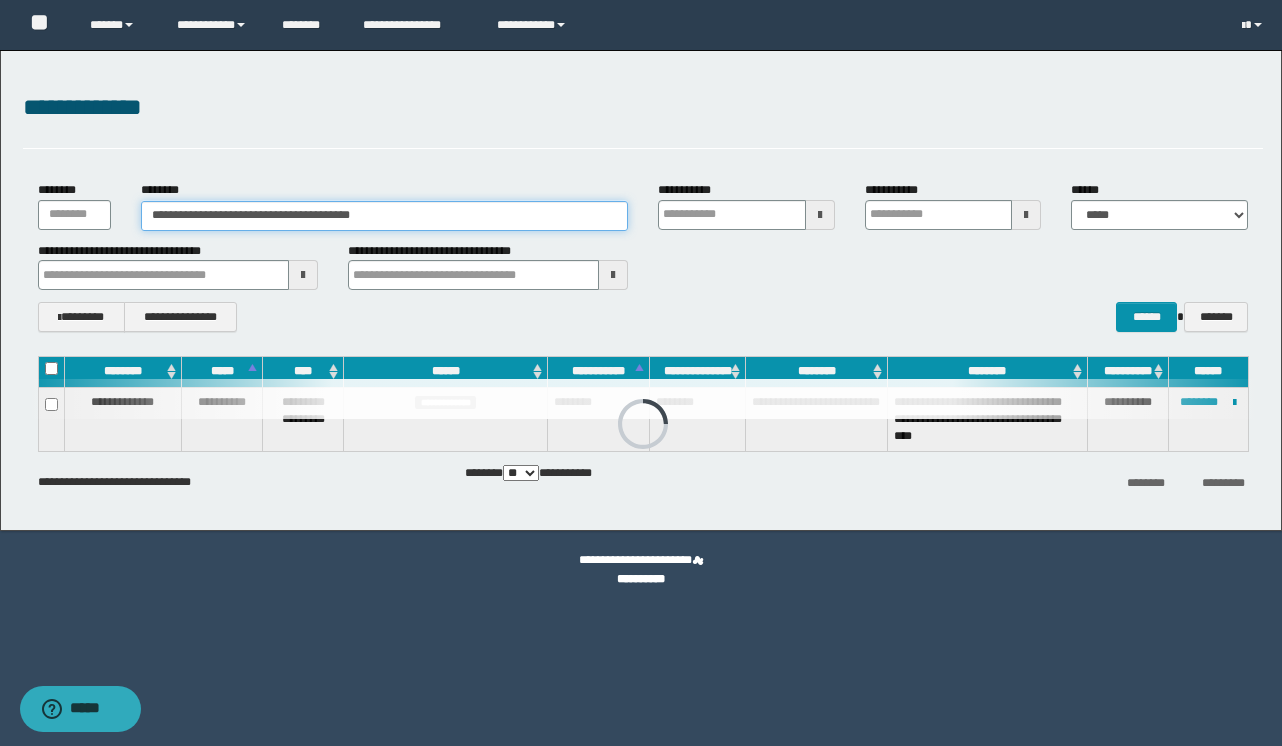 click on "**********" at bounding box center (641, 373) 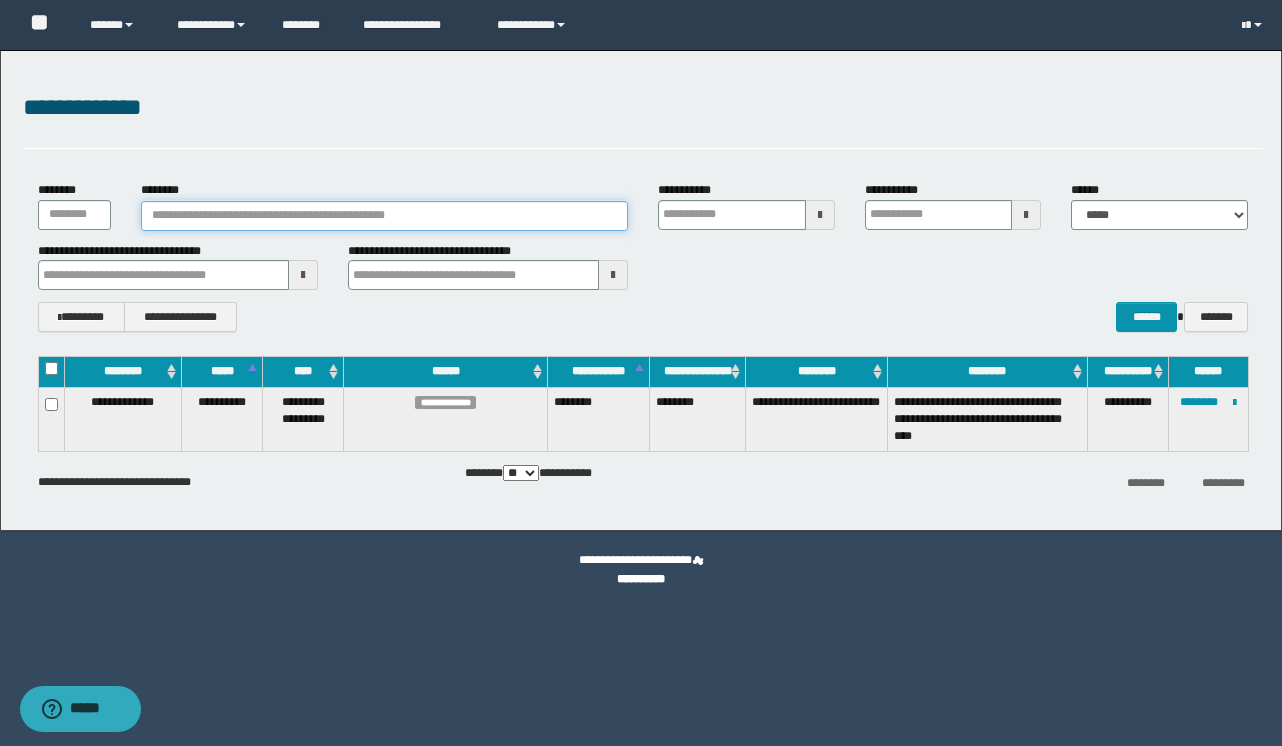 paste on "**********" 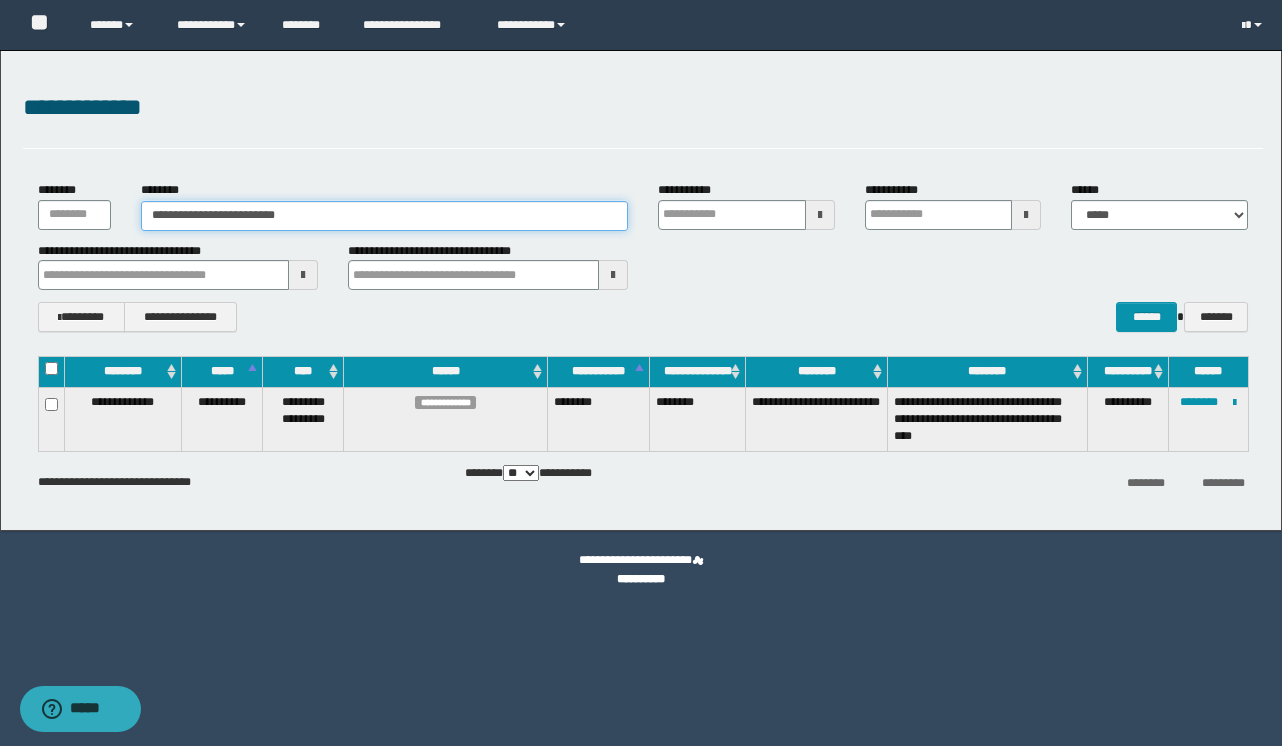 type on "**********" 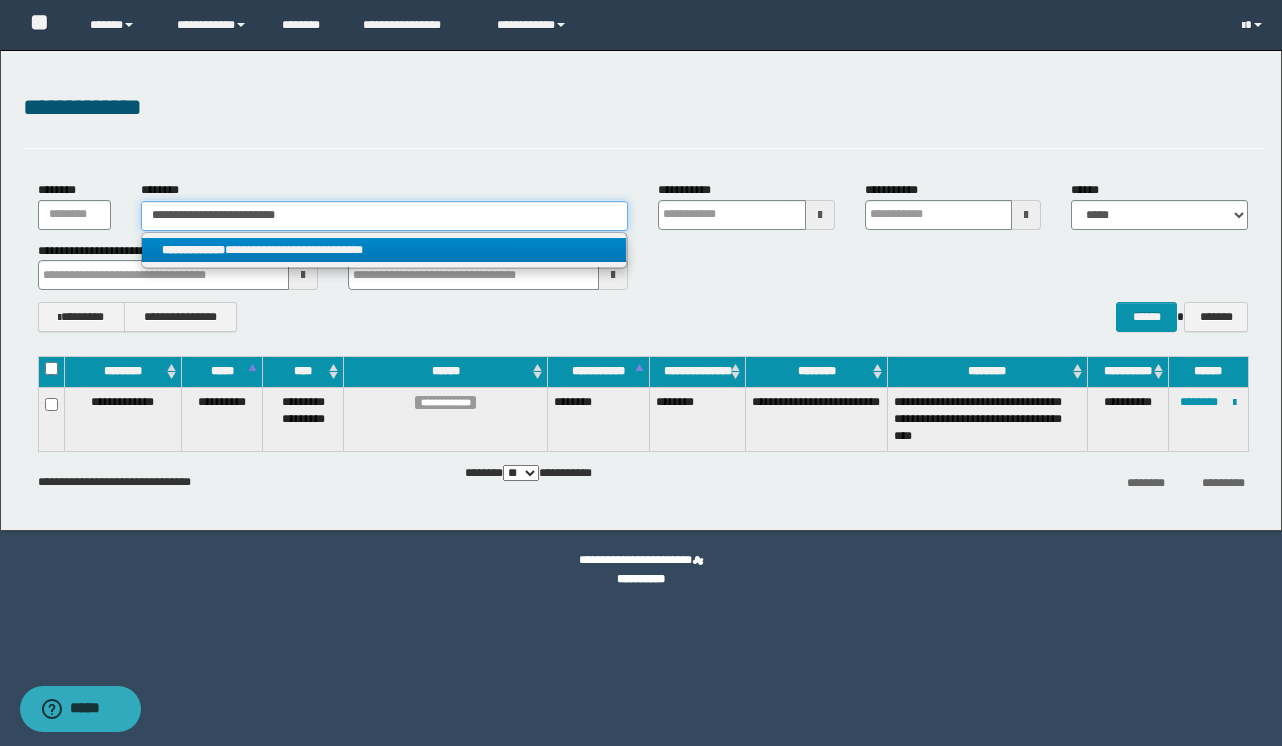 type on "**********" 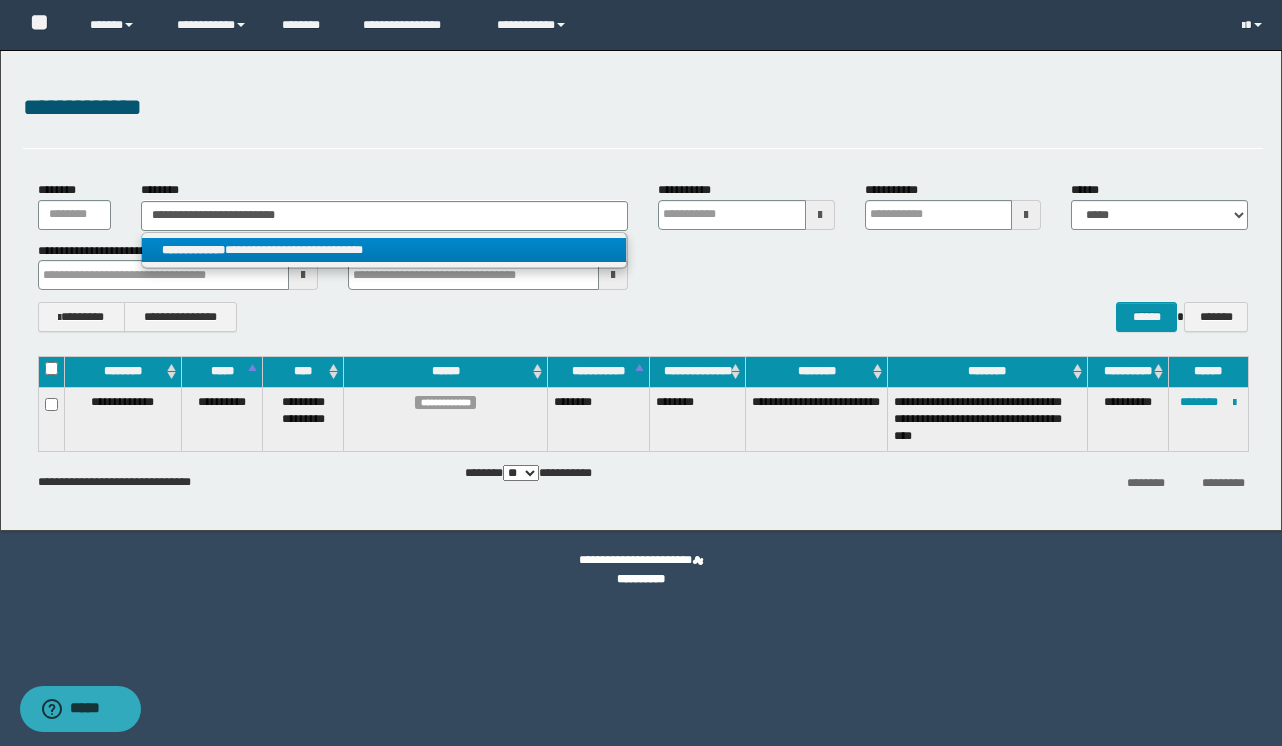 click on "**********" at bounding box center (384, 250) 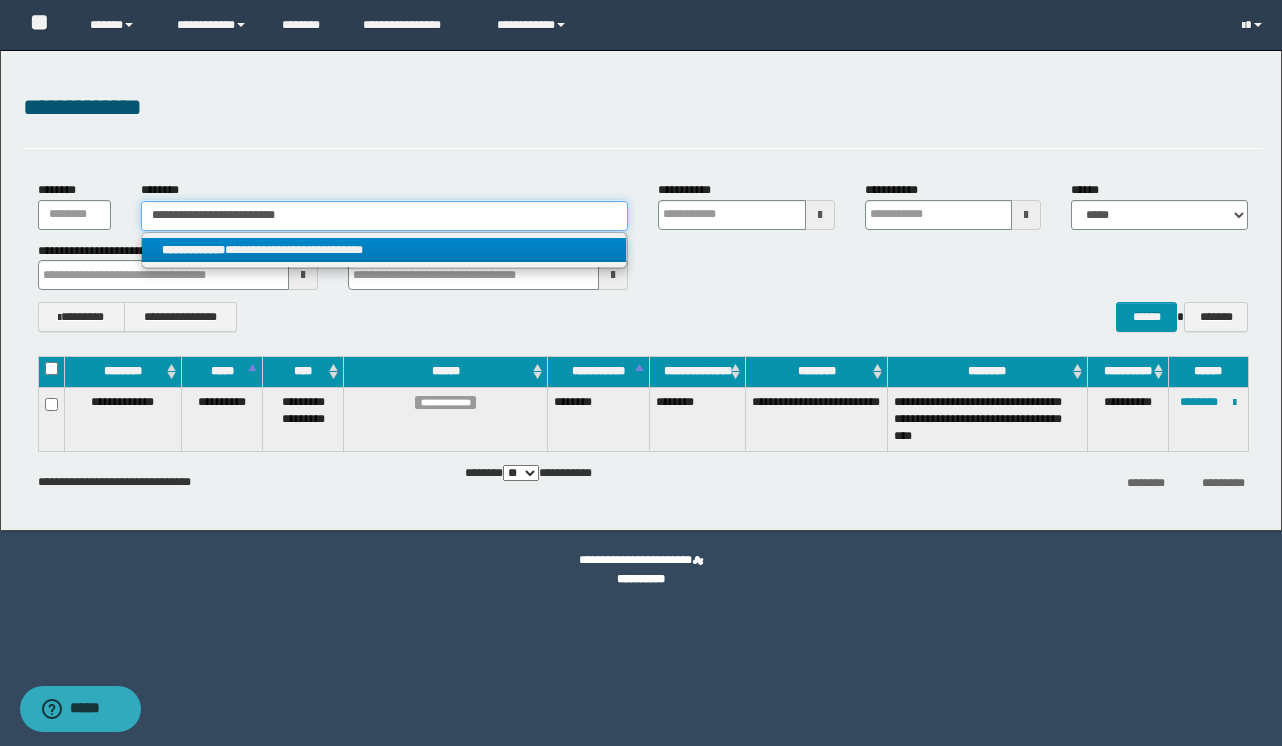 type 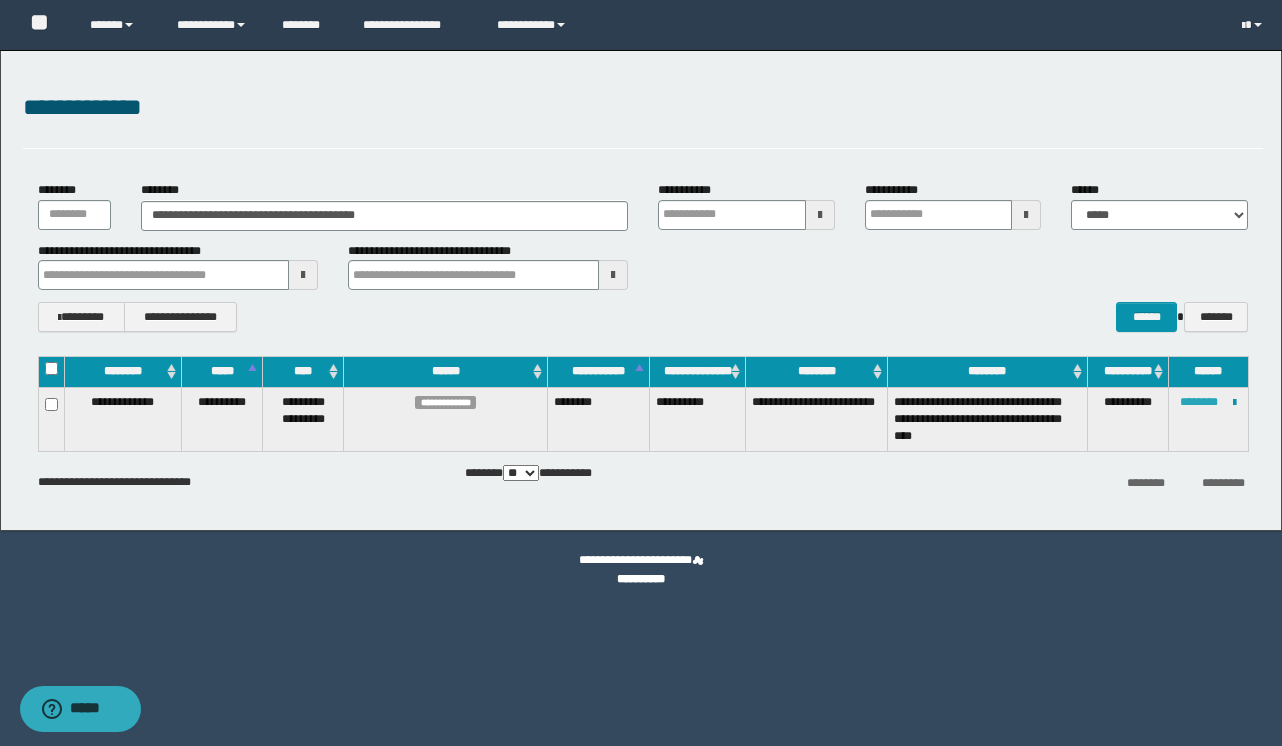 click on "********" at bounding box center [1199, 402] 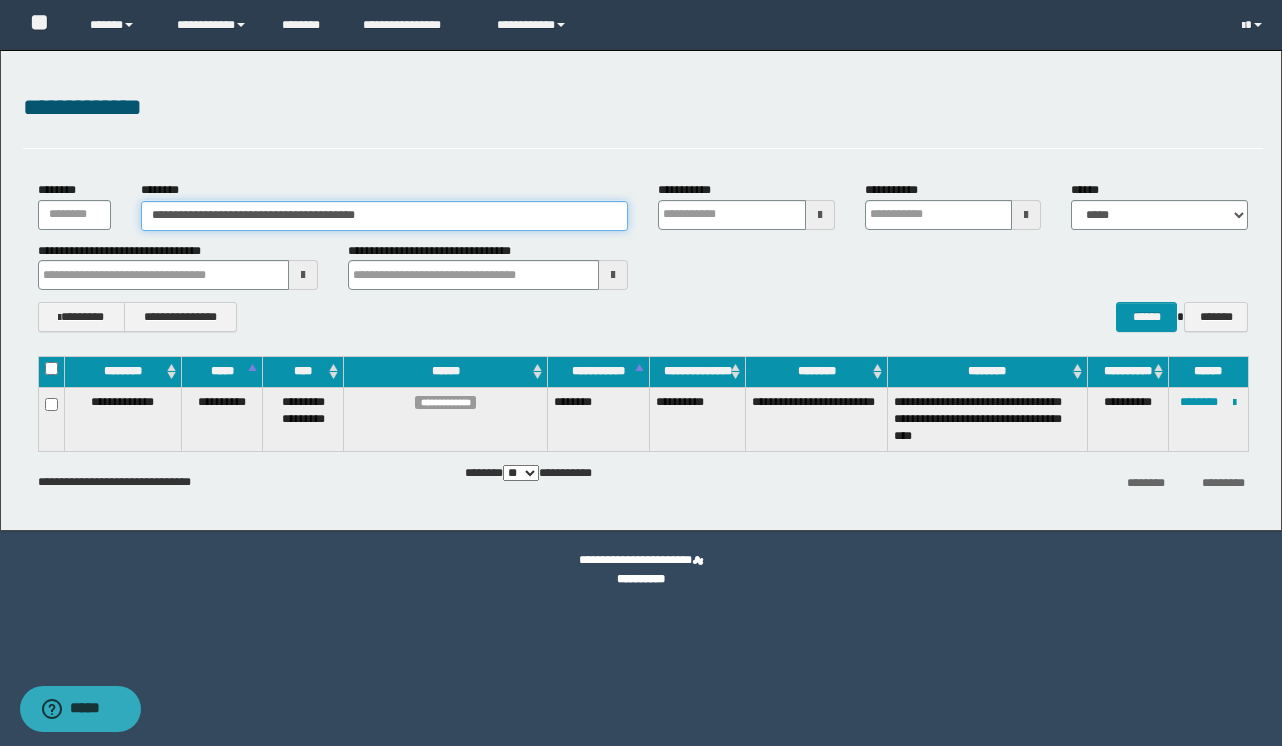 drag, startPoint x: 464, startPoint y: 218, endPoint x: -47, endPoint y: 19, distance: 548.3812 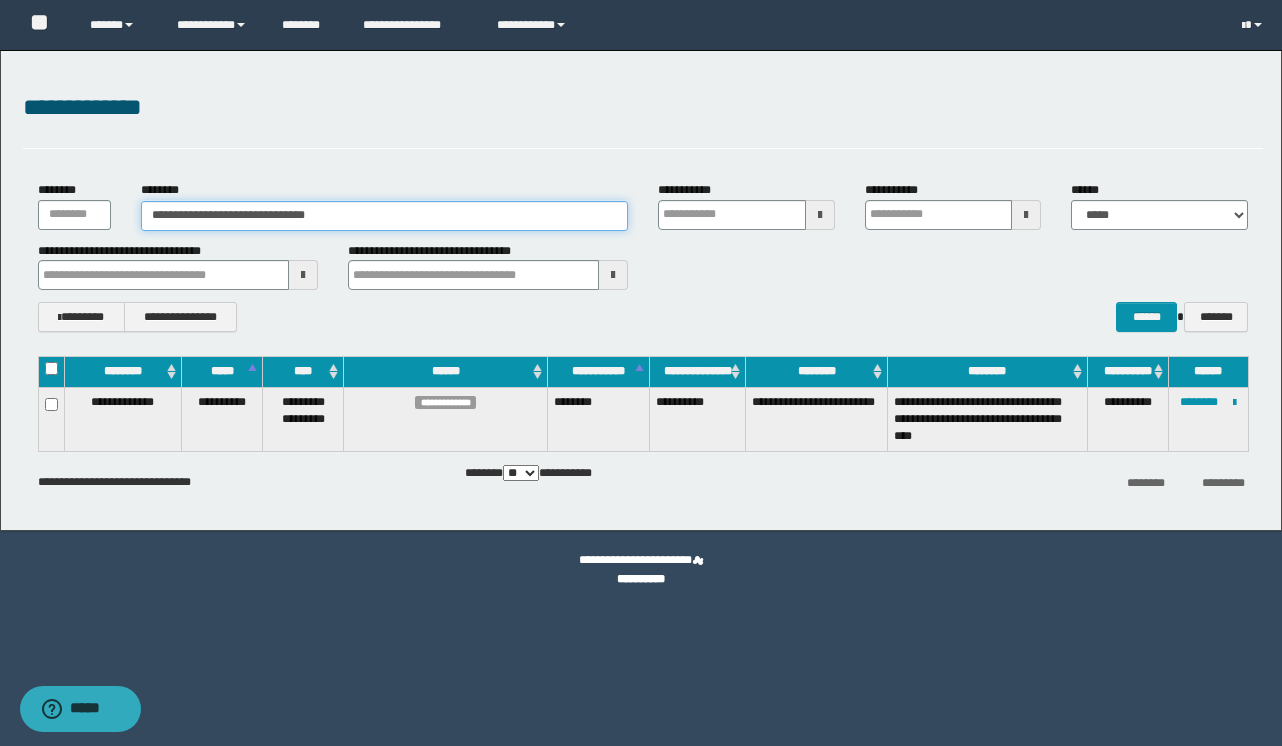 type on "**********" 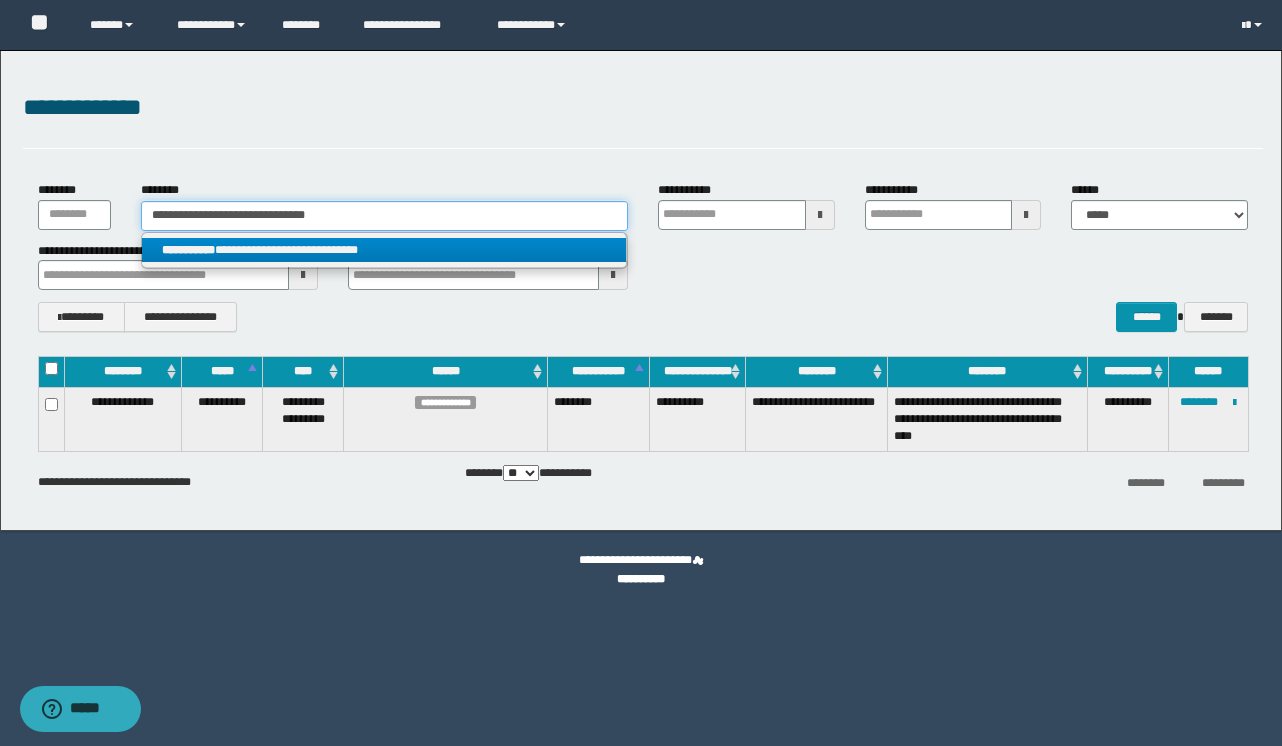 type on "**********" 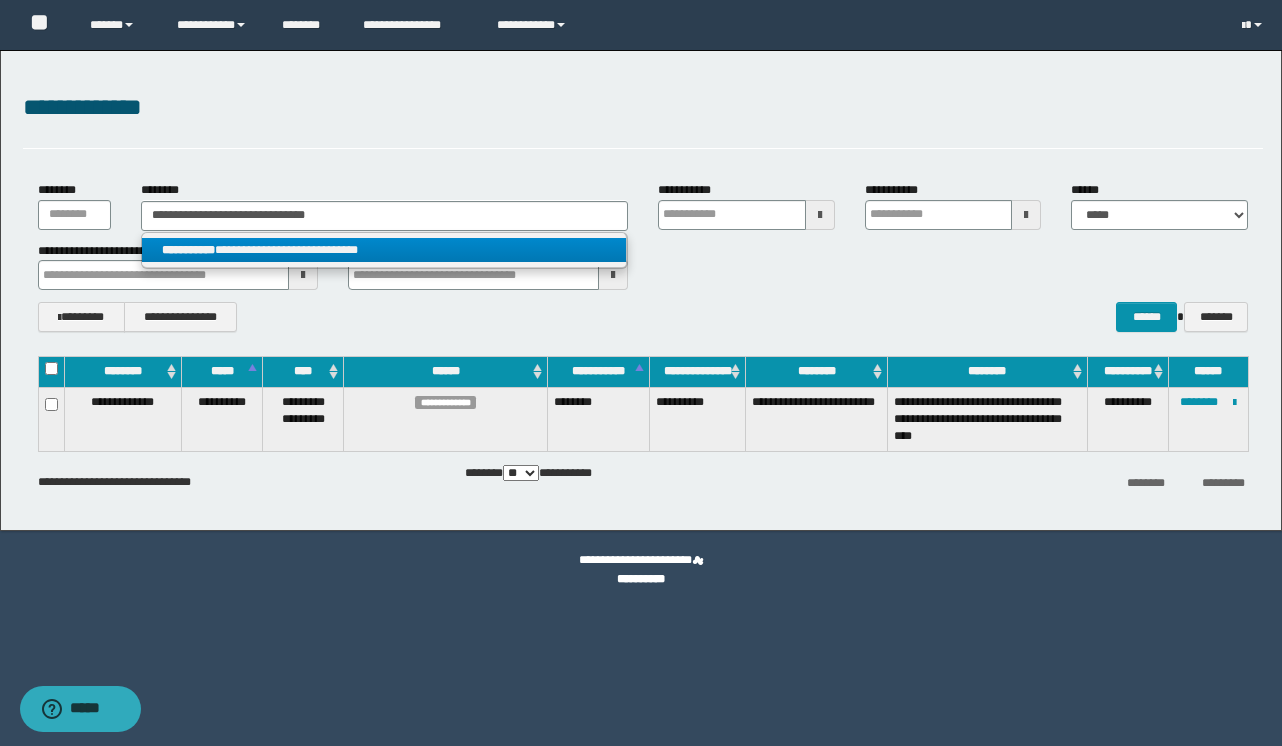 click on "**********" at bounding box center [384, 250] 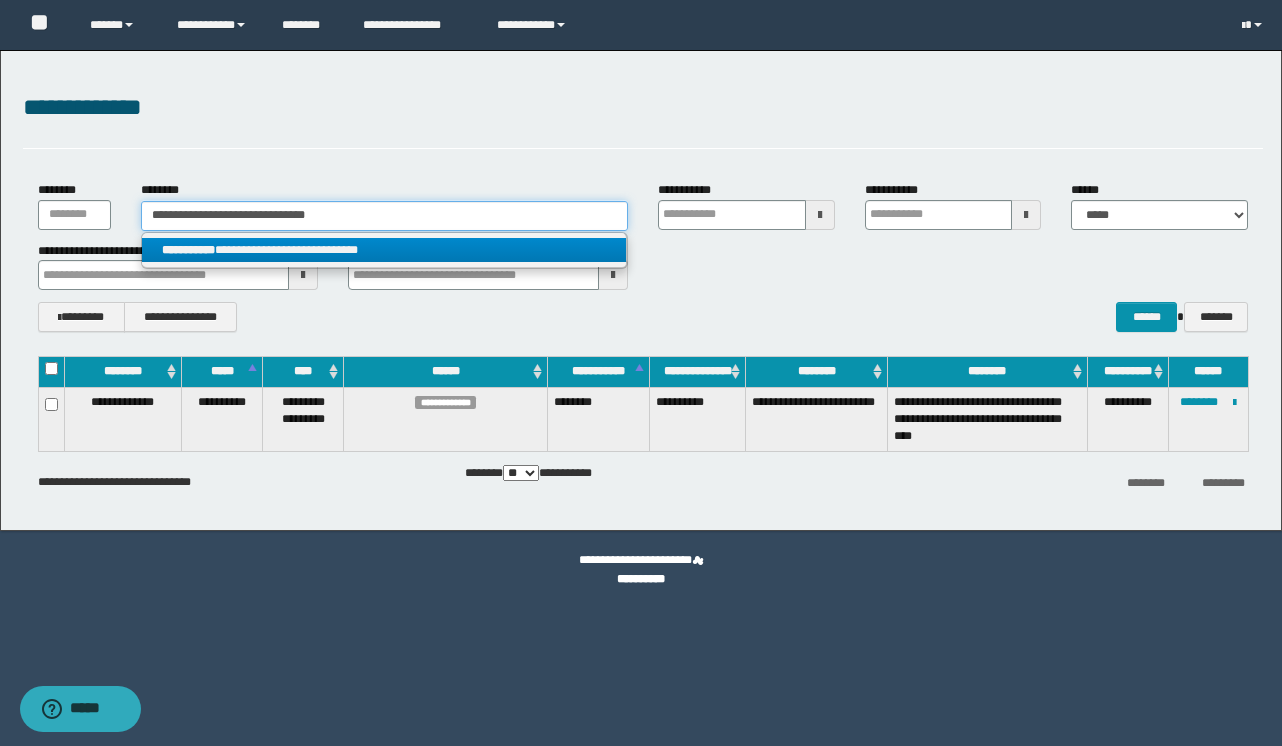 type 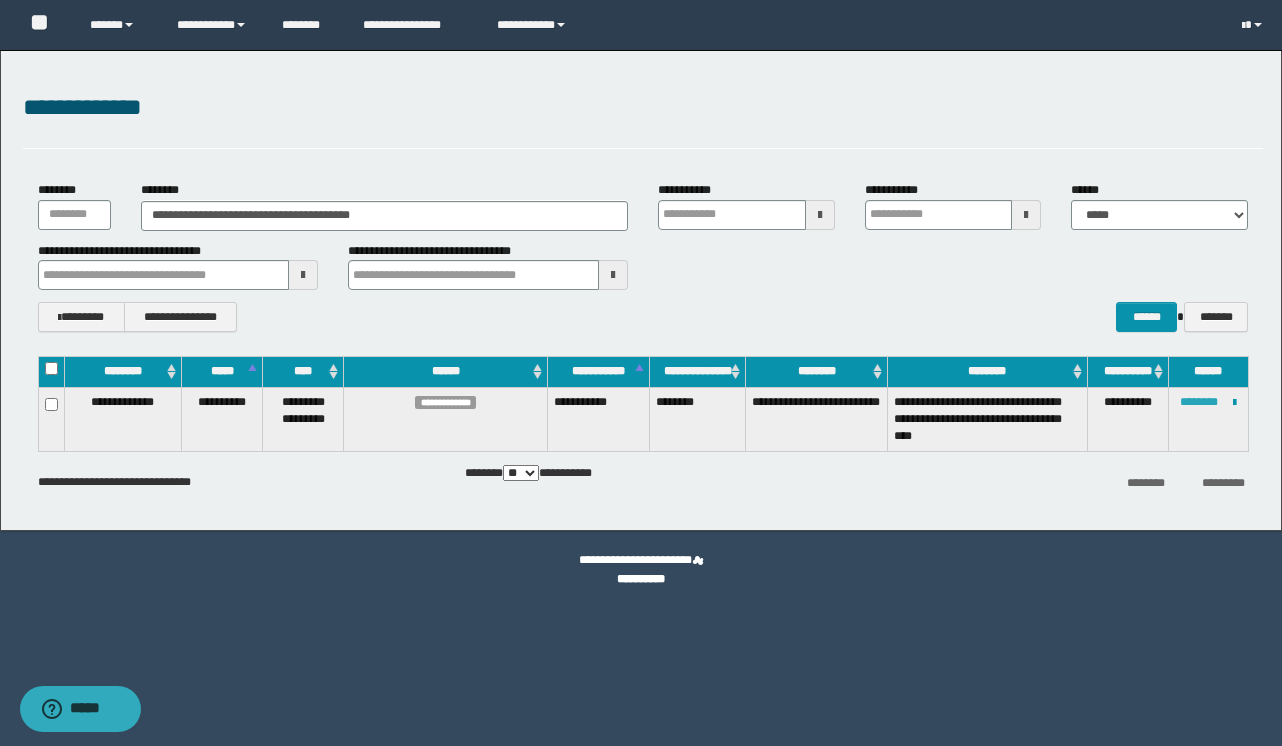 click on "********" at bounding box center (1199, 402) 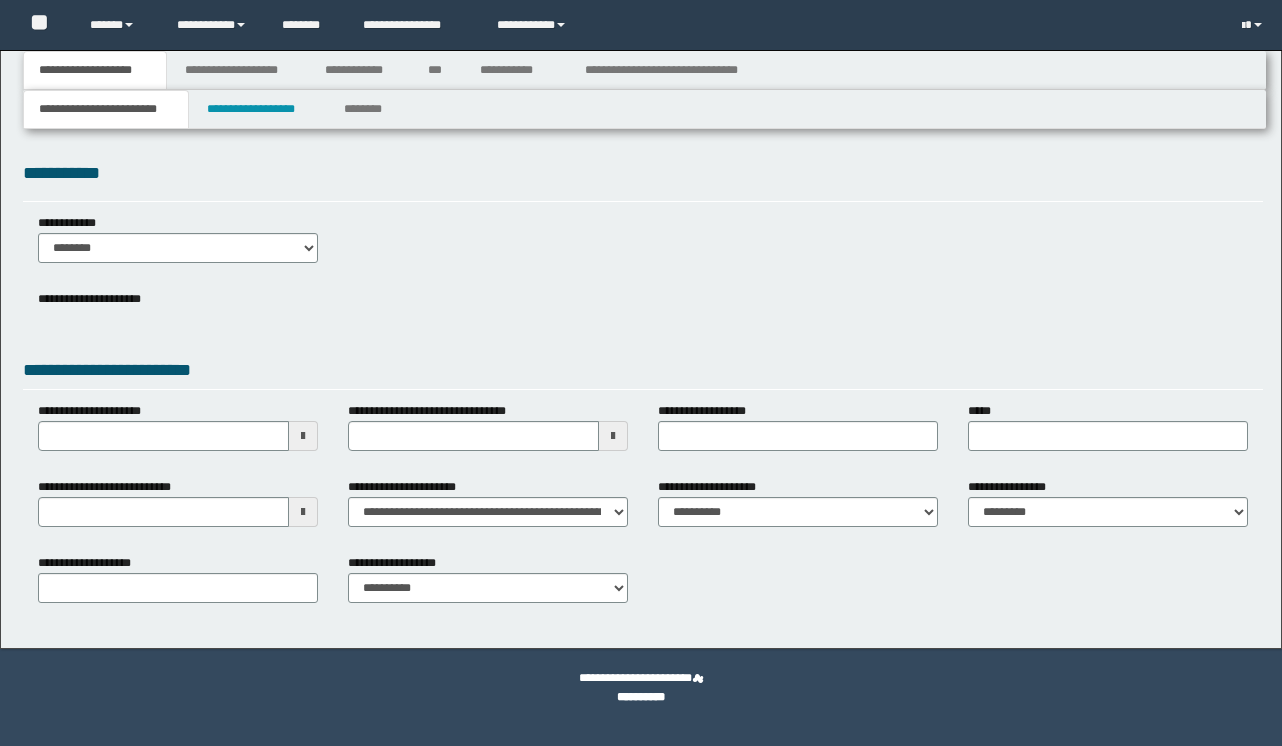 scroll, scrollTop: 0, scrollLeft: 0, axis: both 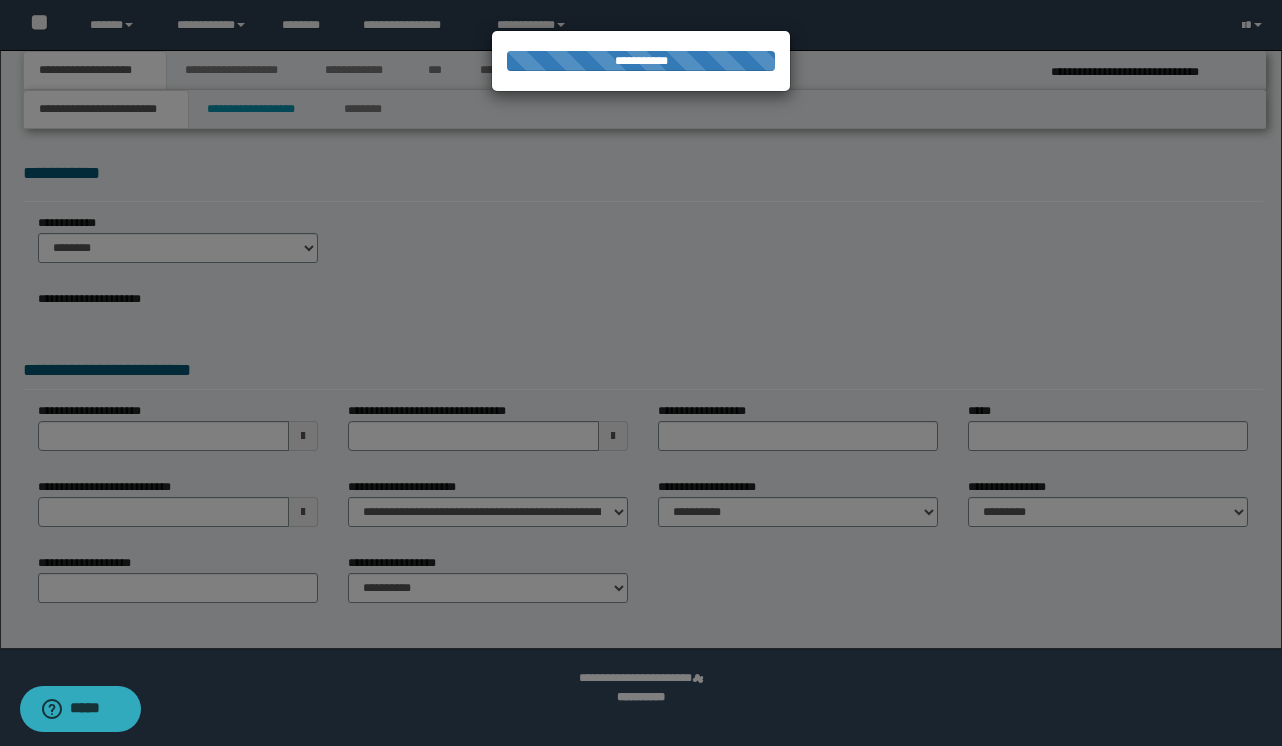 select on "*" 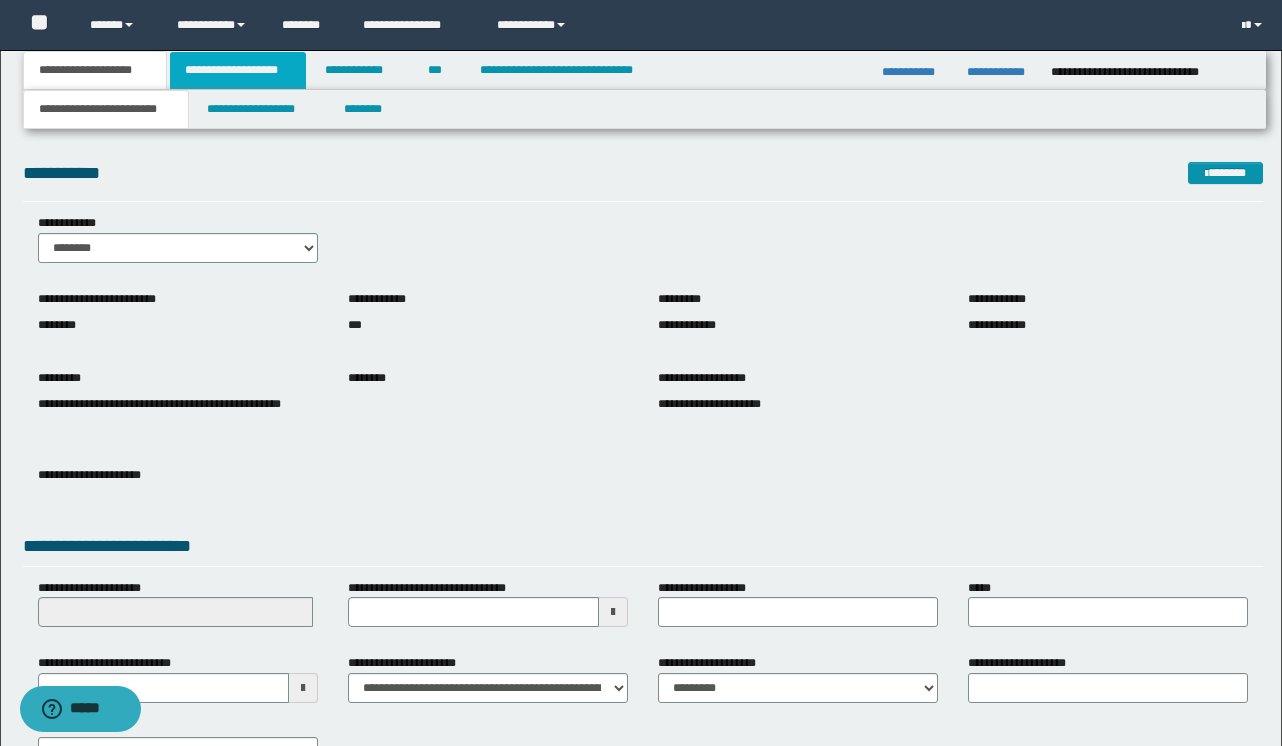 click on "**********" at bounding box center [238, 70] 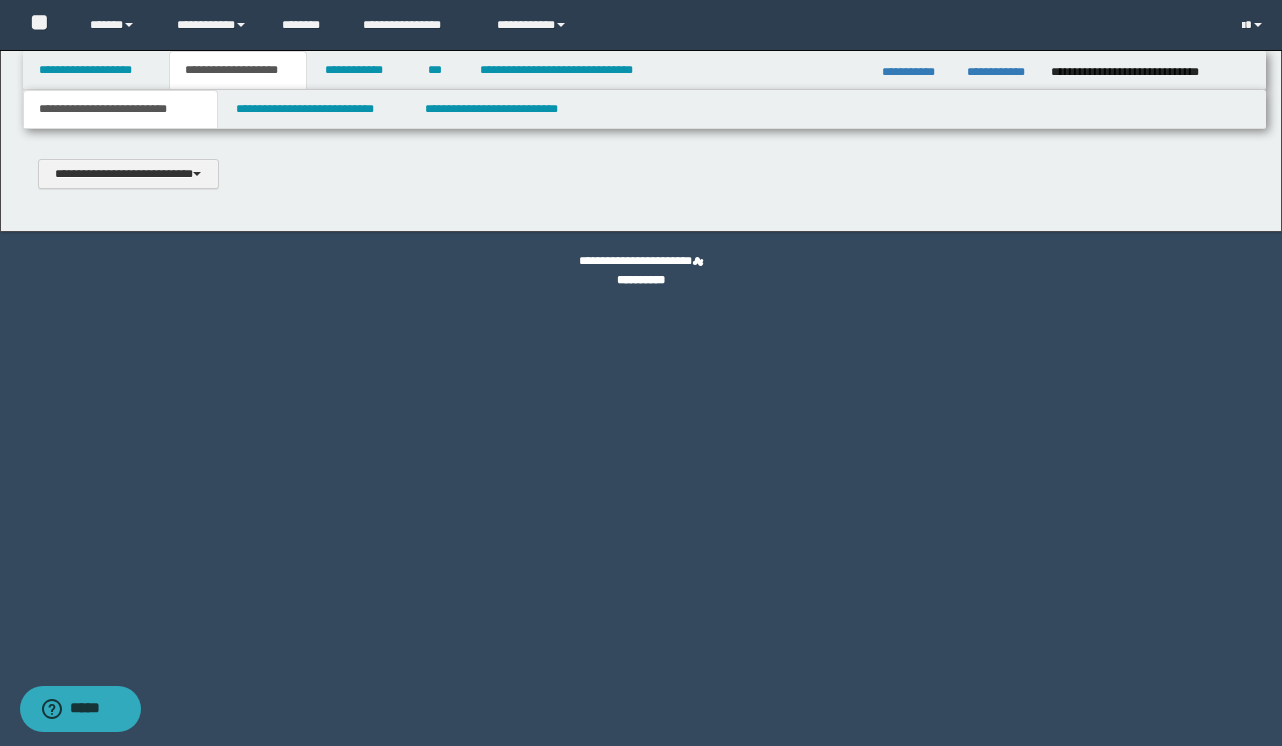 type 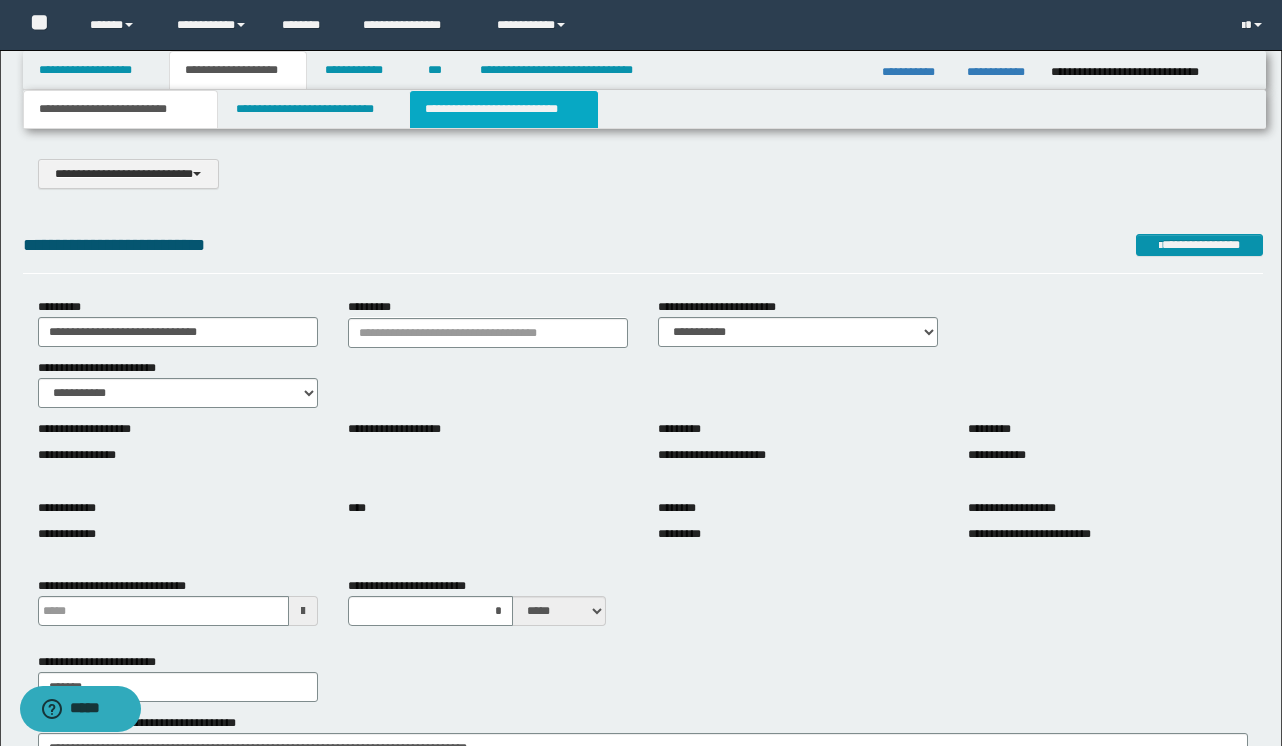click on "**********" at bounding box center [504, 109] 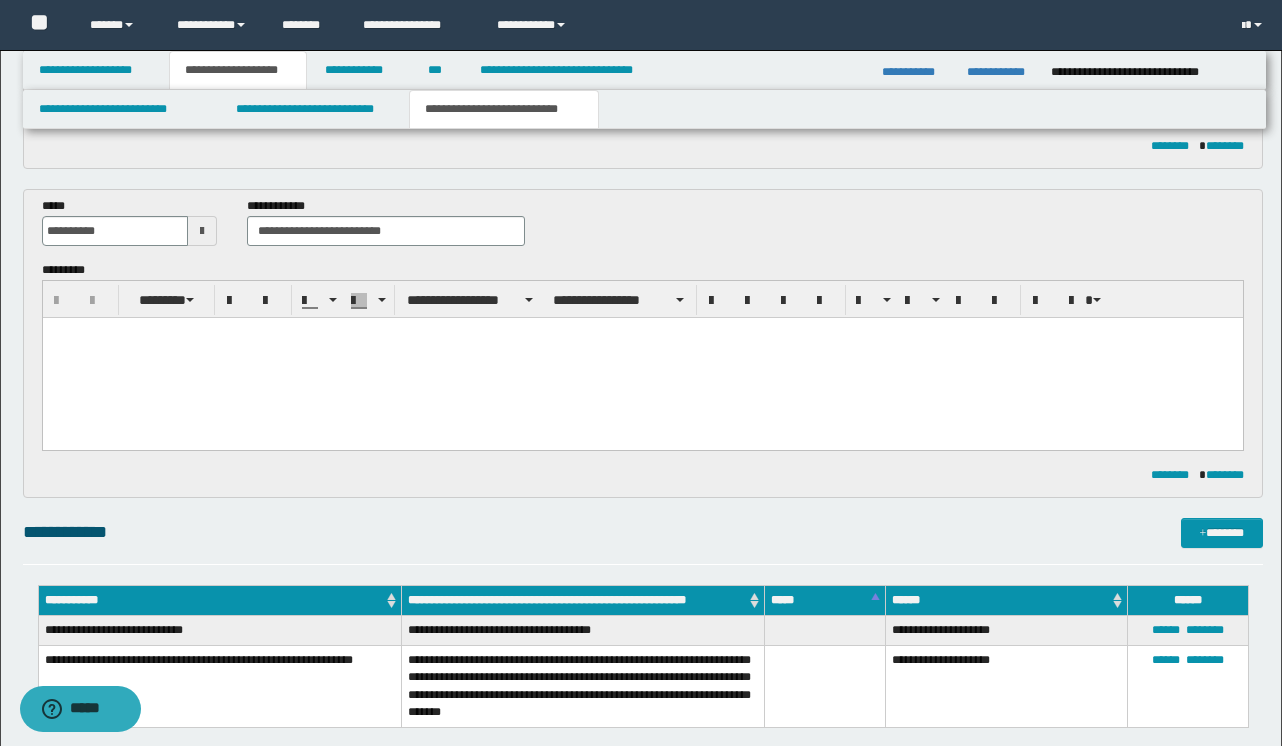 scroll, scrollTop: 406, scrollLeft: 0, axis: vertical 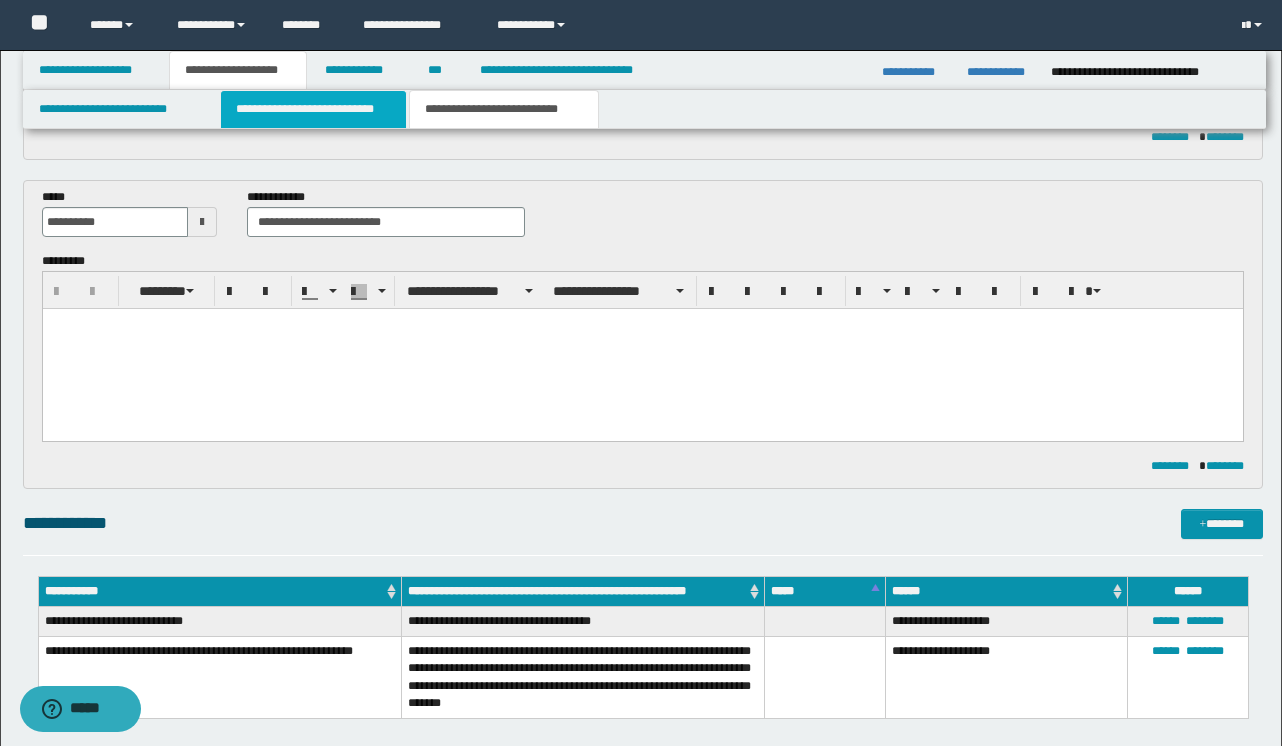 click on "**********" at bounding box center [314, 109] 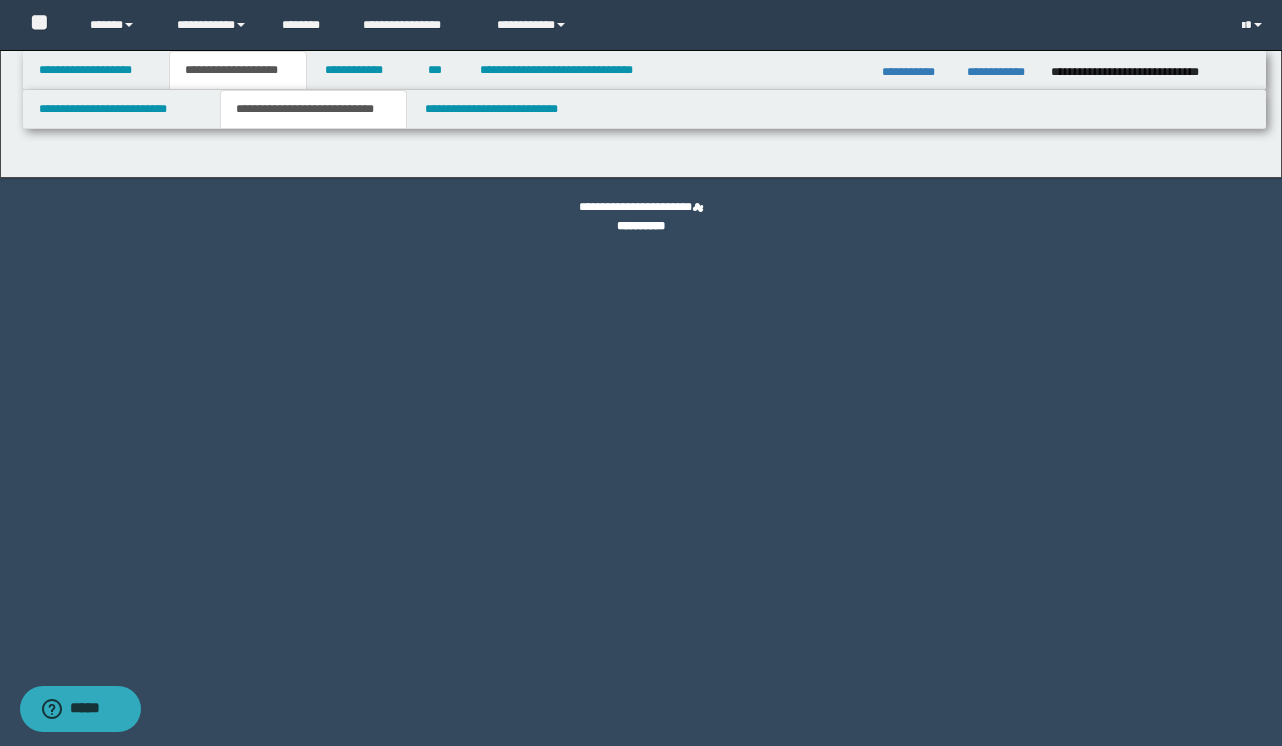 select on "*" 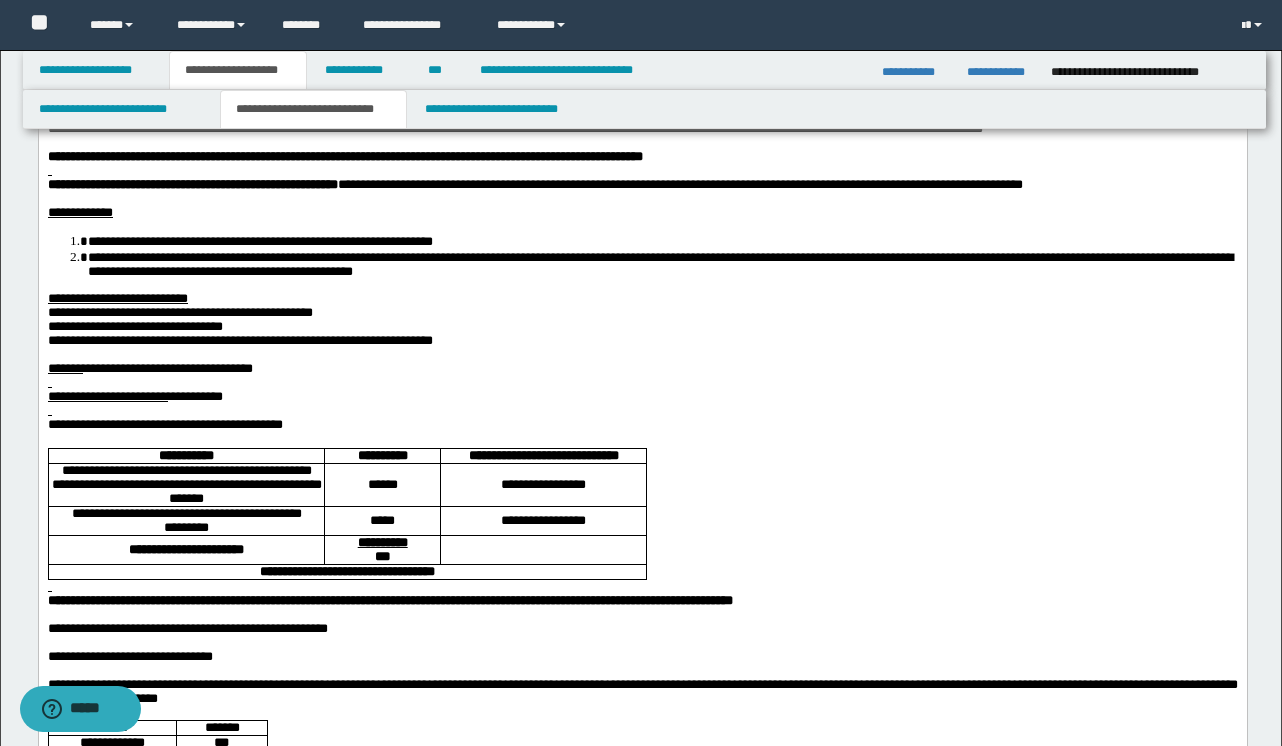 scroll, scrollTop: 178, scrollLeft: 0, axis: vertical 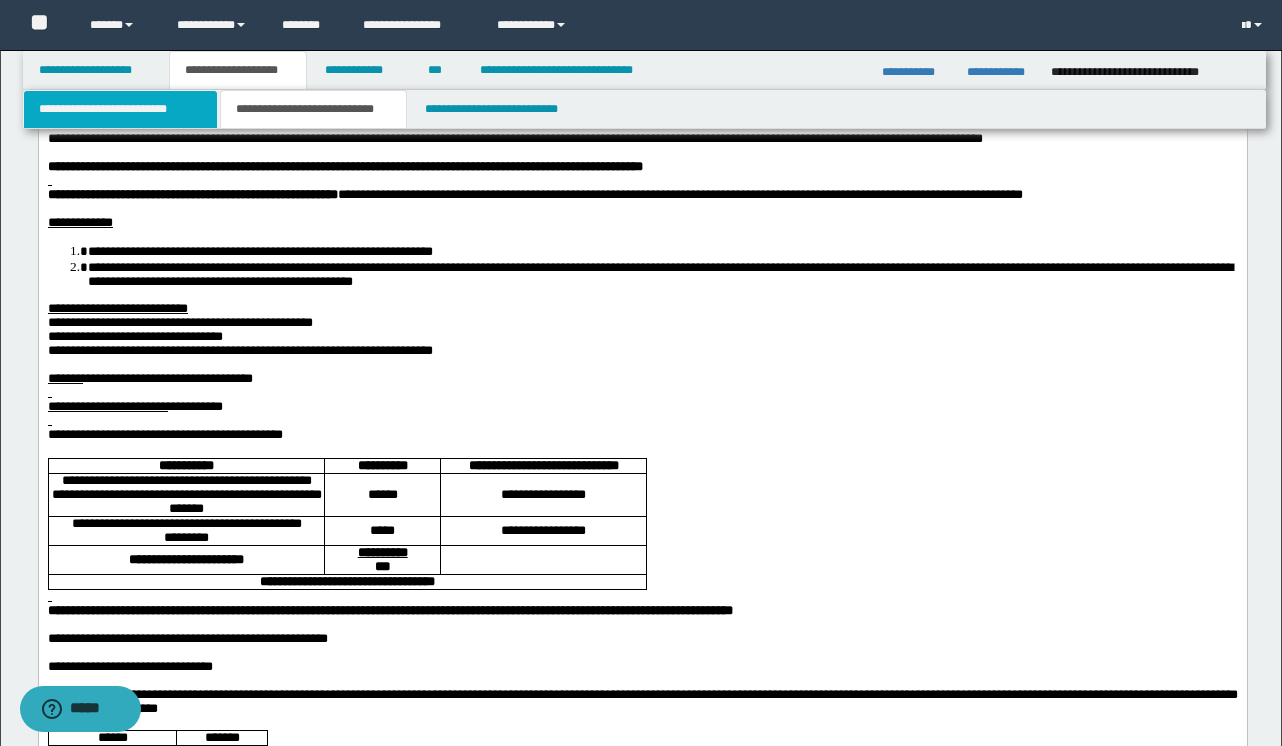 click on "**********" at bounding box center (120, 109) 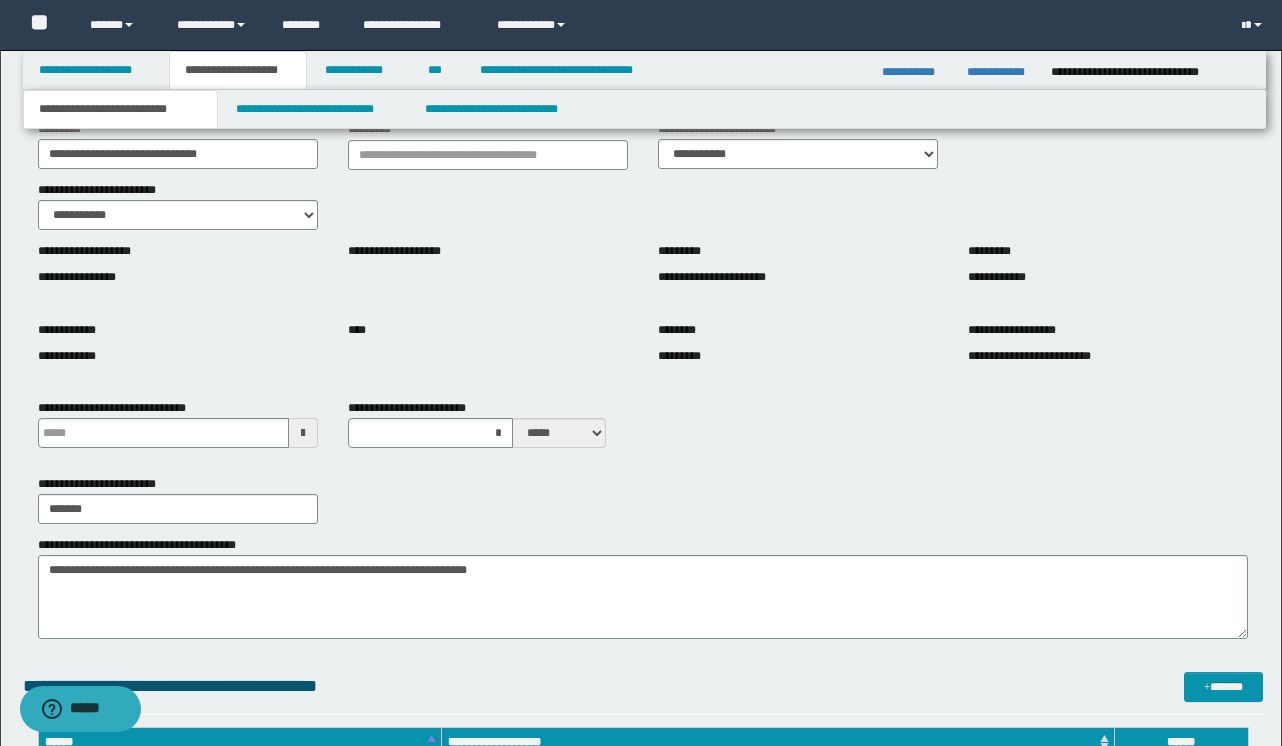 scroll, scrollTop: 0, scrollLeft: 0, axis: both 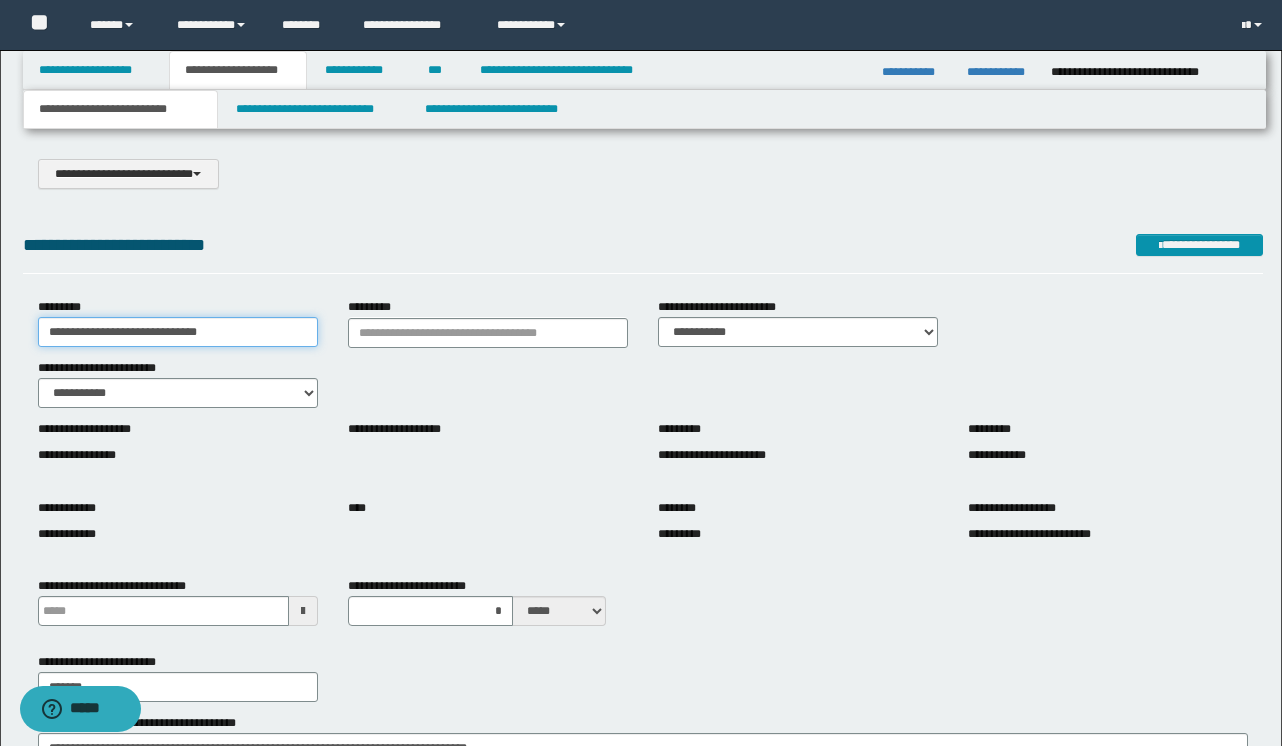 drag, startPoint x: 265, startPoint y: 333, endPoint x: 49, endPoint y: 329, distance: 216.03703 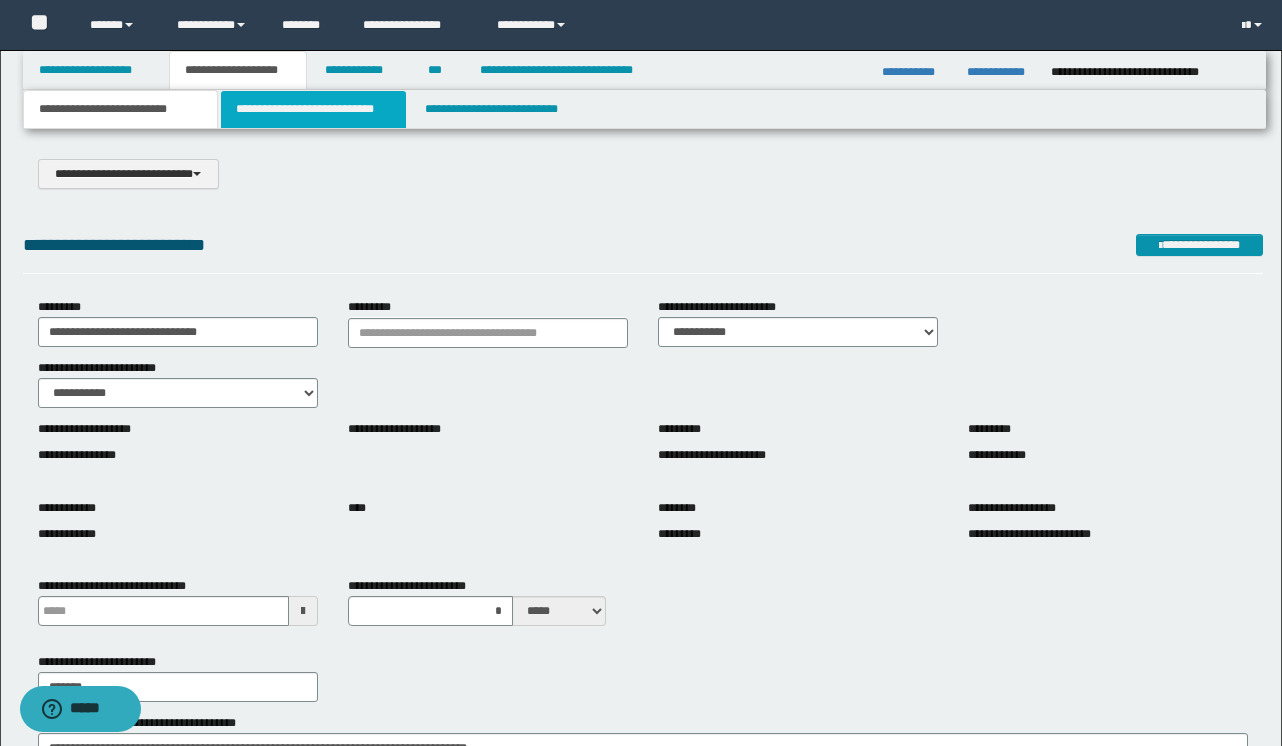 click on "**********" at bounding box center (314, 109) 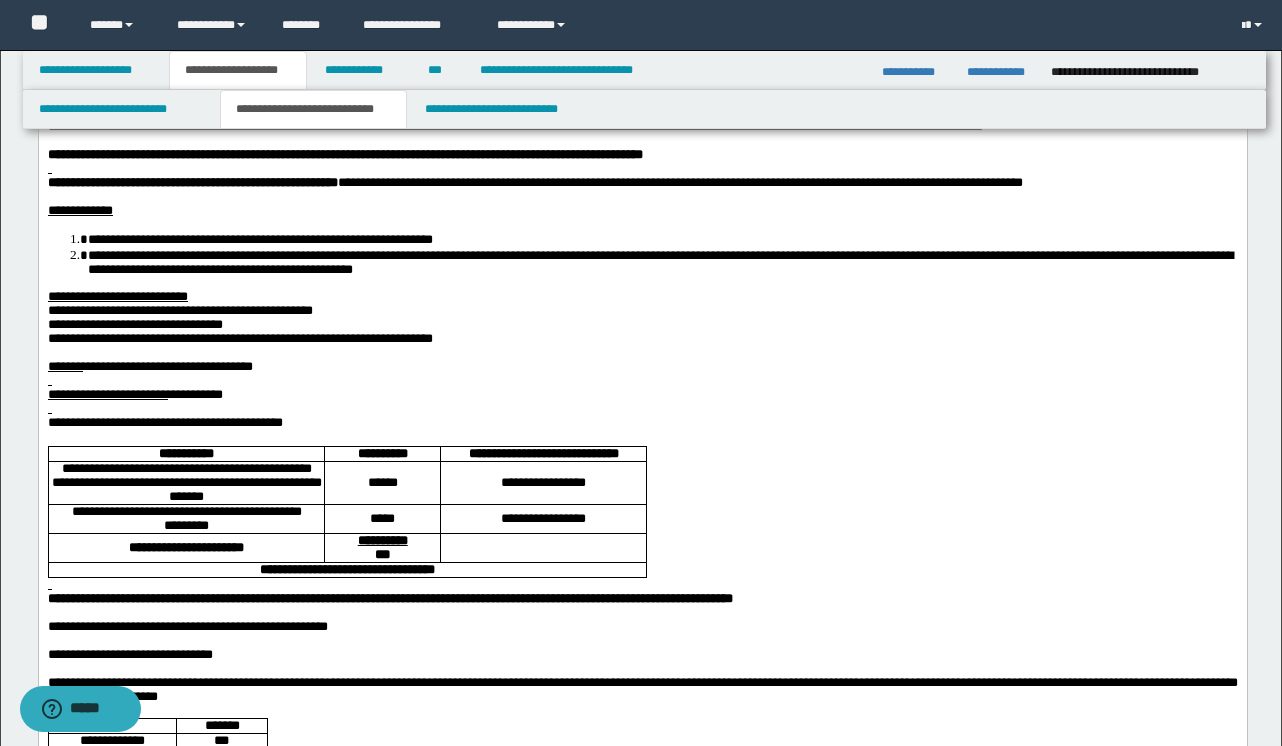 scroll, scrollTop: 195, scrollLeft: 0, axis: vertical 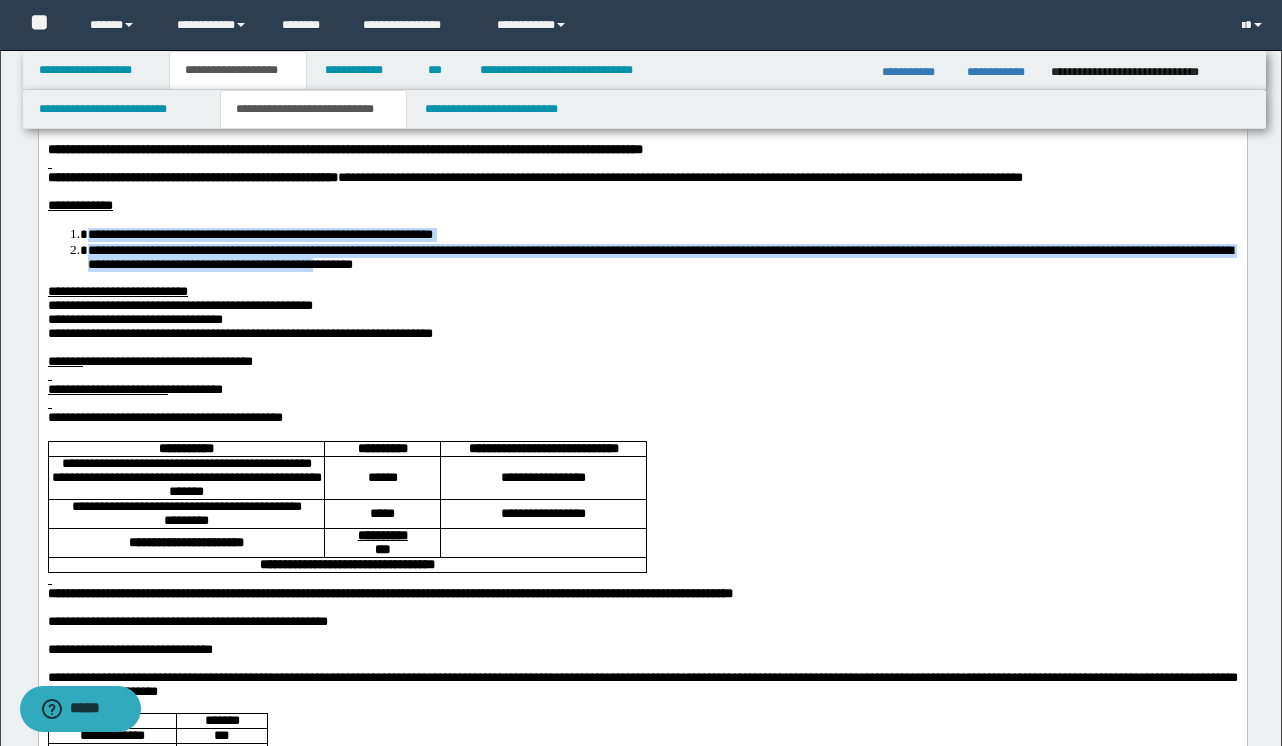 drag, startPoint x: 1098, startPoint y: 293, endPoint x: 88, endPoint y: 269, distance: 1010.2851 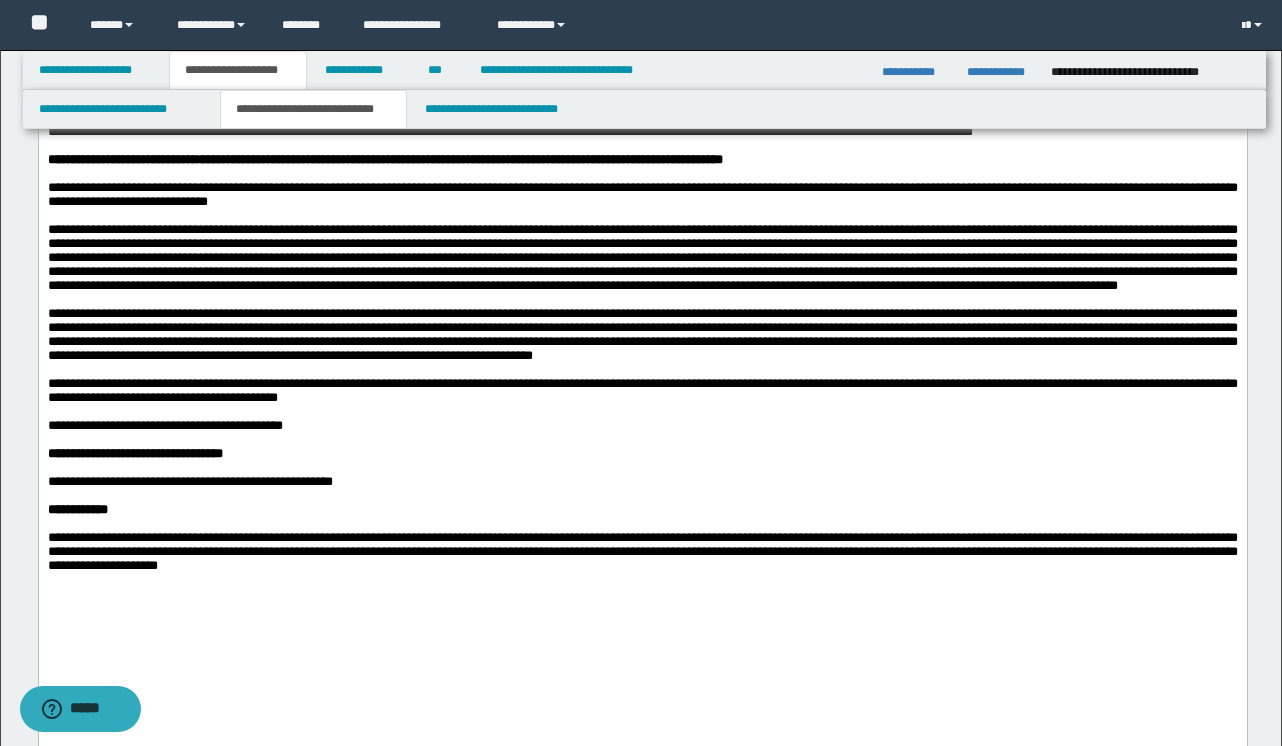 scroll, scrollTop: 1296, scrollLeft: 0, axis: vertical 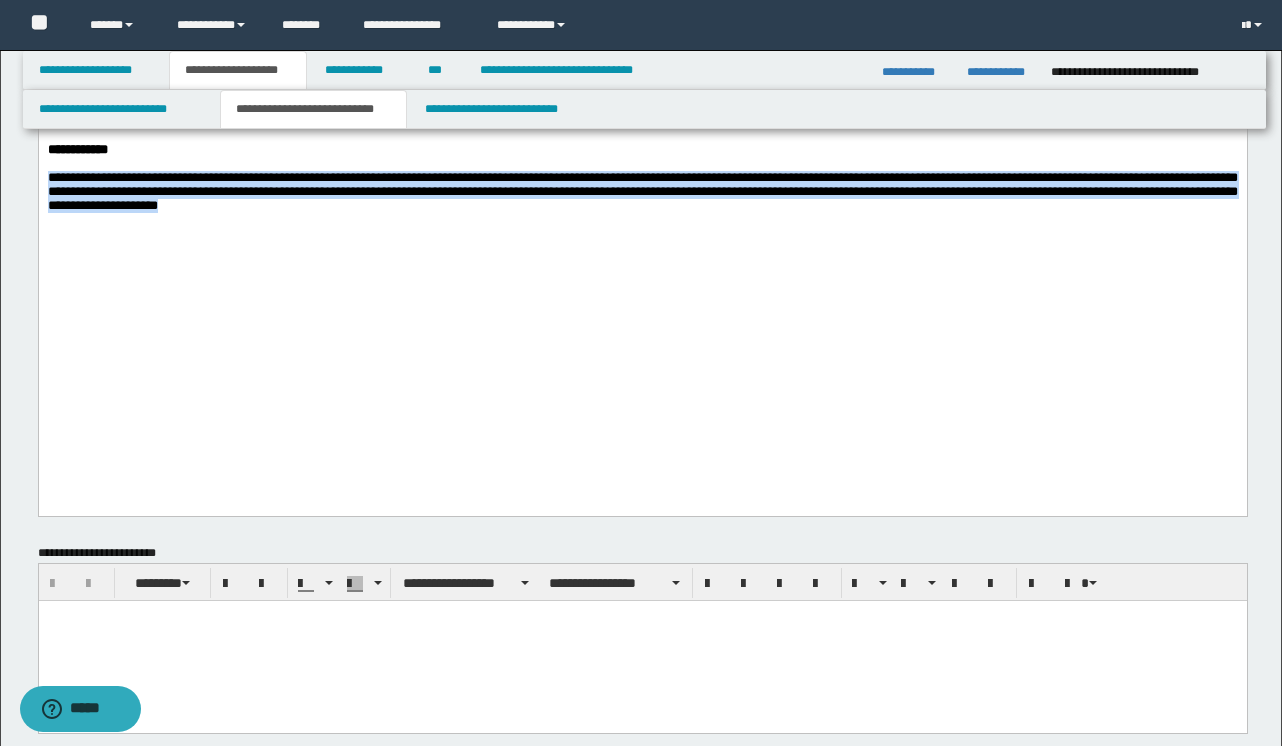 drag, startPoint x: 380, startPoint y: 403, endPoint x: 25, endPoint y: 371, distance: 356.43933 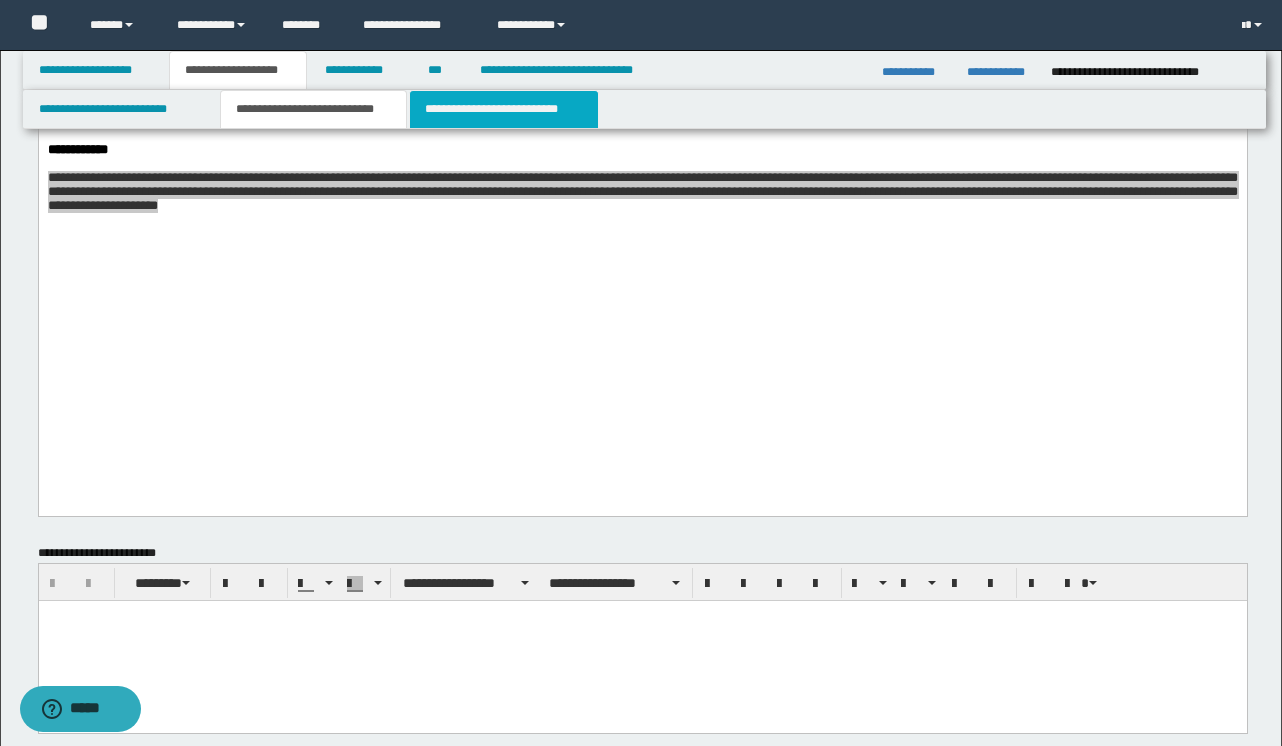 click on "**********" at bounding box center (504, 109) 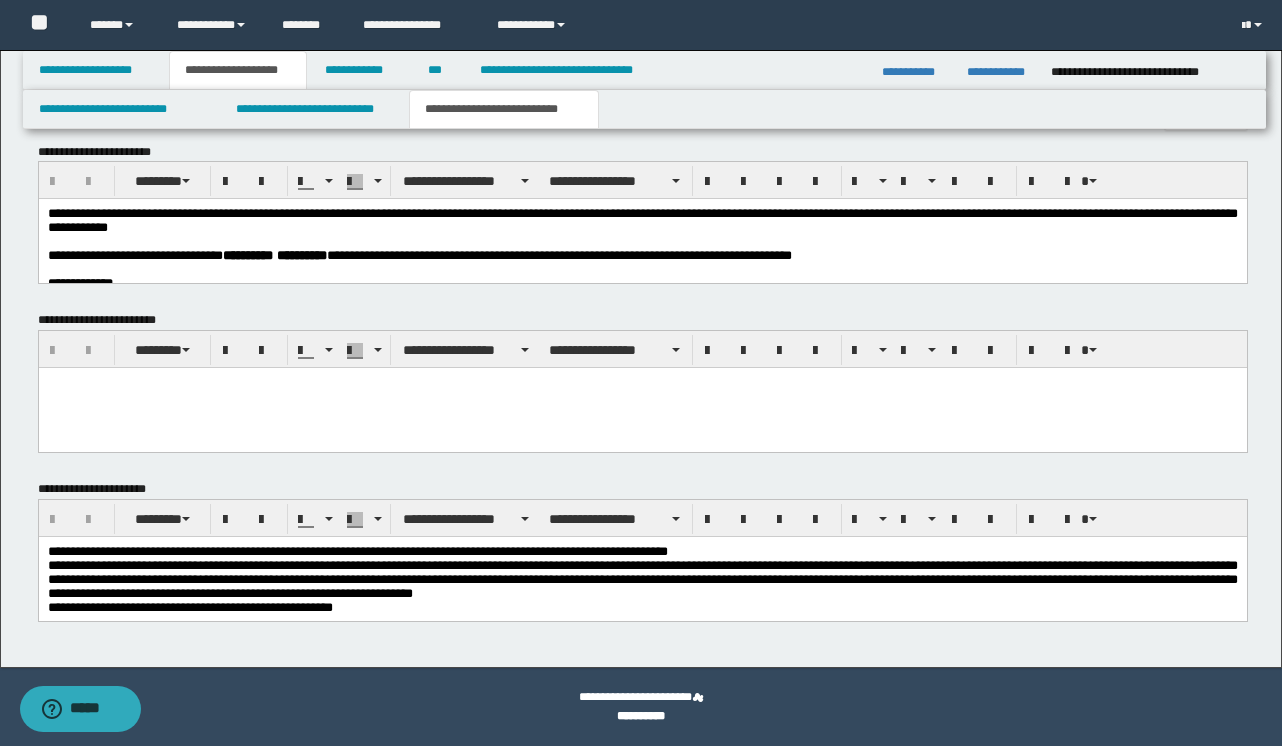scroll, scrollTop: 907, scrollLeft: 0, axis: vertical 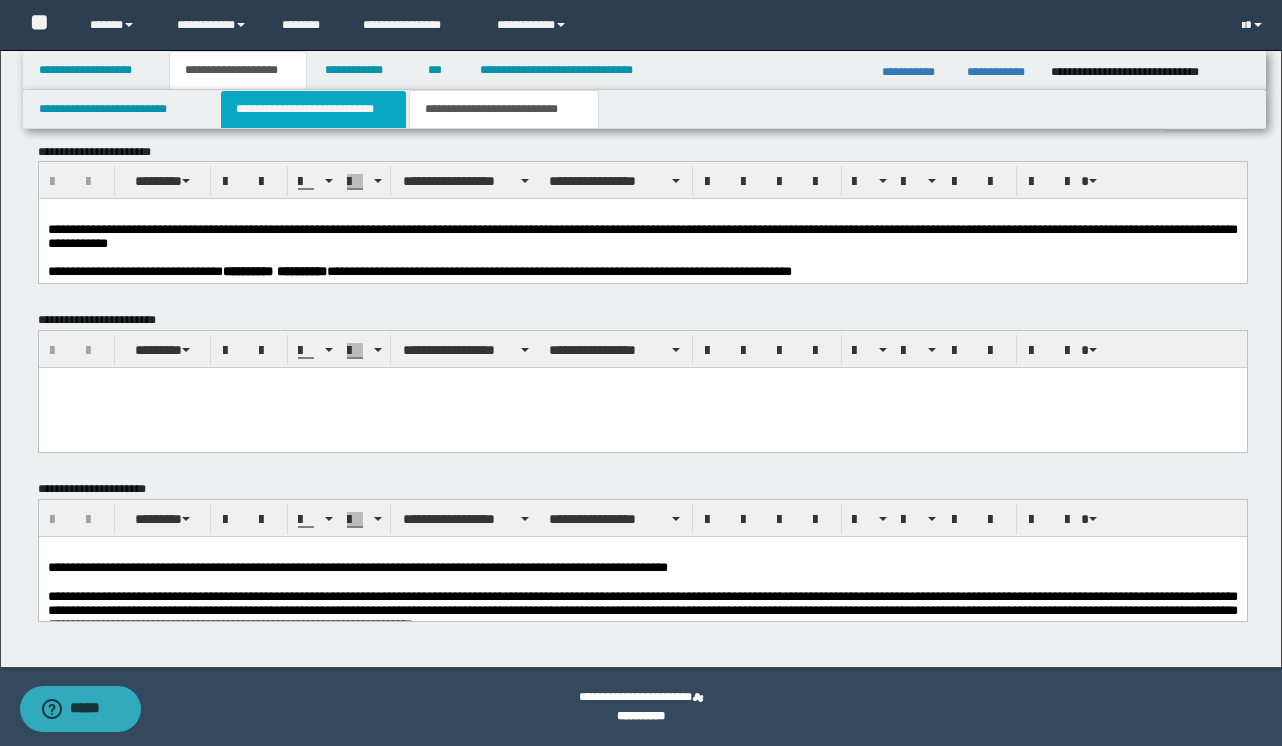 click on "**********" at bounding box center [314, 109] 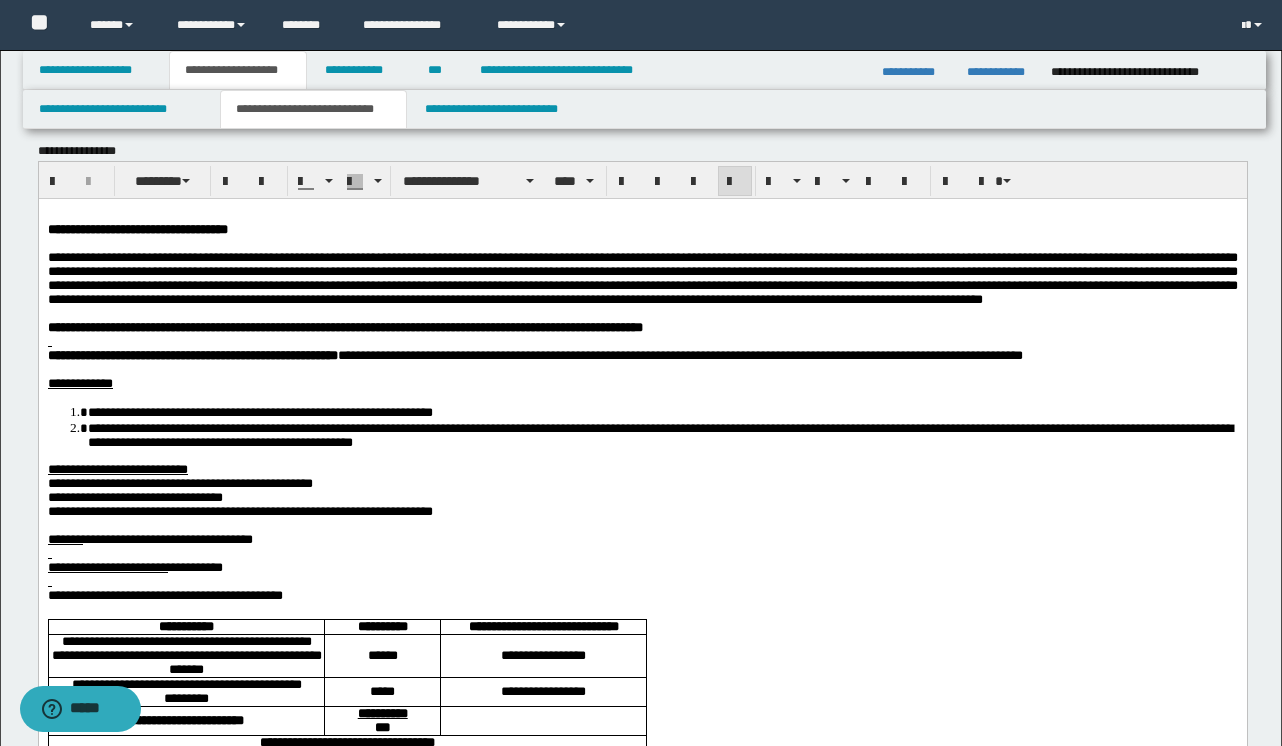scroll, scrollTop: 0, scrollLeft: 0, axis: both 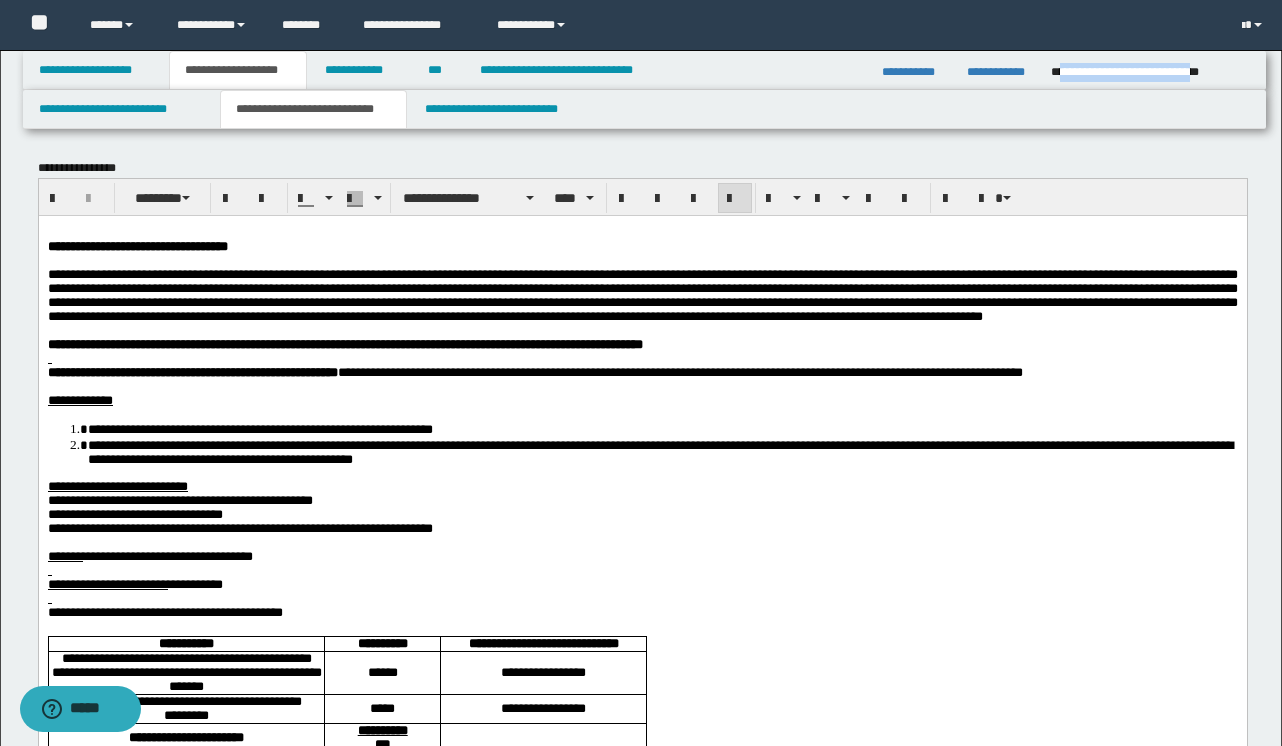 drag, startPoint x: 1057, startPoint y: 72, endPoint x: 1246, endPoint y: 65, distance: 189.12958 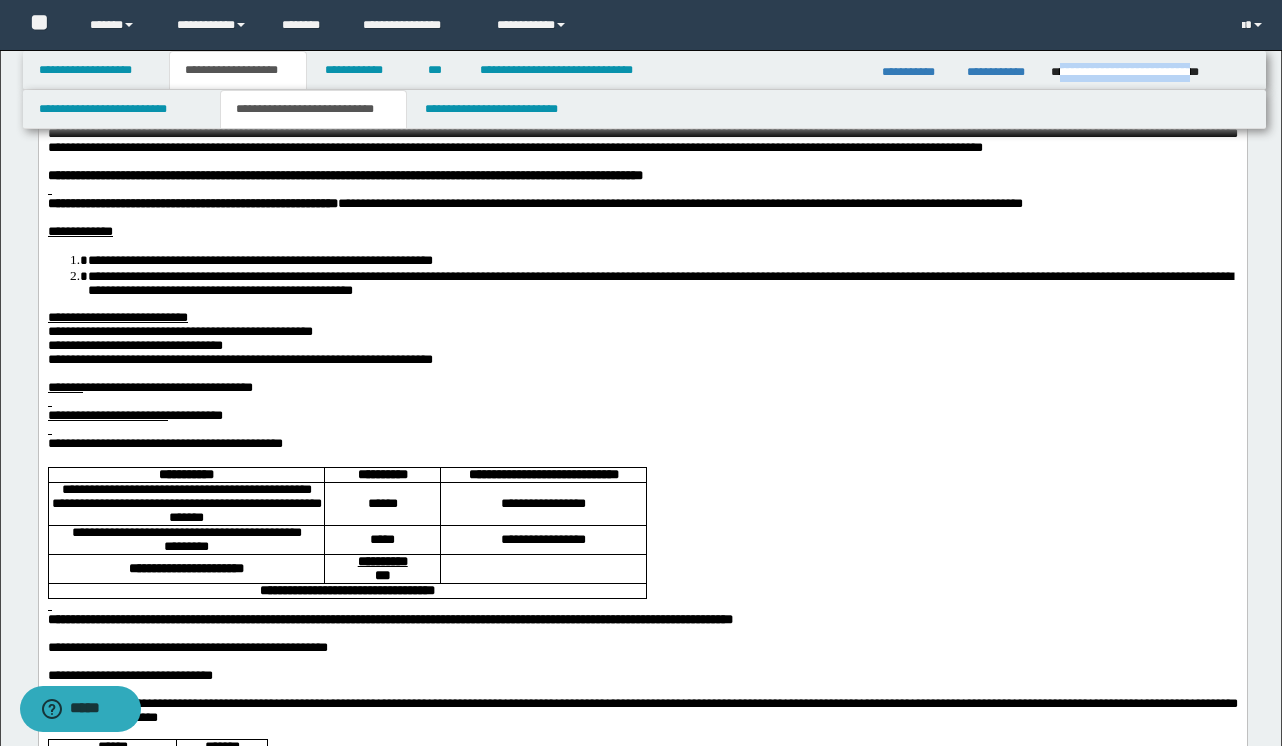 scroll, scrollTop: 176, scrollLeft: 0, axis: vertical 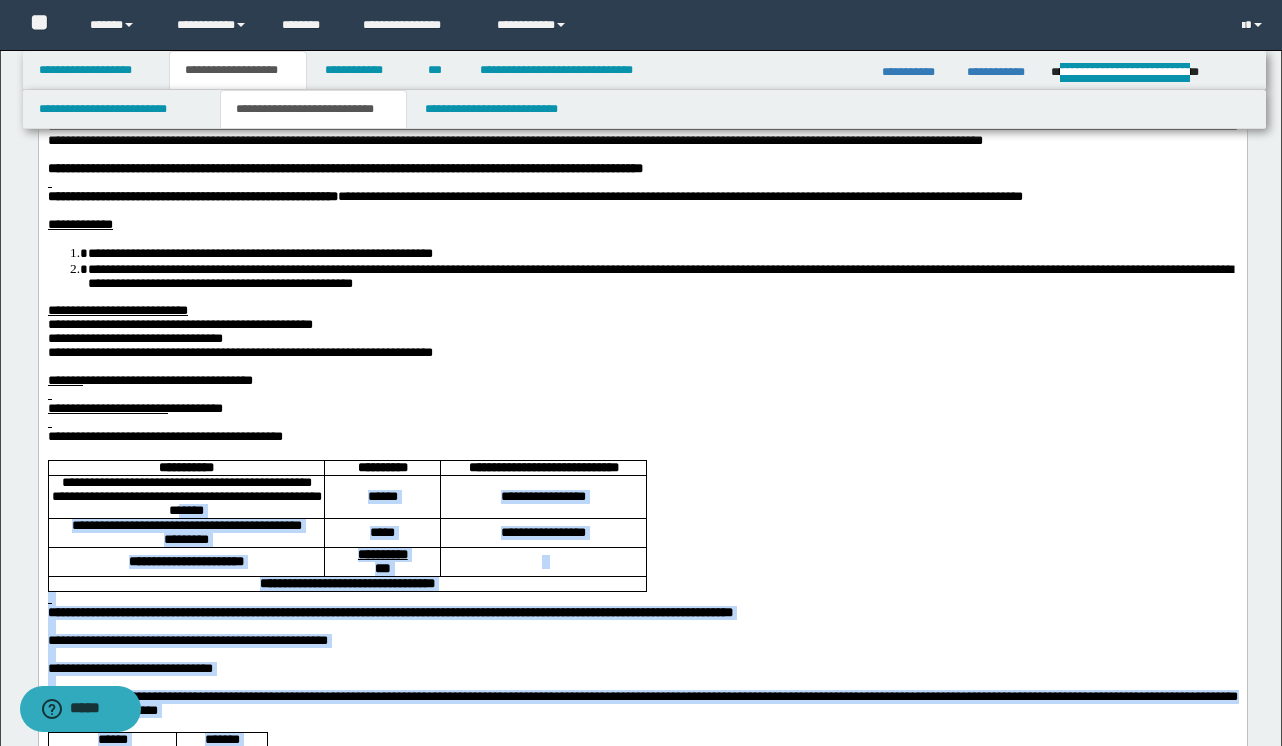 drag, startPoint x: 232, startPoint y: 562, endPoint x: 198, endPoint y: 559, distance: 34.132095 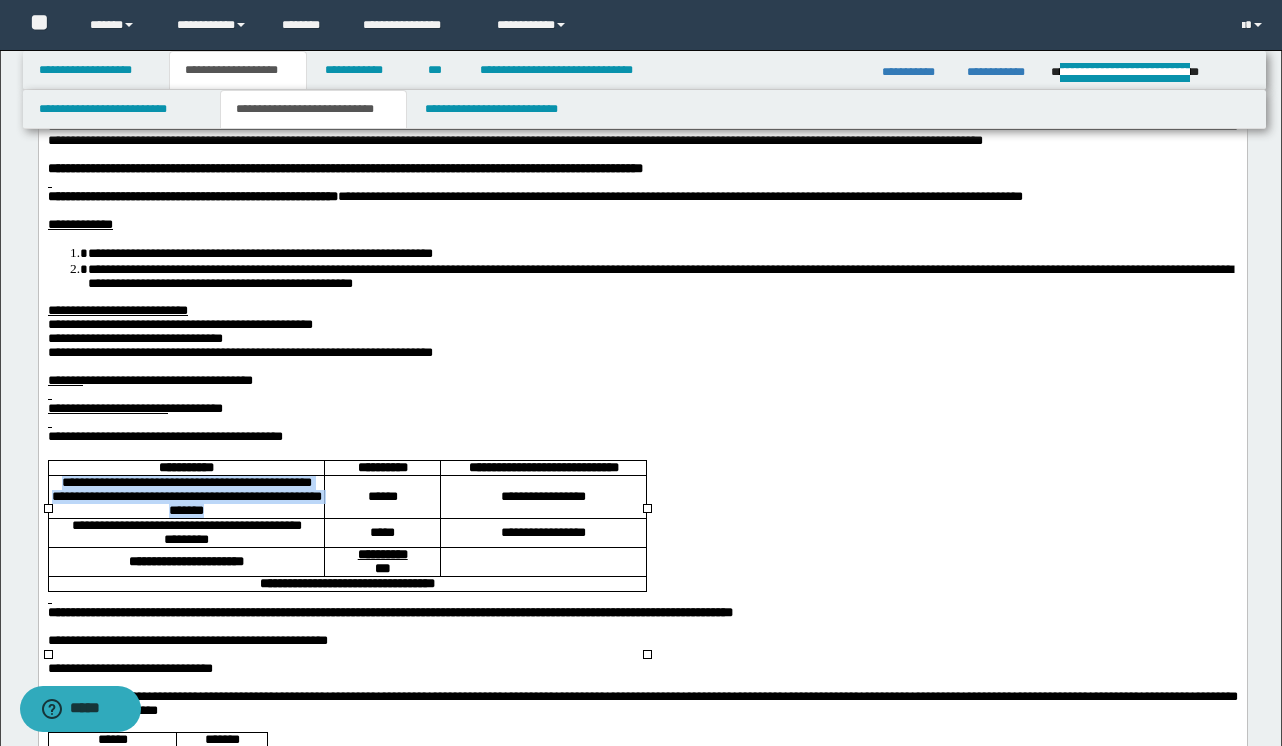 drag, startPoint x: 231, startPoint y: 563, endPoint x: 53, endPoint y: 533, distance: 180.51039 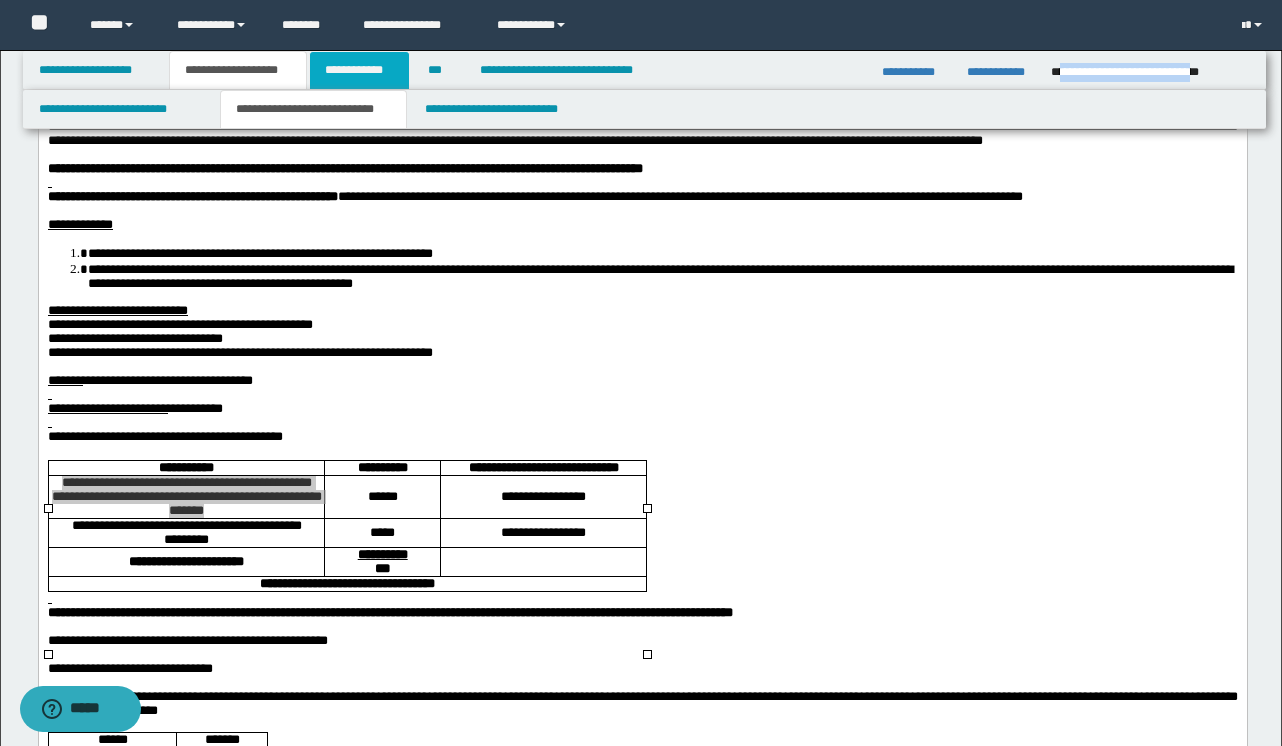 click on "**********" at bounding box center [359, 70] 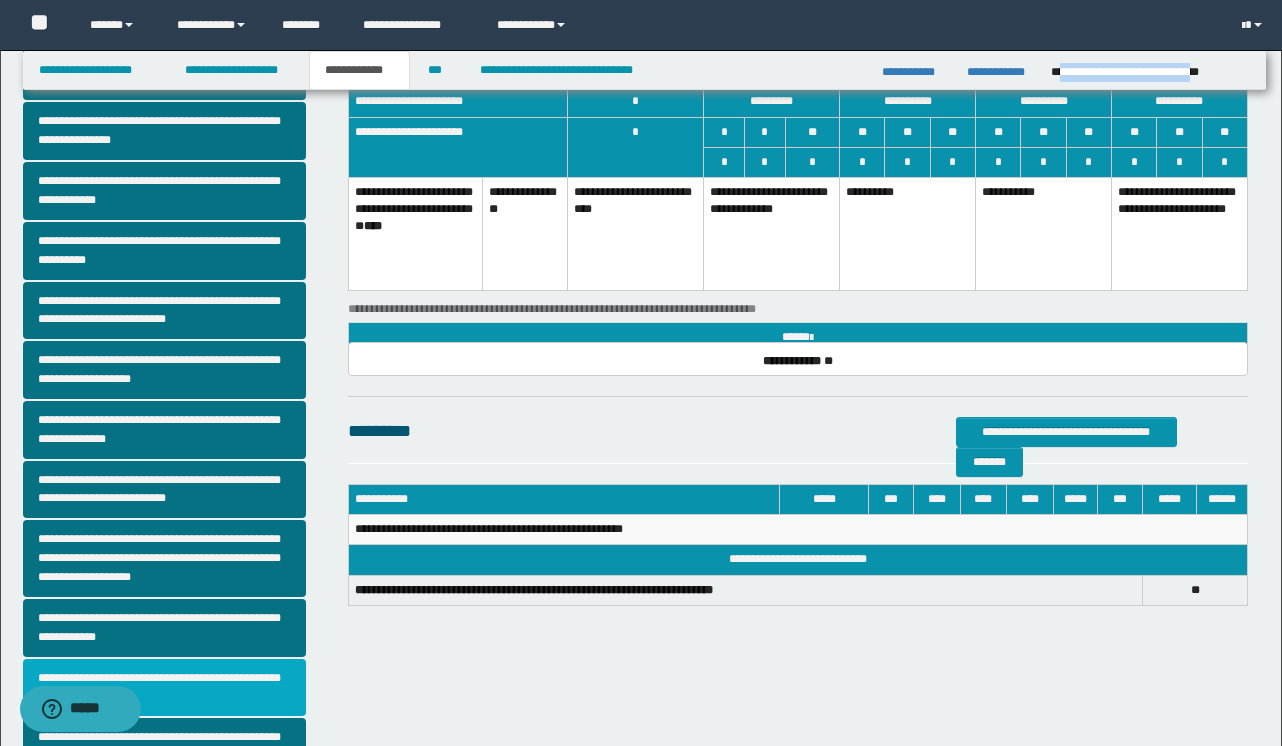 click on "**********" at bounding box center (164, 688) 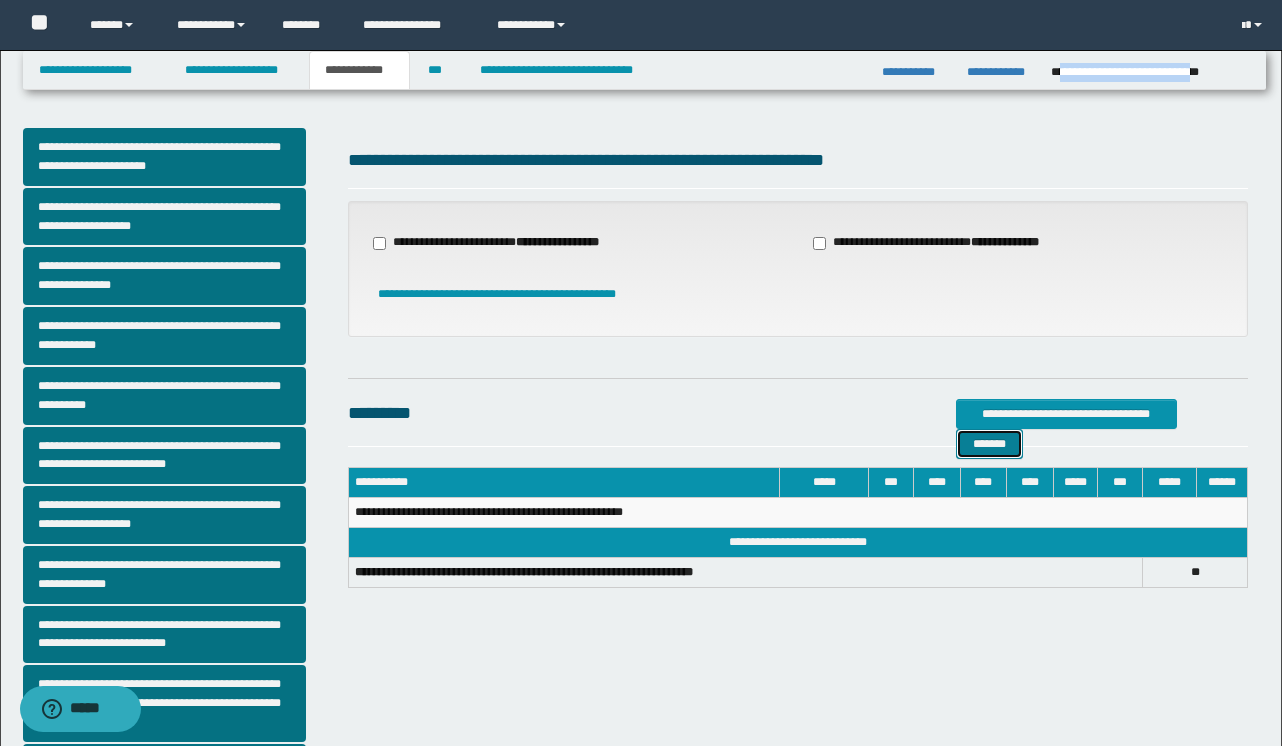 click on "*******" at bounding box center (989, 444) 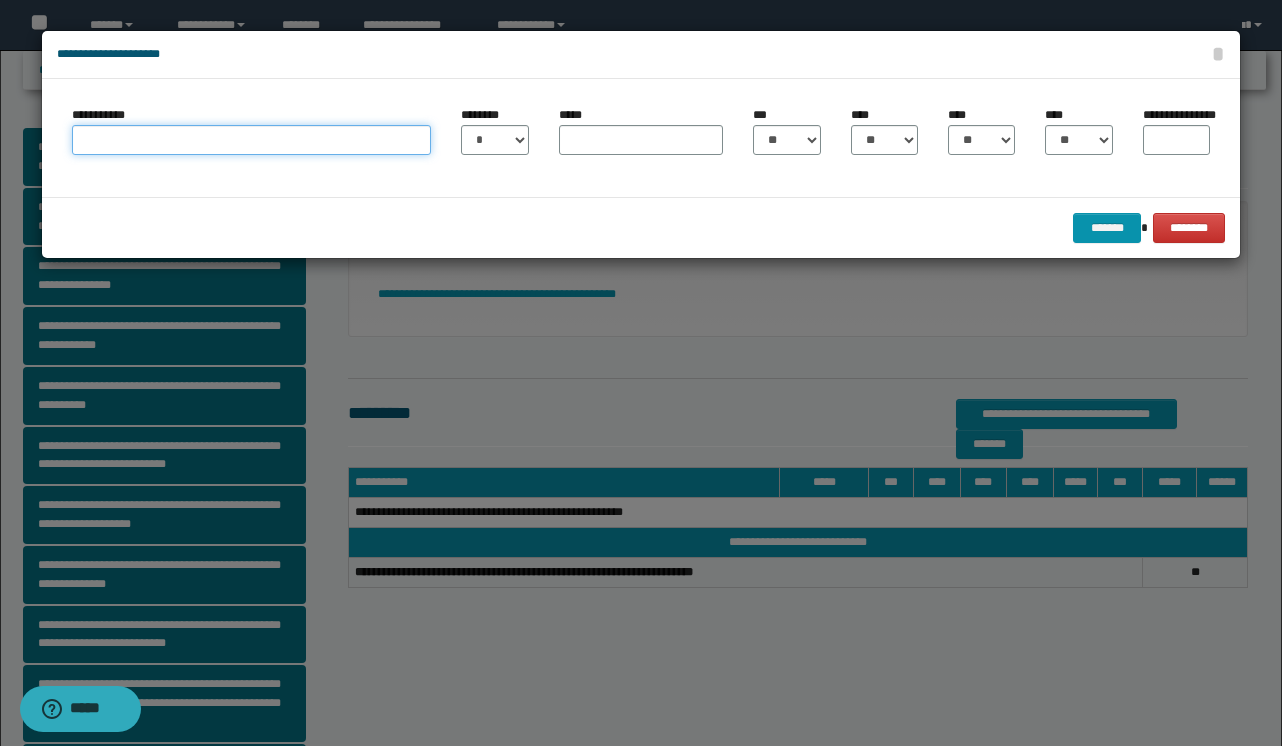 click on "**********" at bounding box center (251, 140) 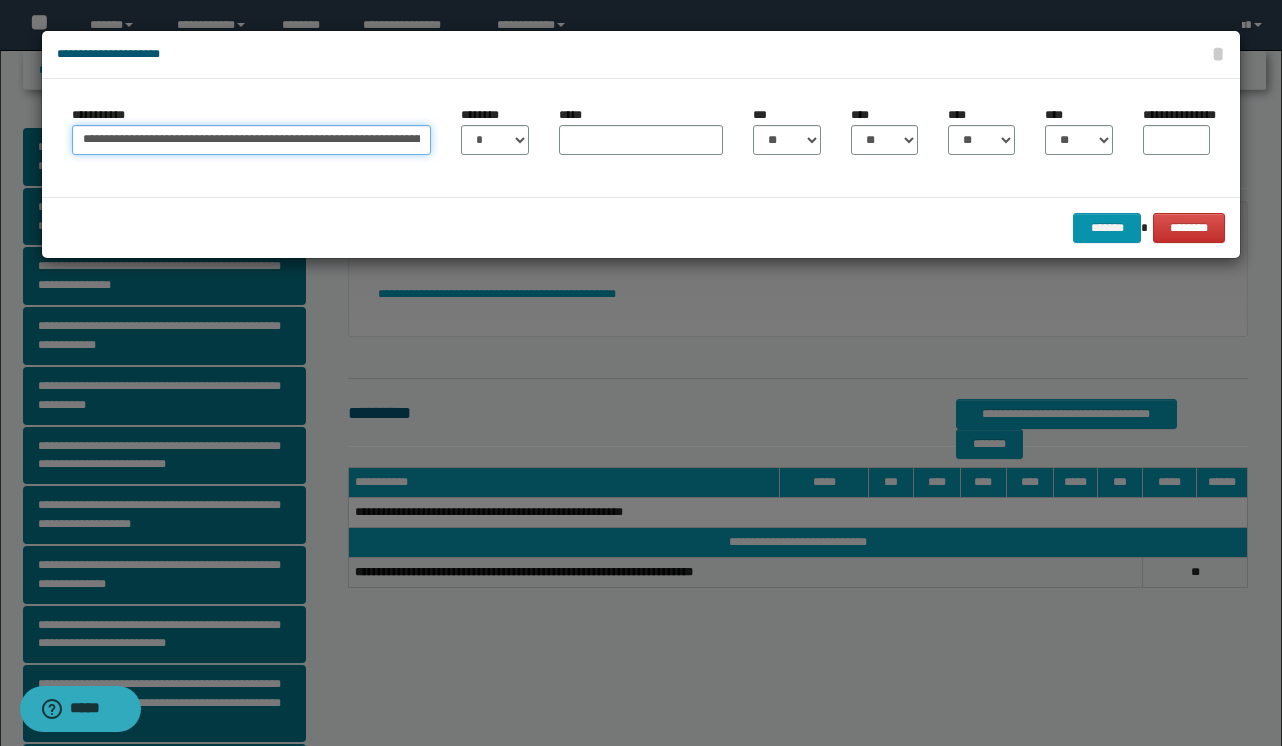 scroll, scrollTop: 0, scrollLeft: 302, axis: horizontal 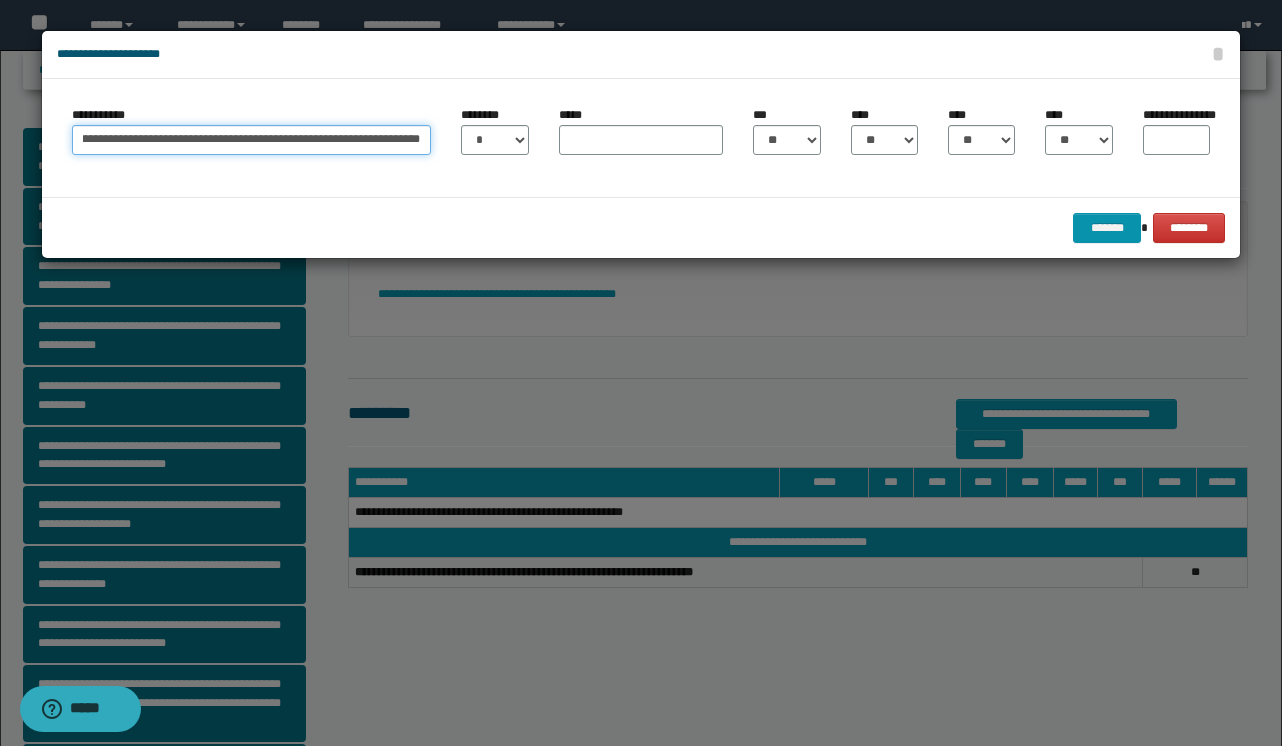 type on "**********" 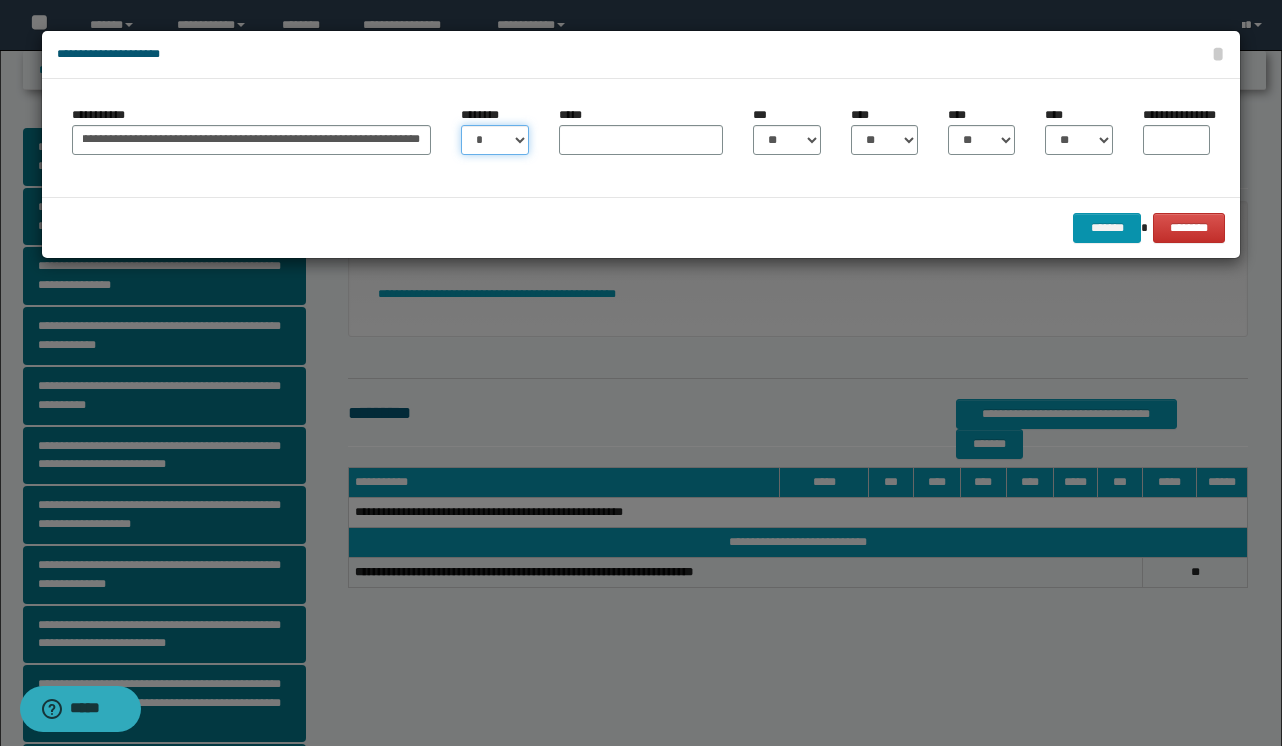 click on "*
*
*
*
*
*
*
*
*
**
**
**
**
**
**" at bounding box center [494, 140] 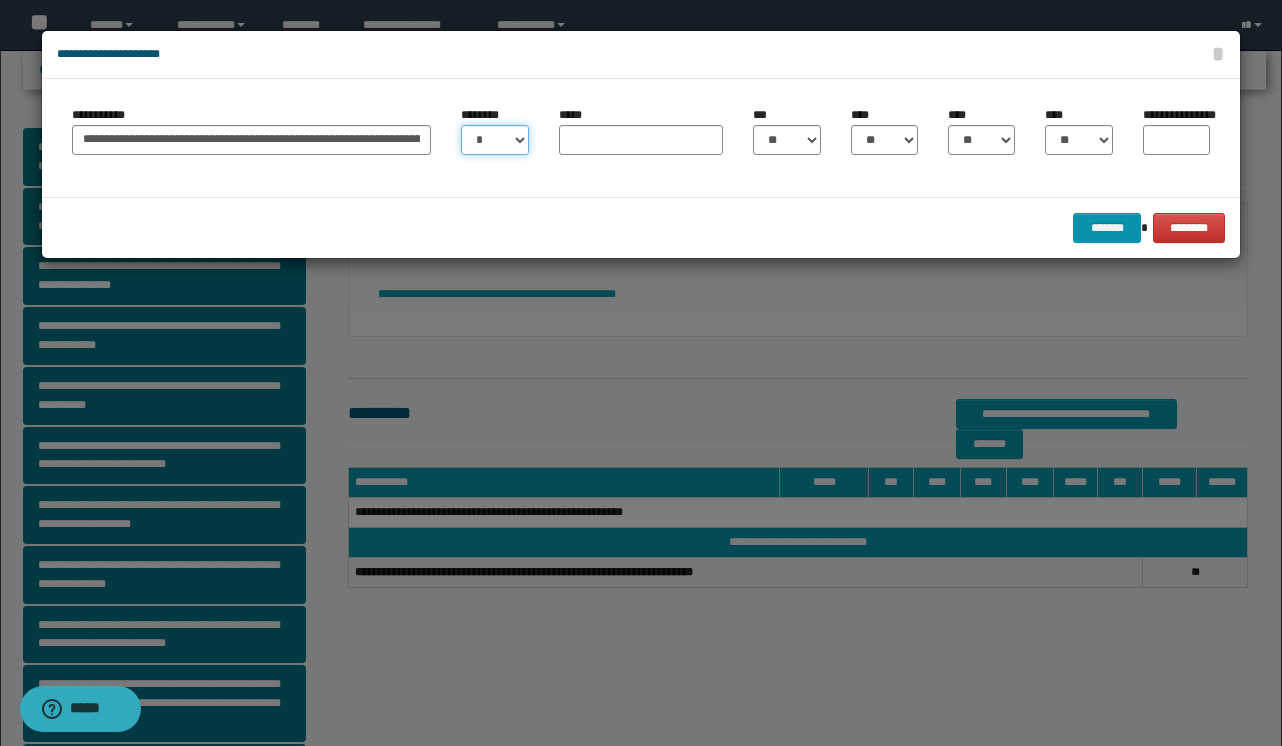 select on "**" 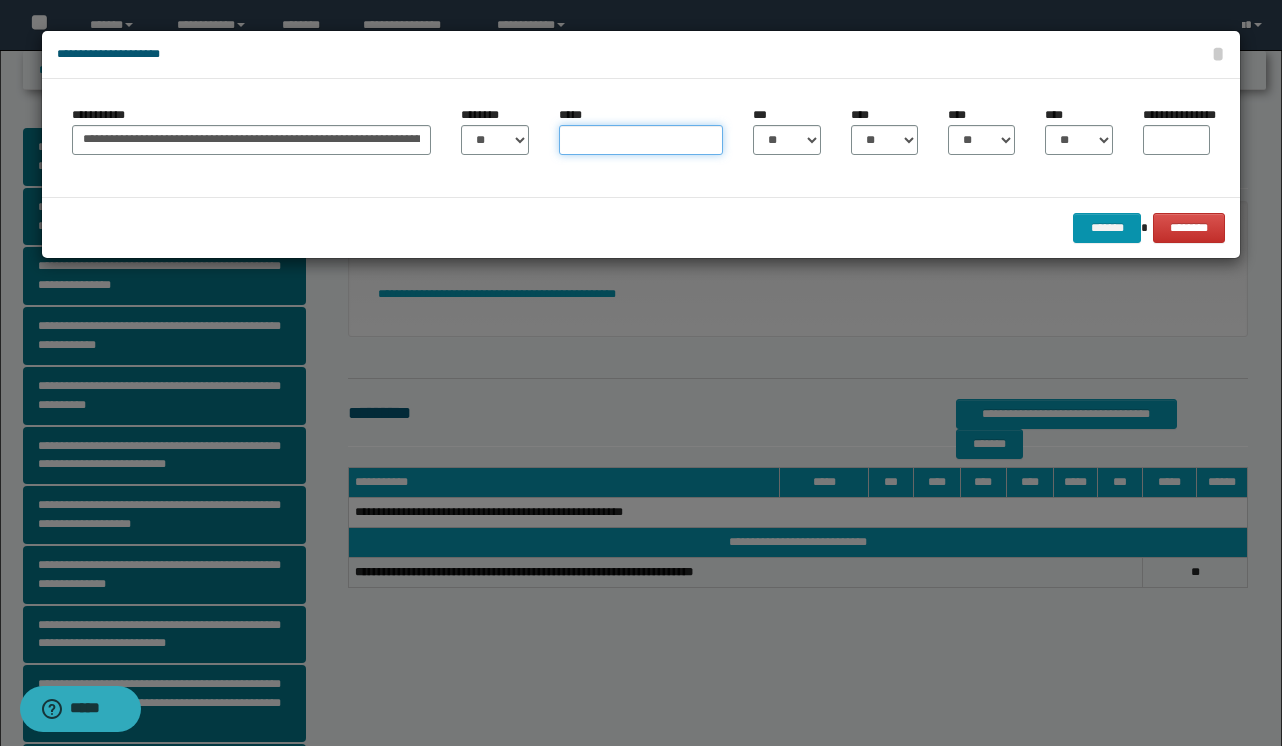 click on "*****" at bounding box center [641, 140] 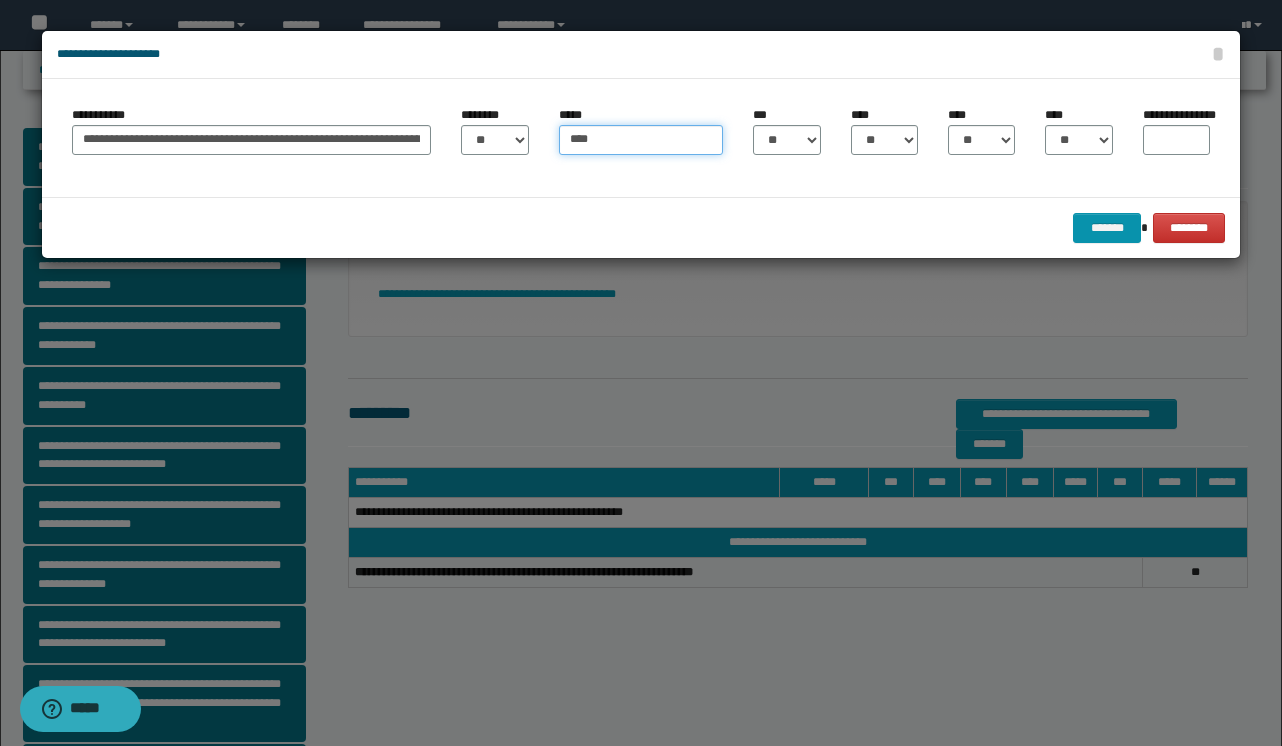 type on "****" 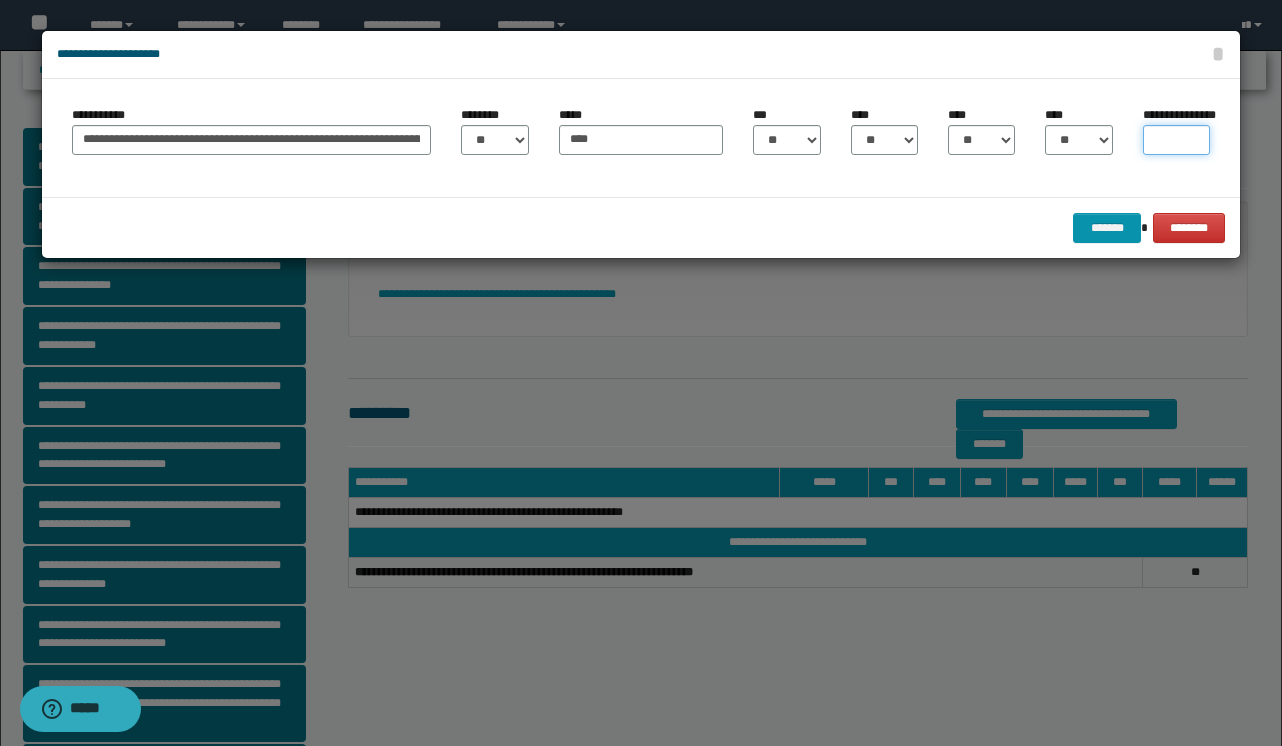 click on "**********" at bounding box center (1176, 140) 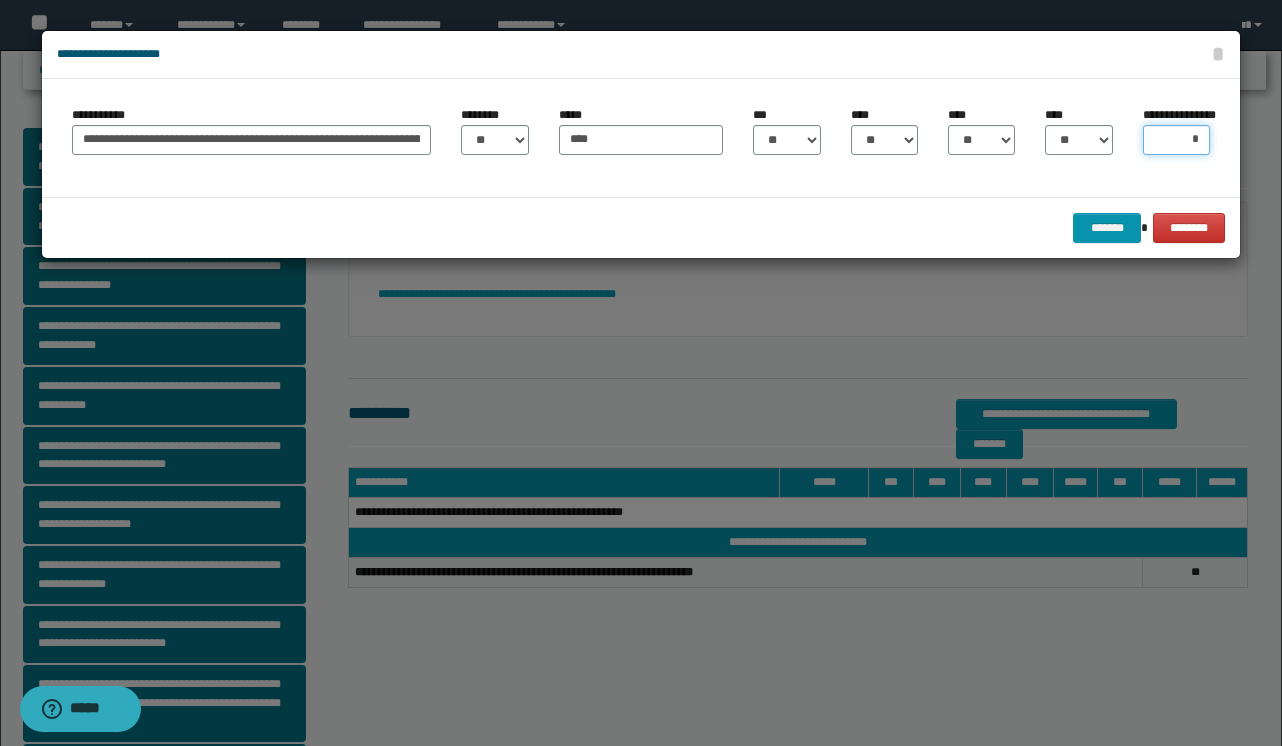 type on "**" 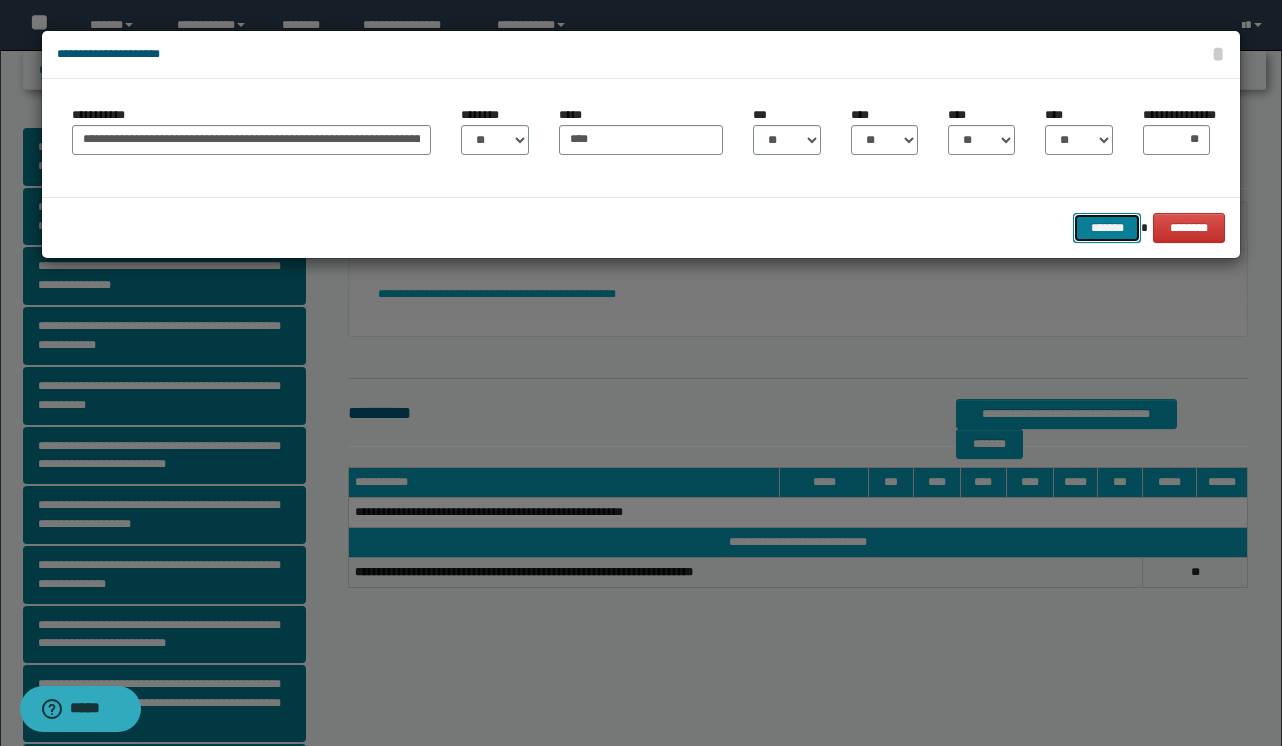 click on "*******" at bounding box center [1107, 228] 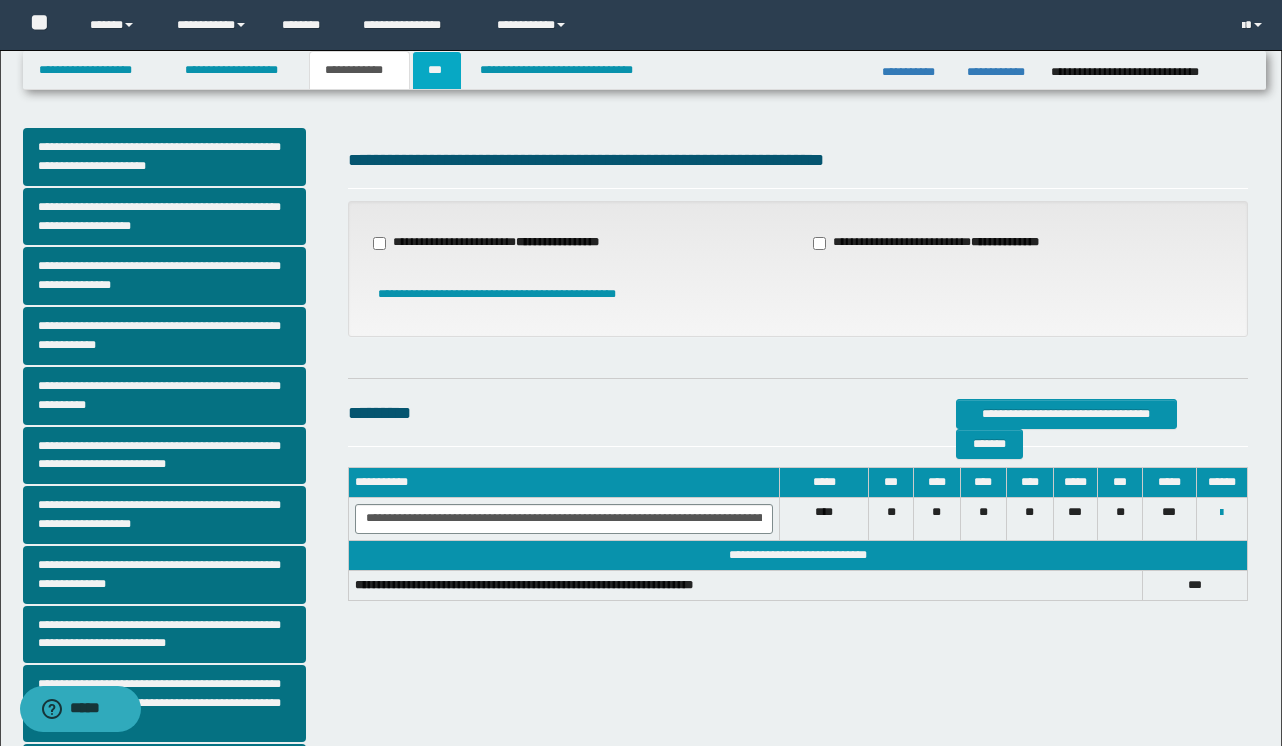click on "***" at bounding box center (437, 70) 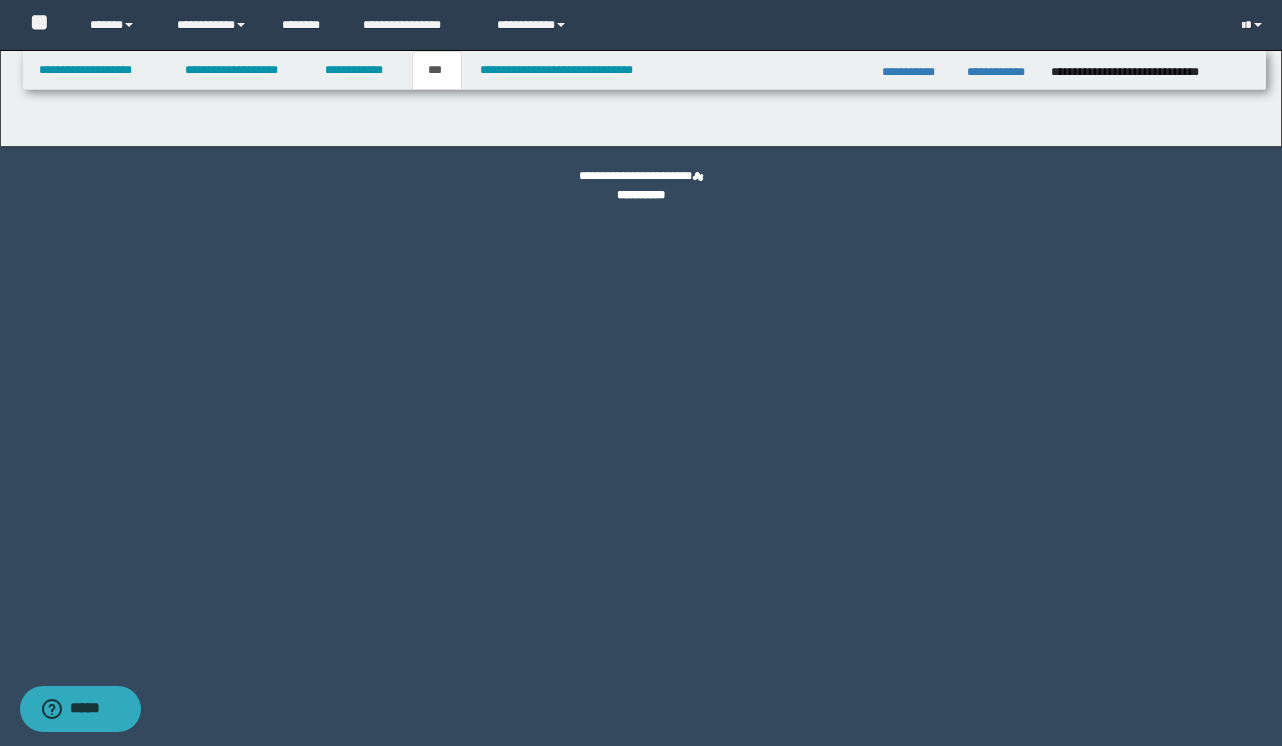 select on "*" 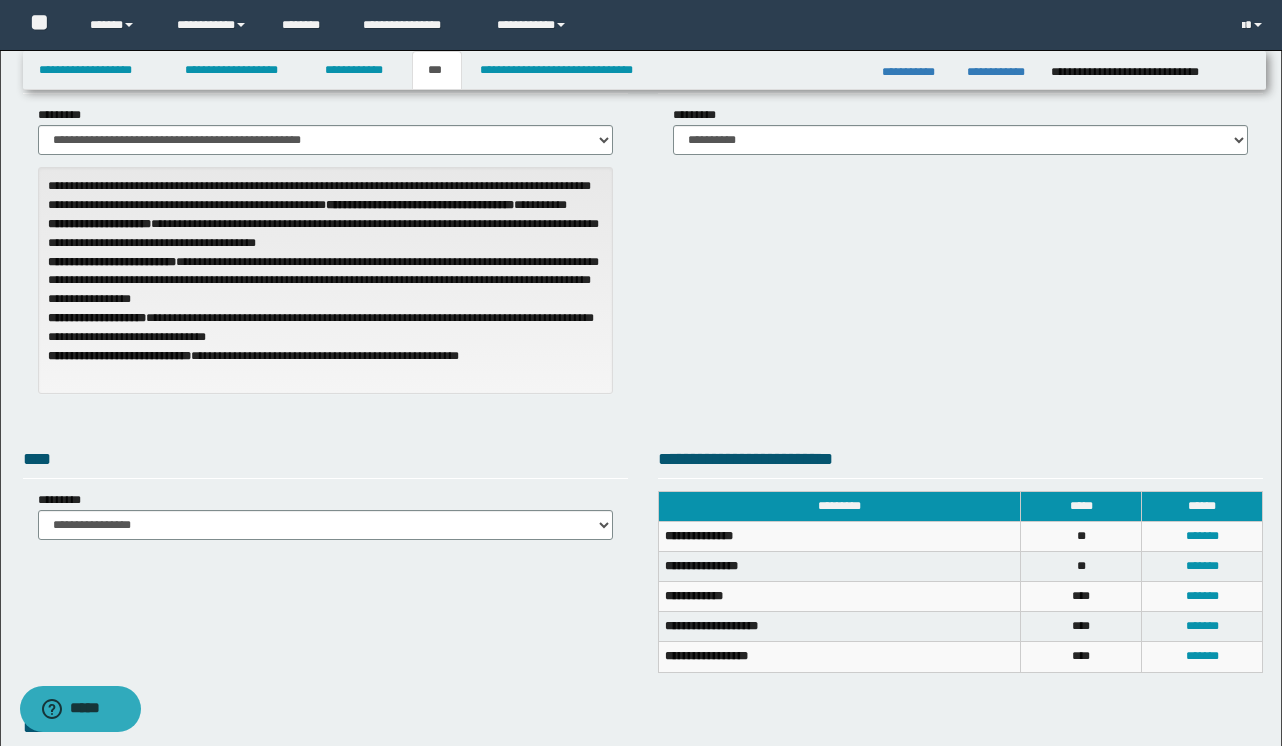 scroll, scrollTop: 0, scrollLeft: 0, axis: both 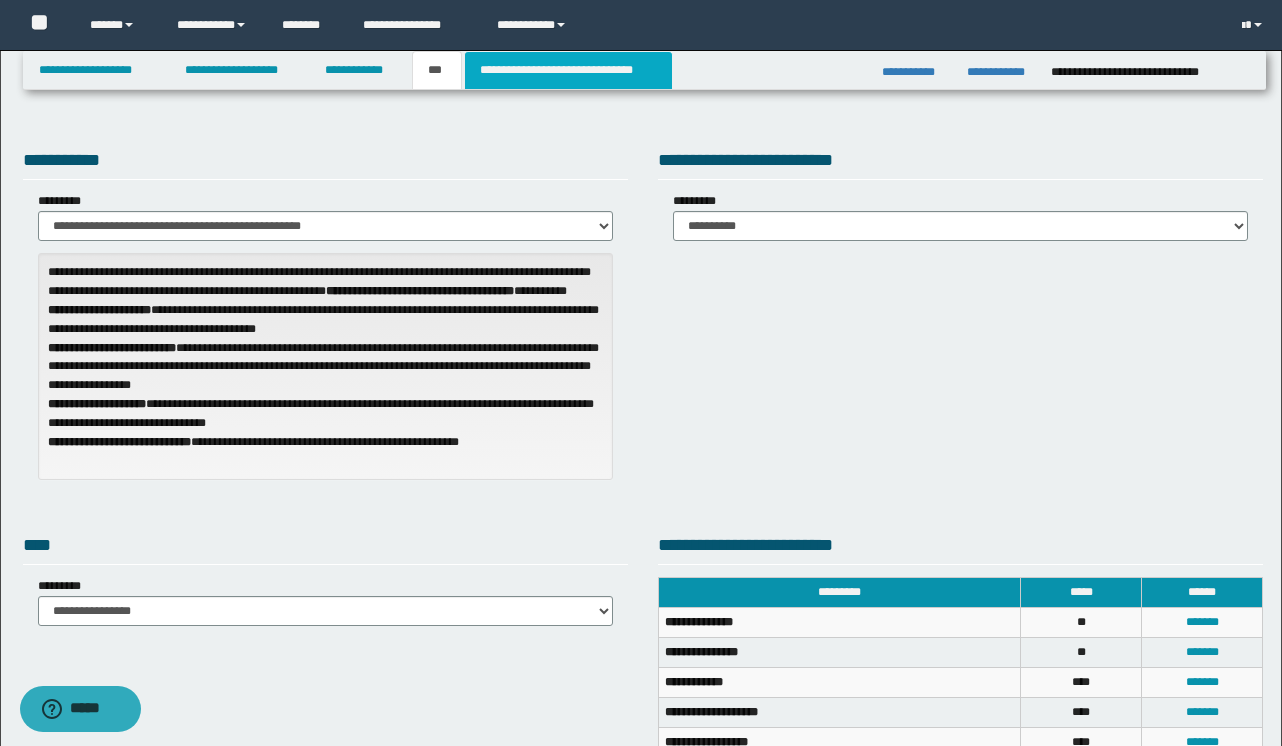 click on "**********" at bounding box center (568, 70) 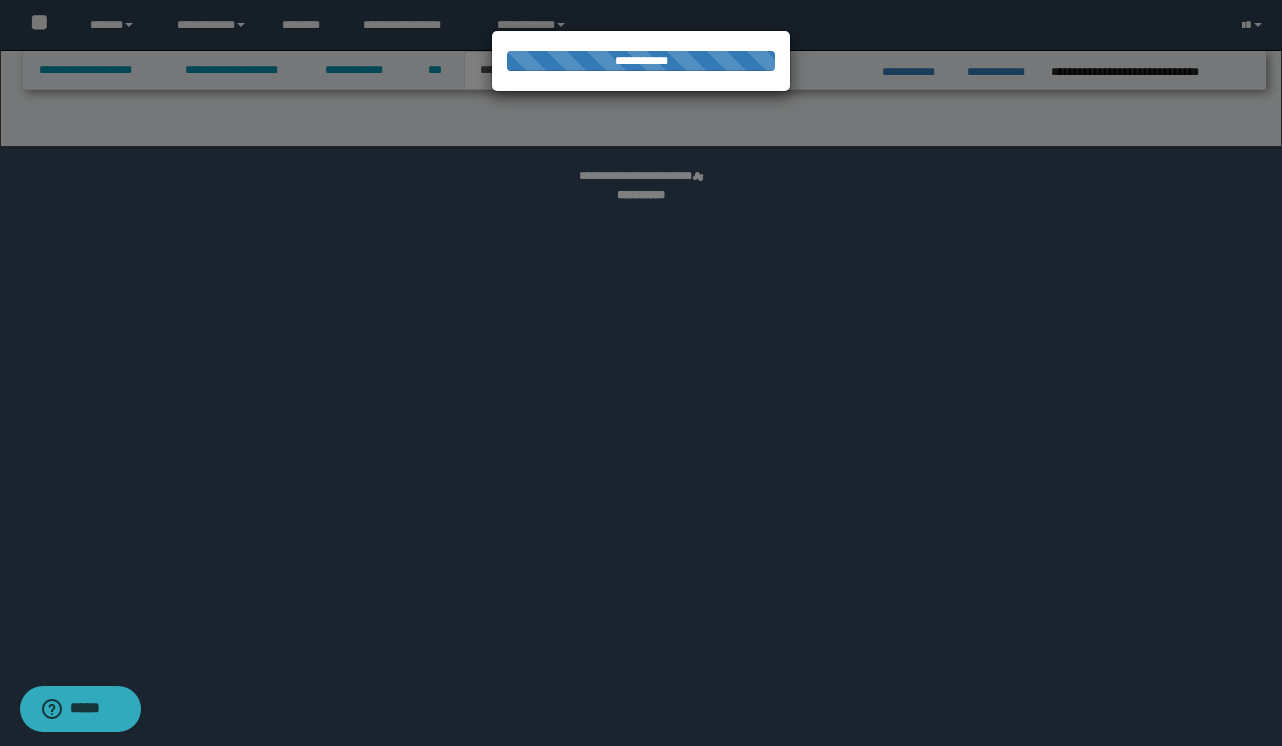 select on "*" 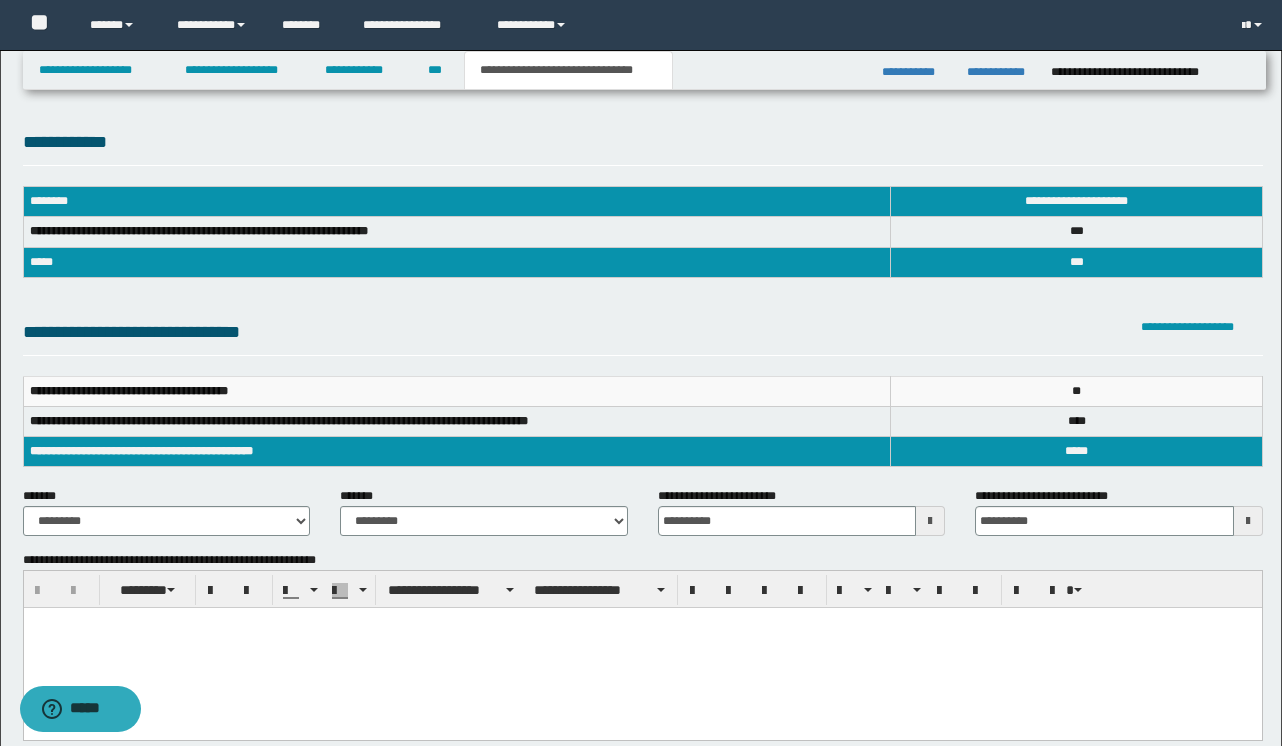 scroll, scrollTop: 0, scrollLeft: 0, axis: both 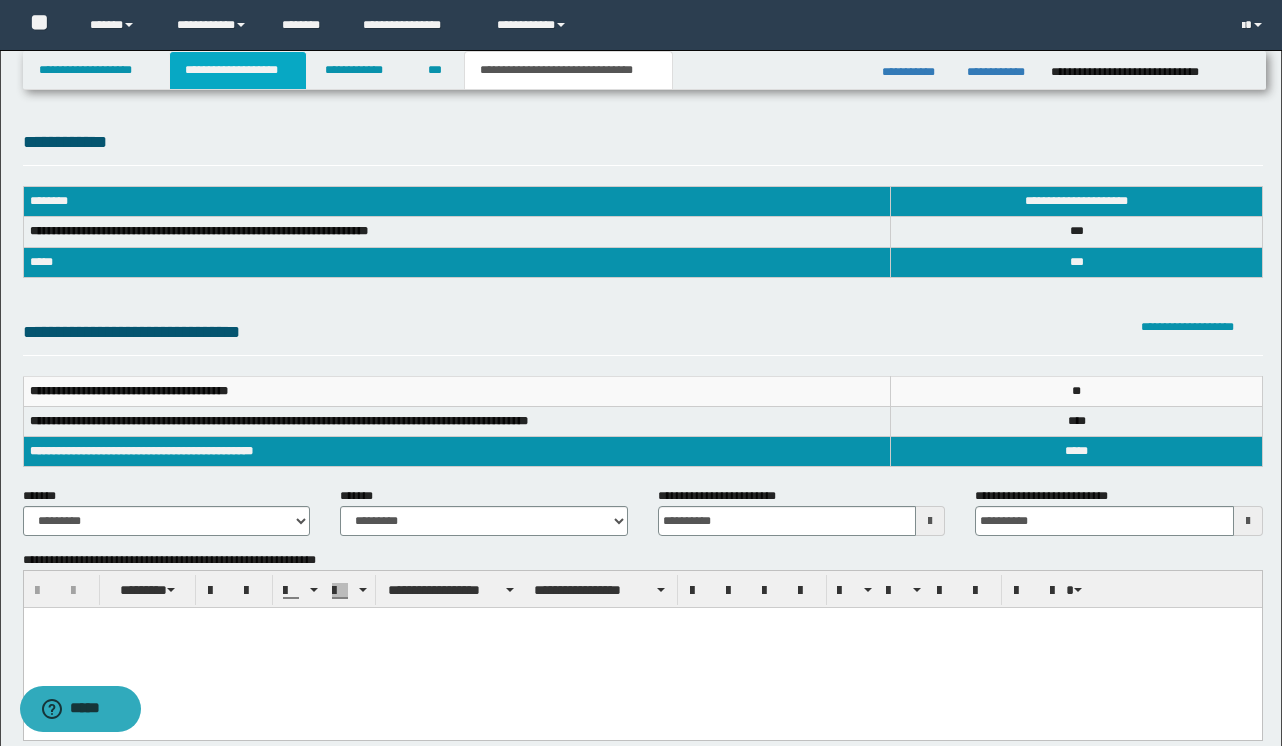 click on "**********" at bounding box center [238, 70] 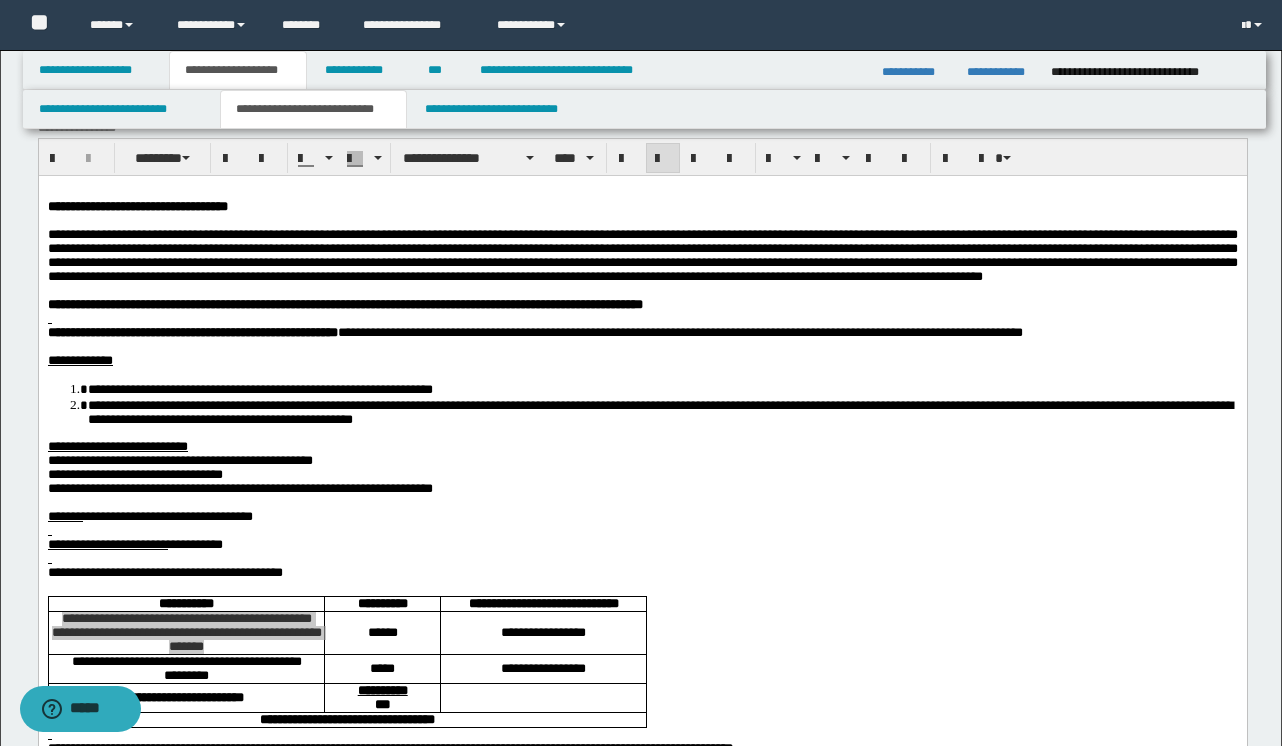 scroll, scrollTop: 37, scrollLeft: 0, axis: vertical 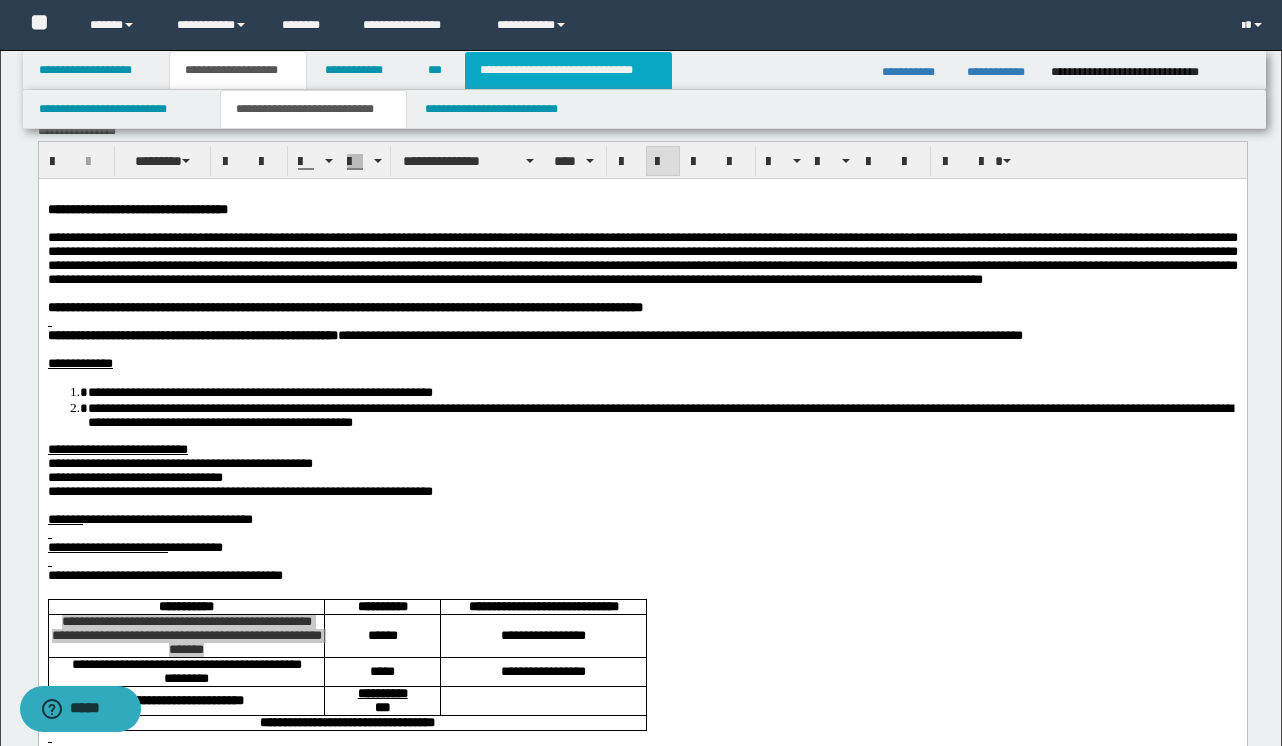 click on "**********" at bounding box center [568, 70] 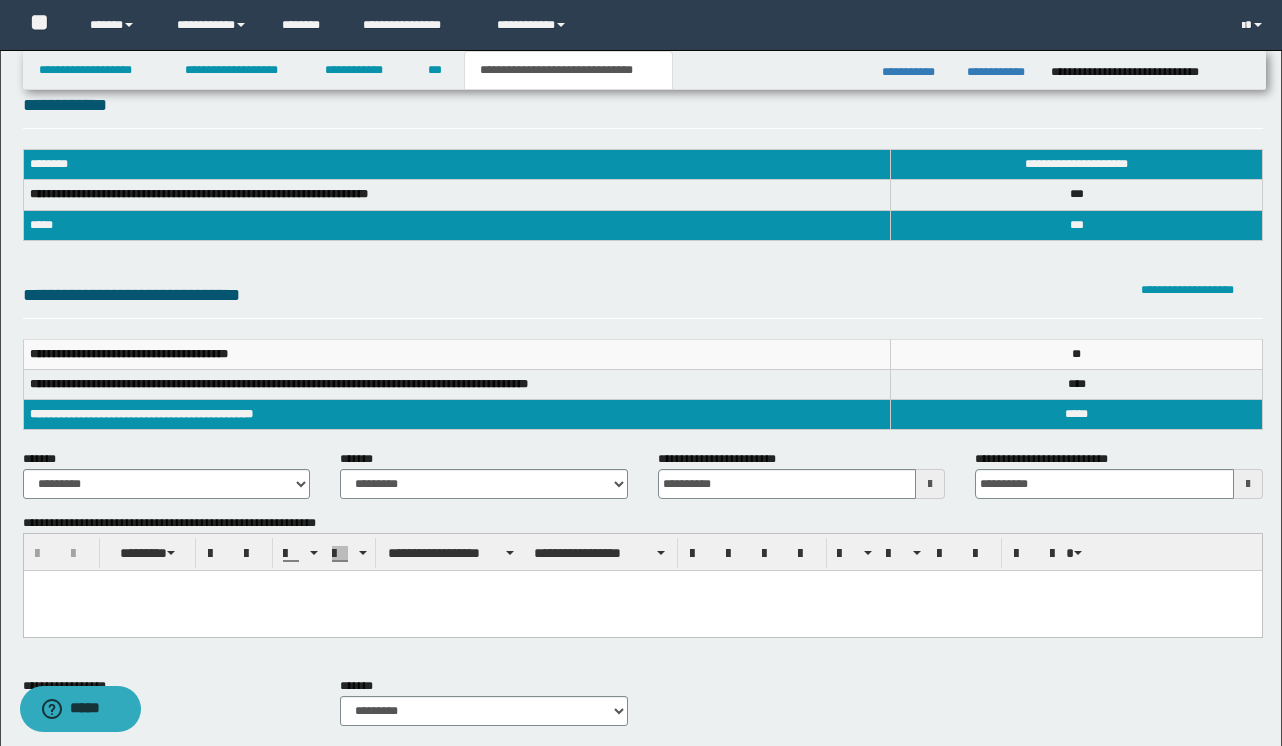 scroll, scrollTop: 6, scrollLeft: 0, axis: vertical 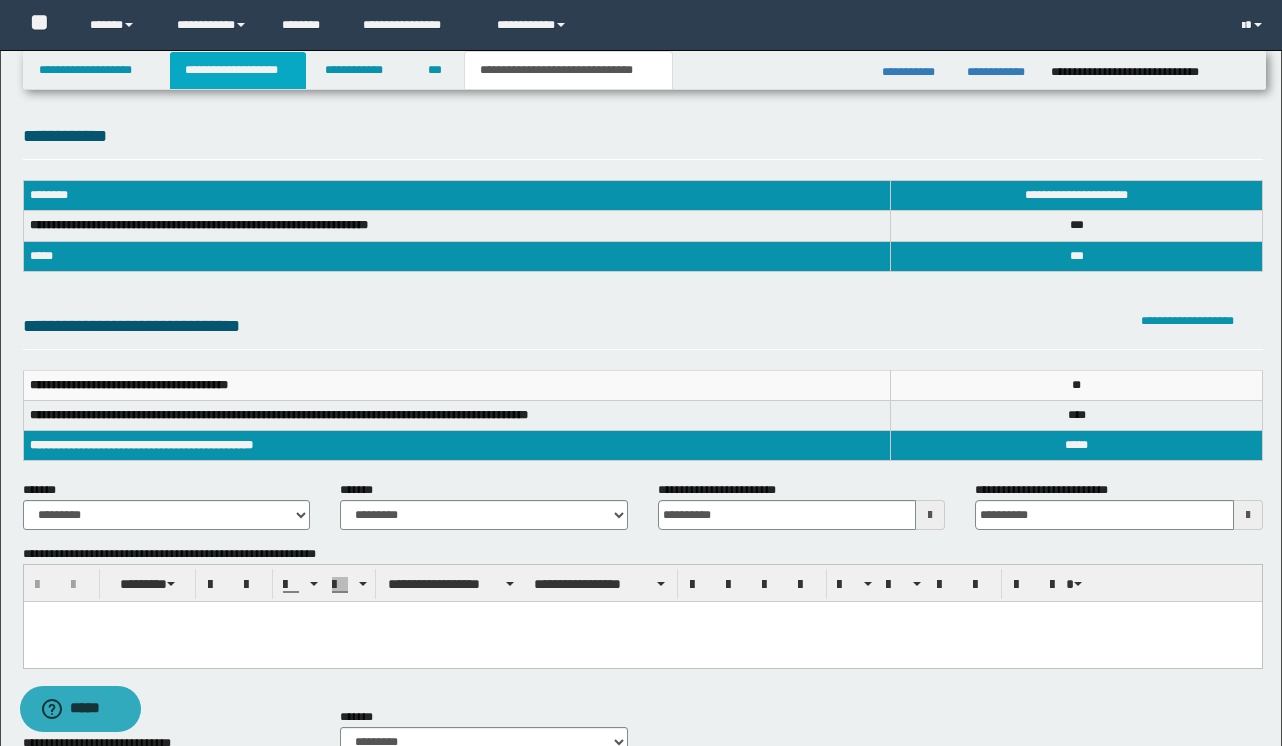 click on "**********" at bounding box center [238, 70] 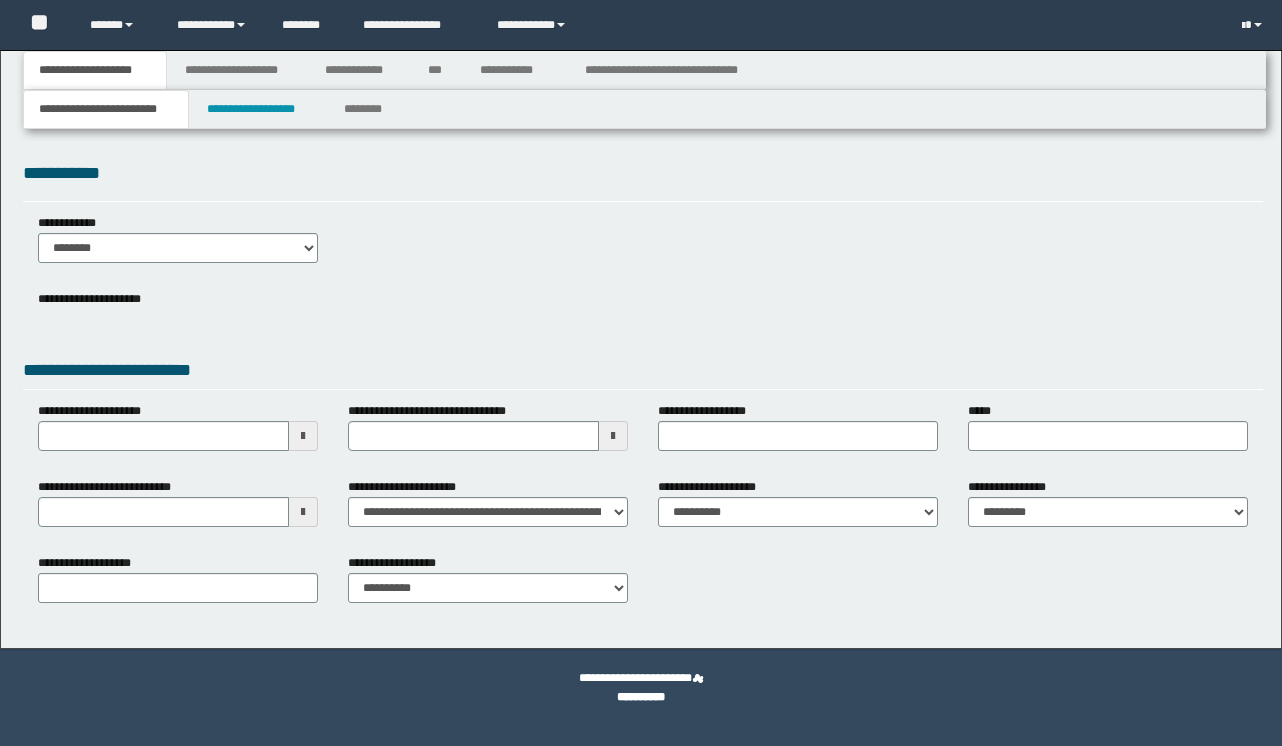 scroll, scrollTop: 0, scrollLeft: 0, axis: both 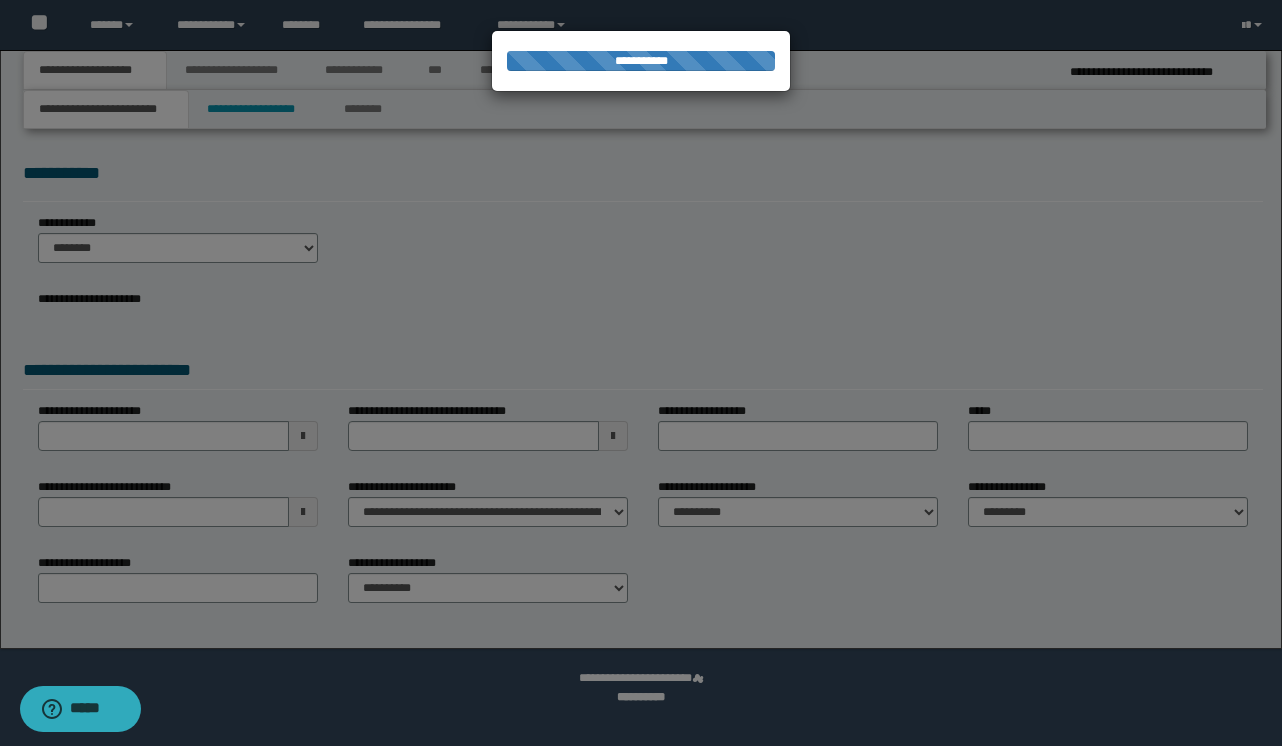 select on "*" 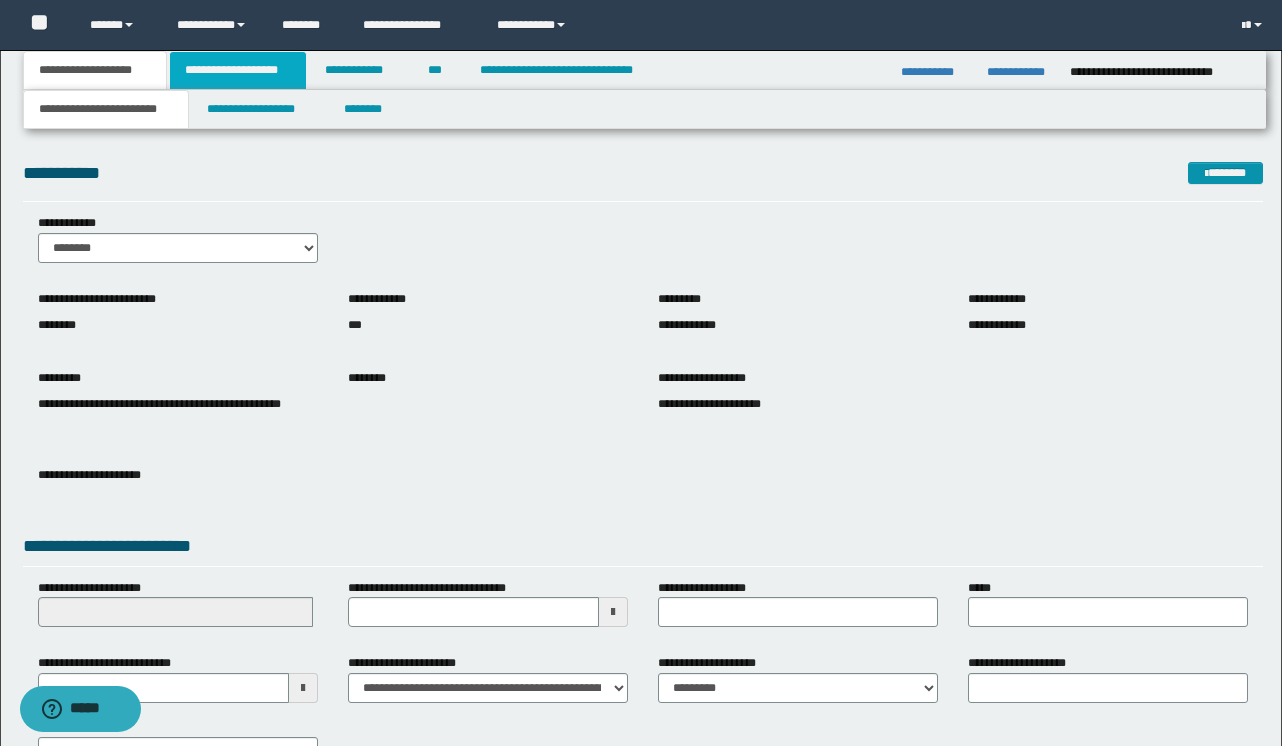 click on "**********" at bounding box center [238, 70] 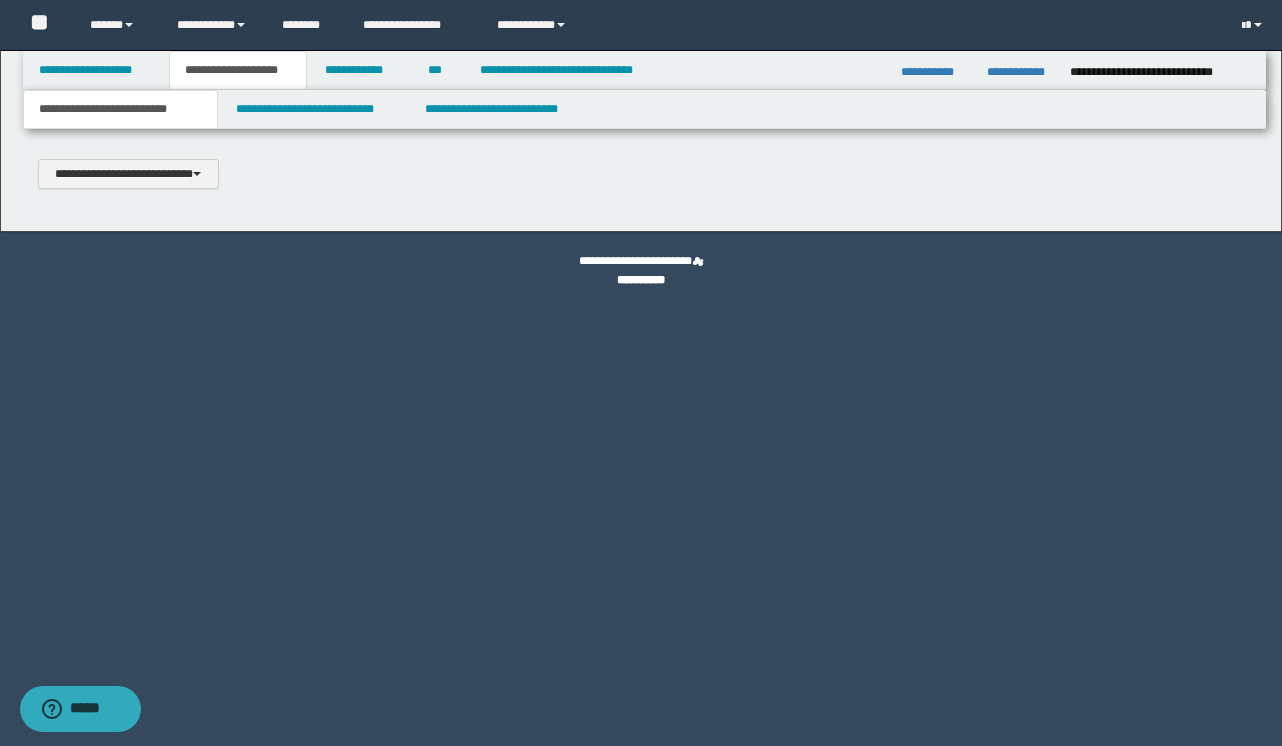 scroll, scrollTop: 0, scrollLeft: 0, axis: both 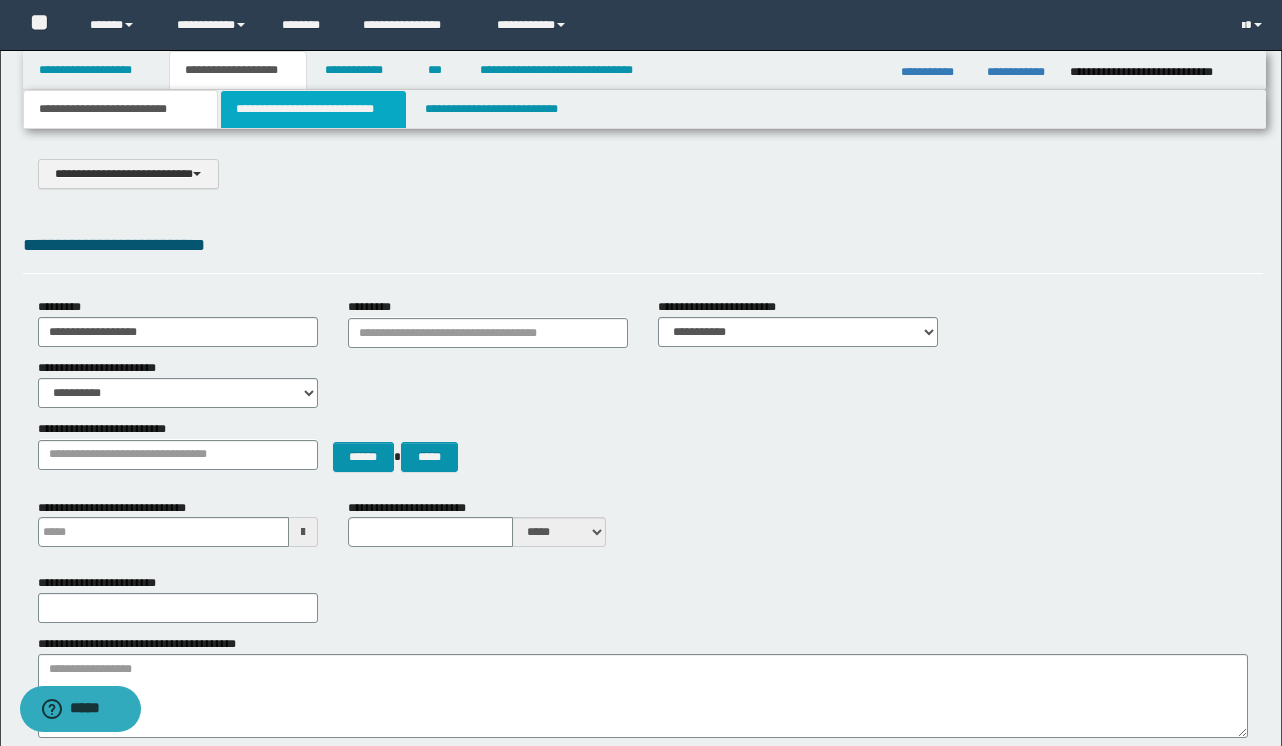 click on "**********" at bounding box center (314, 109) 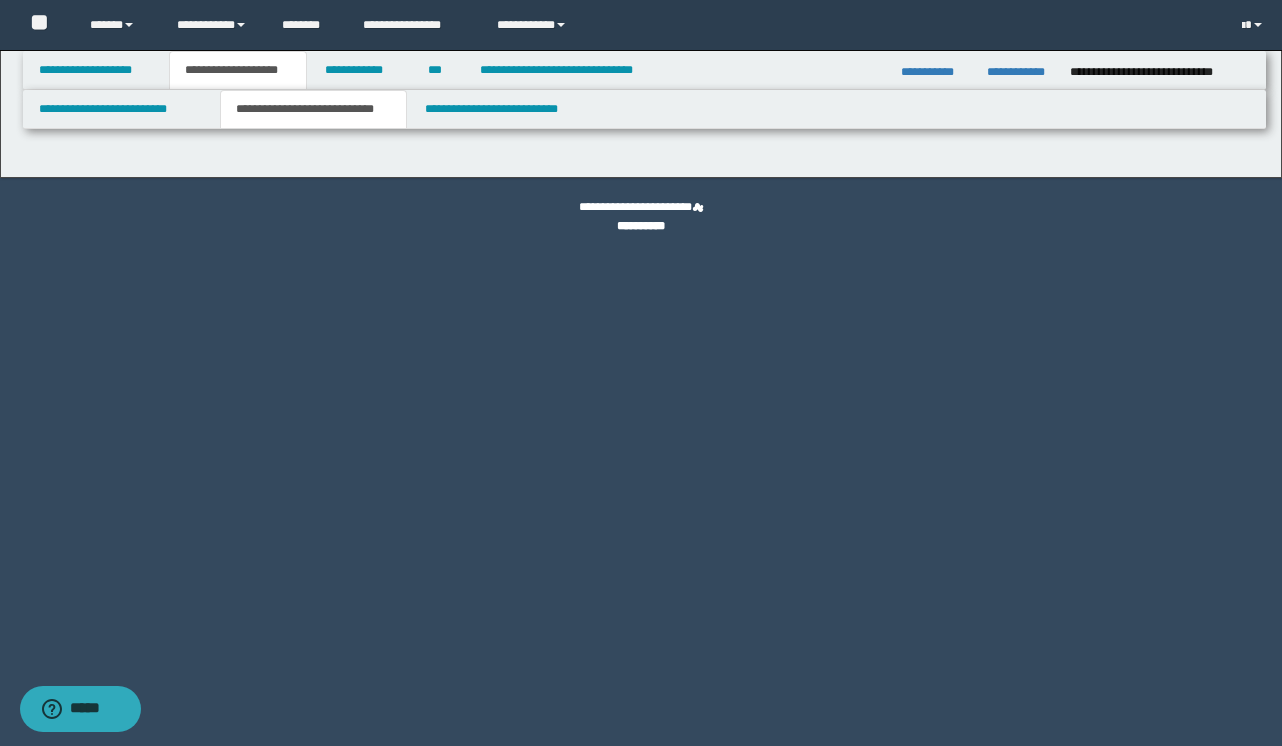 select on "*" 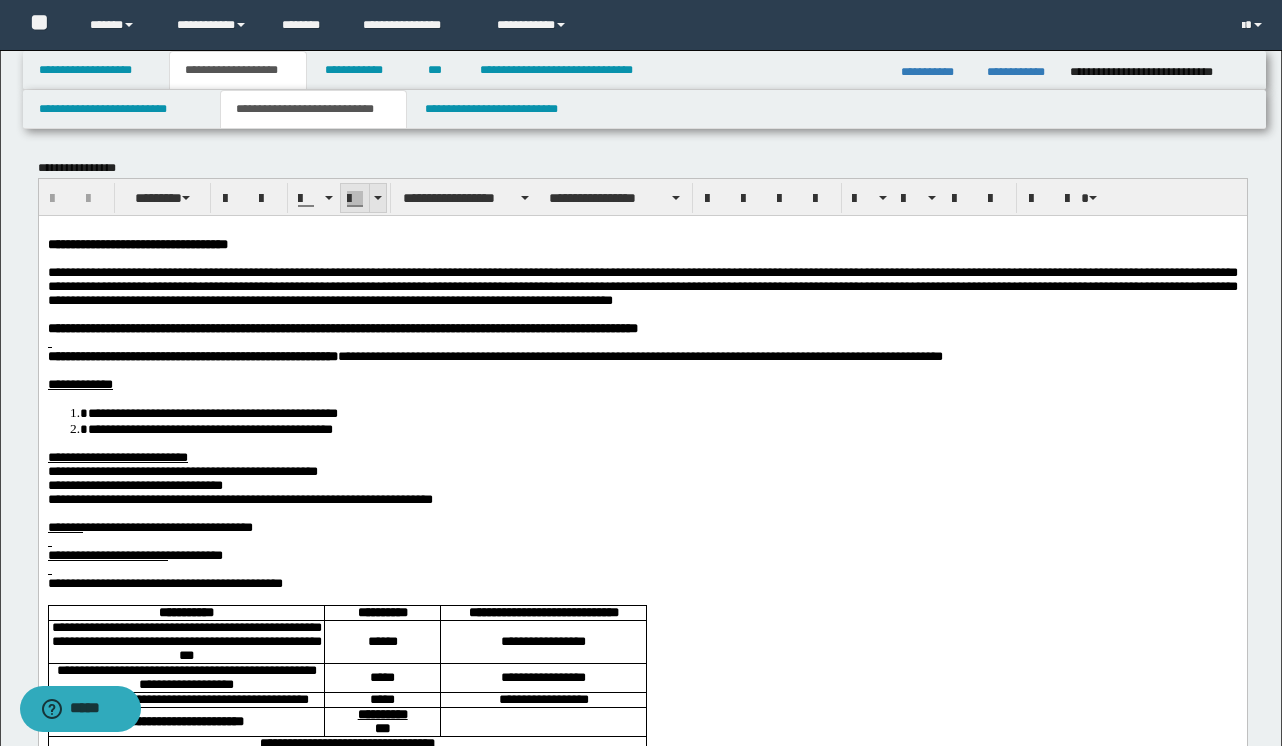 scroll, scrollTop: 0, scrollLeft: 0, axis: both 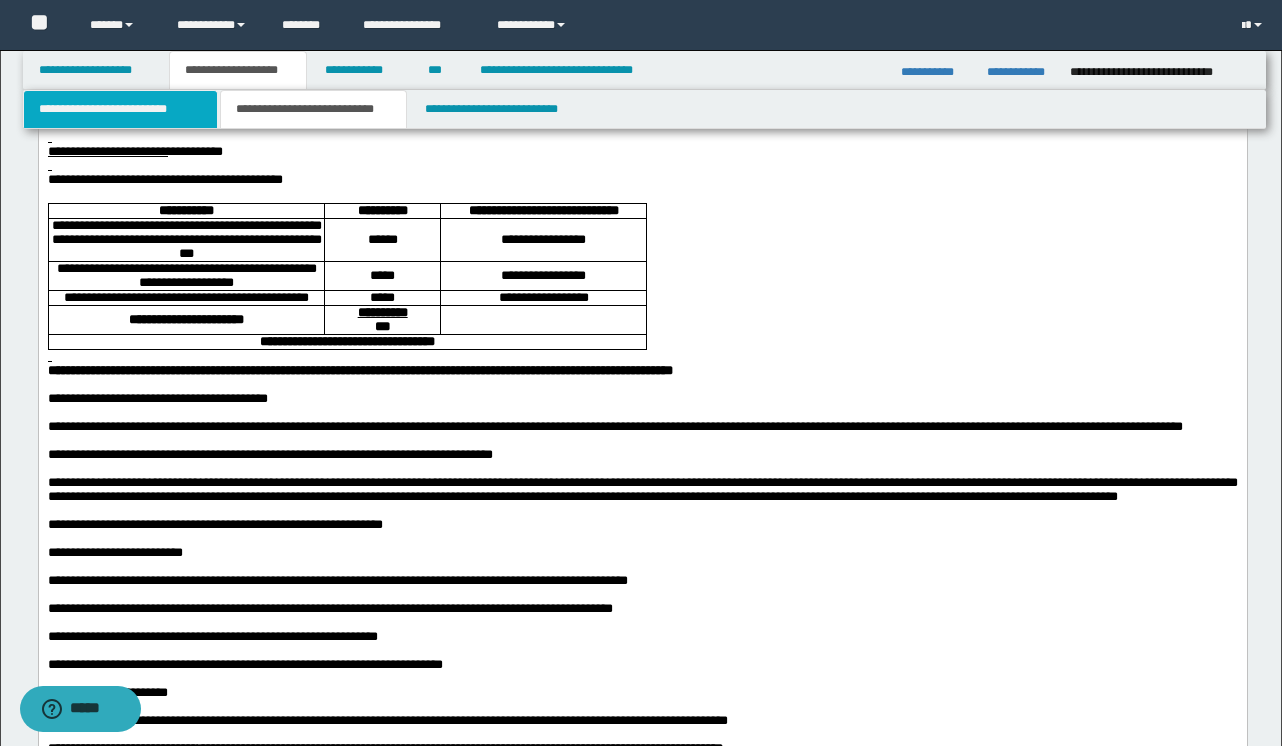click on "**********" at bounding box center [120, 109] 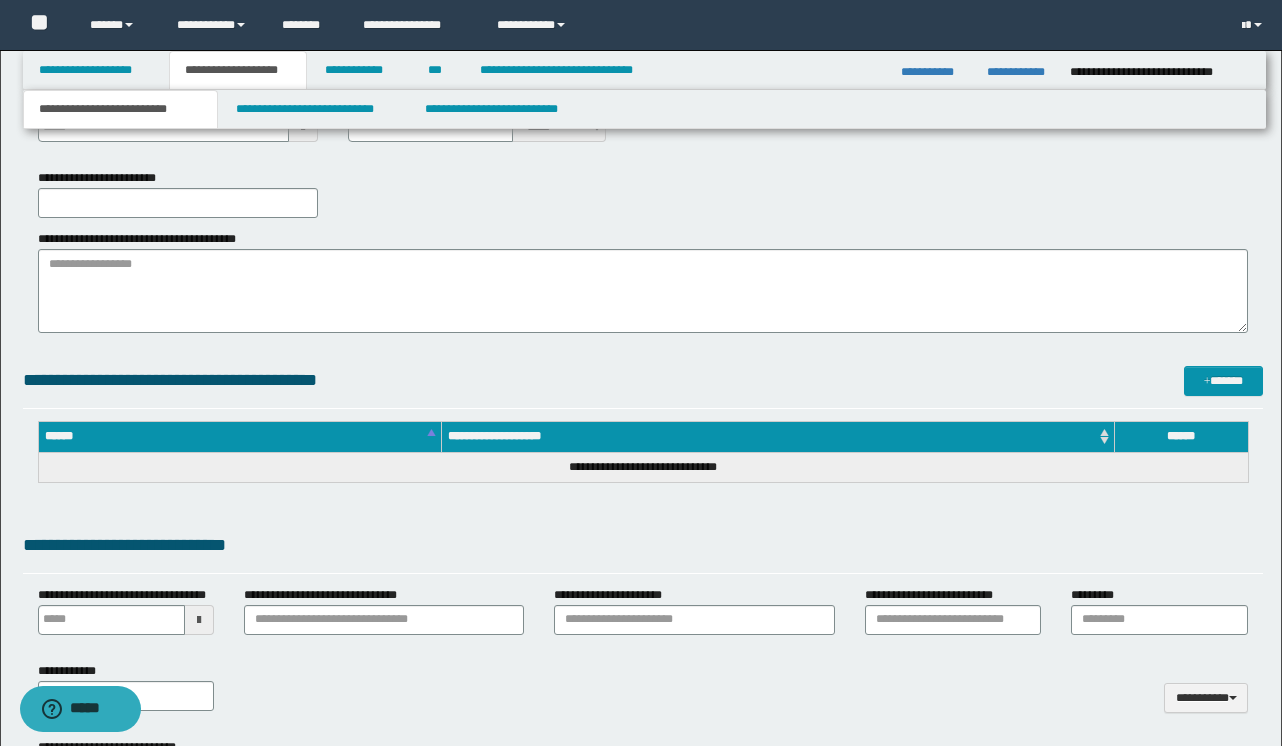 type 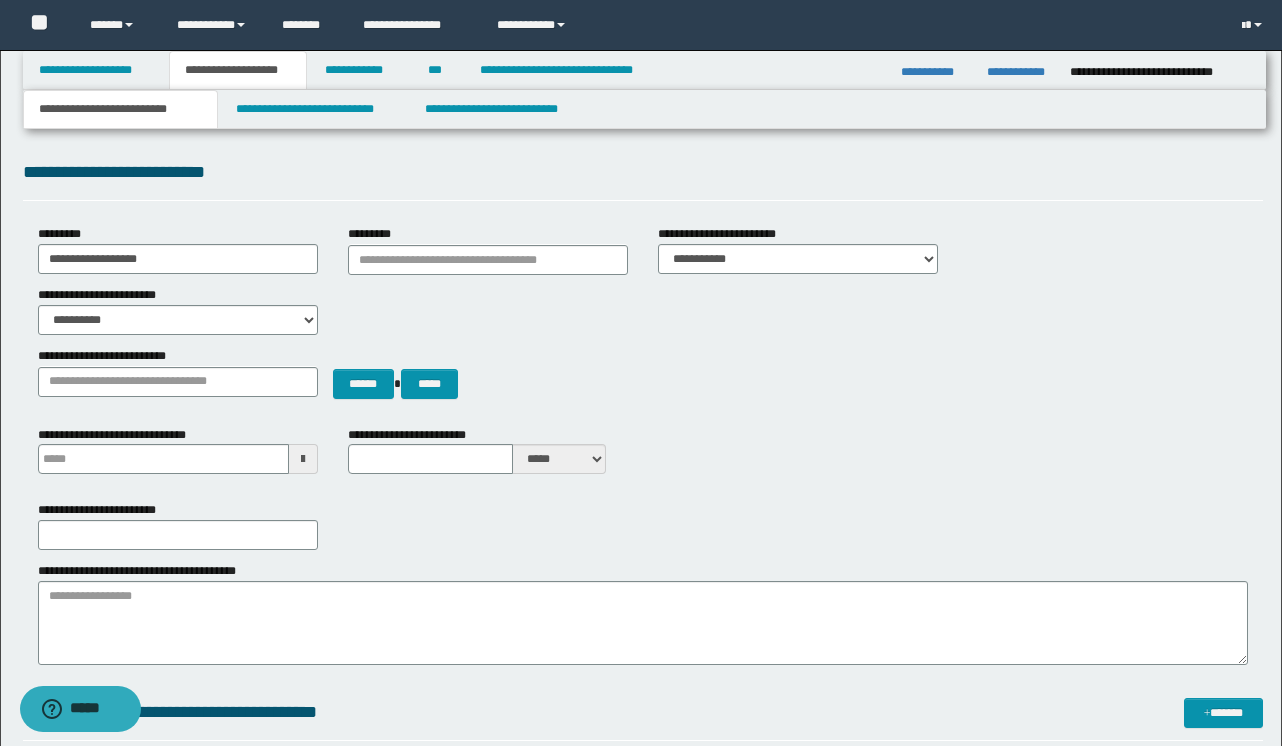 scroll, scrollTop: 0, scrollLeft: 0, axis: both 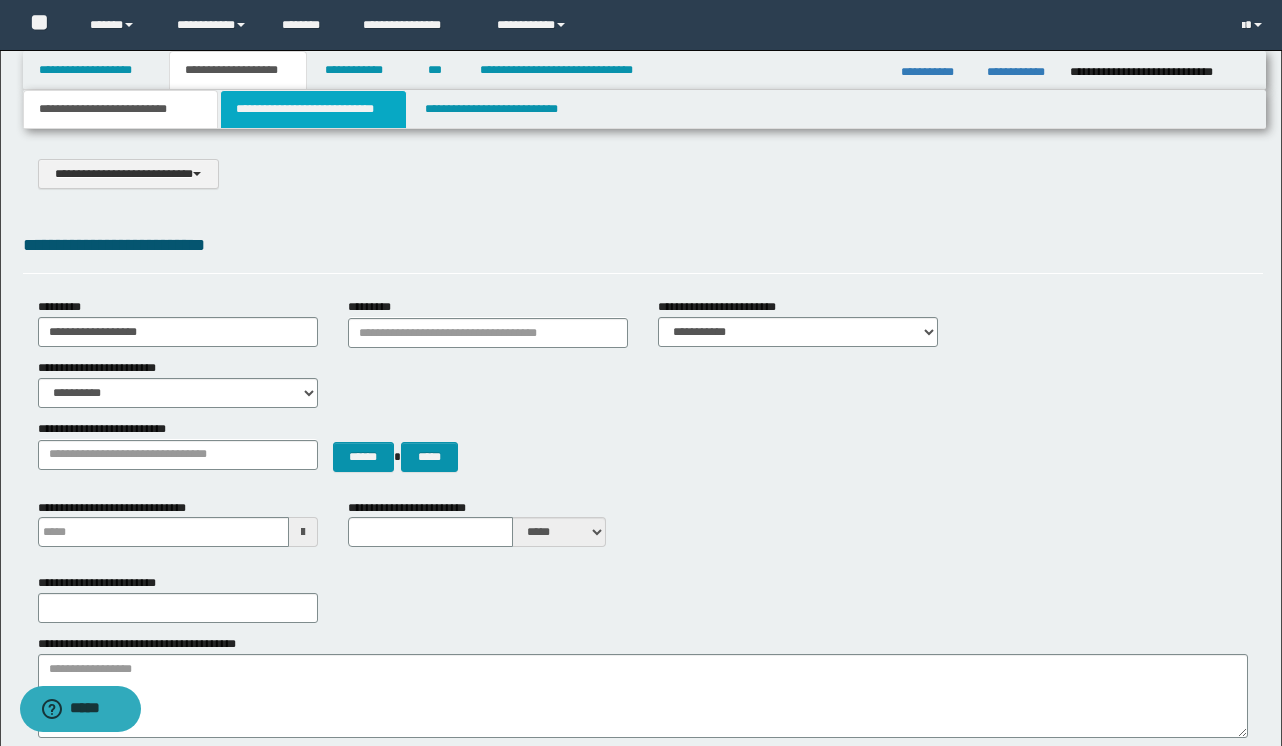 click on "**********" at bounding box center [314, 109] 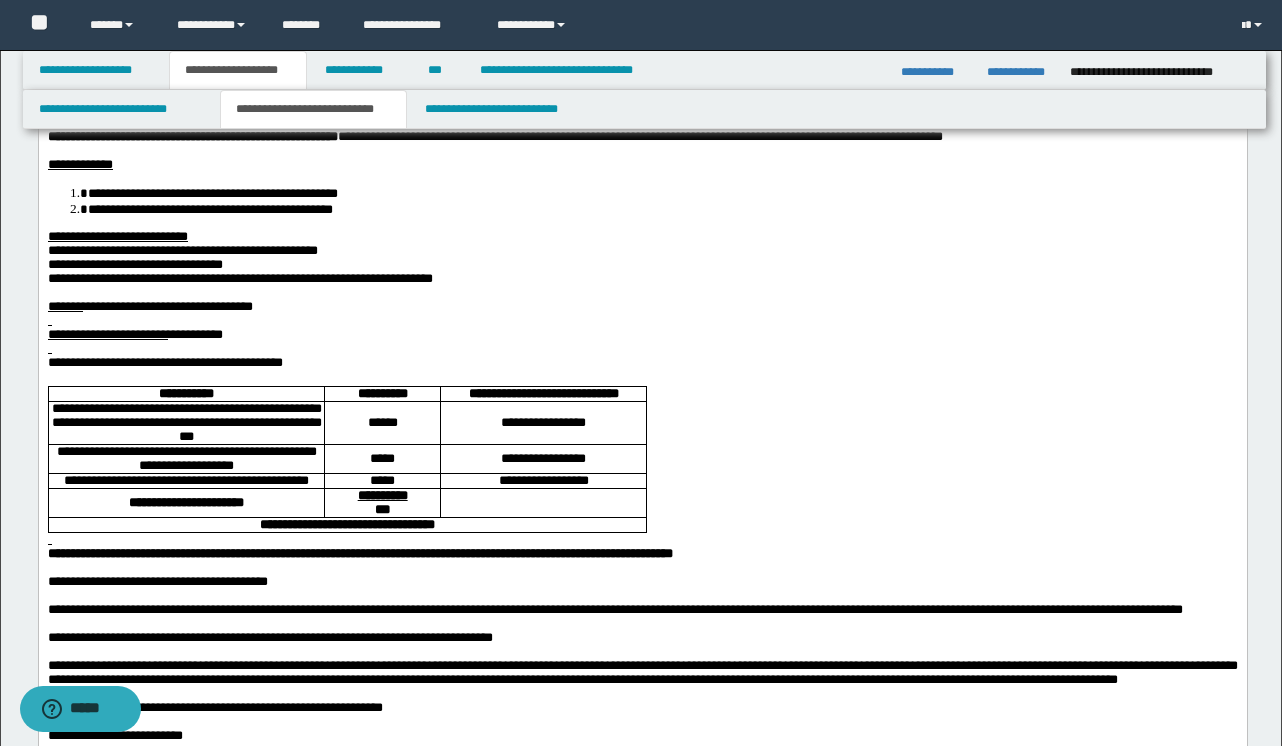 scroll, scrollTop: 226, scrollLeft: 0, axis: vertical 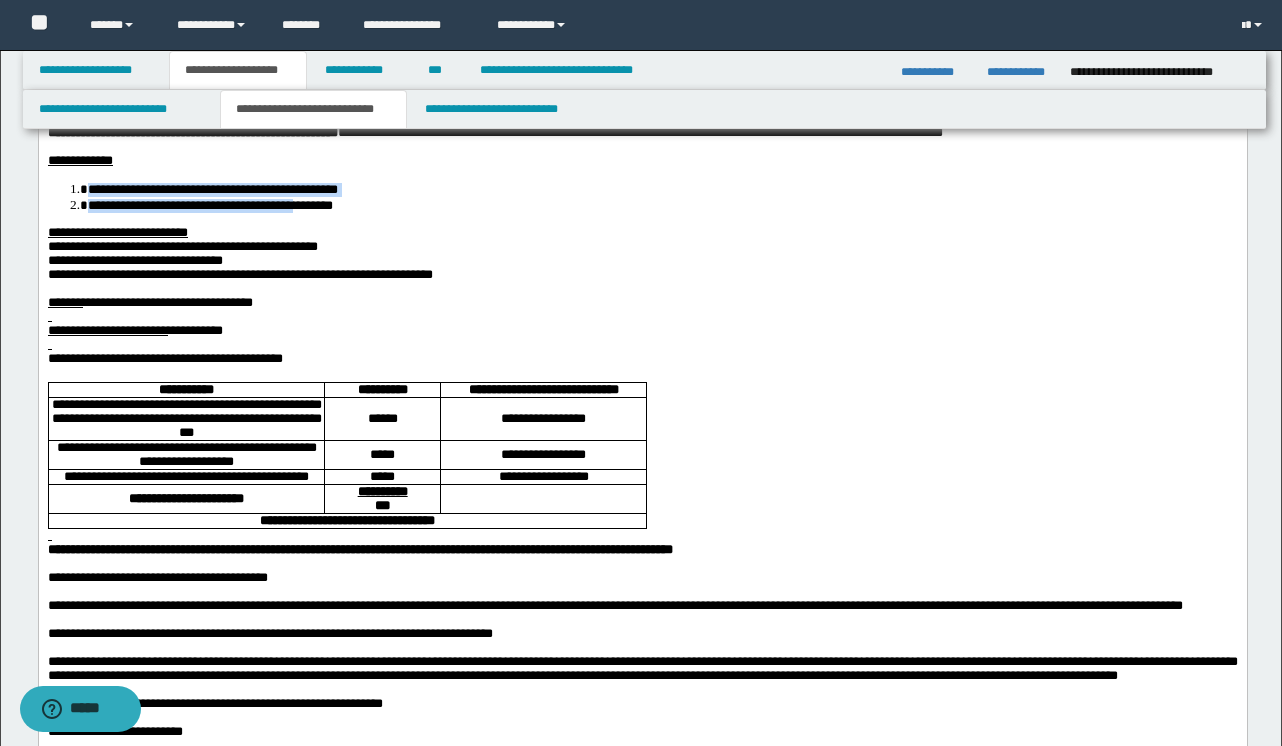 drag, startPoint x: 411, startPoint y: 222, endPoint x: 89, endPoint y: 211, distance: 322.18784 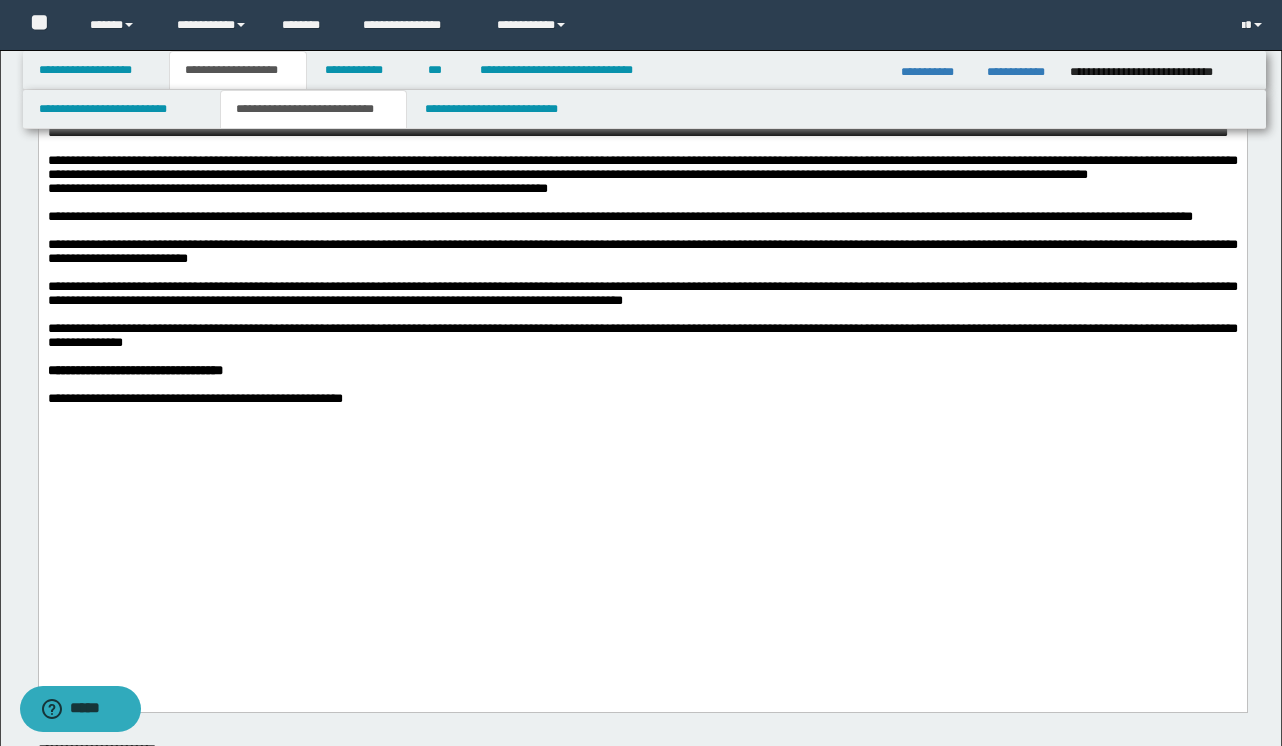scroll, scrollTop: 1045, scrollLeft: 0, axis: vertical 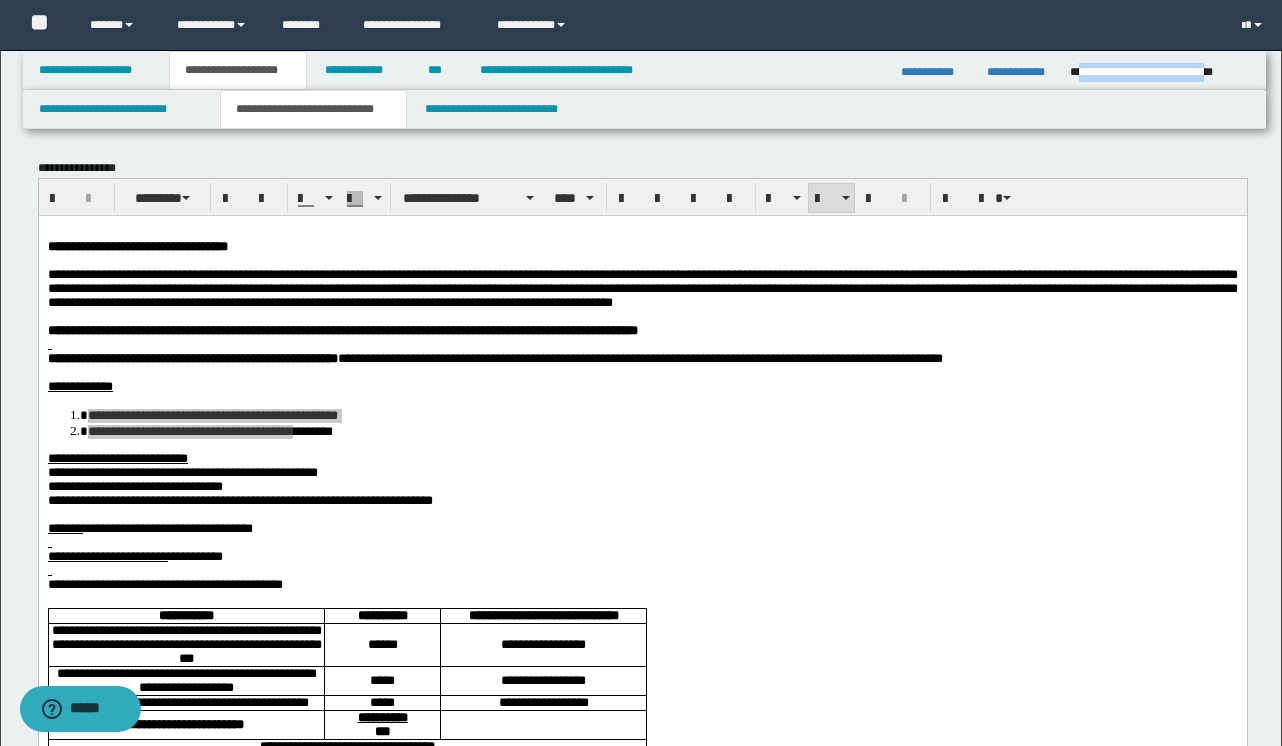 drag, startPoint x: 1077, startPoint y: 72, endPoint x: 1246, endPoint y: 67, distance: 169.07394 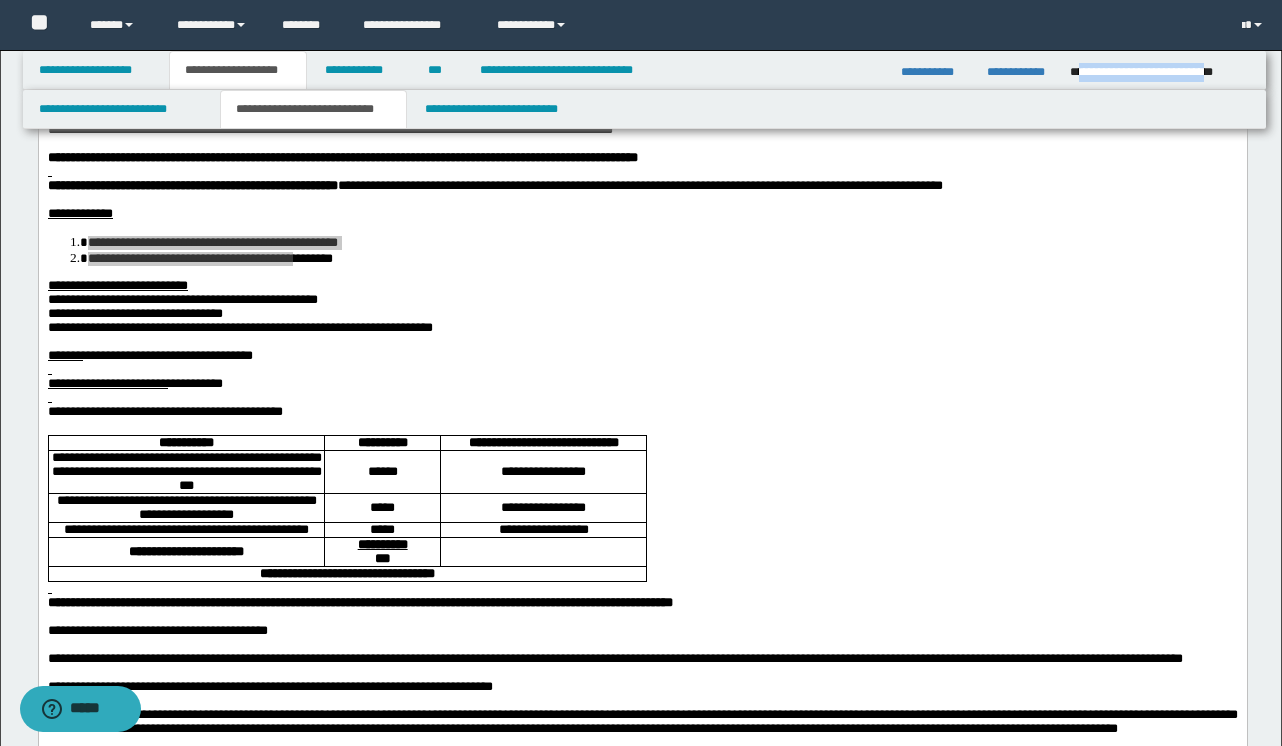 scroll, scrollTop: 0, scrollLeft: 0, axis: both 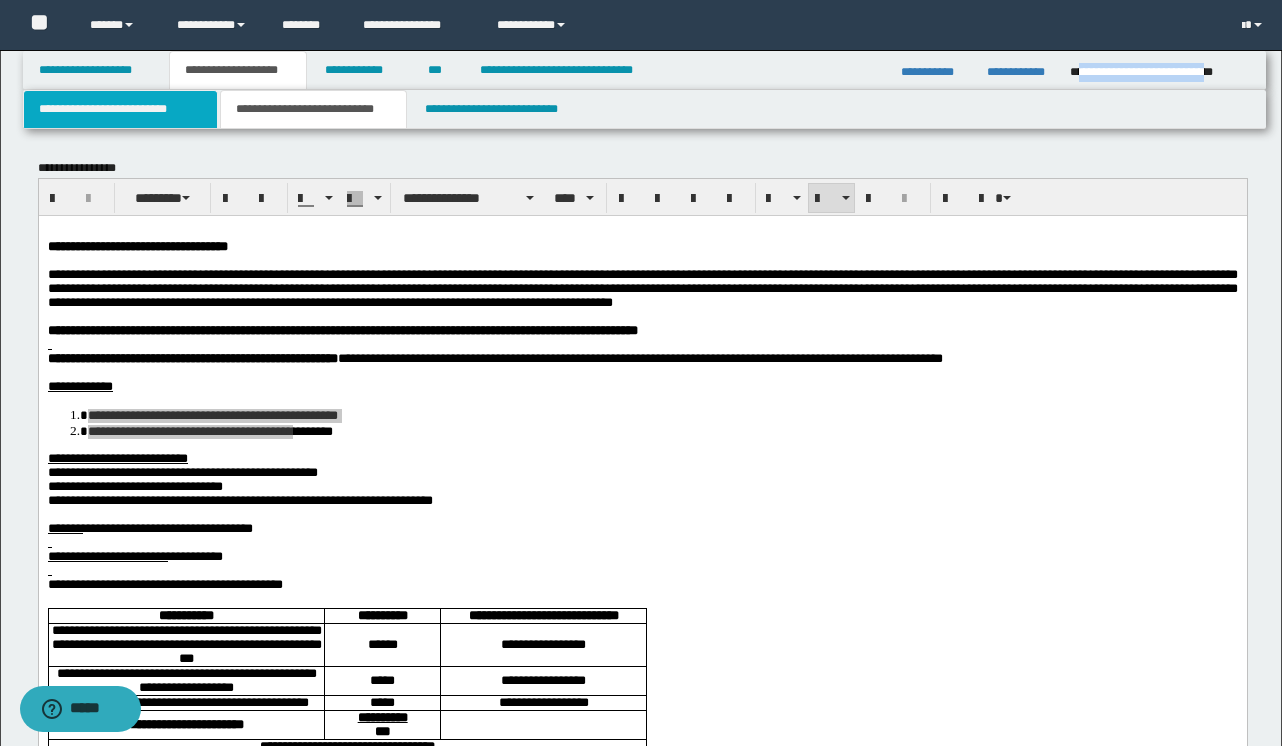 click on "**********" at bounding box center [120, 109] 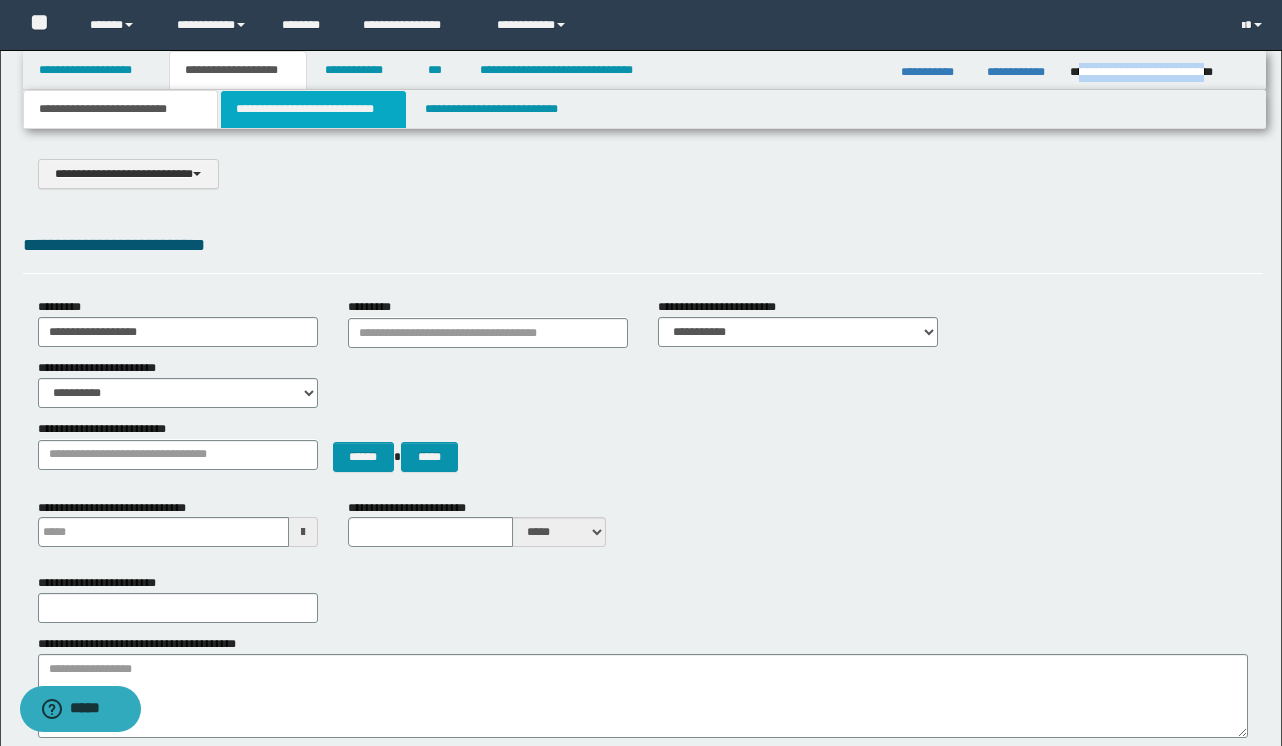 click on "**********" at bounding box center [314, 109] 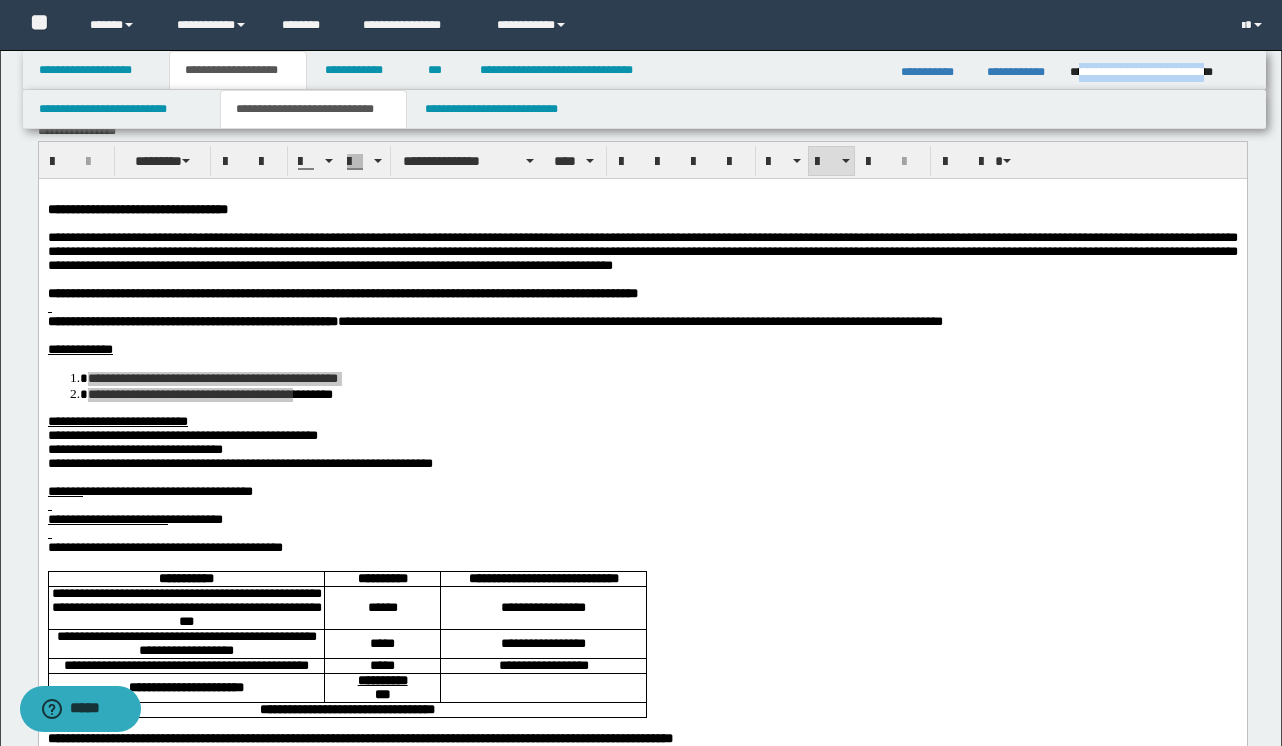 scroll, scrollTop: 42, scrollLeft: 0, axis: vertical 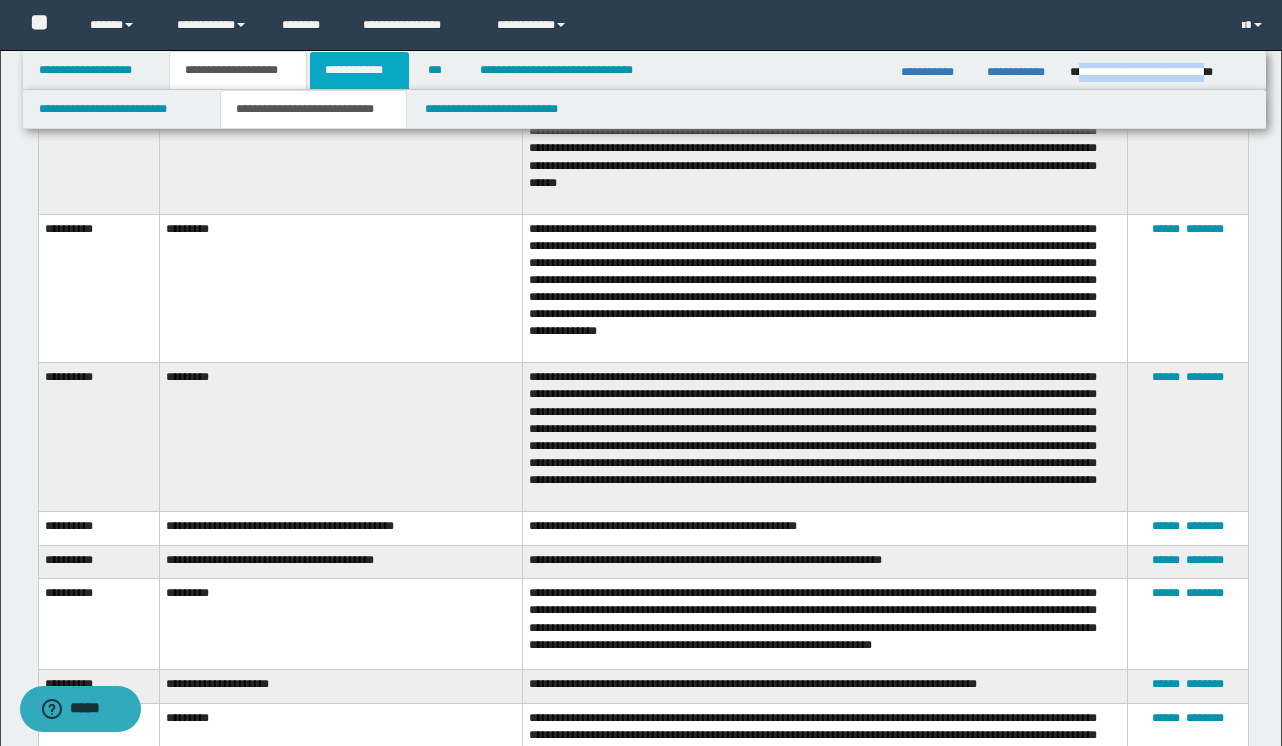 click on "**********" at bounding box center [359, 70] 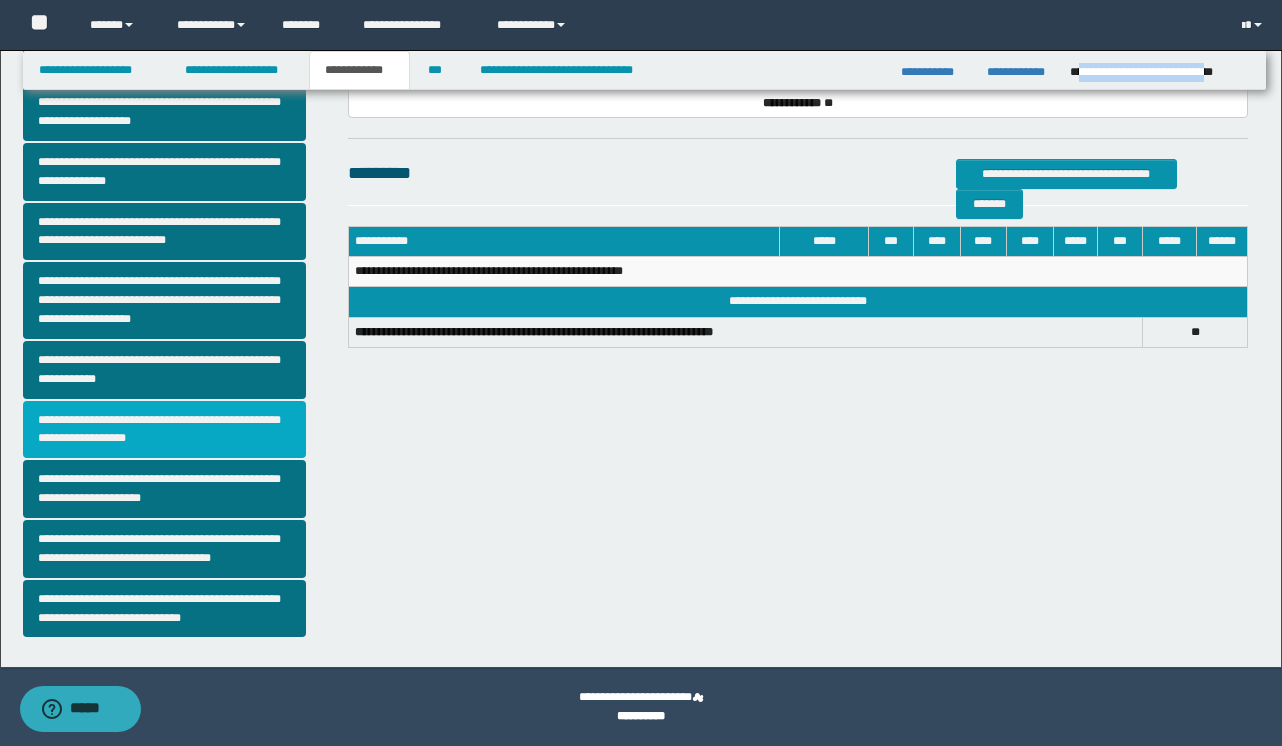 click on "**********" at bounding box center [164, 430] 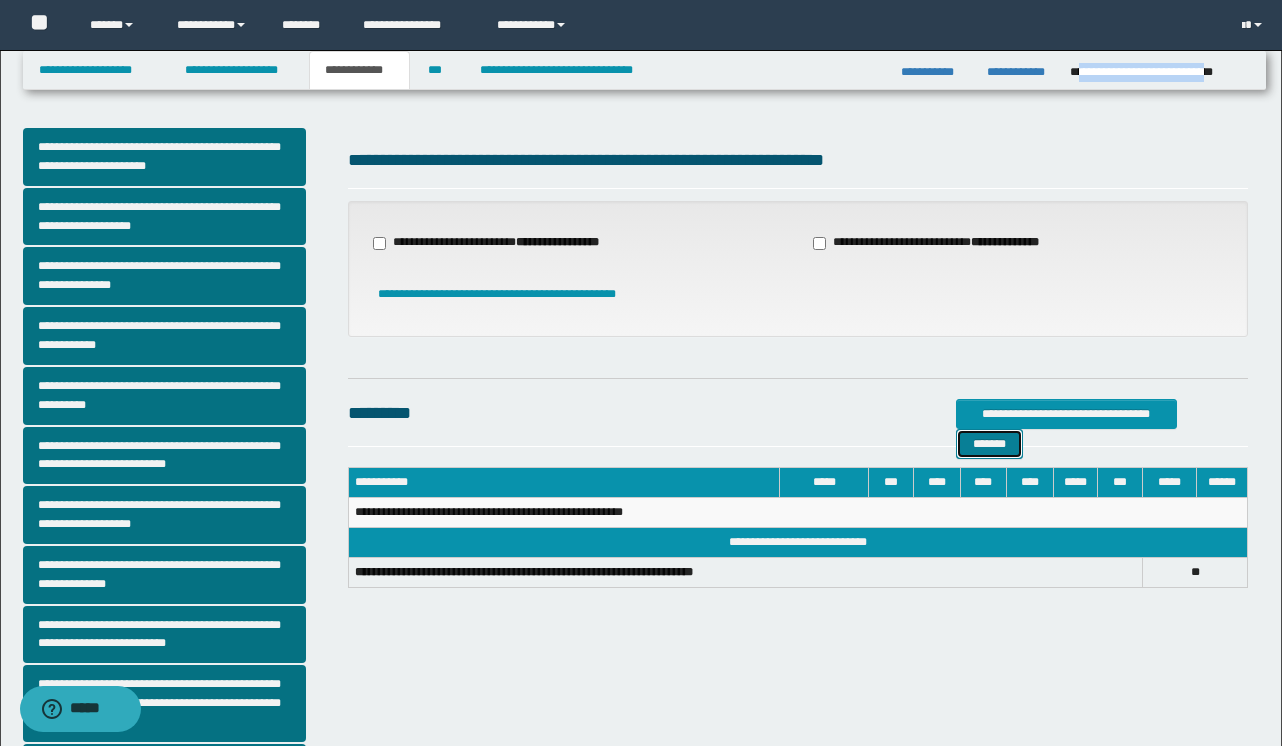 click on "*******" at bounding box center [989, 444] 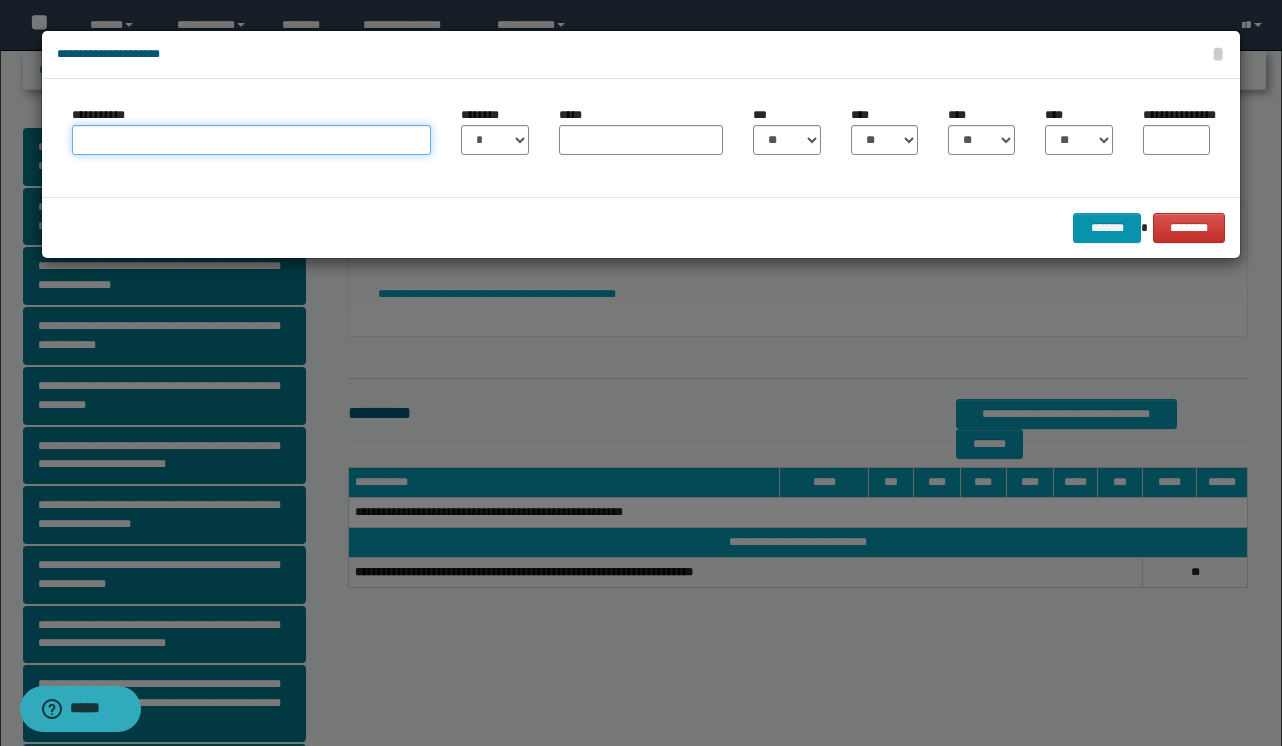 click on "**********" at bounding box center [251, 140] 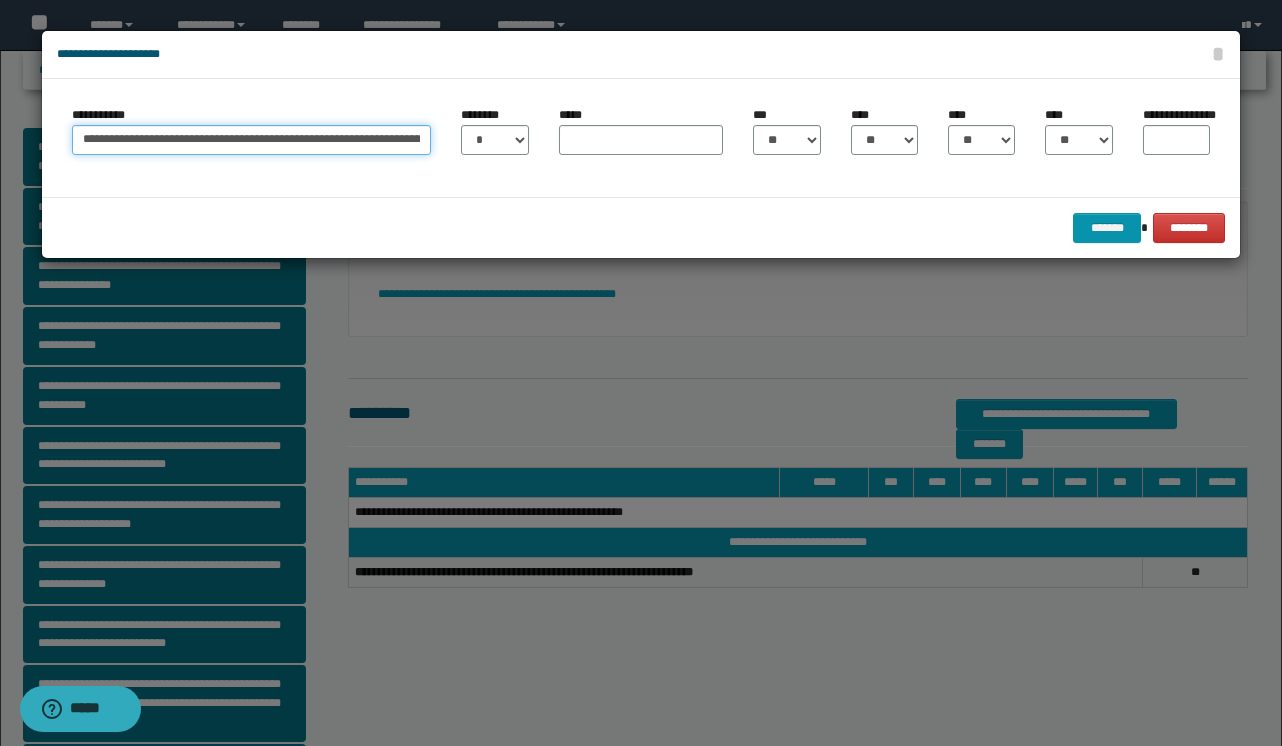 scroll, scrollTop: 0, scrollLeft: 345, axis: horizontal 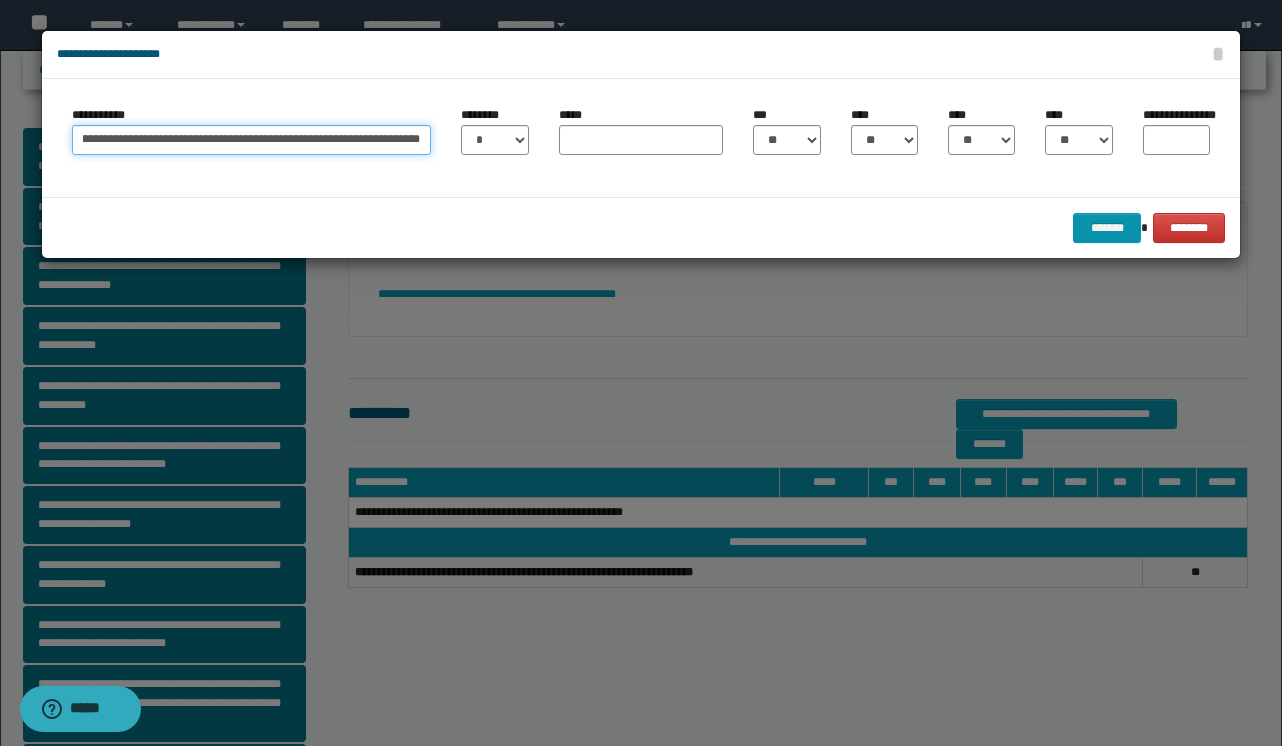 type on "**********" 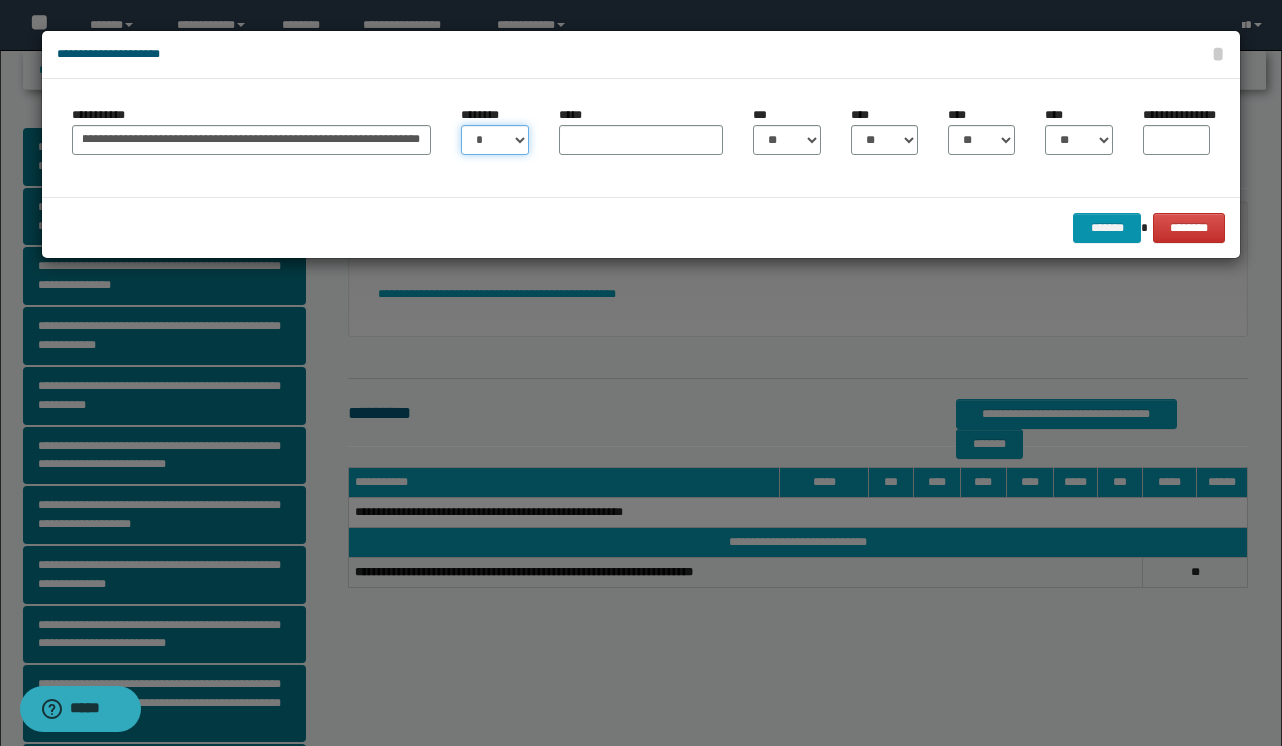 click on "*
*
*
*
*
*
*
*
*
**
**
**
**
**
**" at bounding box center [494, 140] 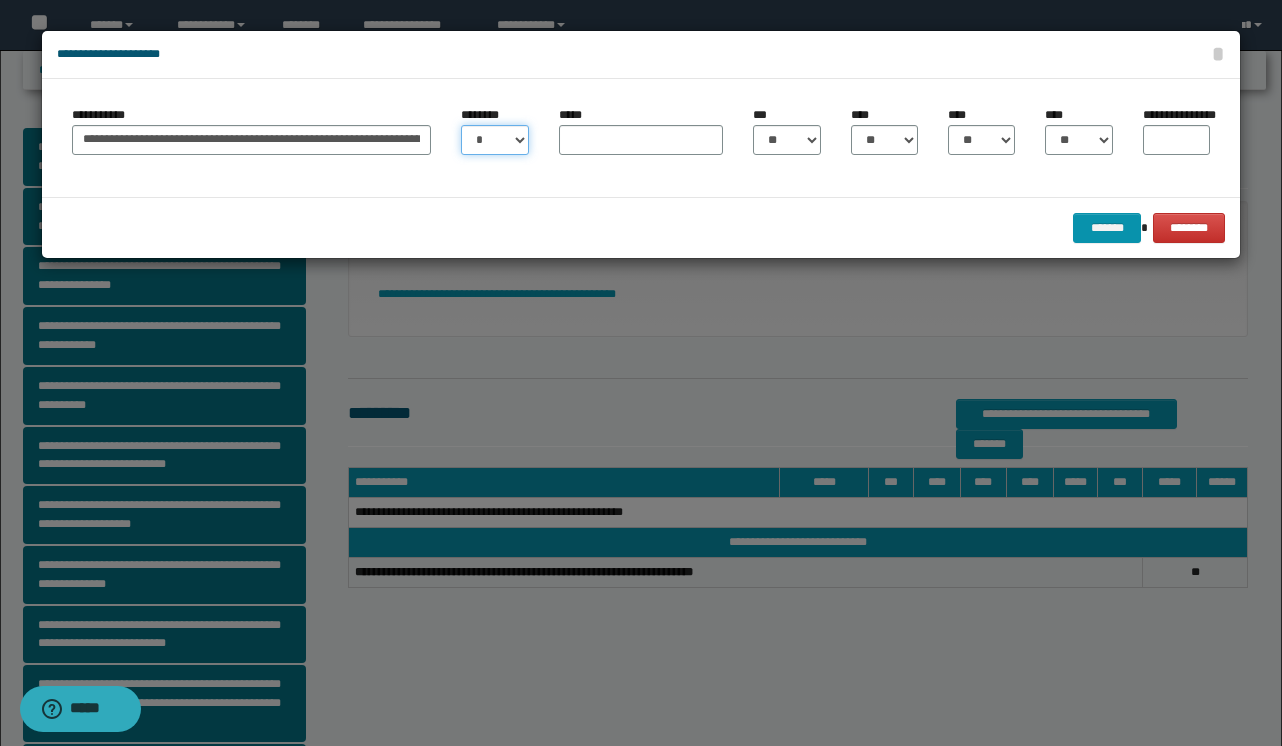 select on "**" 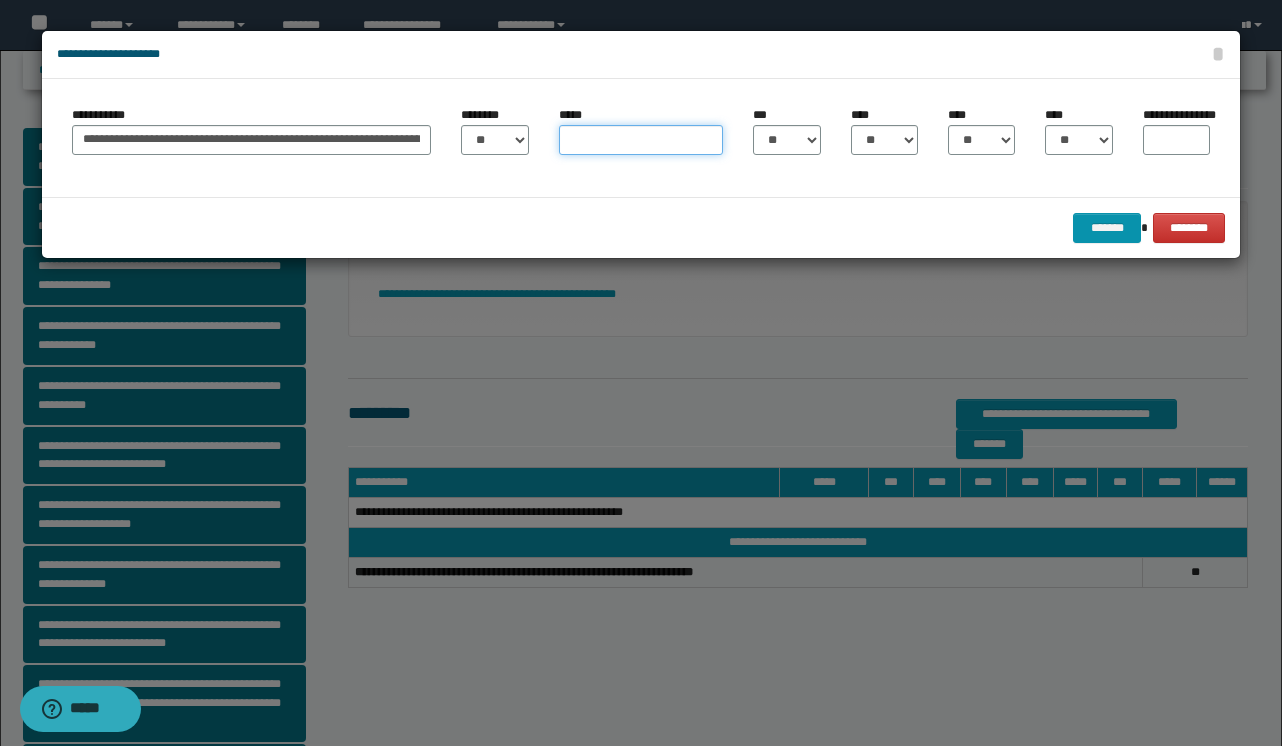 click on "*****" at bounding box center (641, 140) 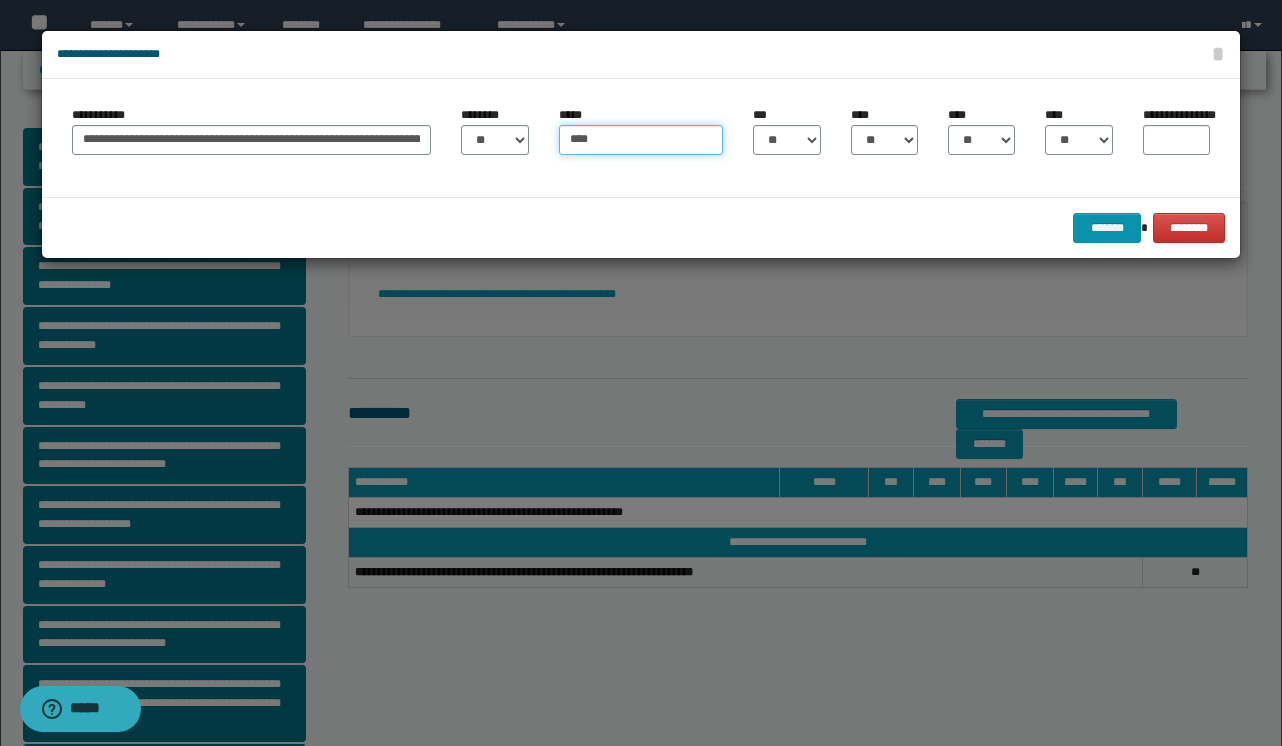 type on "****" 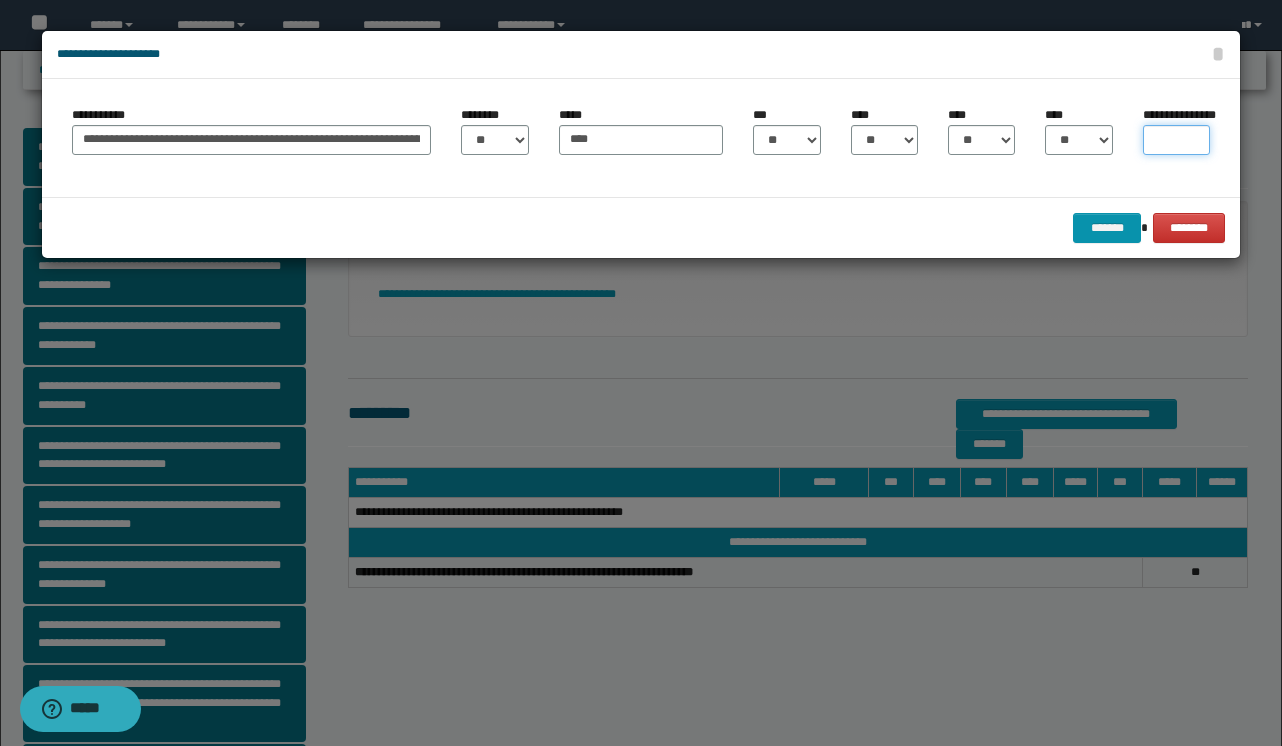 click on "**********" at bounding box center (1176, 140) 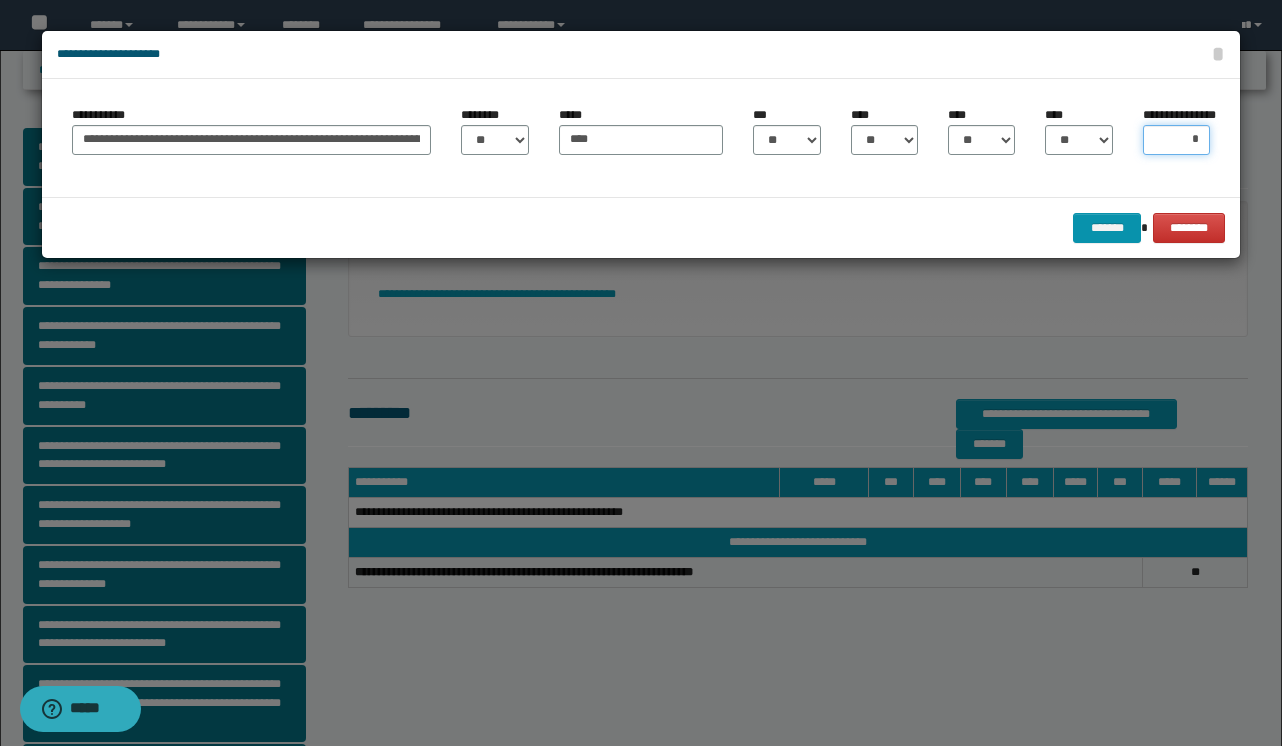 type on "**" 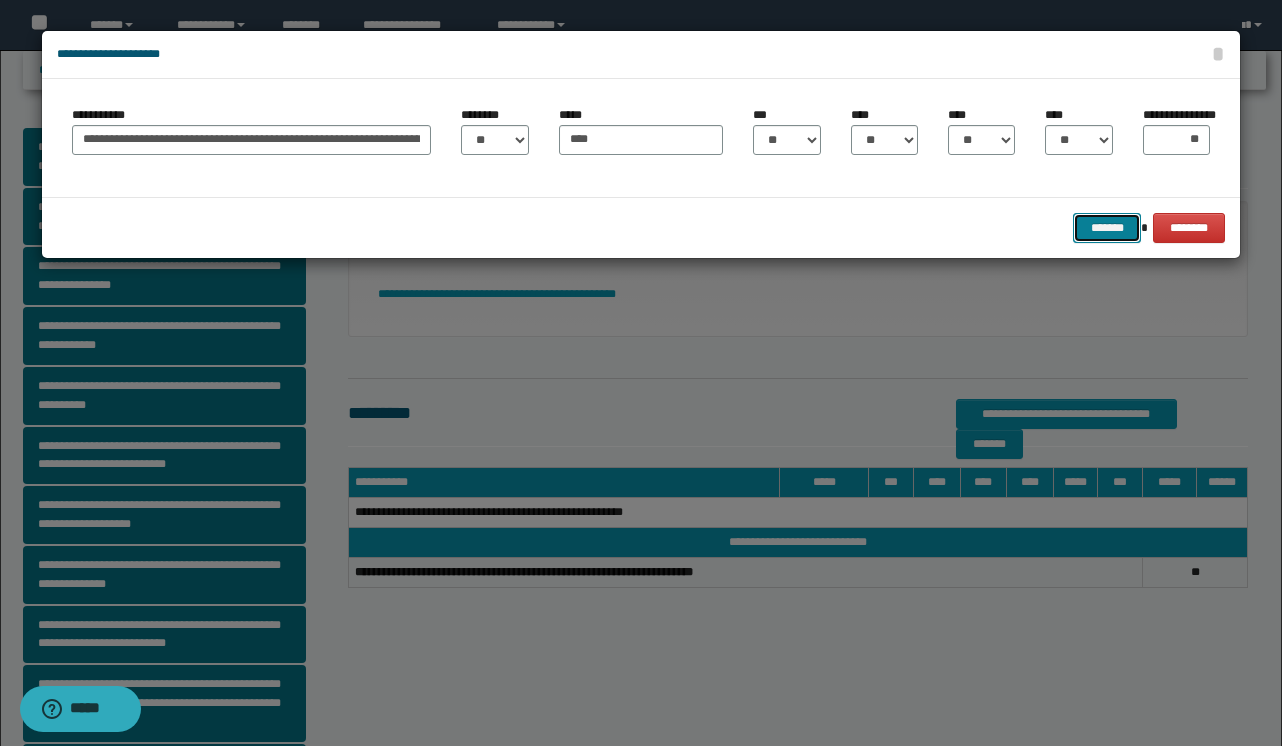 click on "*******" at bounding box center (1107, 228) 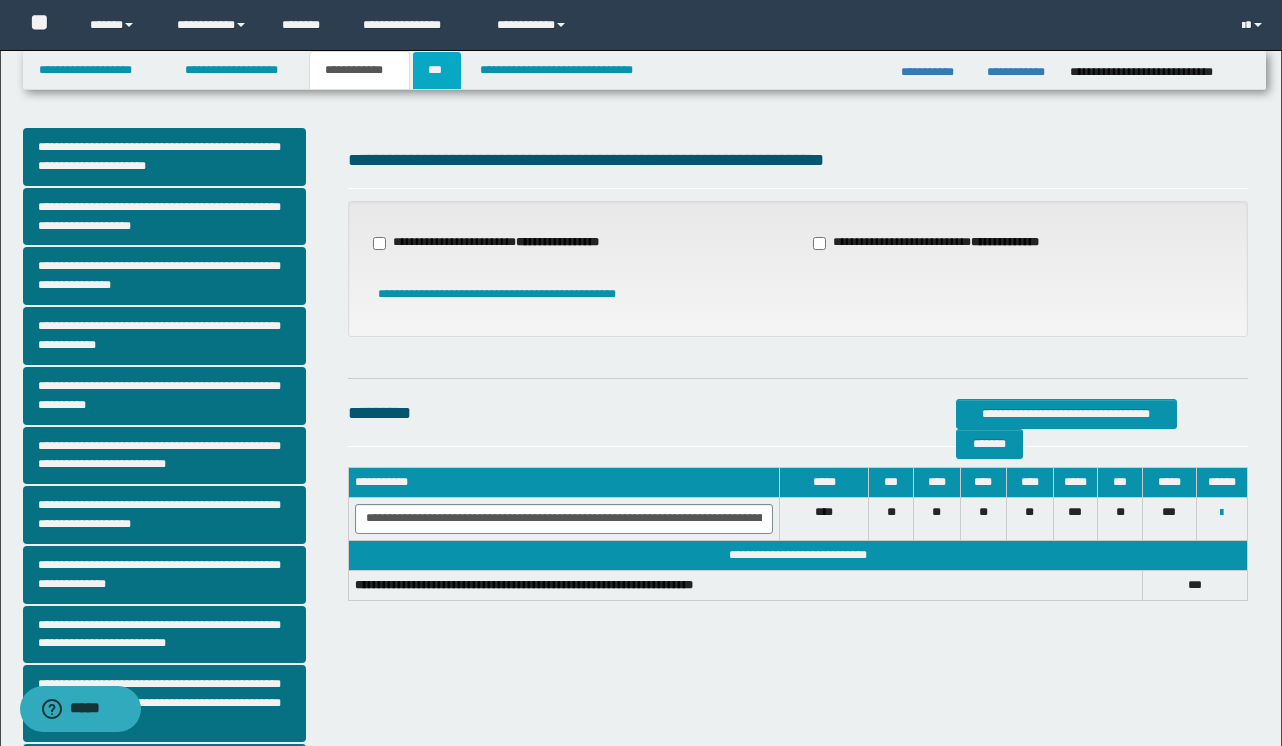 click on "***" at bounding box center [437, 70] 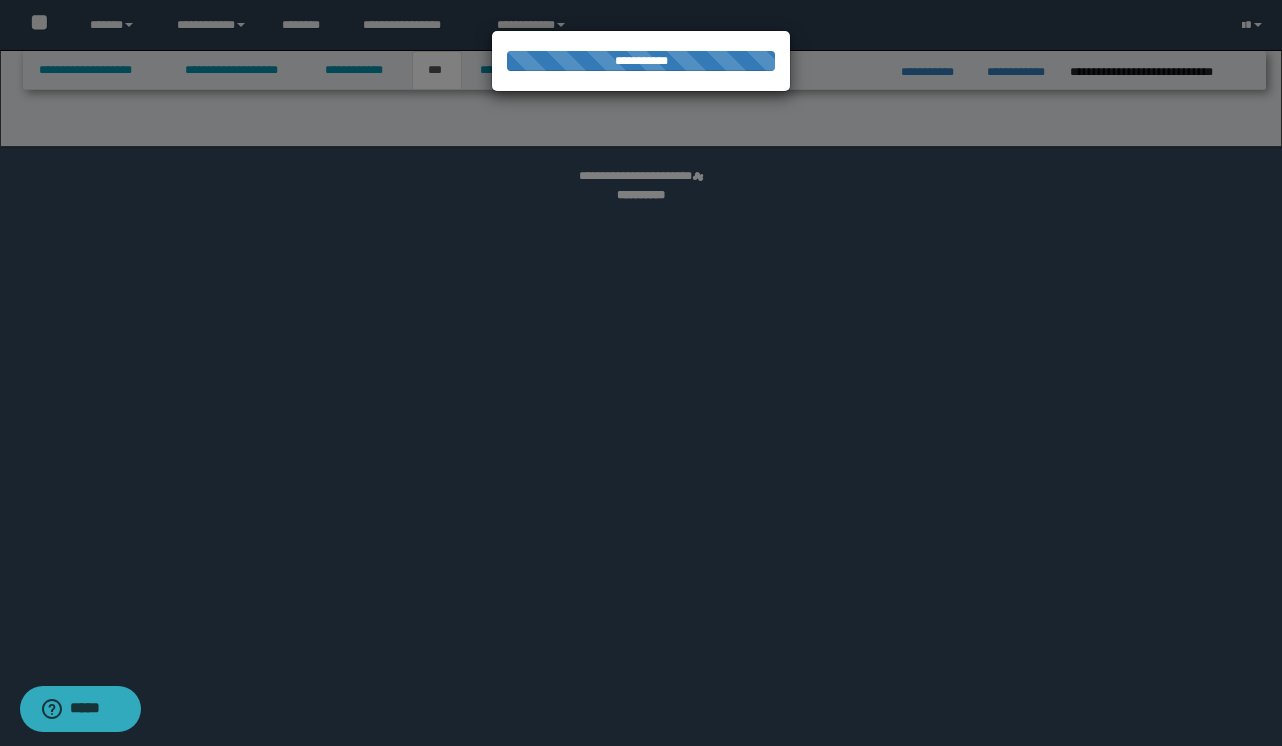 select on "*" 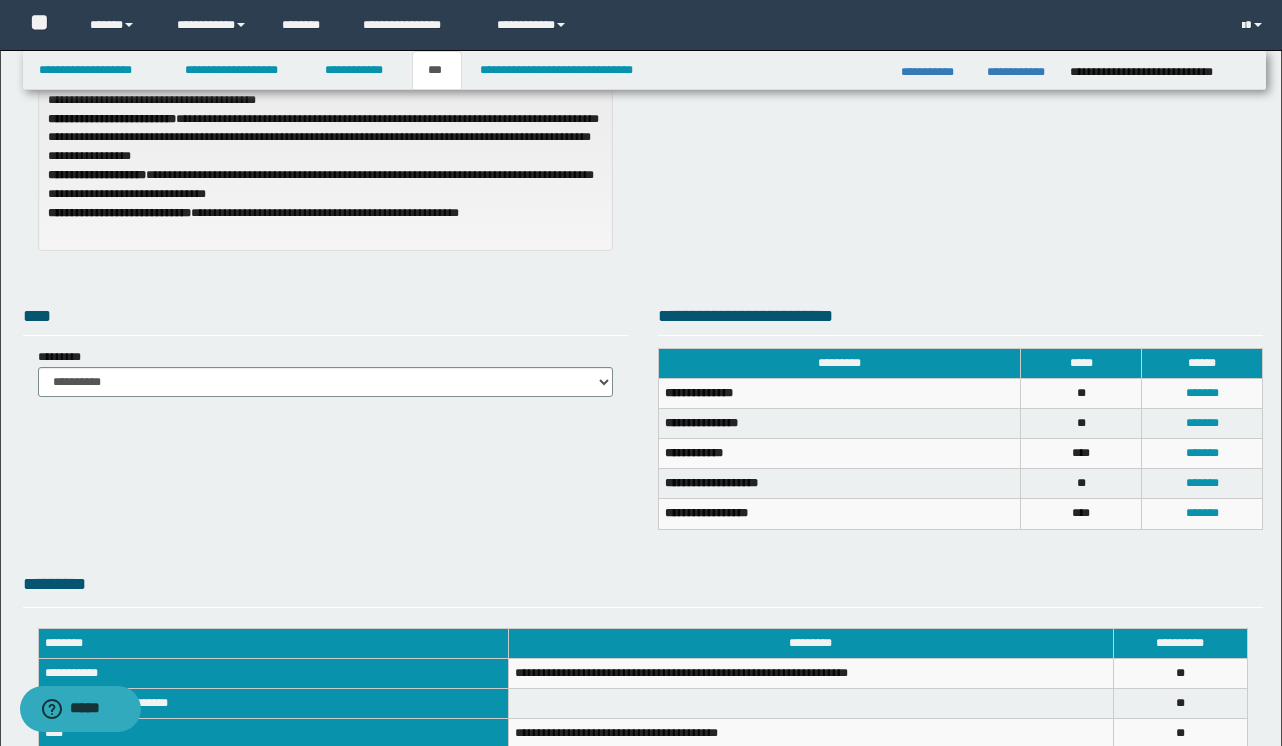 scroll, scrollTop: 242, scrollLeft: 0, axis: vertical 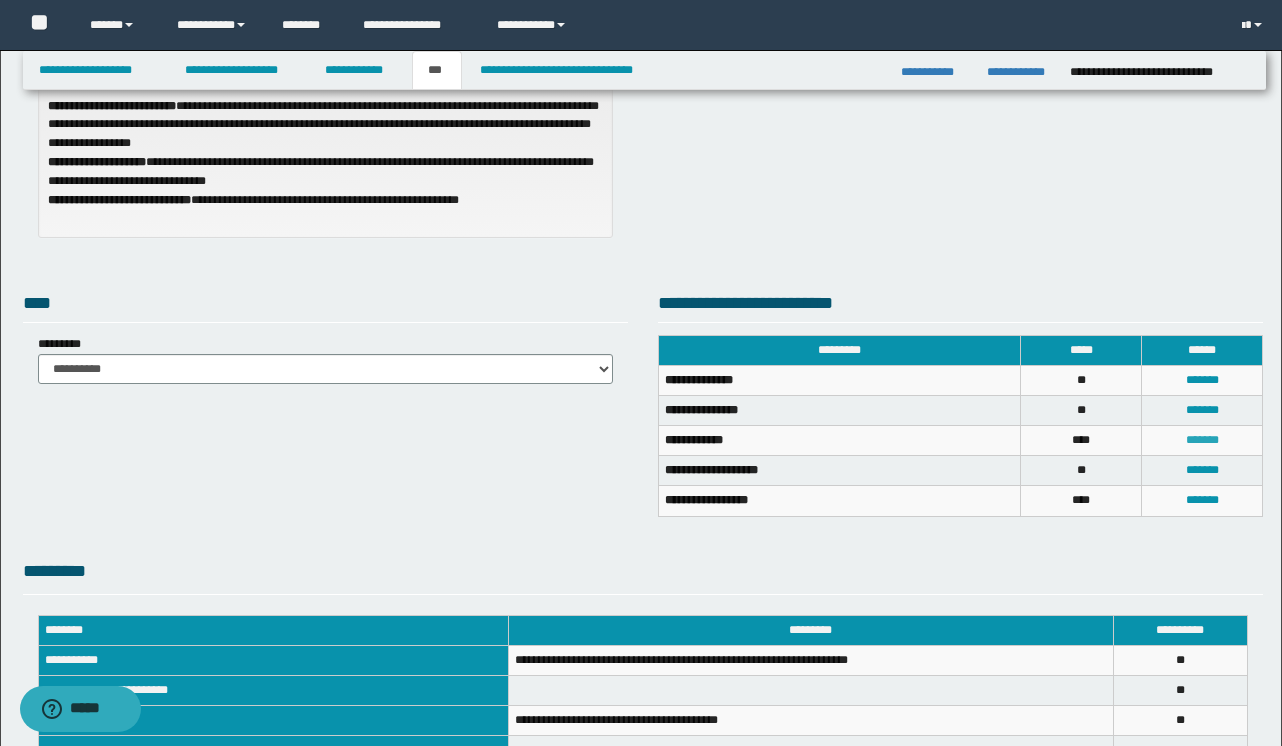 click on "*******" at bounding box center [1202, 440] 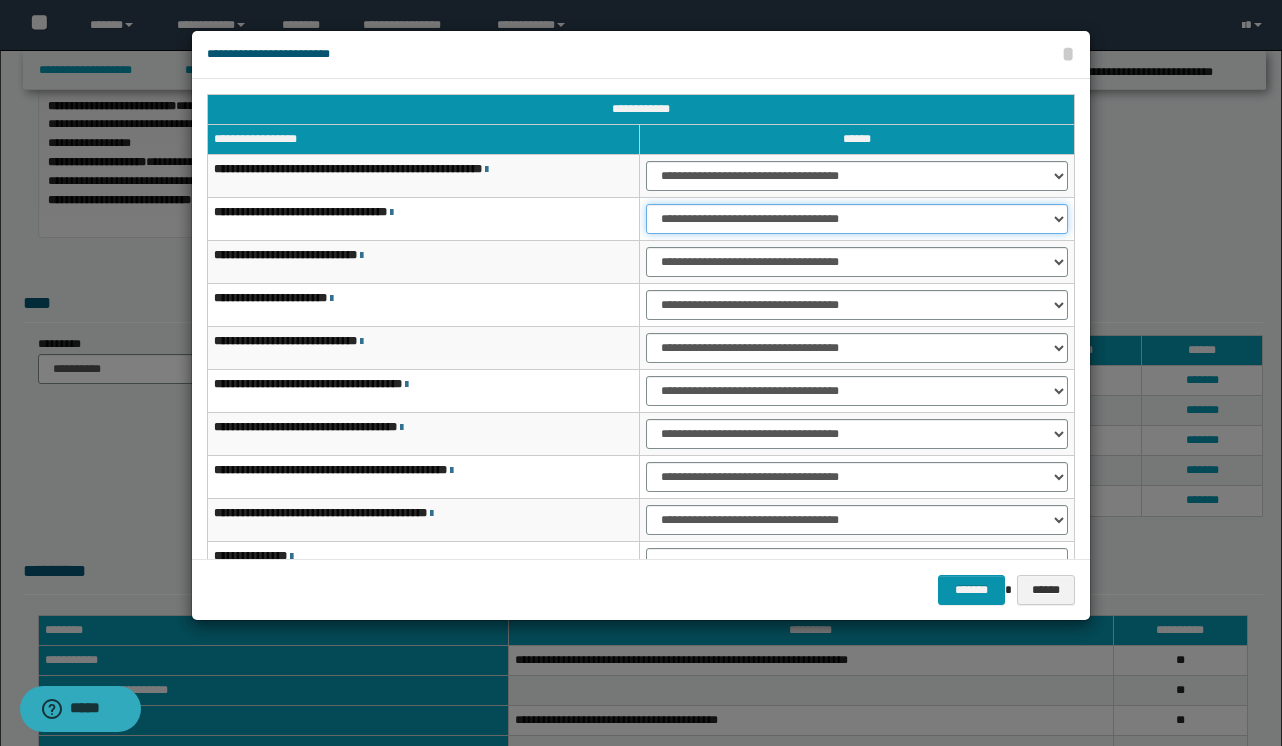 click on "**********" at bounding box center (857, 219) 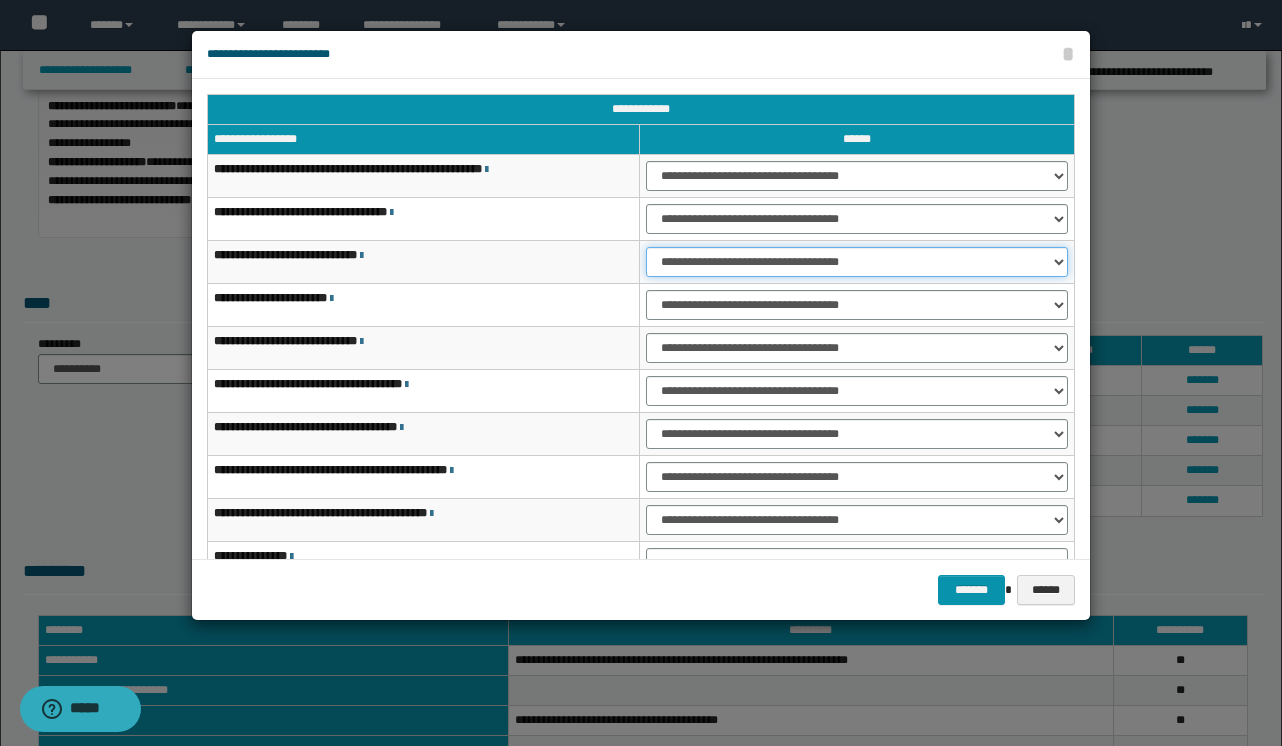 click on "**********" at bounding box center [857, 262] 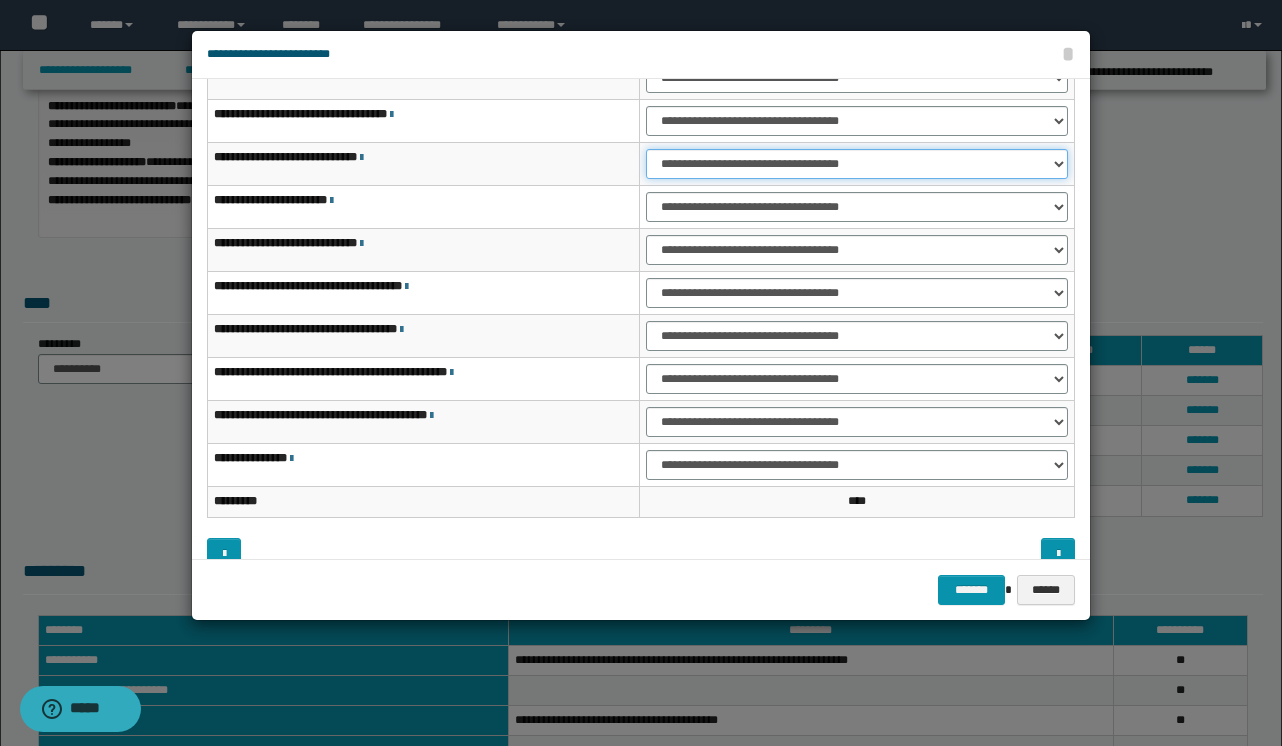 scroll, scrollTop: 100, scrollLeft: 0, axis: vertical 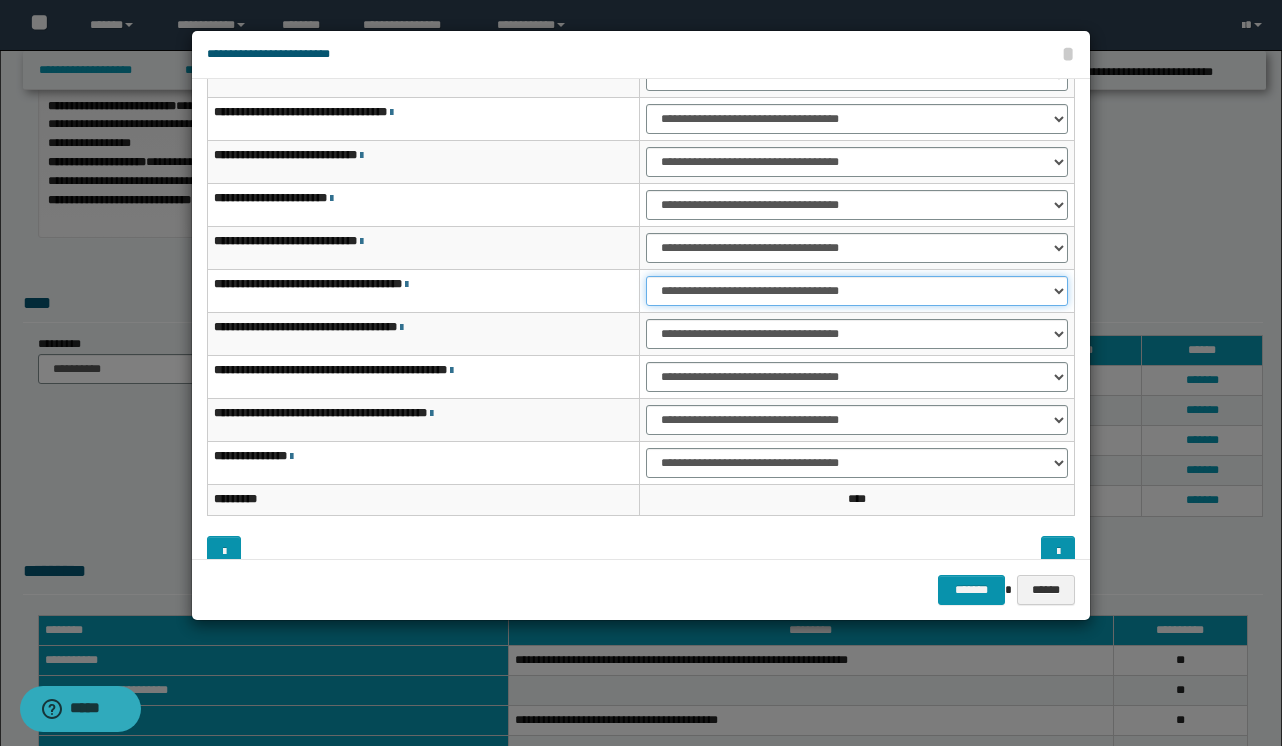 click on "**********" at bounding box center [857, 291] 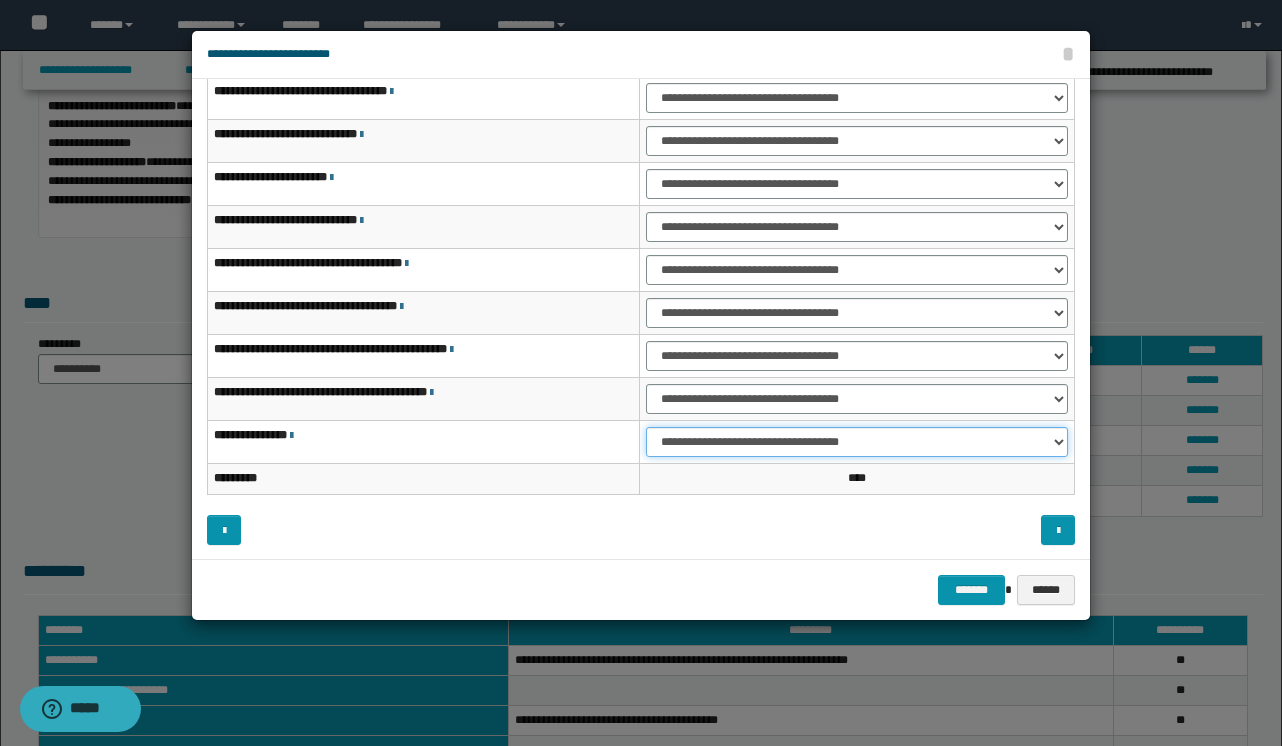 click on "**********" at bounding box center (857, 442) 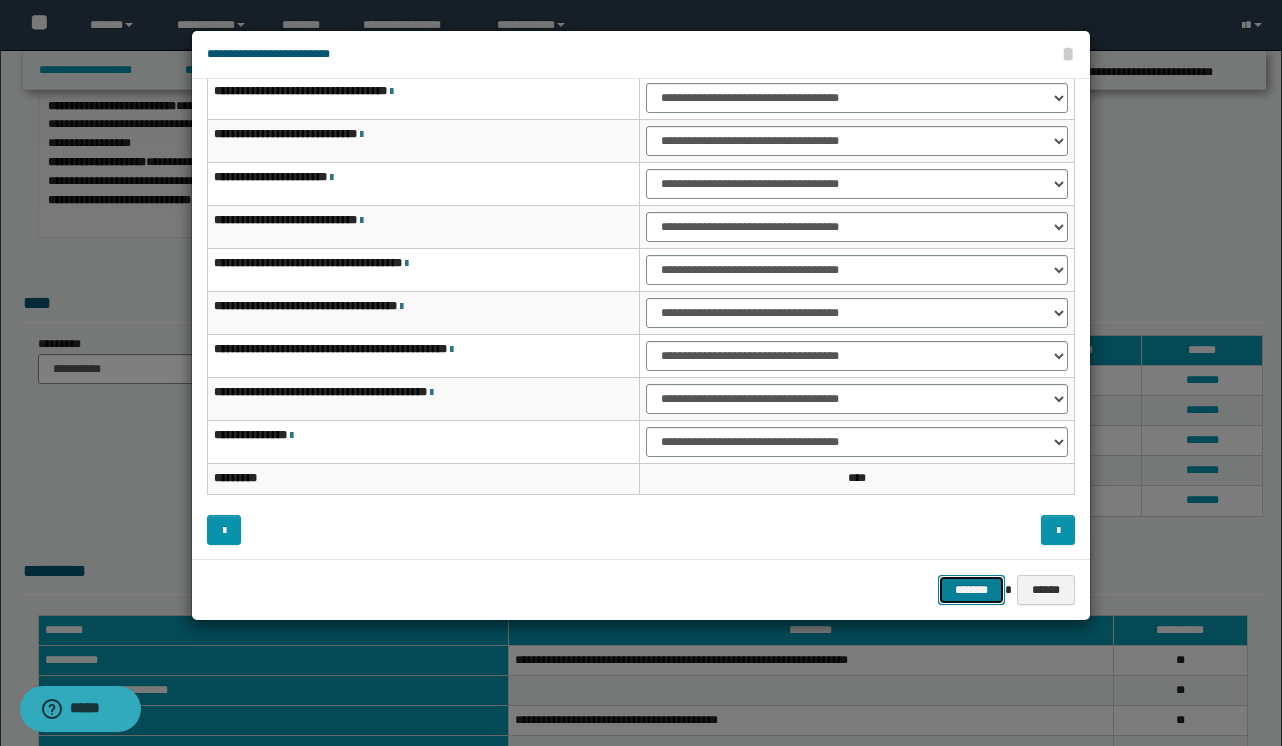 click on "*******" at bounding box center [972, 590] 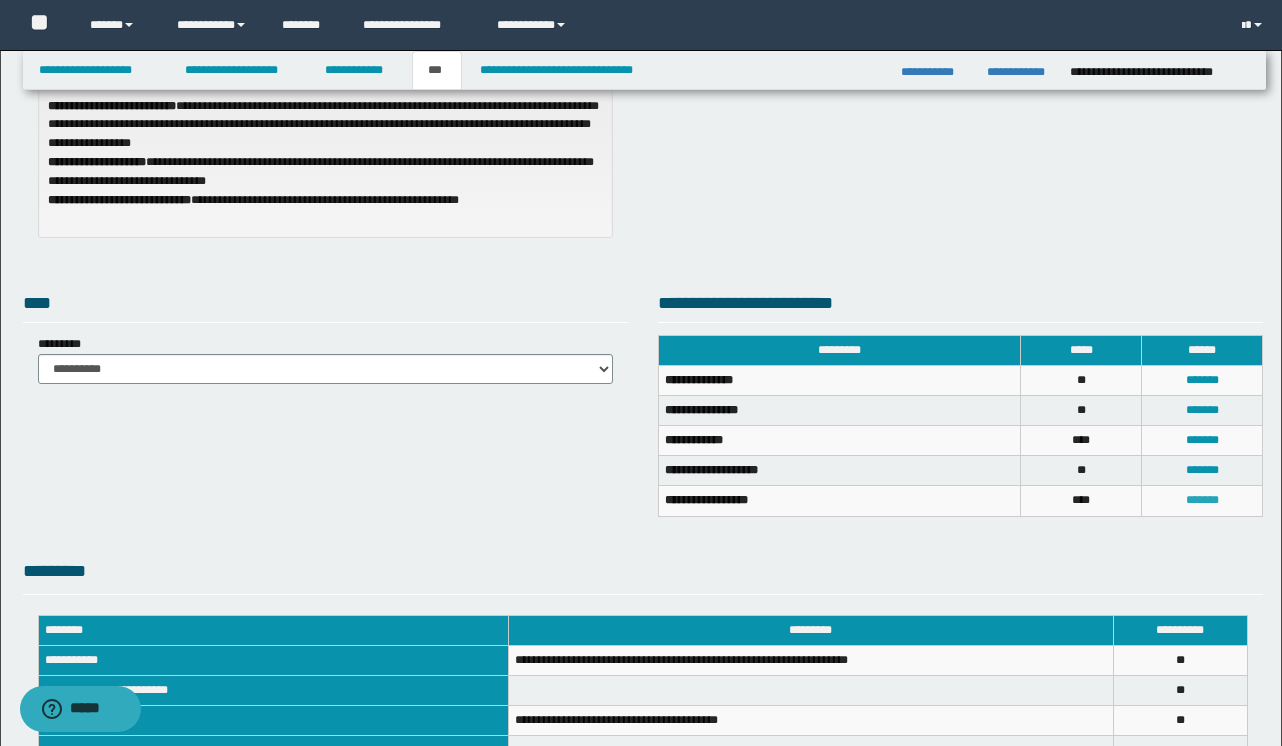 click on "*******" at bounding box center (1202, 500) 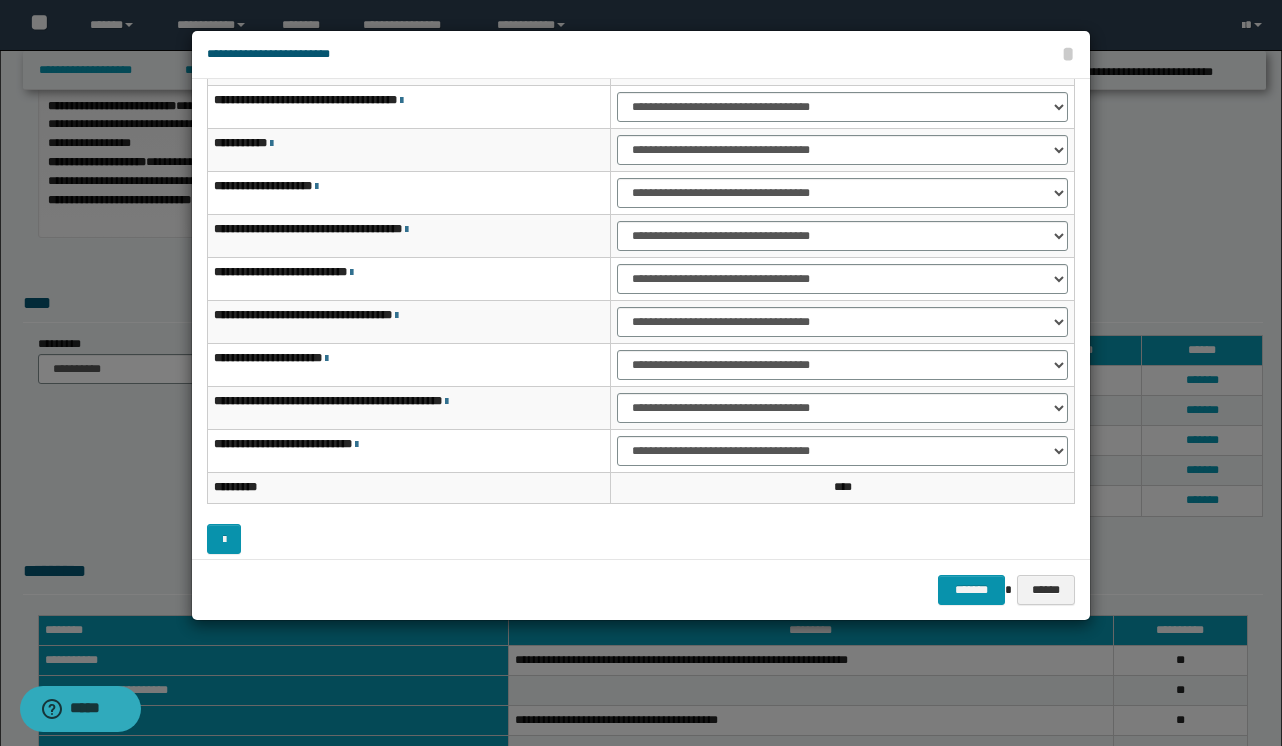scroll, scrollTop: 121, scrollLeft: 0, axis: vertical 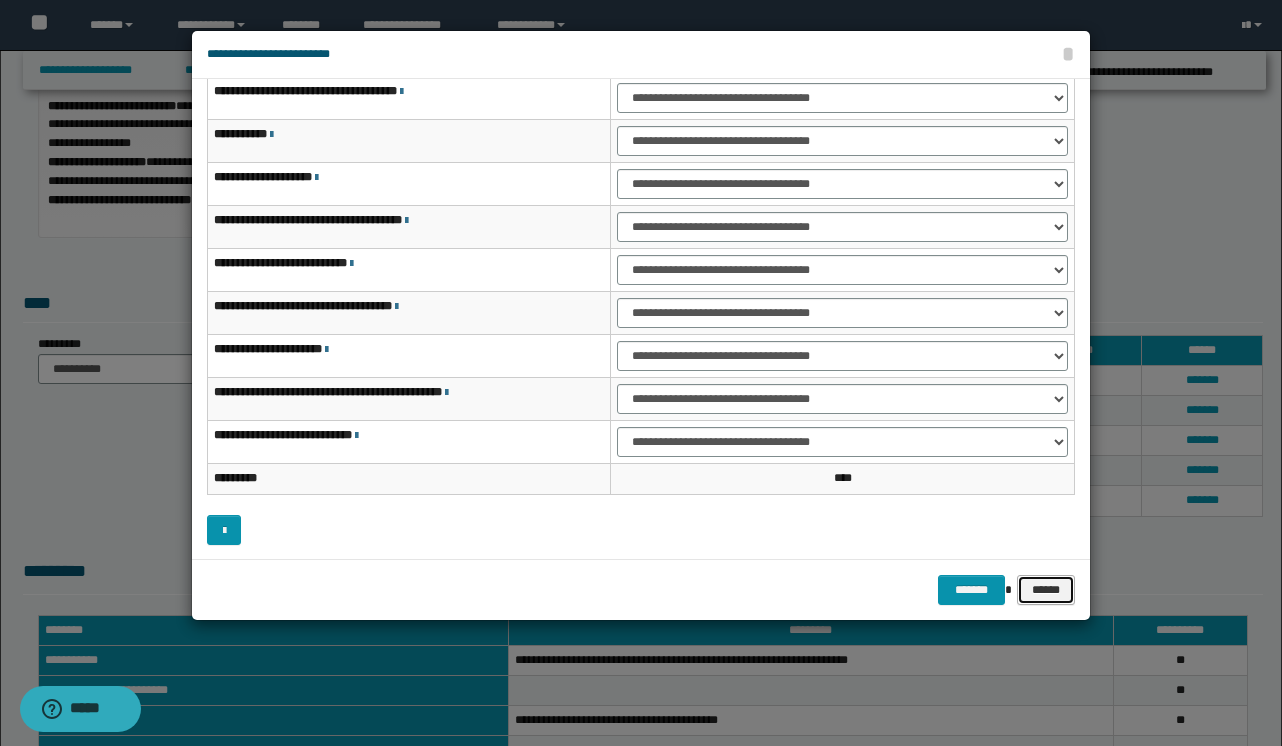 click on "******" at bounding box center (1046, 590) 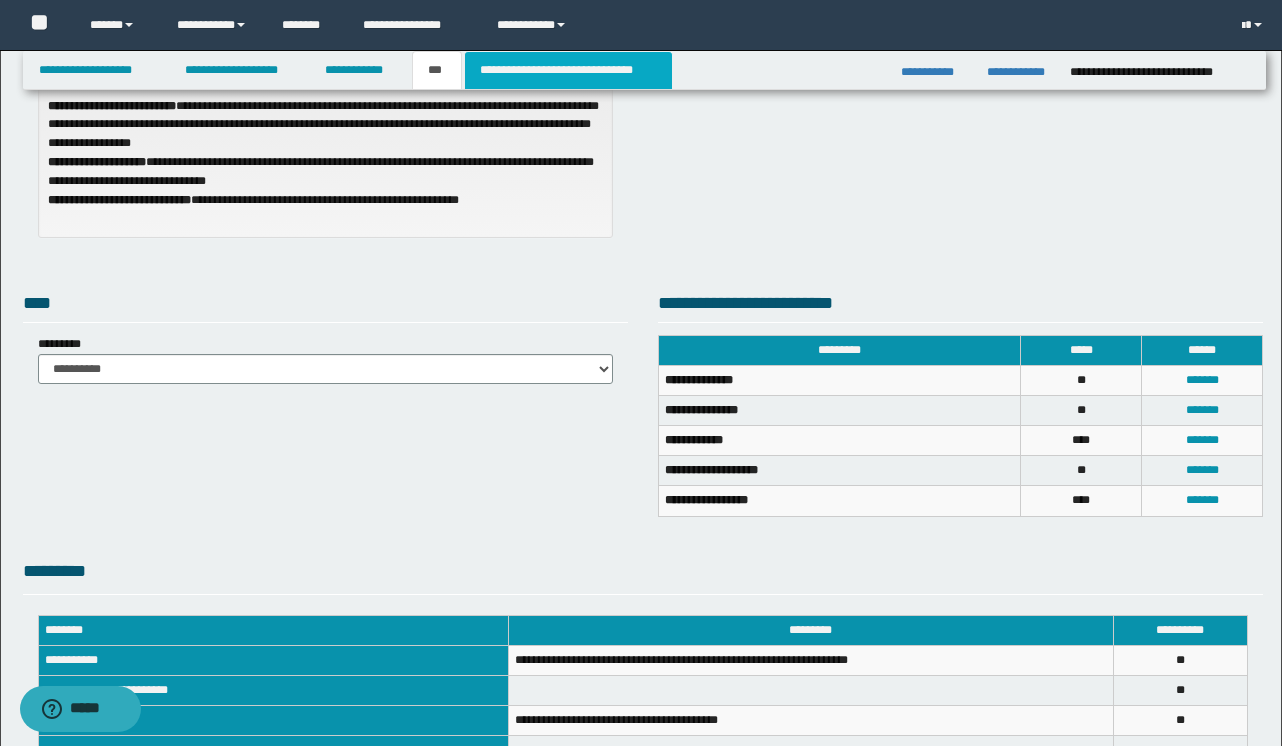 click on "**********" at bounding box center [568, 70] 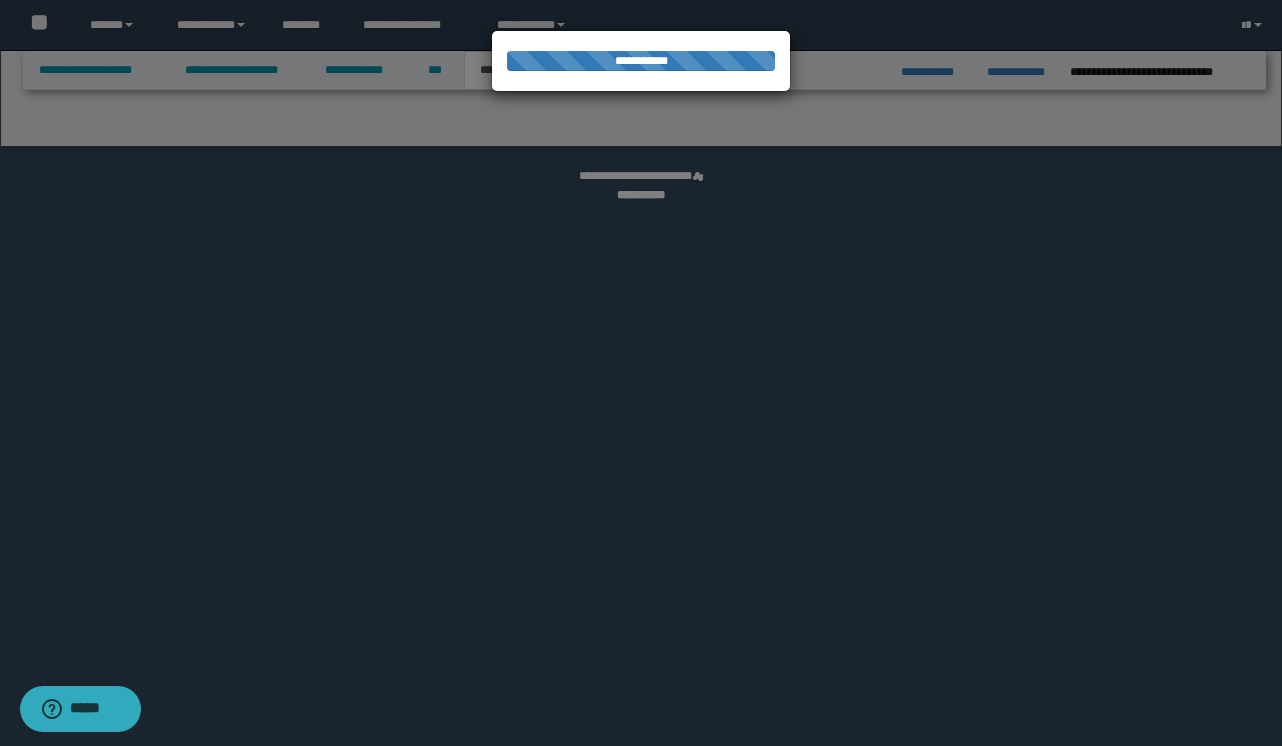 select on "*" 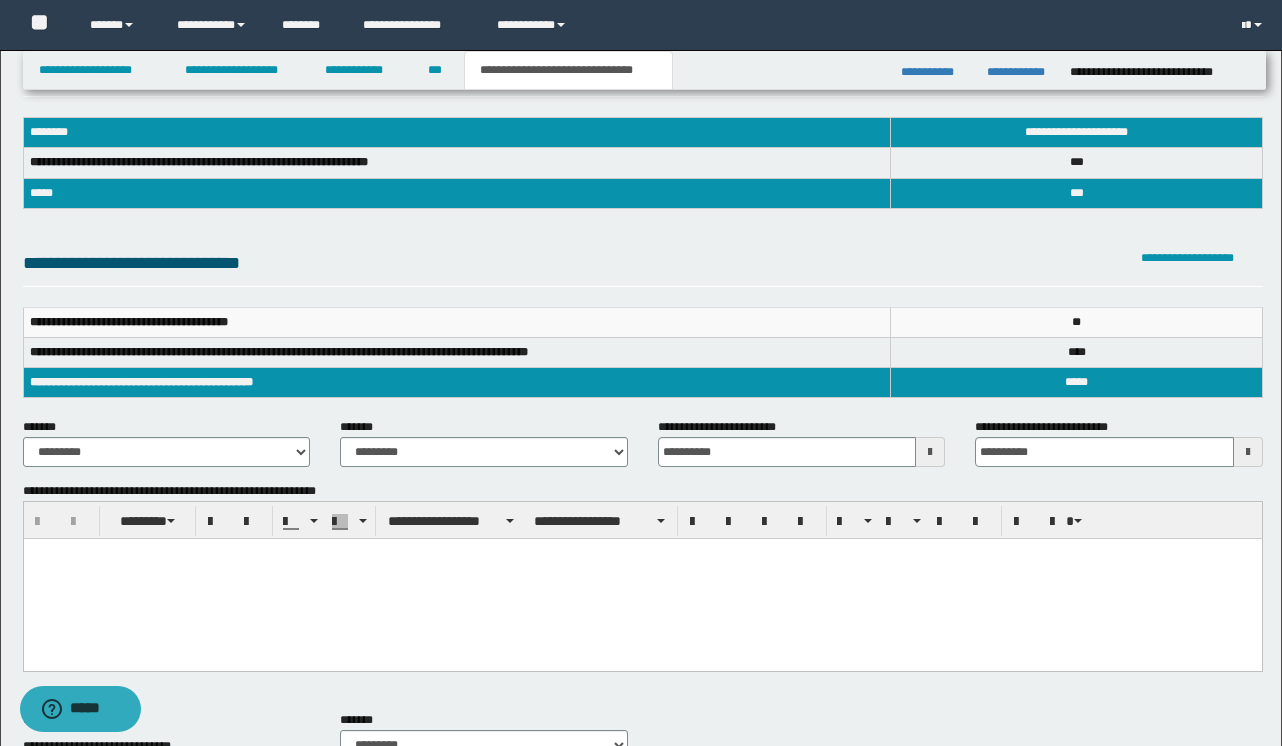 scroll, scrollTop: 0, scrollLeft: 0, axis: both 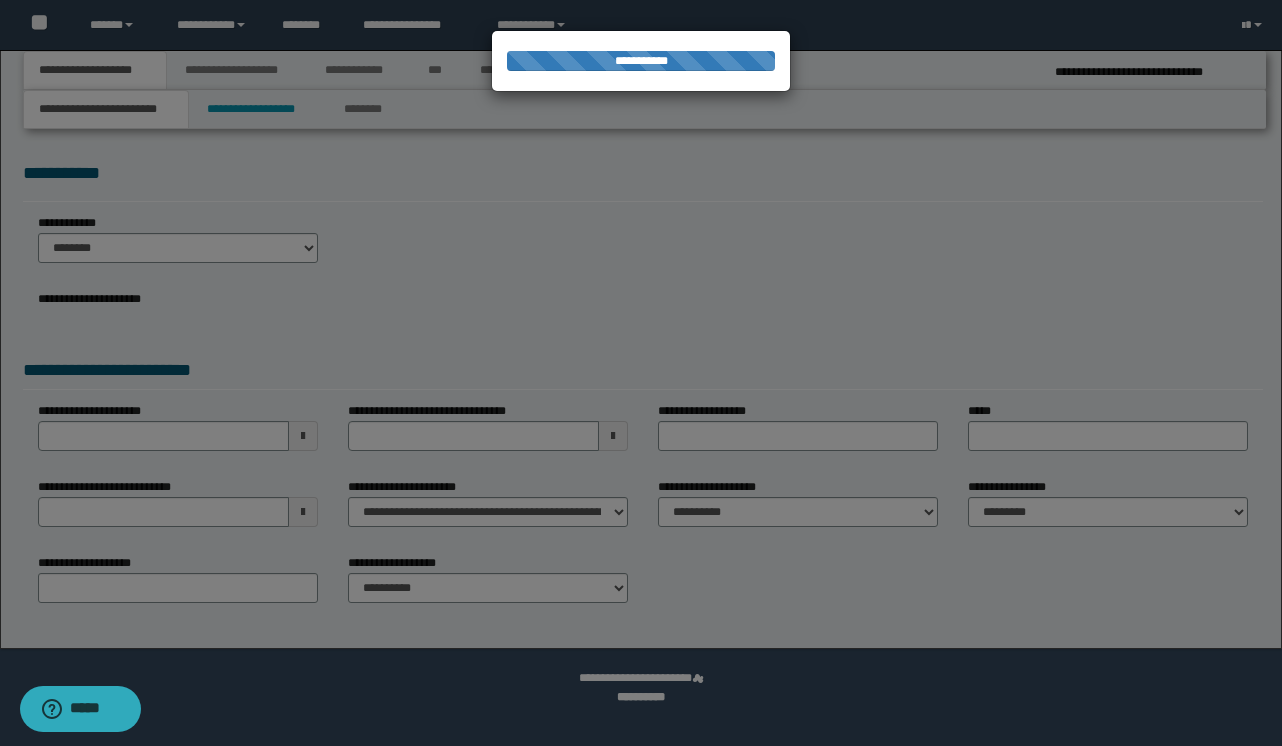 select on "*" 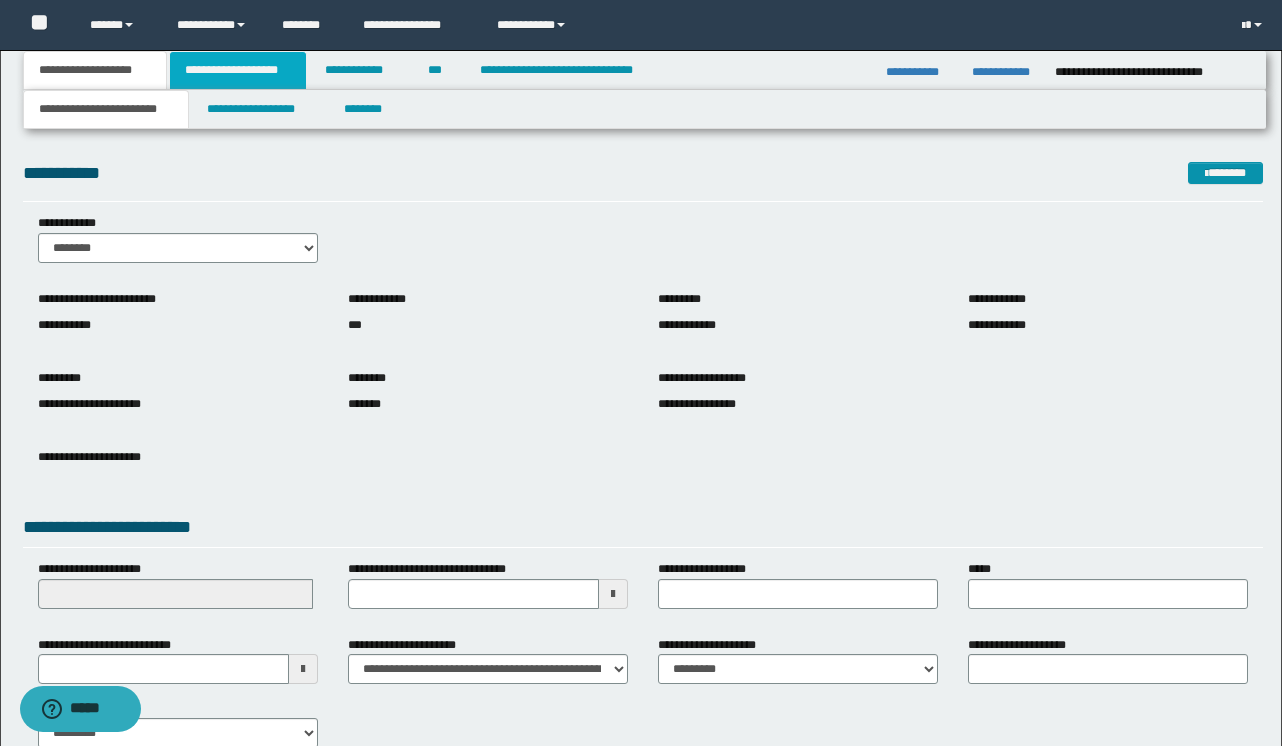 click on "**********" at bounding box center (238, 70) 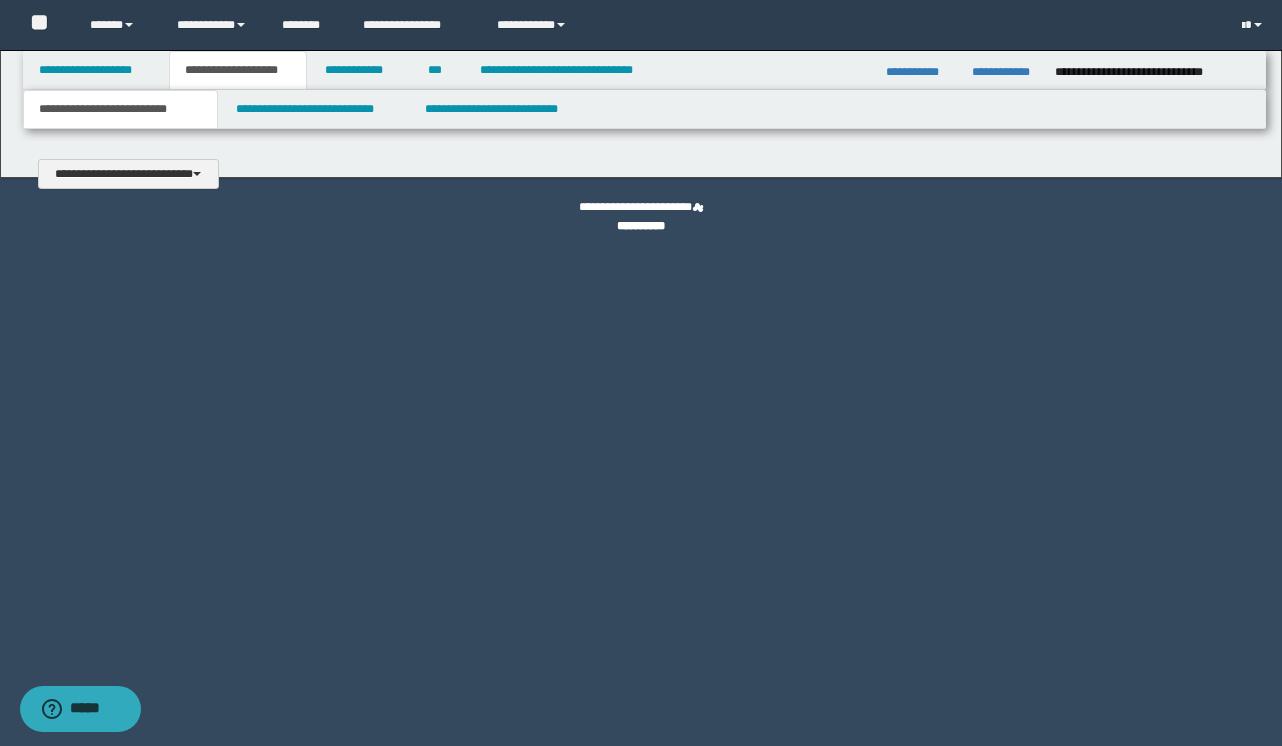 type 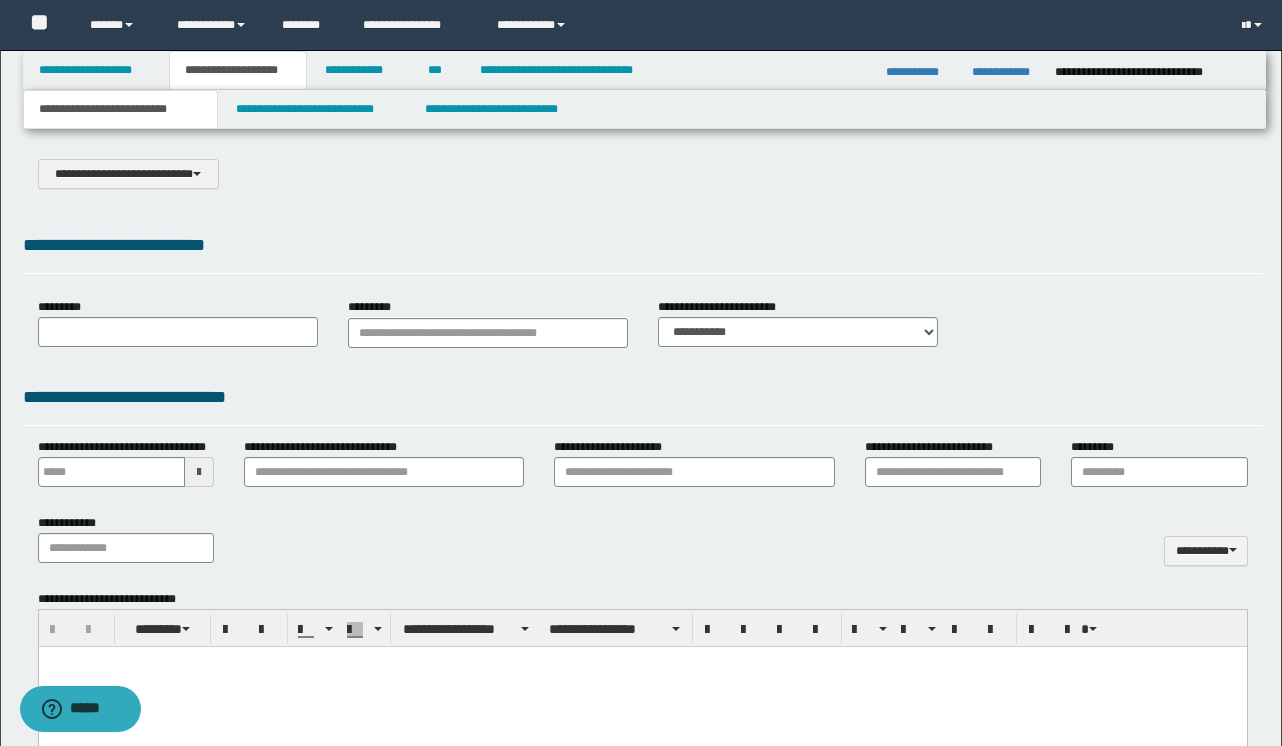 scroll, scrollTop: 0, scrollLeft: 0, axis: both 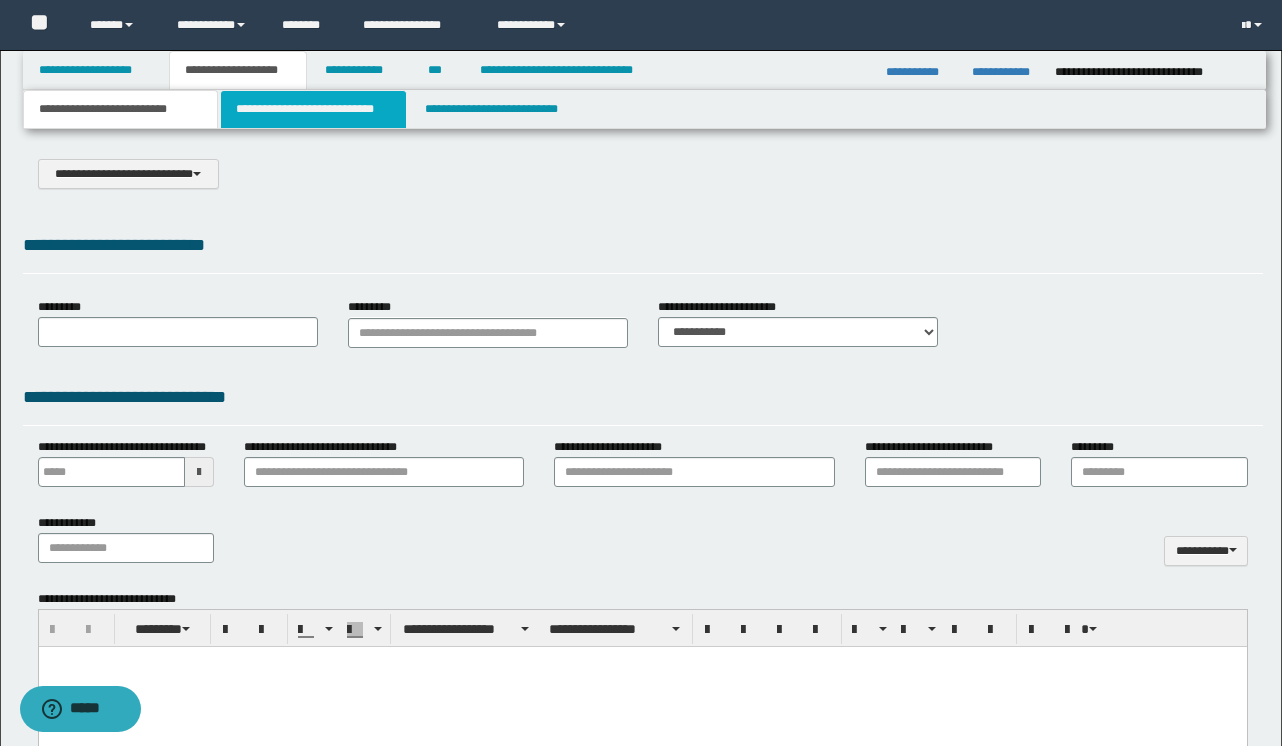 type on "********" 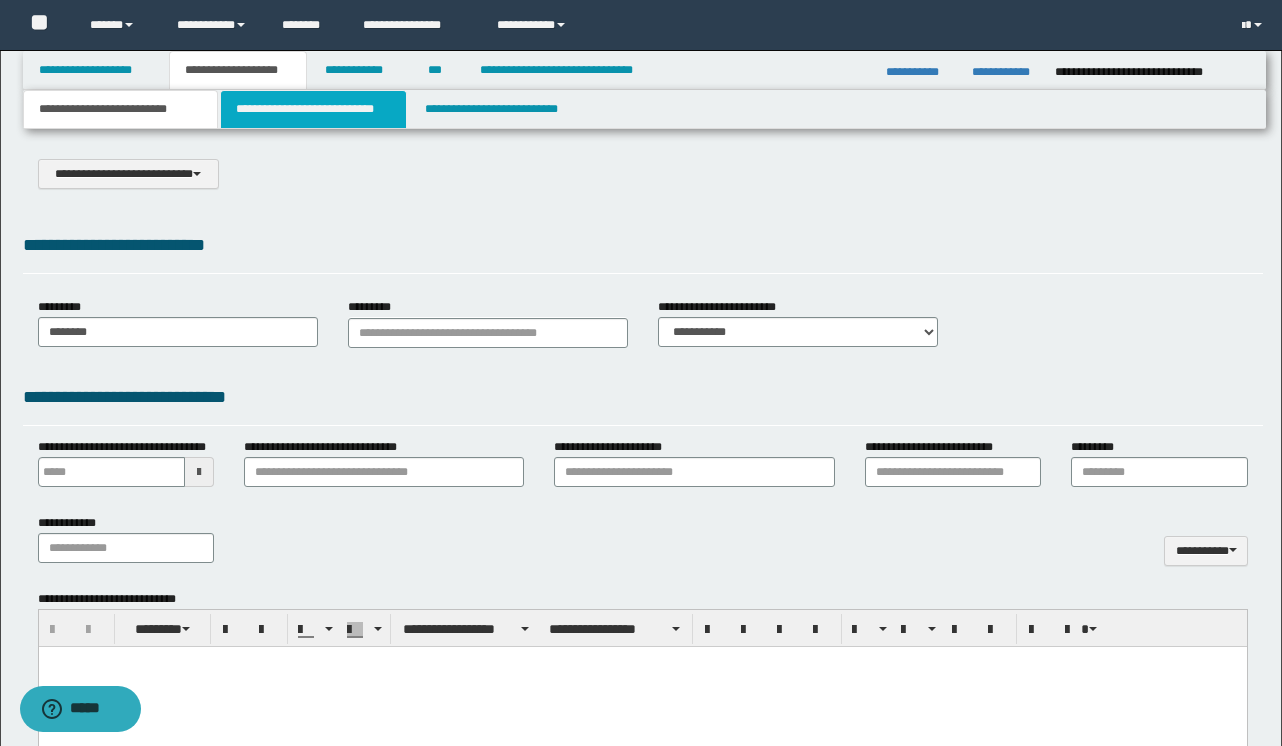select on "*" 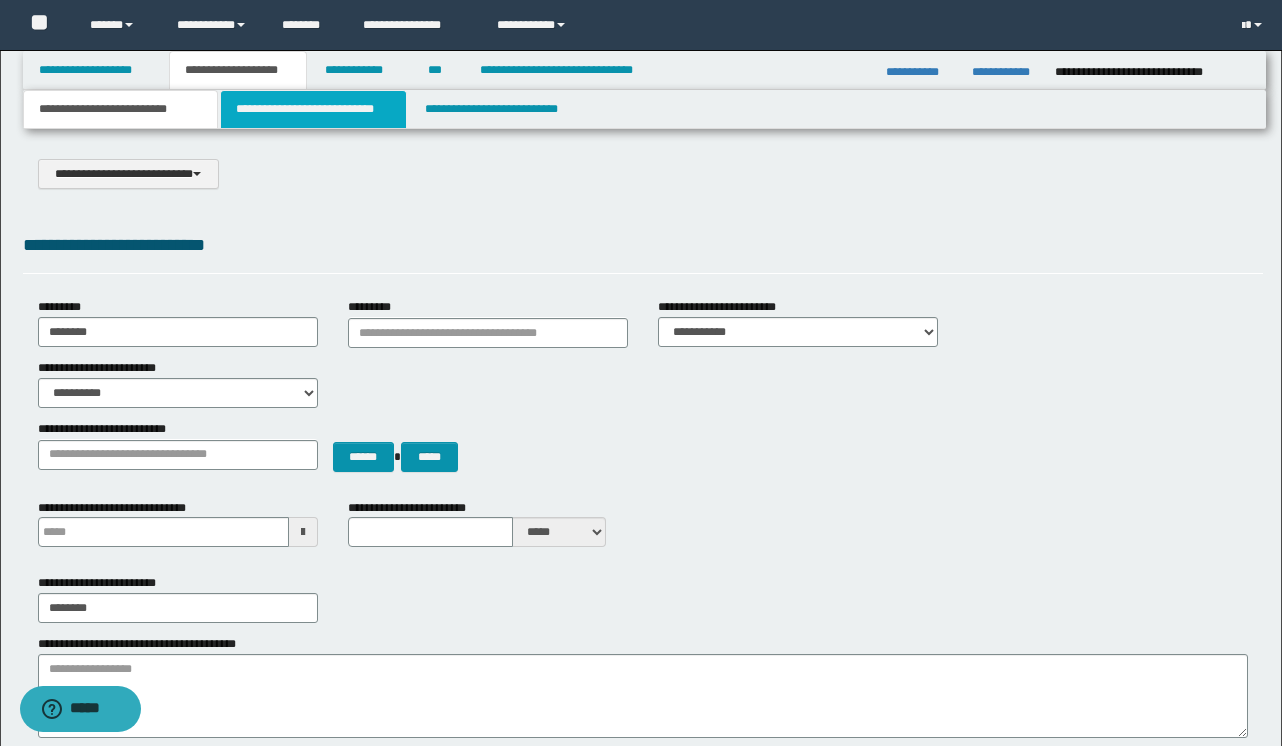click on "**********" at bounding box center [314, 109] 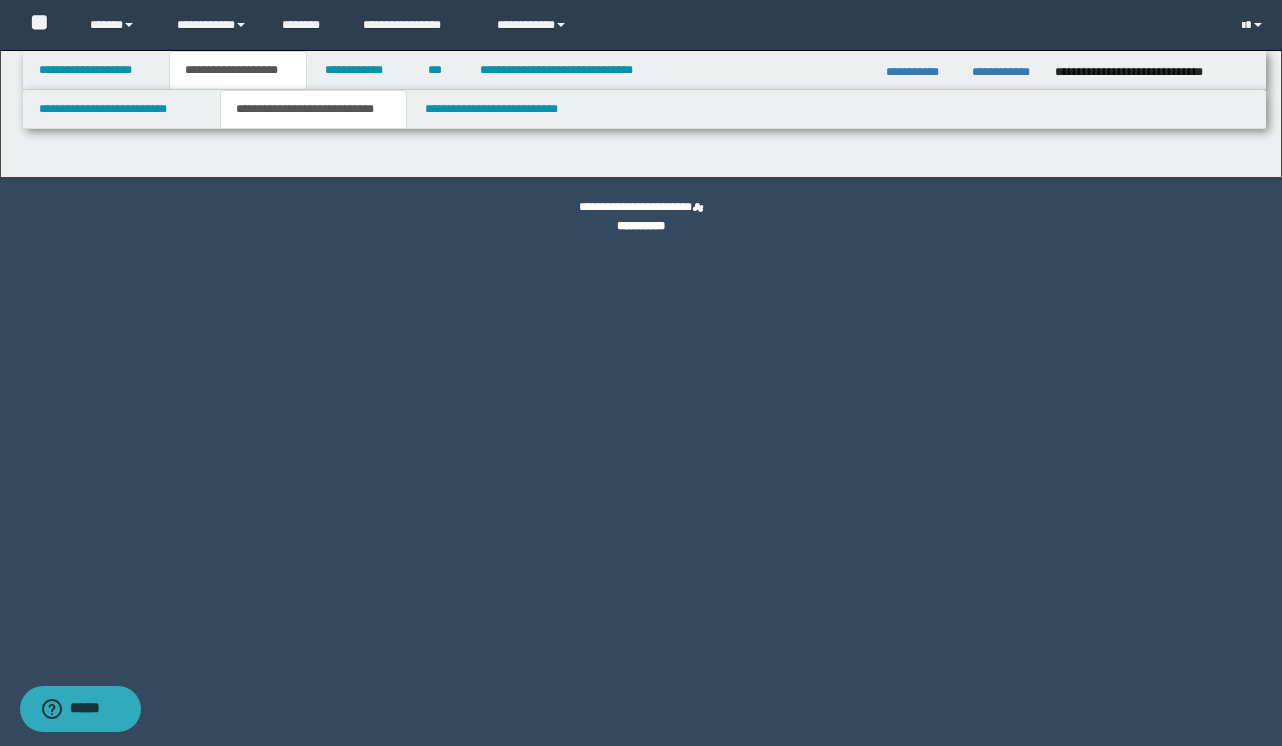 select on "*" 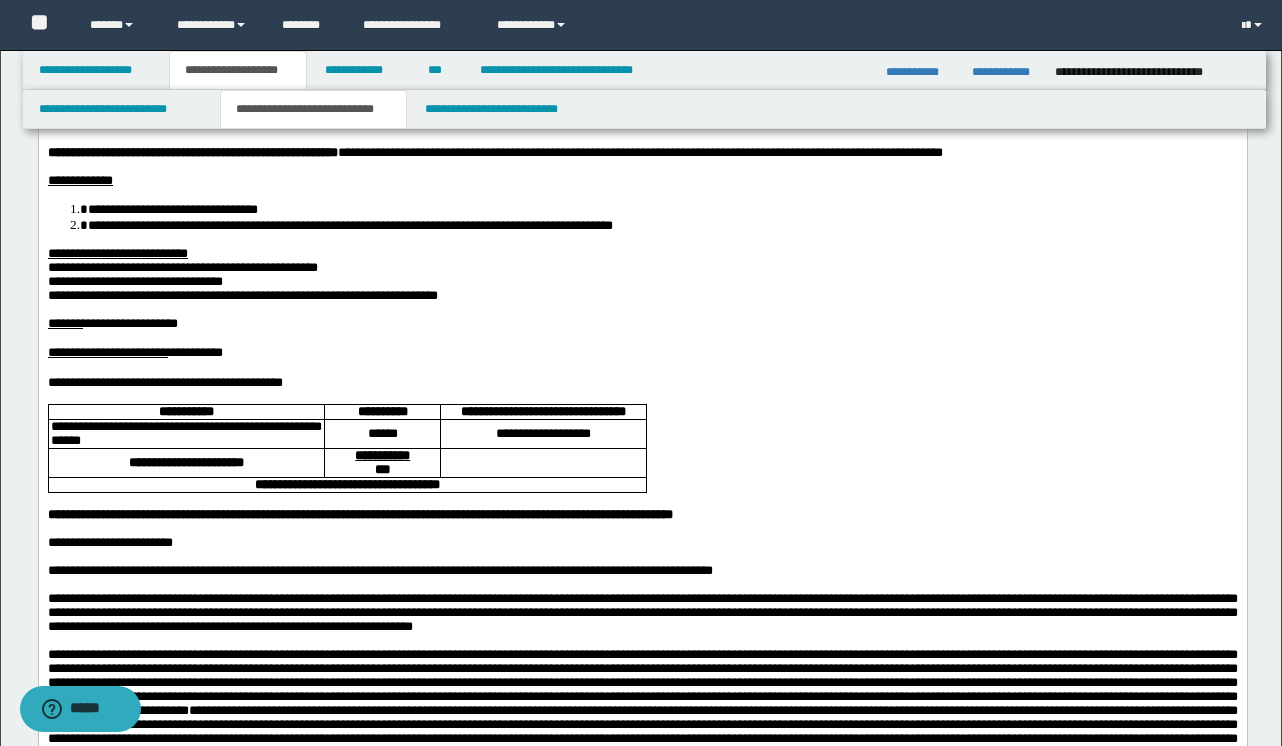 scroll, scrollTop: 315, scrollLeft: 0, axis: vertical 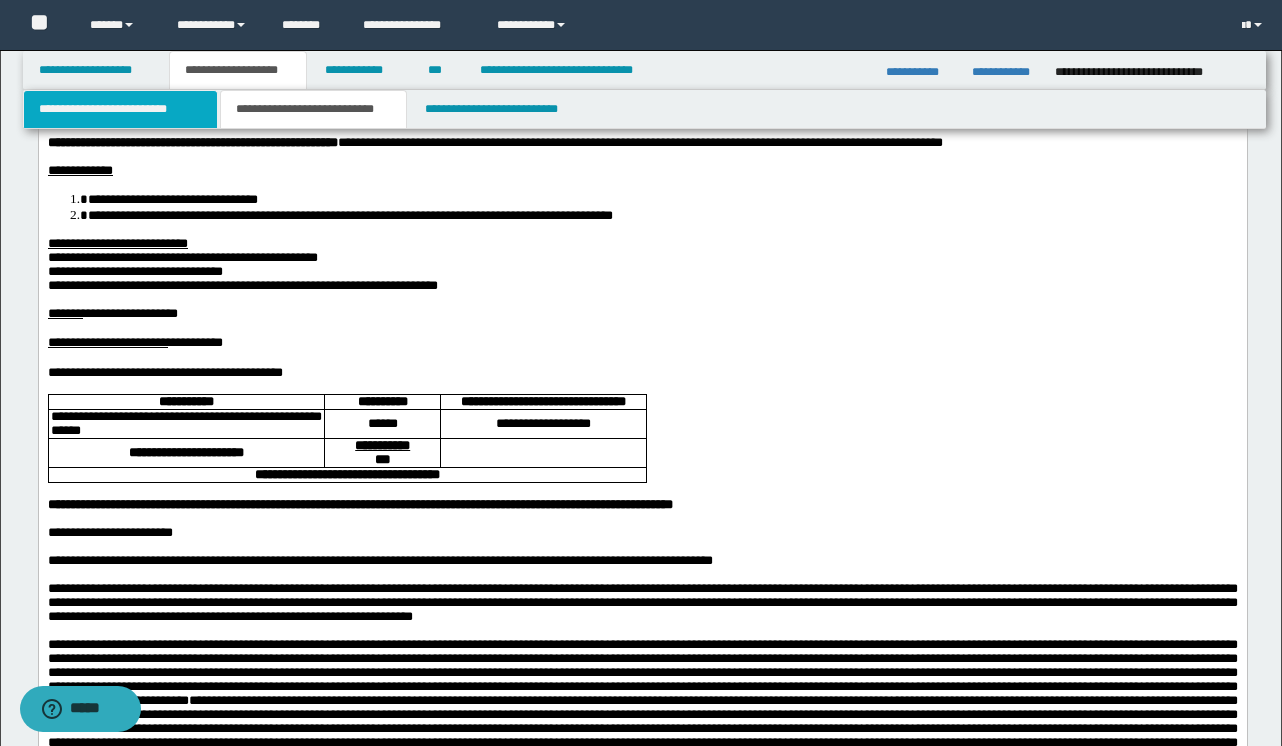 click on "**********" at bounding box center [120, 109] 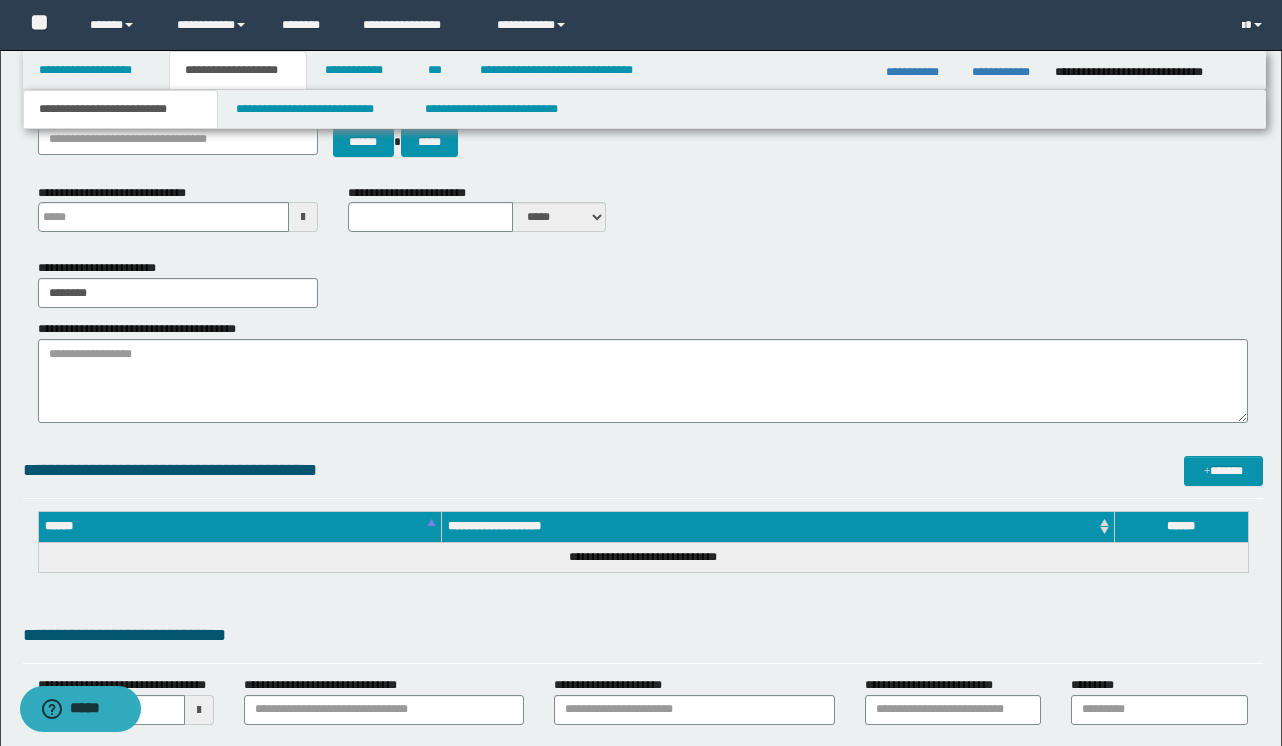 type 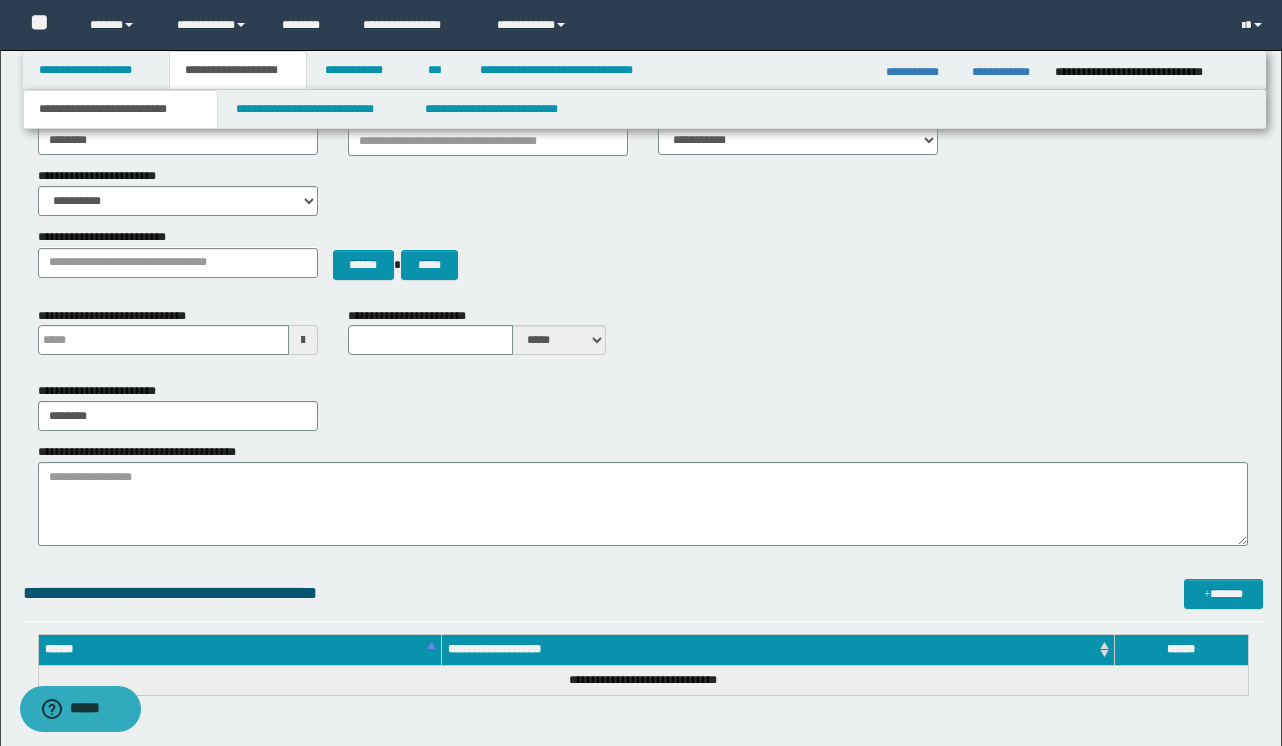 scroll, scrollTop: 0, scrollLeft: 0, axis: both 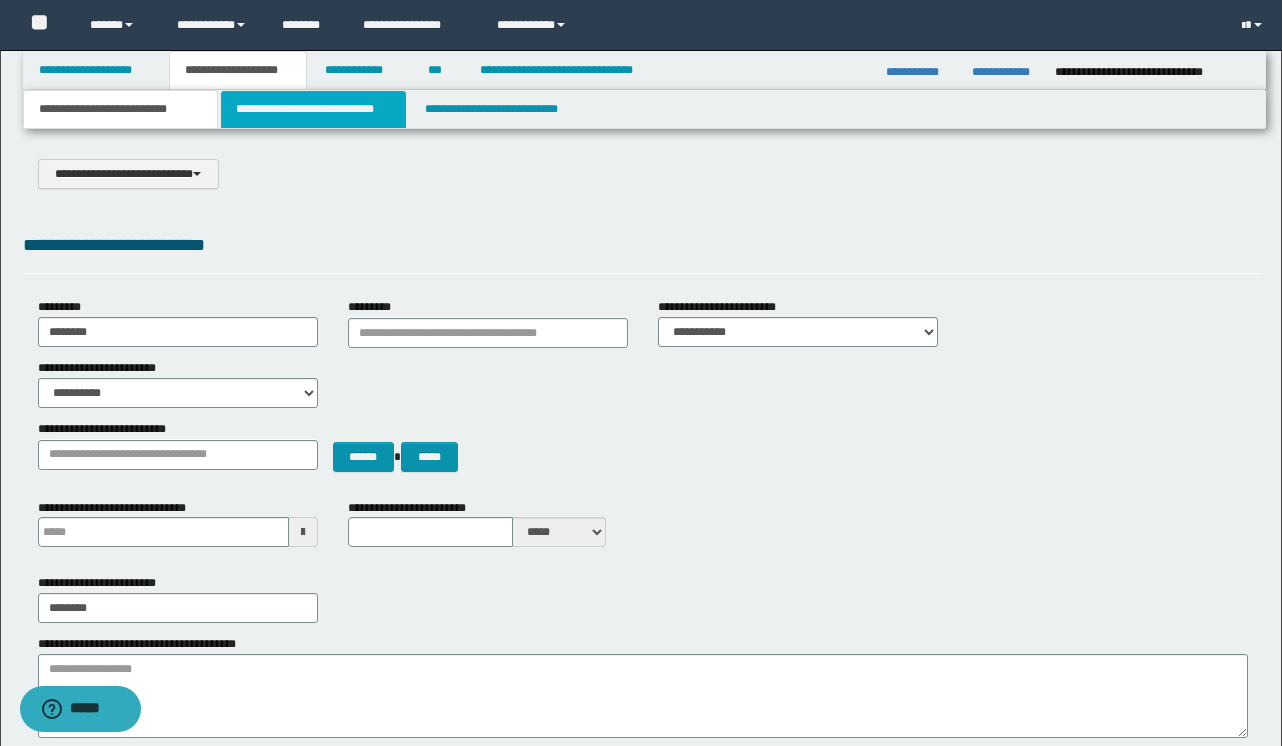 click on "**********" at bounding box center (314, 109) 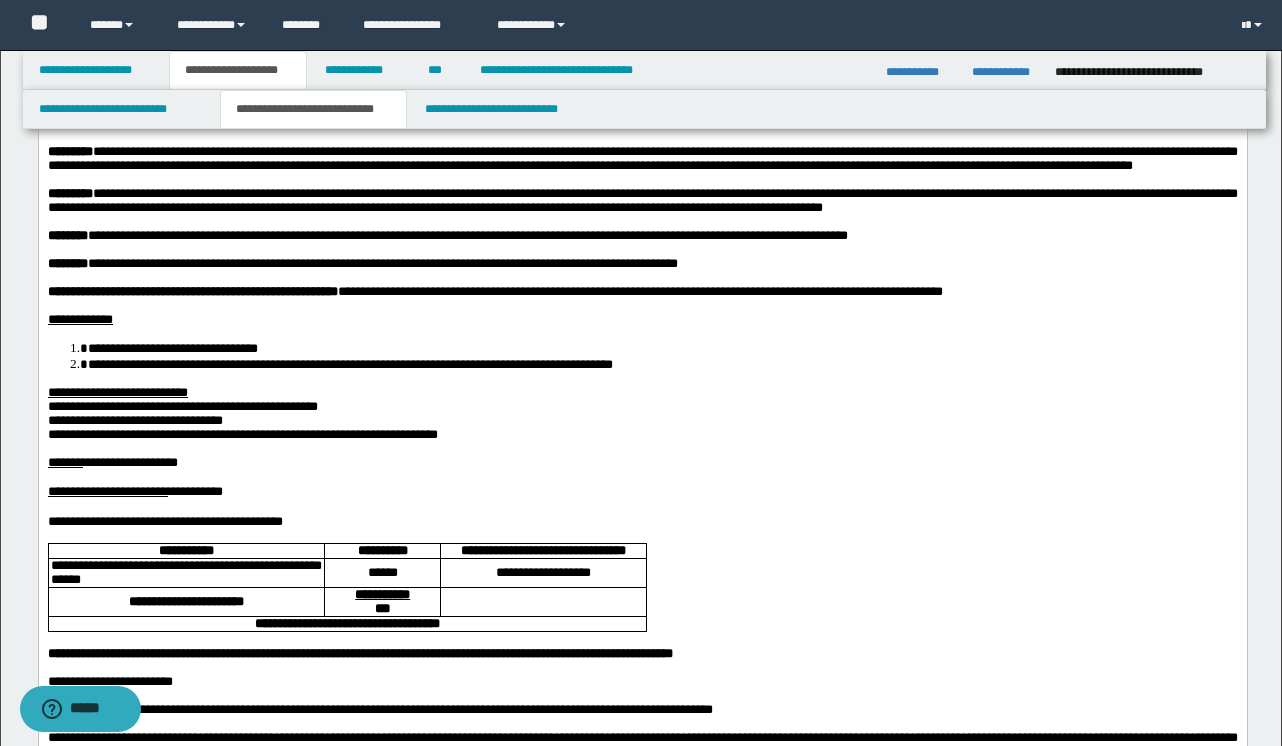 scroll, scrollTop: 167, scrollLeft: 0, axis: vertical 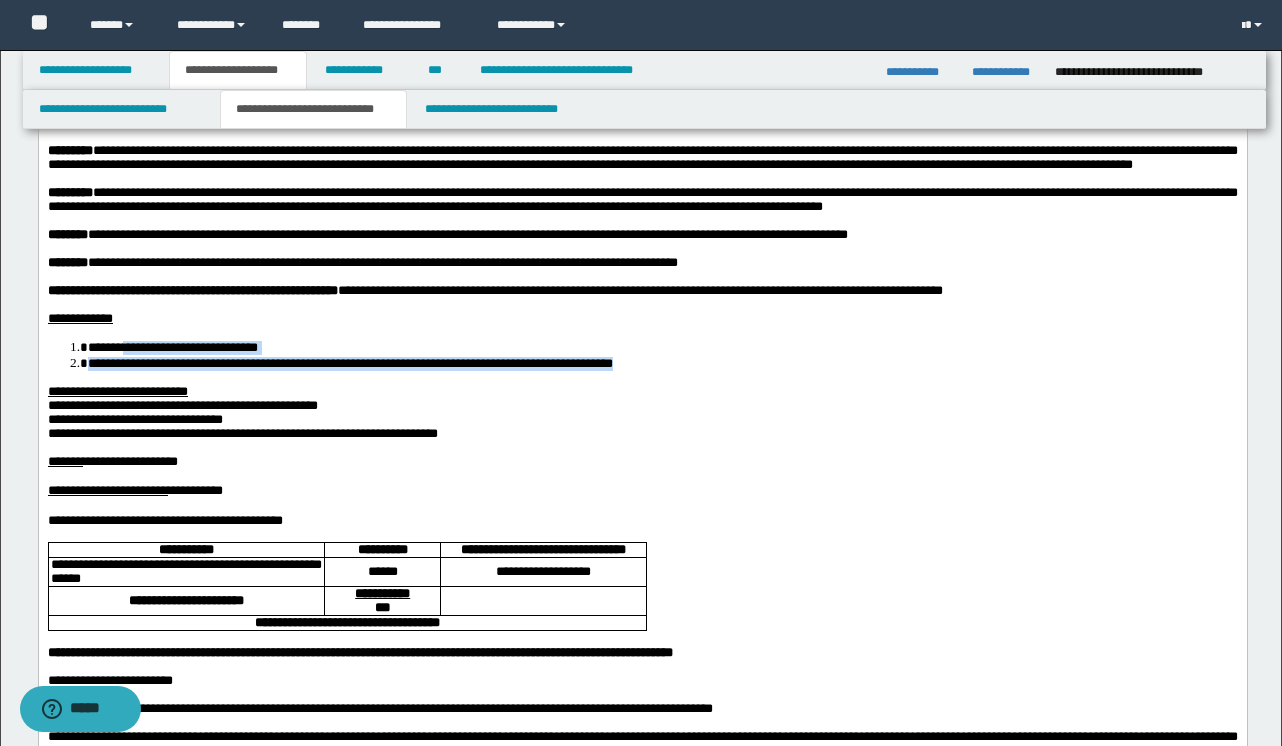drag, startPoint x: 909, startPoint y: 401, endPoint x: 128, endPoint y: 390, distance: 781.07745 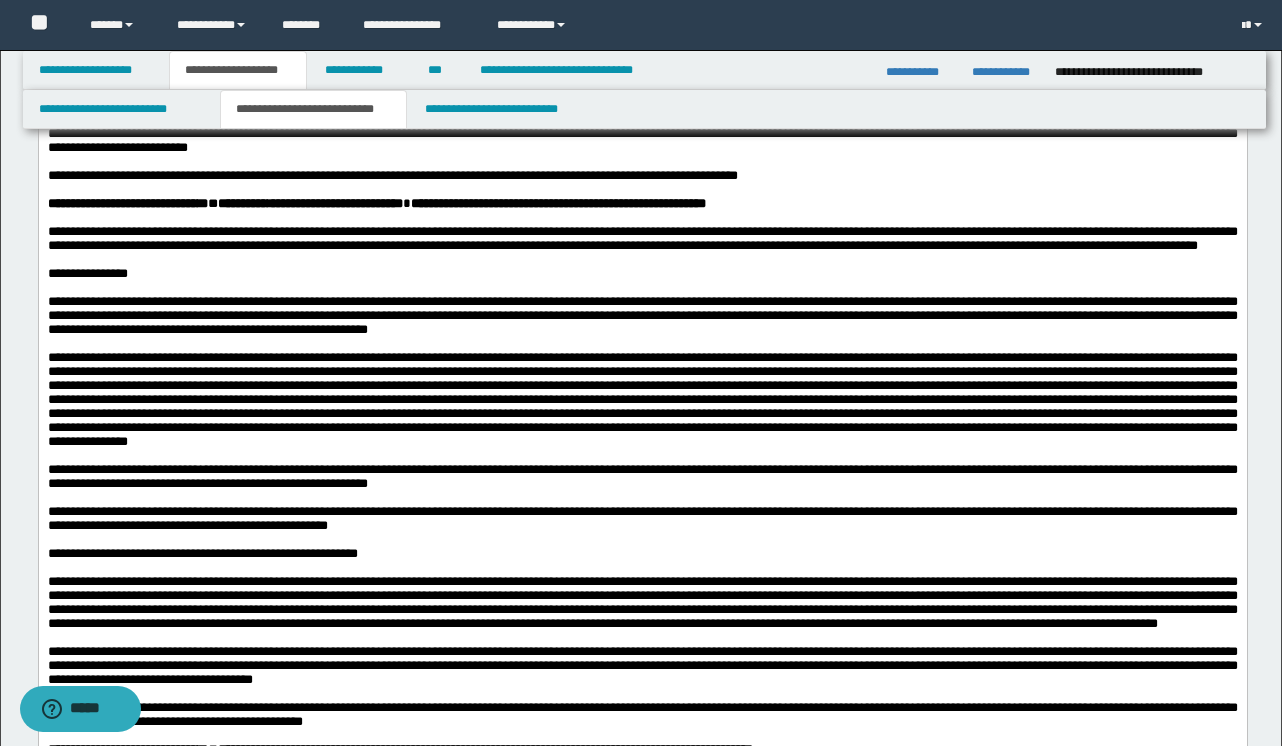 scroll, scrollTop: 1072, scrollLeft: 0, axis: vertical 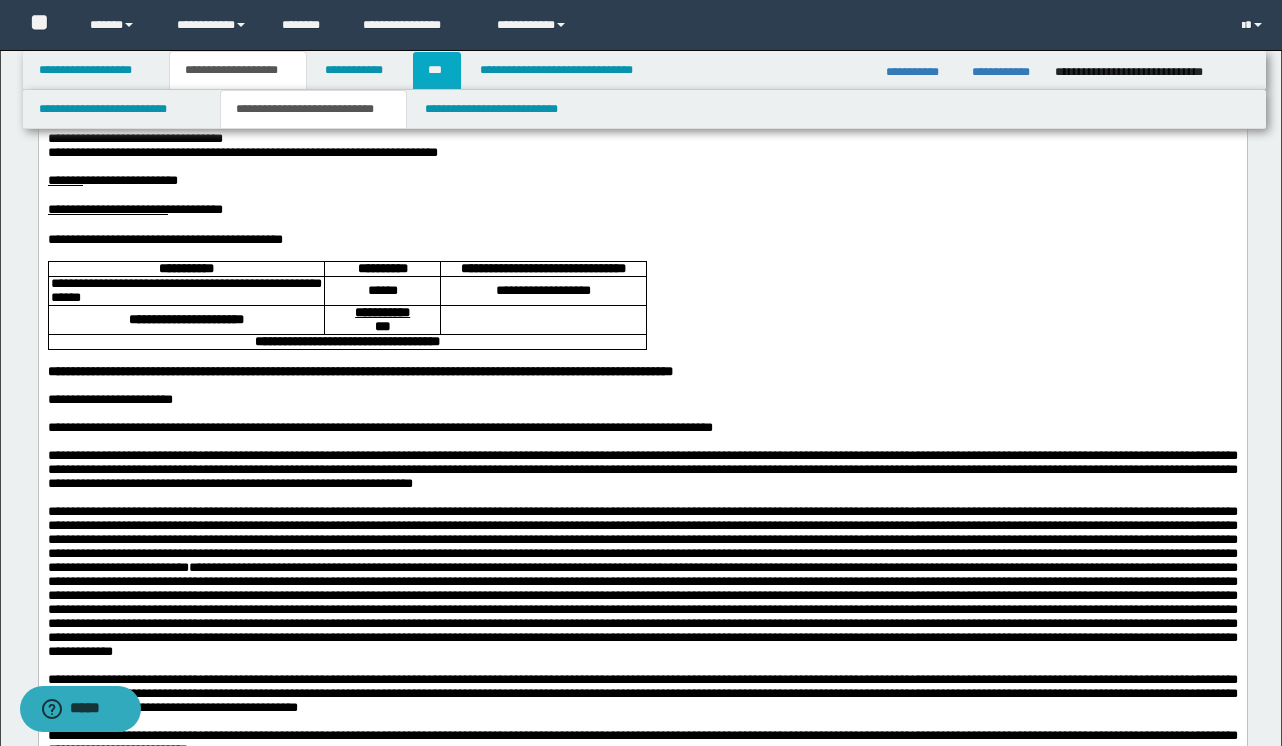 click on "***" at bounding box center [437, 70] 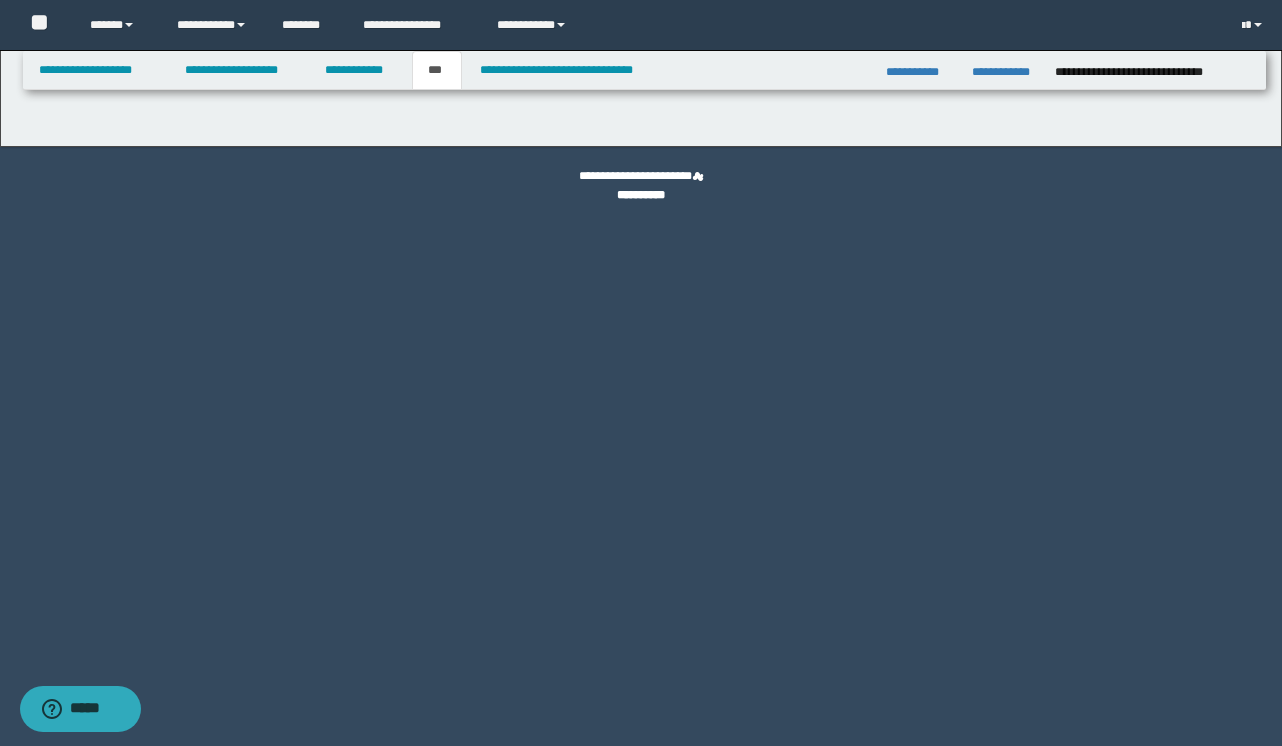 select on "**" 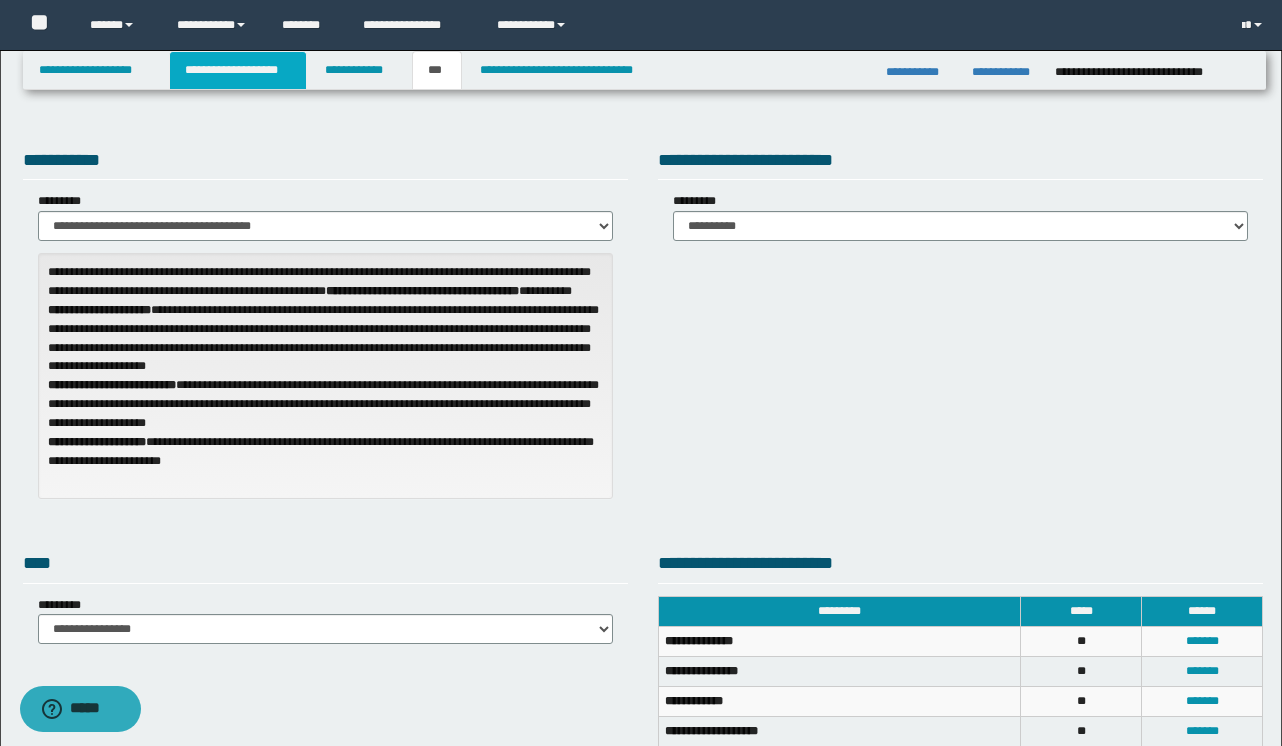 click on "**********" at bounding box center (238, 70) 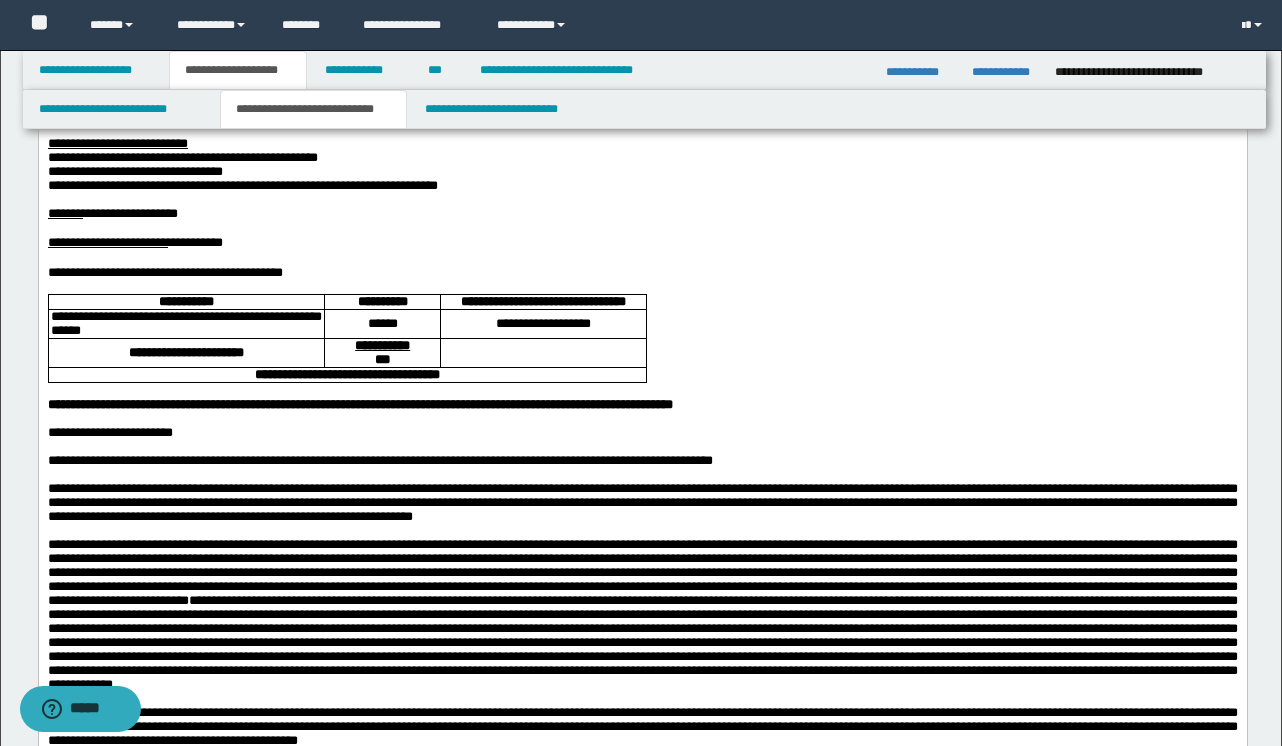 scroll, scrollTop: 416, scrollLeft: 0, axis: vertical 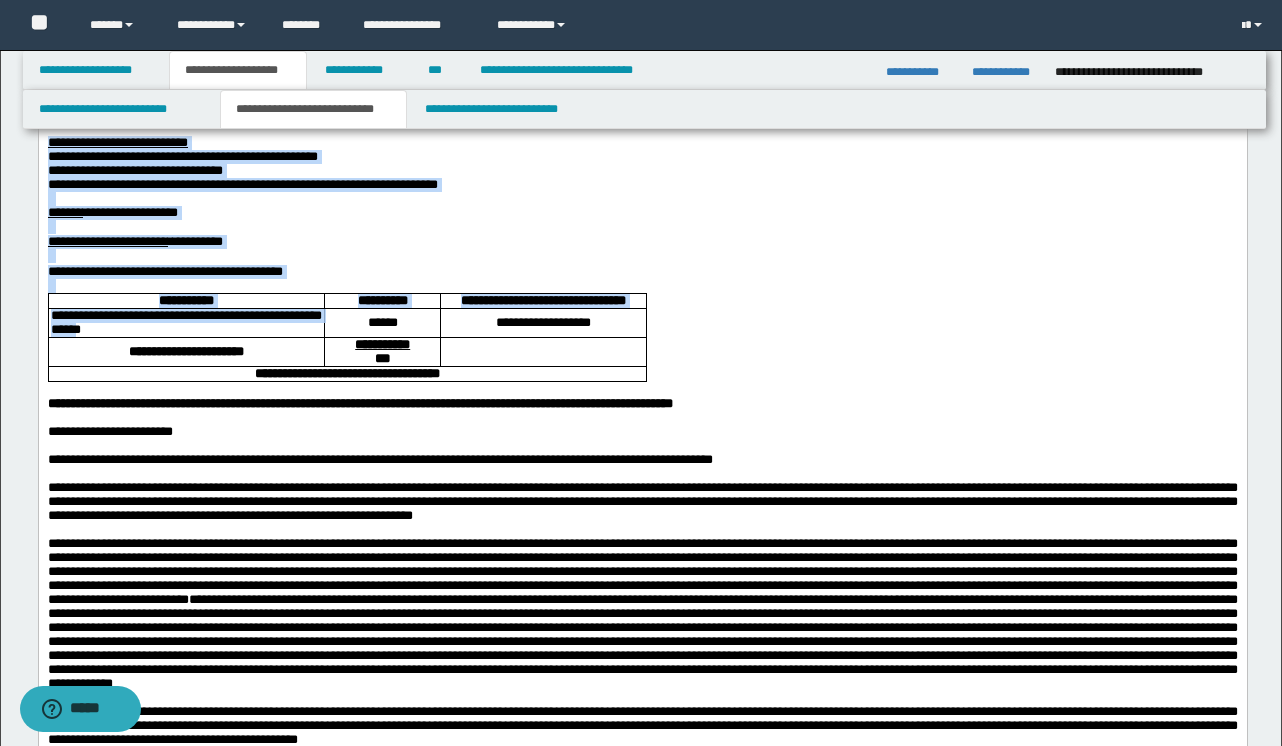 drag, startPoint x: 285, startPoint y: -130, endPoint x: 144, endPoint y: 383, distance: 532.0244 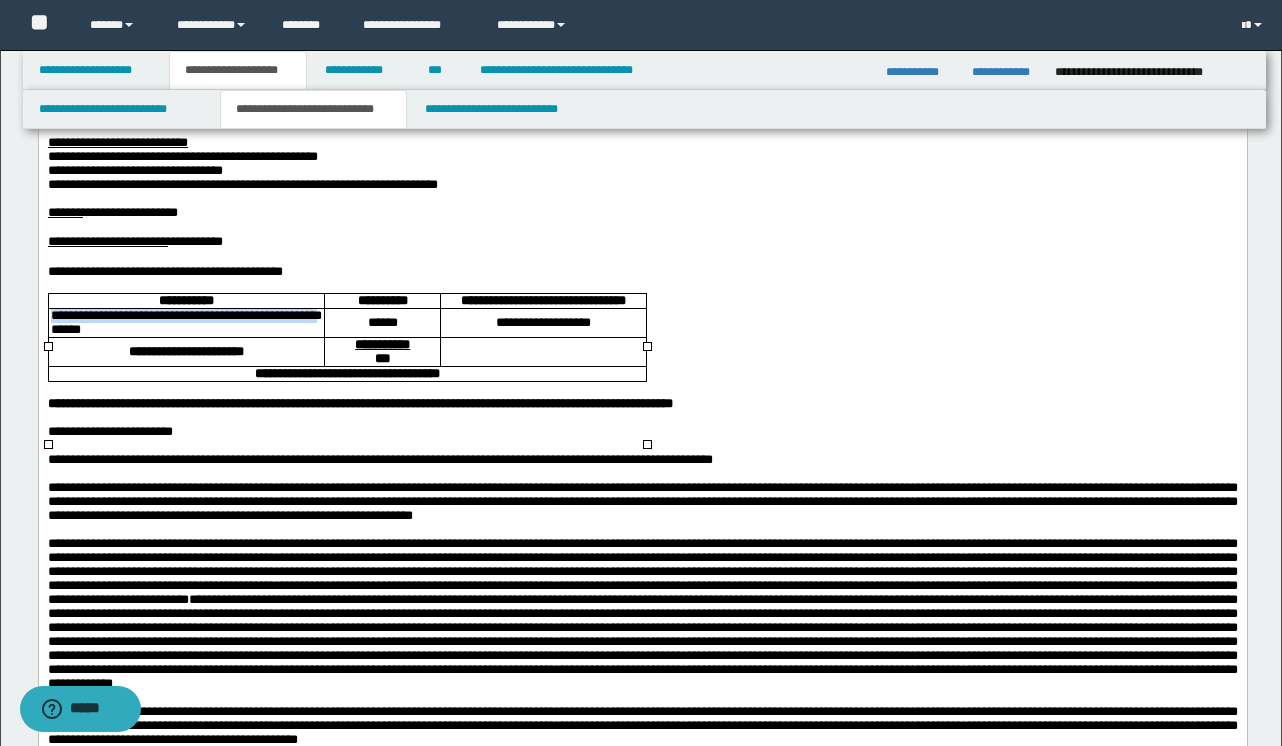 drag, startPoint x: 144, startPoint y: 383, endPoint x: 50, endPoint y: 377, distance: 94.19129 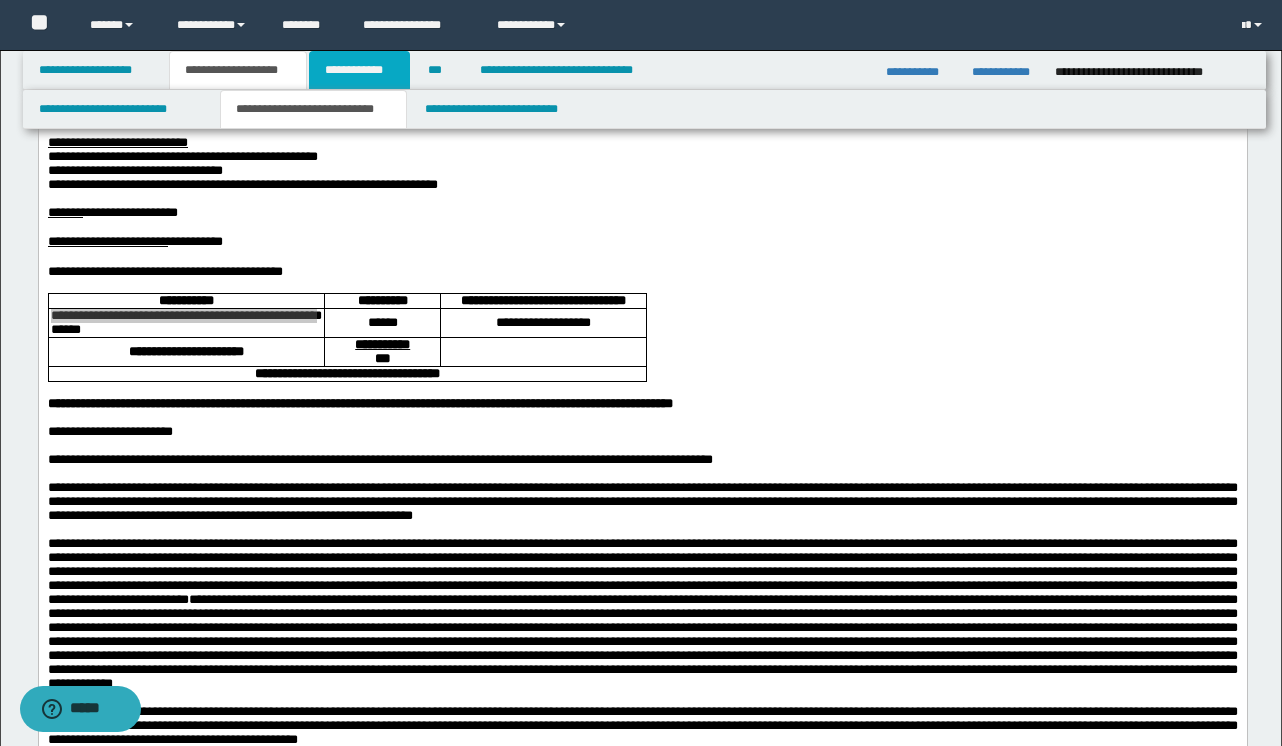 click on "**********" at bounding box center [359, 70] 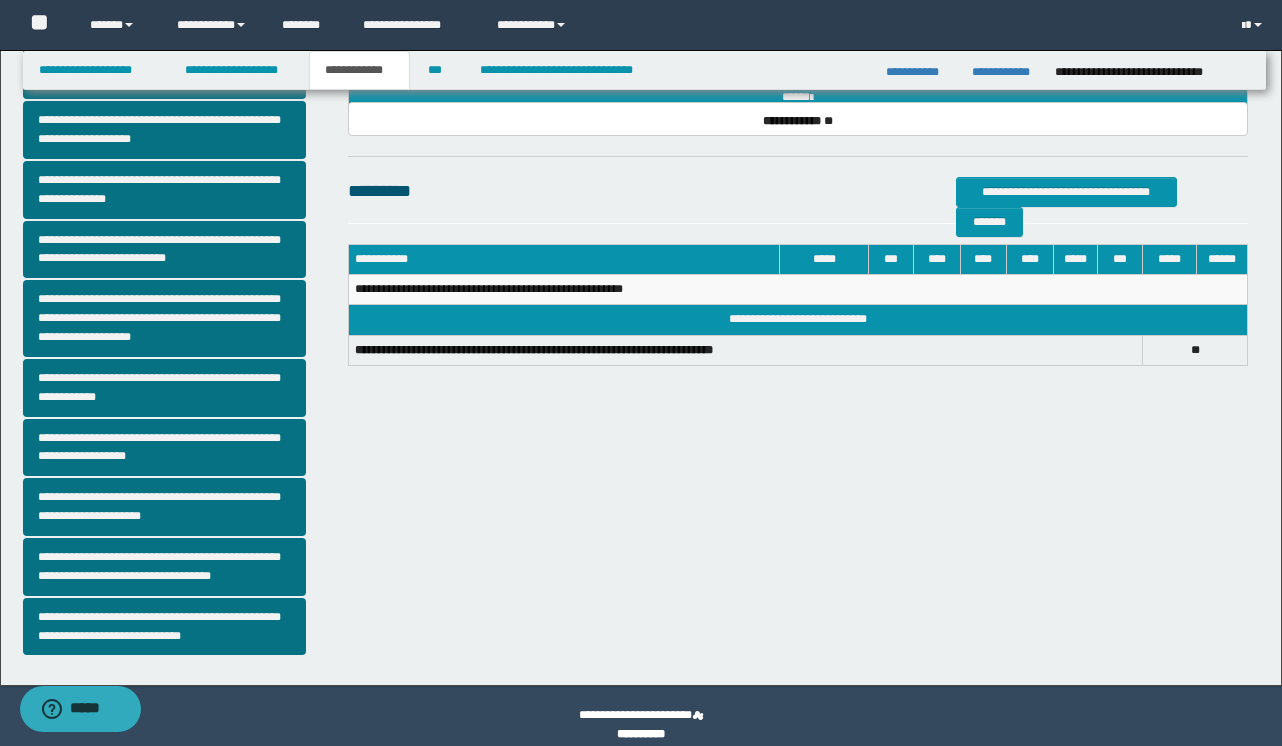 scroll, scrollTop: 403, scrollLeft: 0, axis: vertical 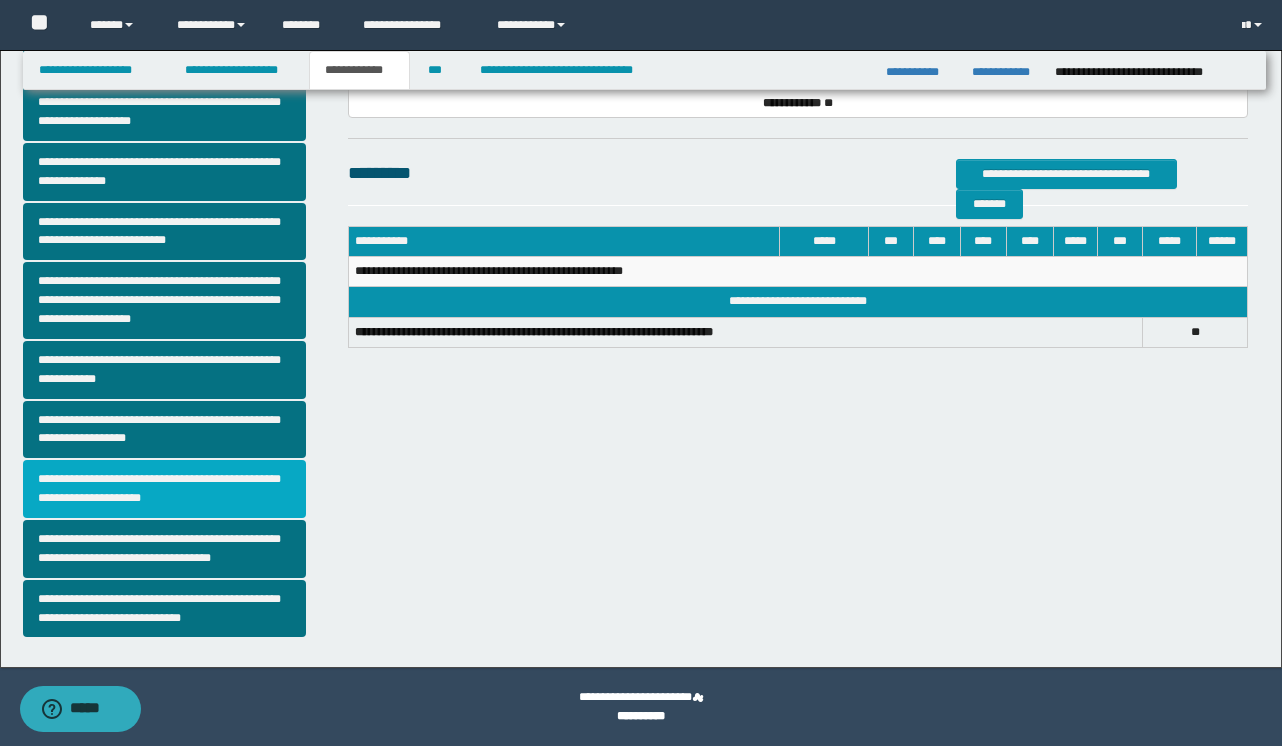 click on "**********" at bounding box center (164, 489) 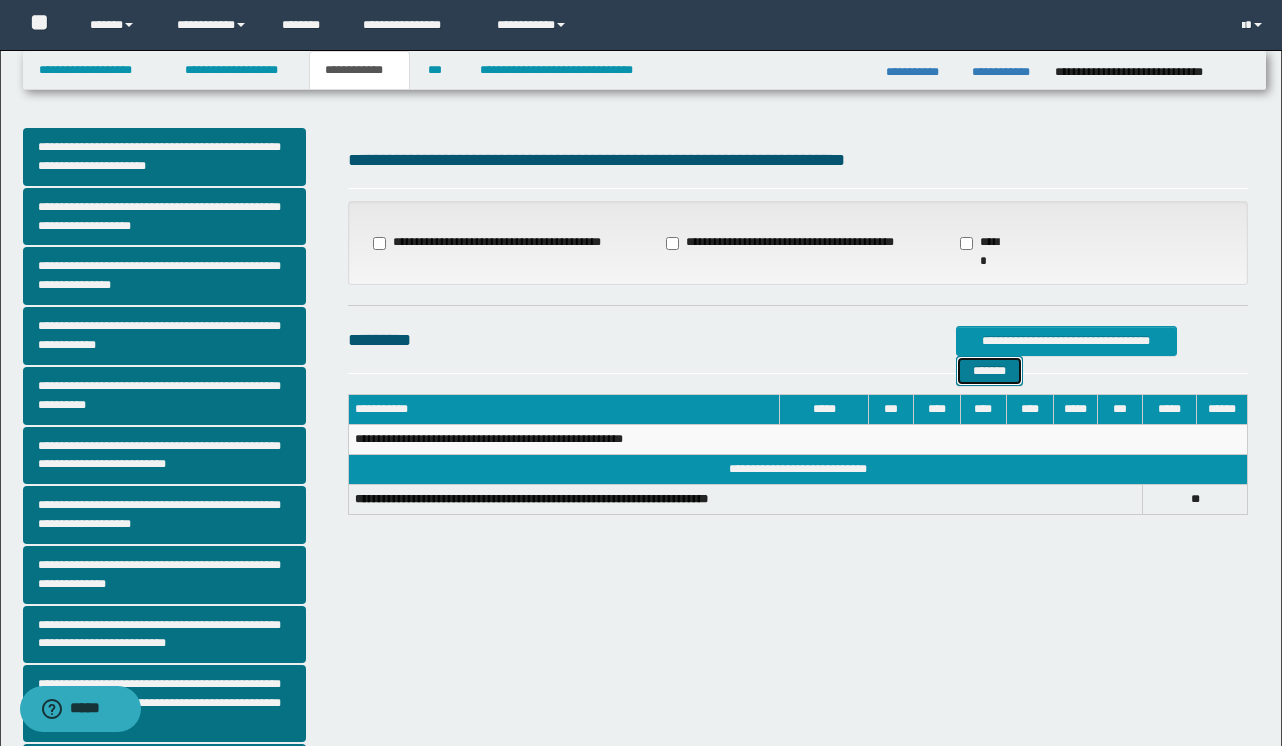 drag, startPoint x: 12, startPoint y: 577, endPoint x: 1211, endPoint y: 340, distance: 1222.1989 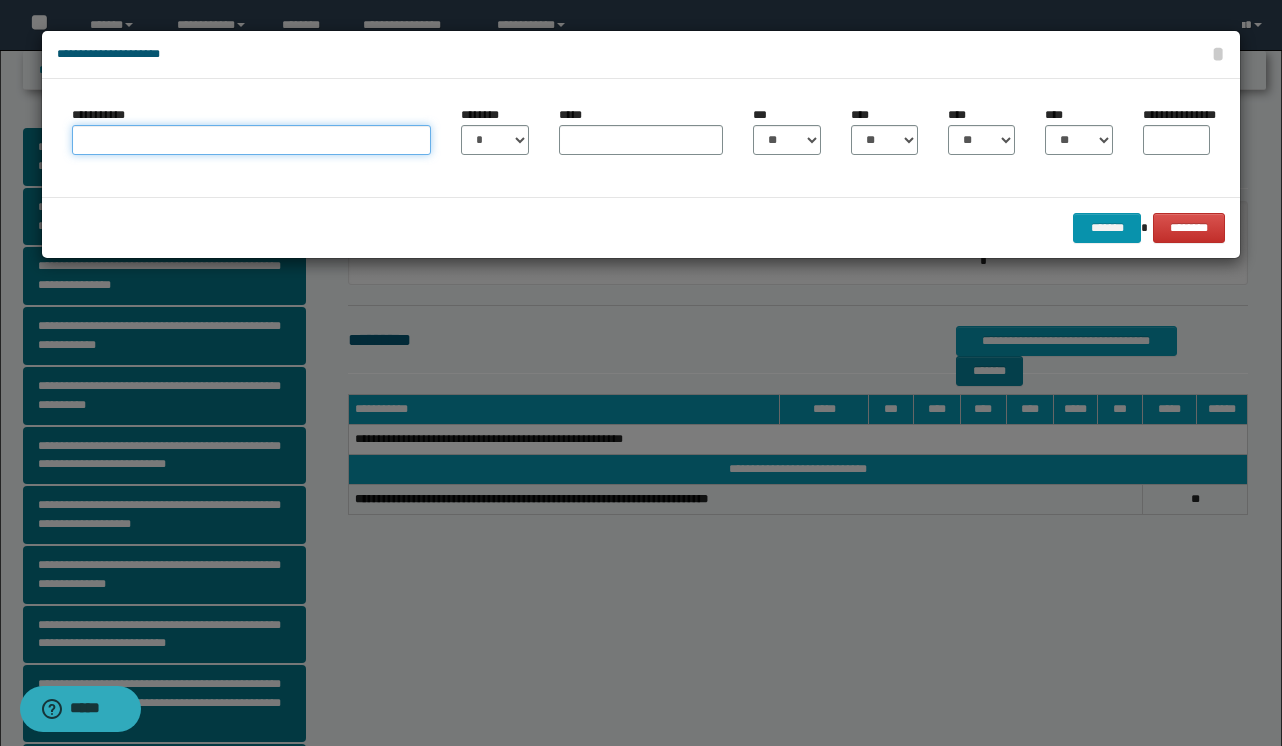 click on "**********" at bounding box center [251, 140] 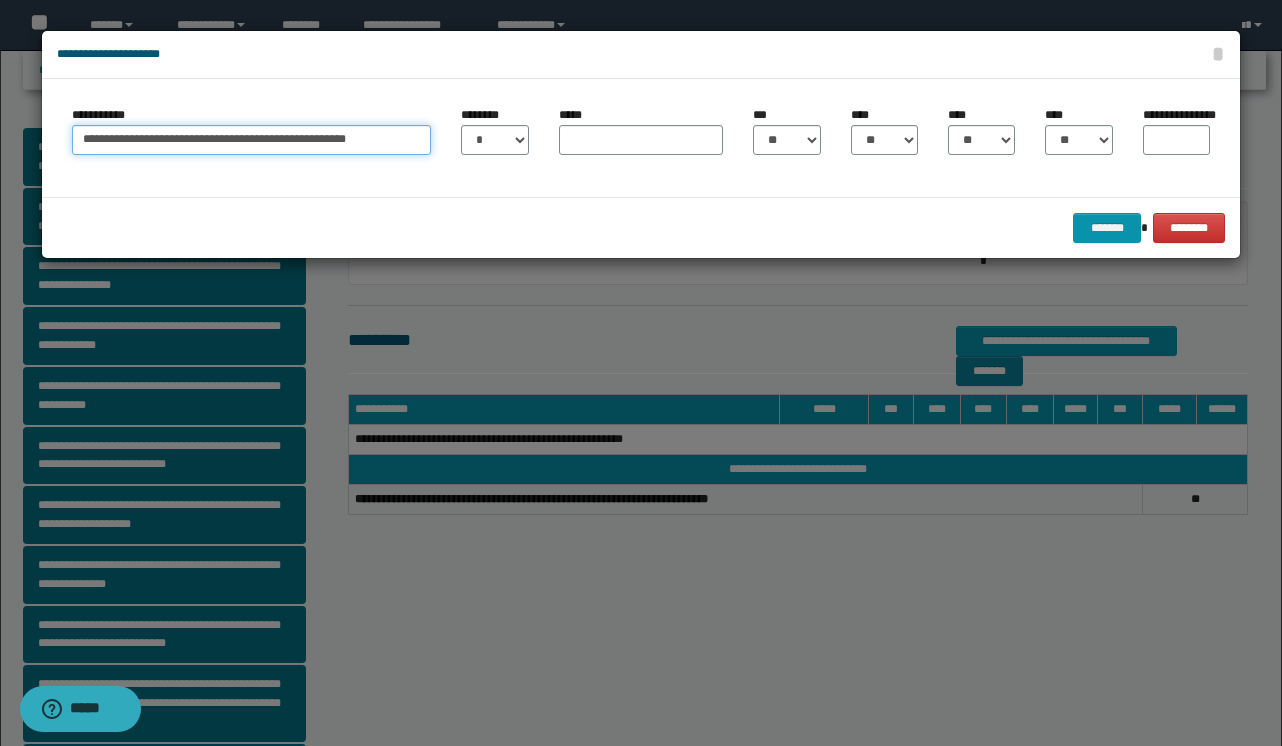 type on "**********" 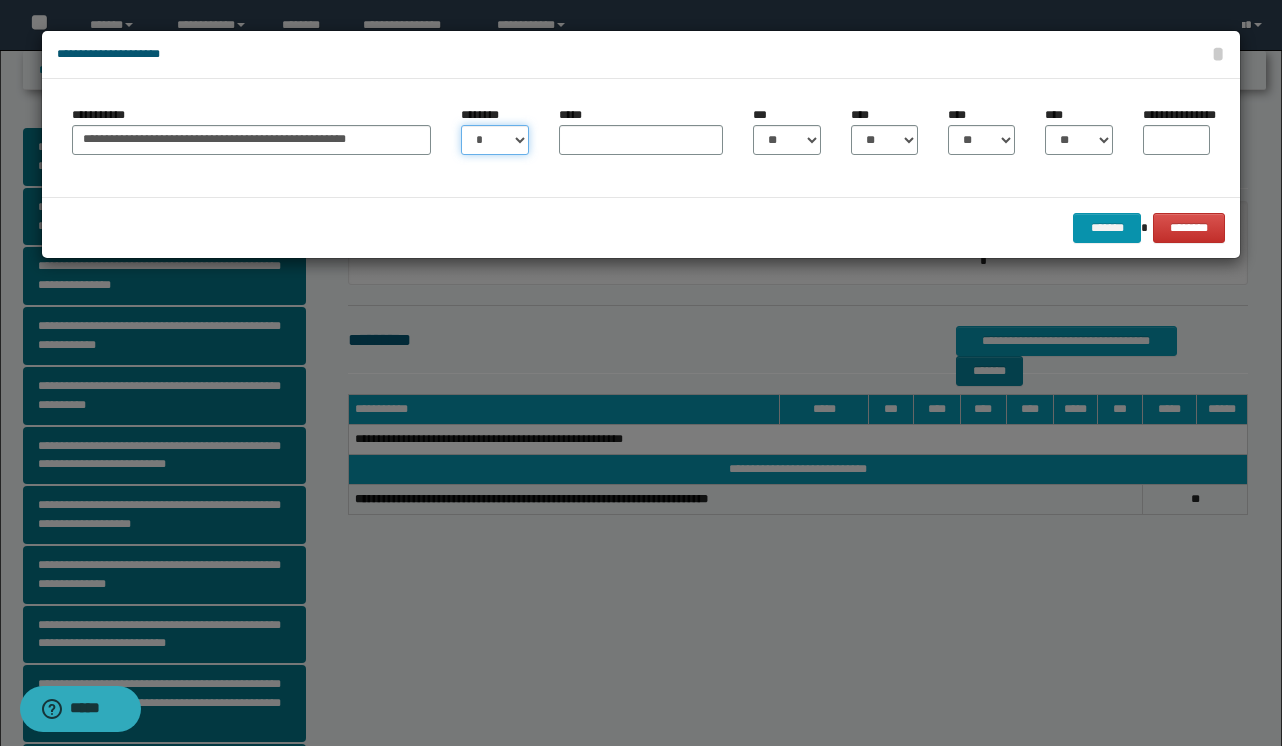 click on "*
*
*
*
*
*
*
*
*
**
**
**
**
**
**" at bounding box center [494, 140] 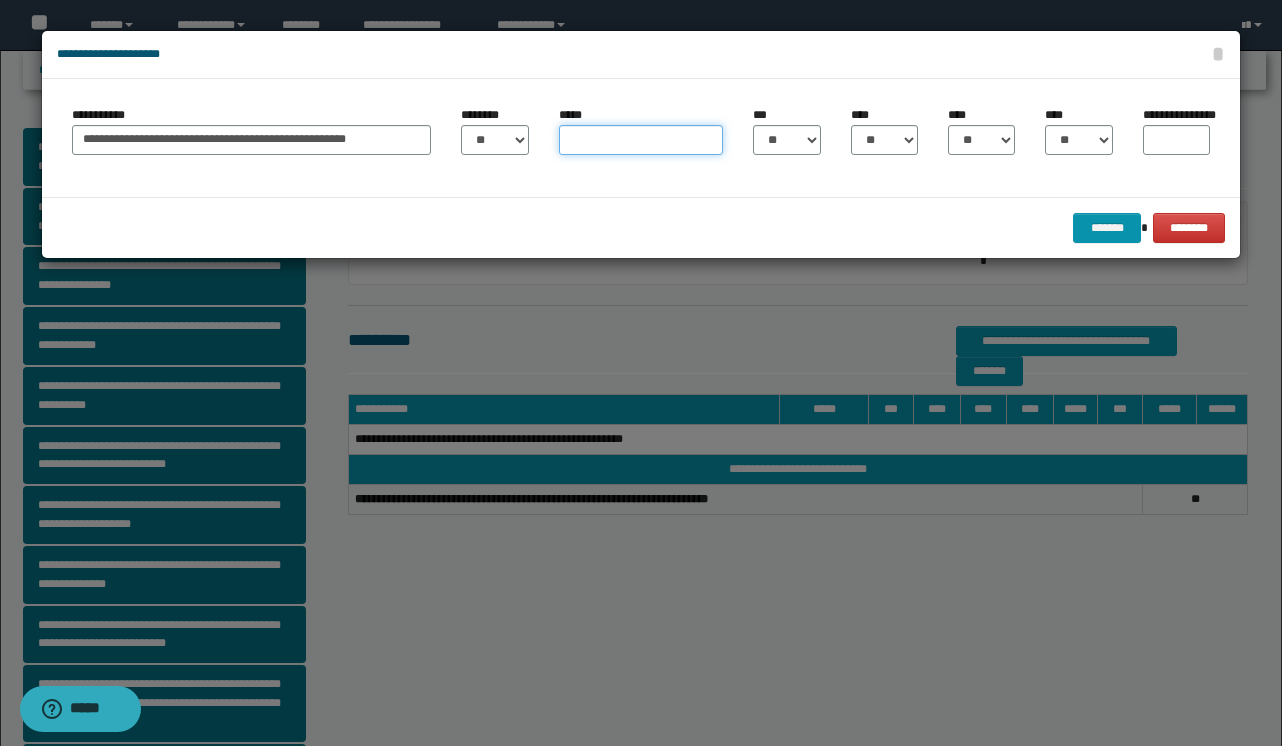 click on "*****" at bounding box center (641, 140) 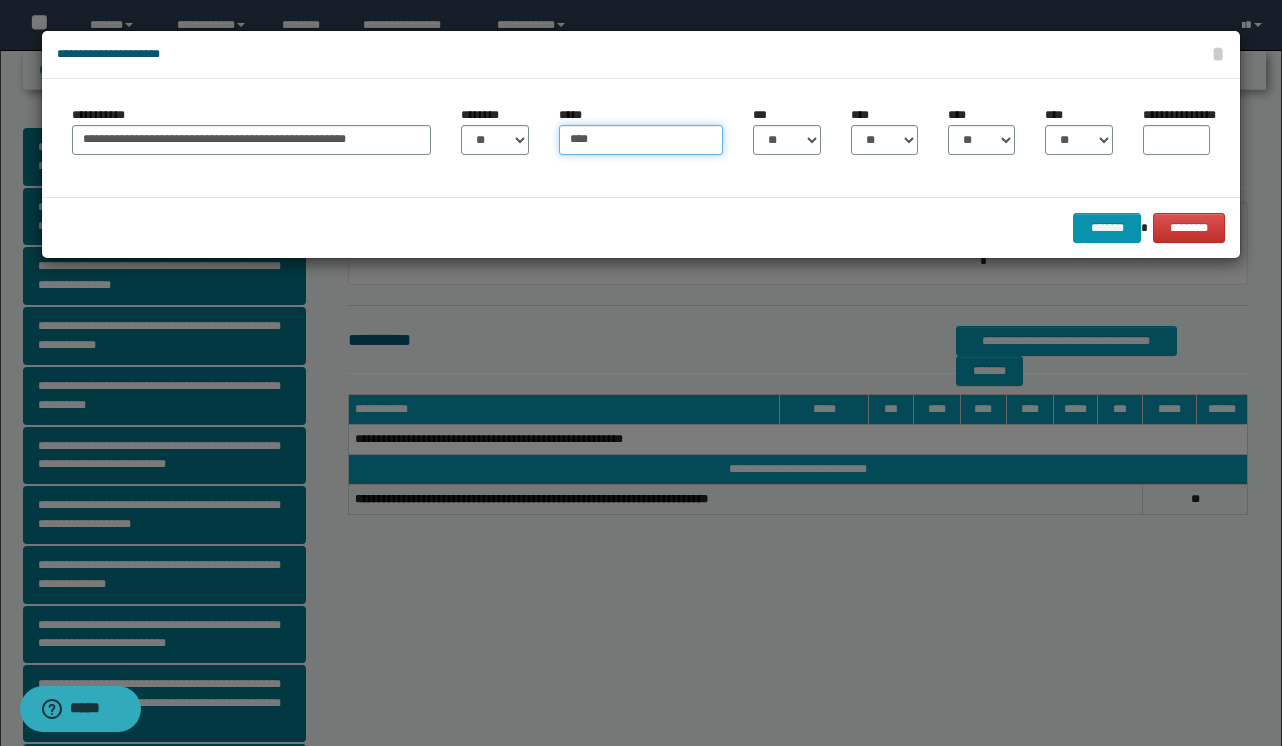 type on "****" 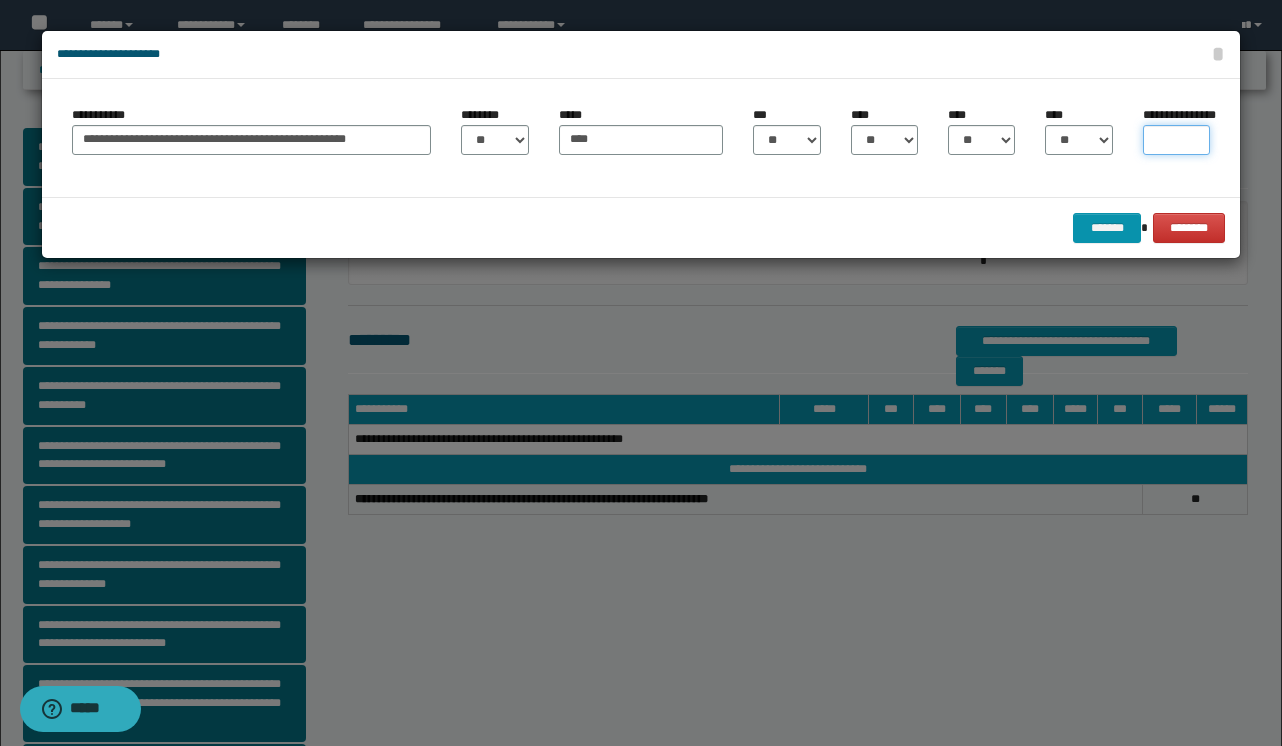 click on "**********" at bounding box center [1176, 140] 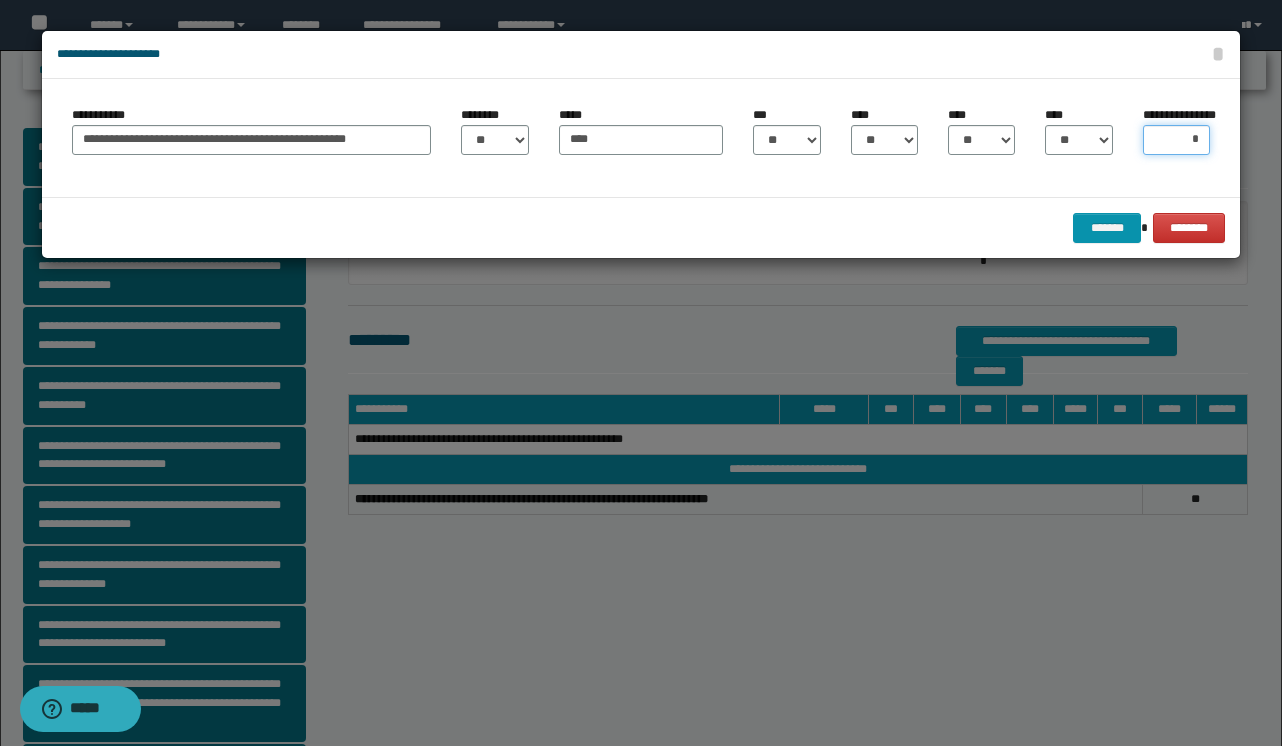 type on "**" 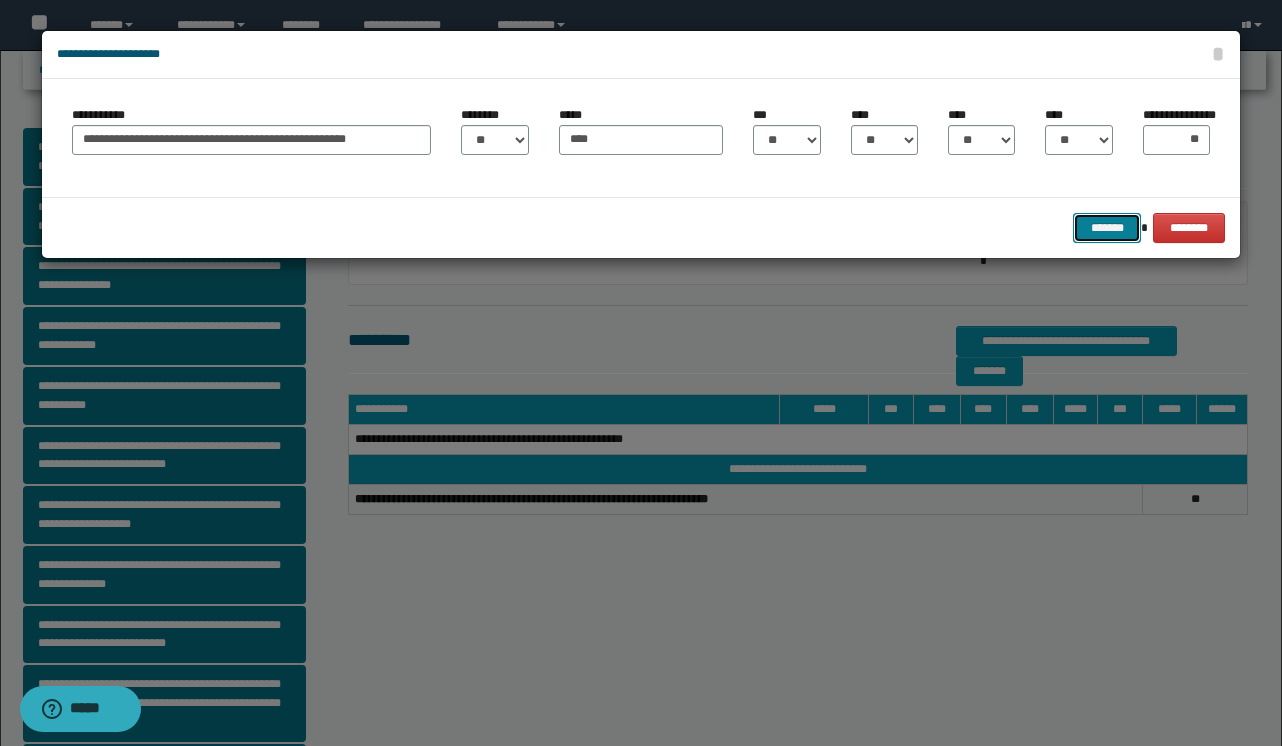 click on "*******" at bounding box center (1107, 228) 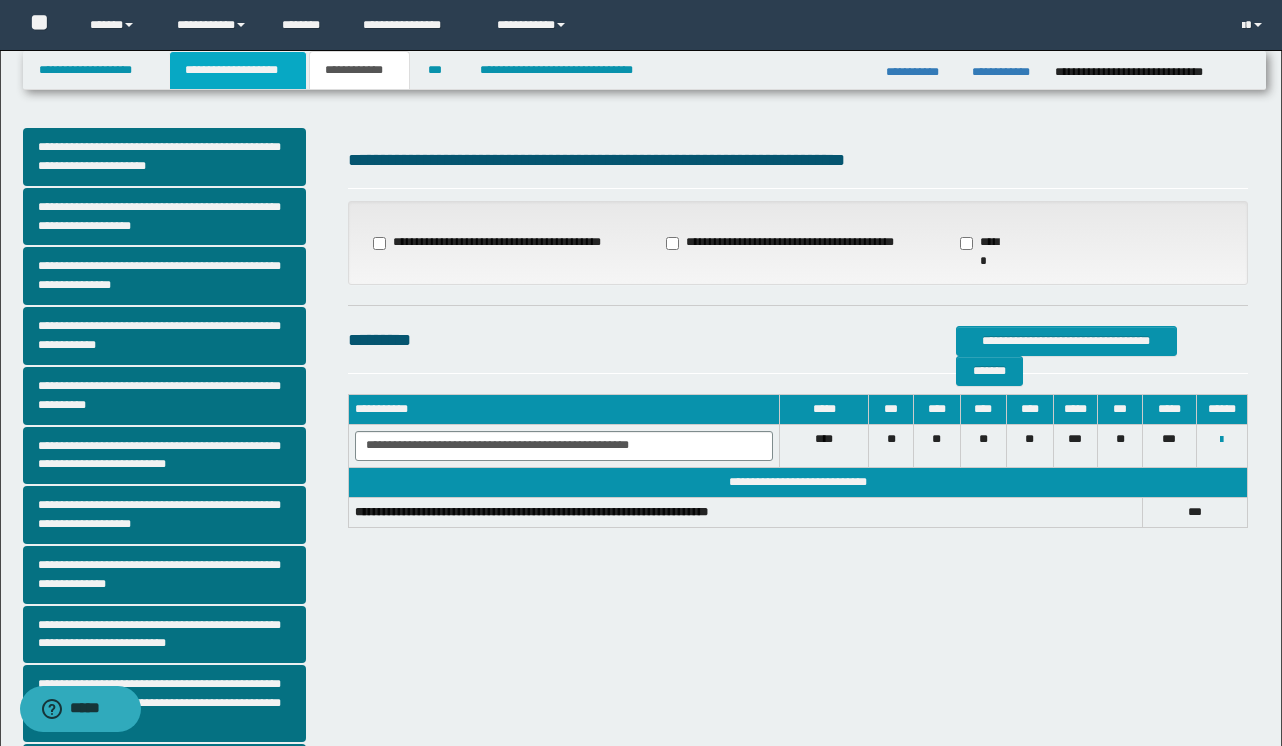 click on "**********" at bounding box center [238, 70] 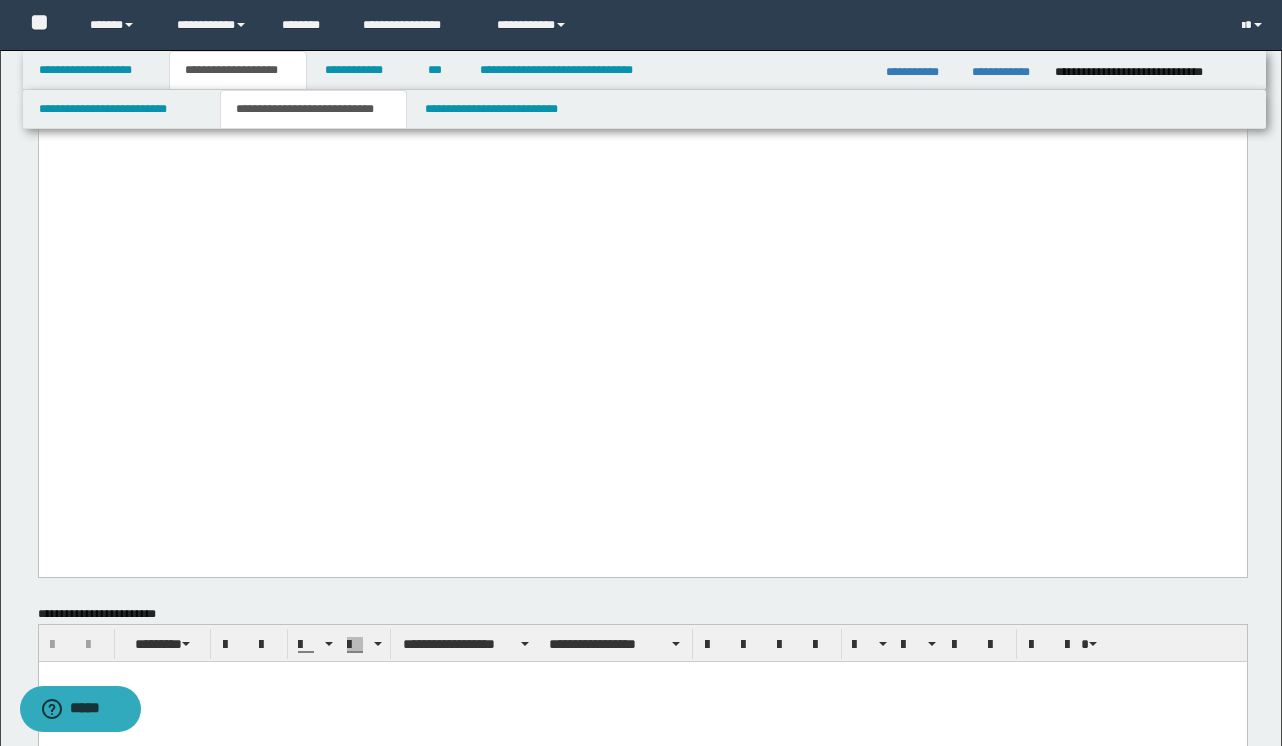 scroll, scrollTop: 3996, scrollLeft: 0, axis: vertical 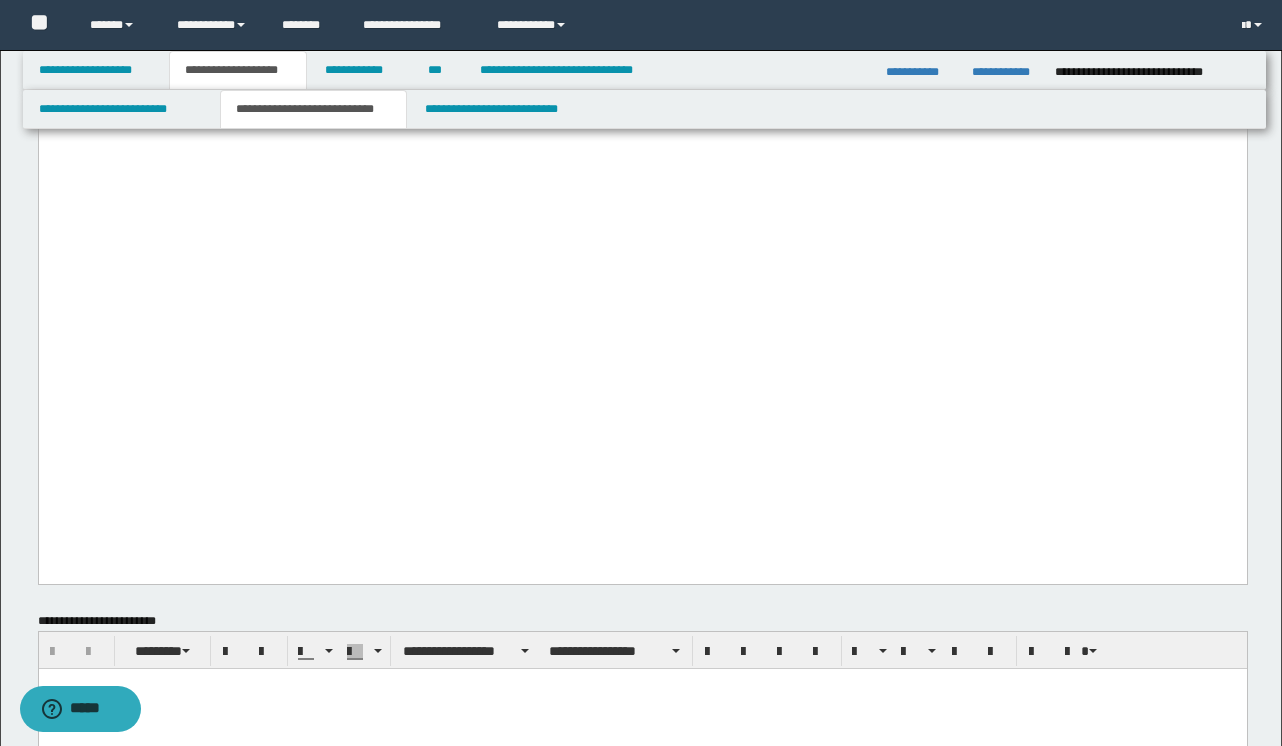 drag, startPoint x: 1061, startPoint y: 71, endPoint x: 1103, endPoint y: 74, distance: 42.107006 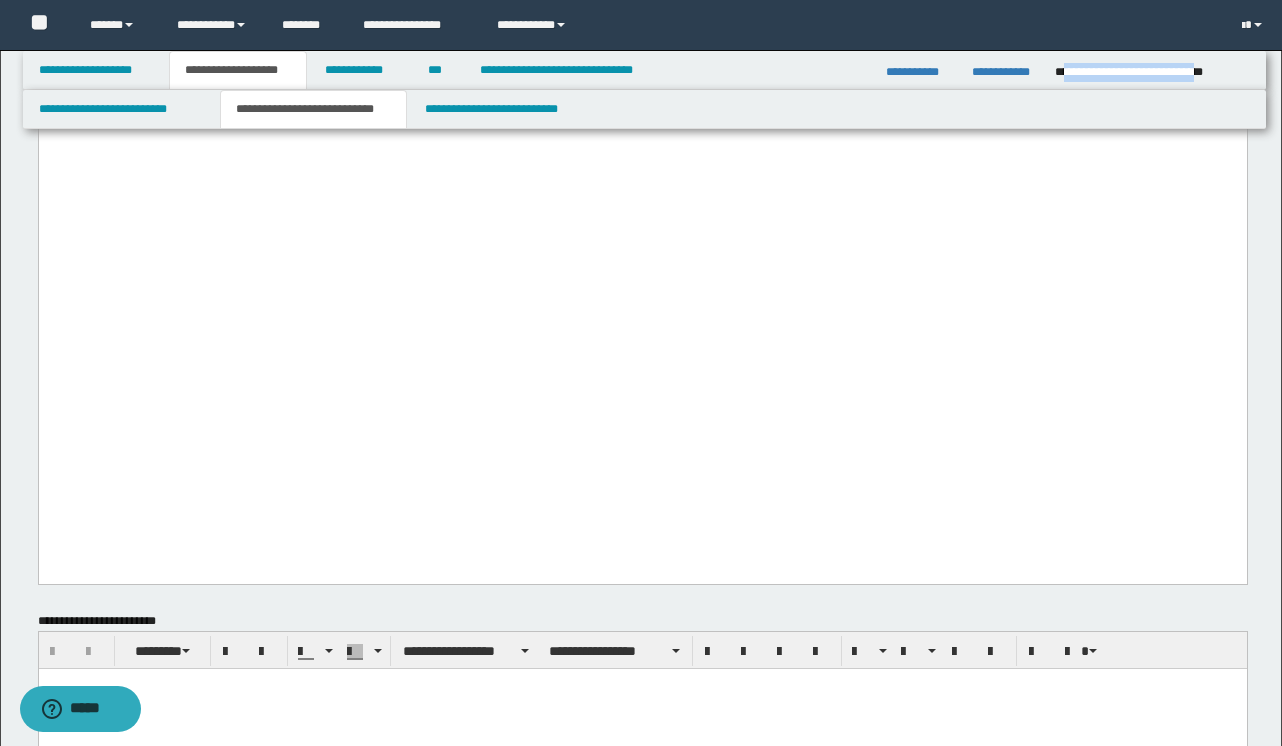 drag, startPoint x: 1066, startPoint y: 75, endPoint x: 1245, endPoint y: 73, distance: 179.01117 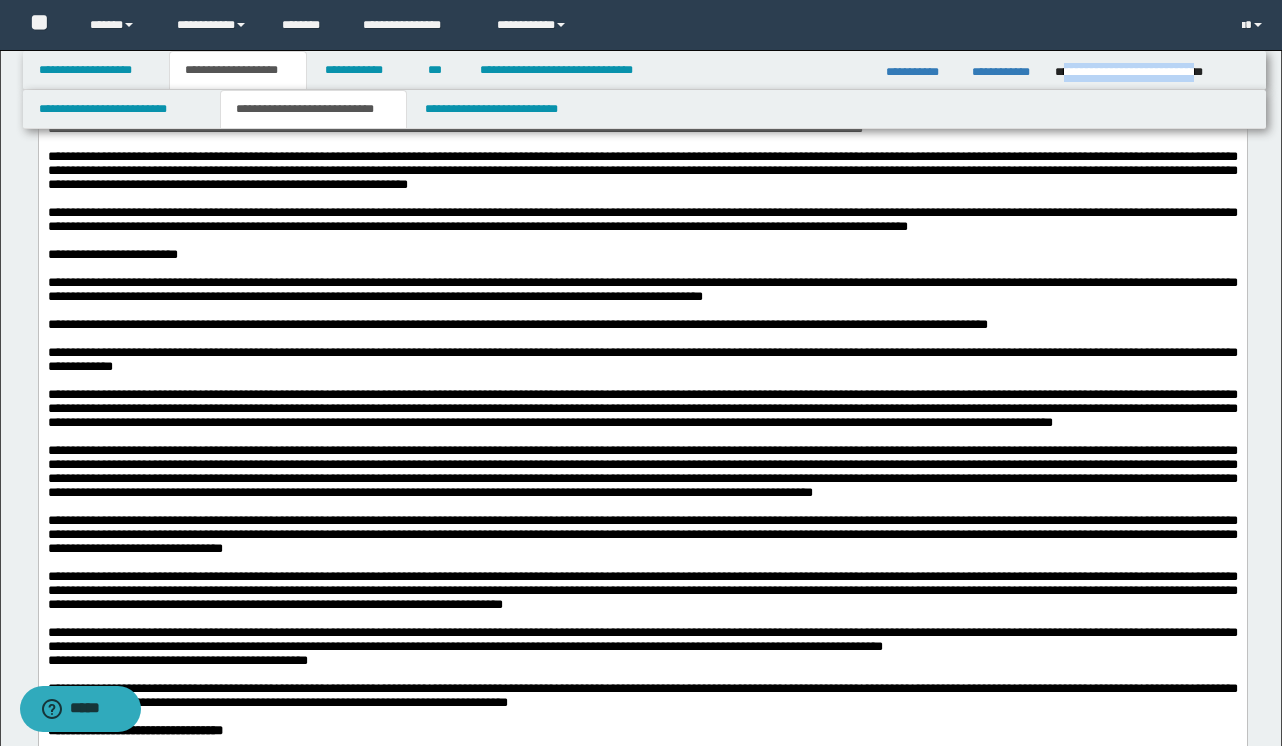 scroll, scrollTop: 3183, scrollLeft: 0, axis: vertical 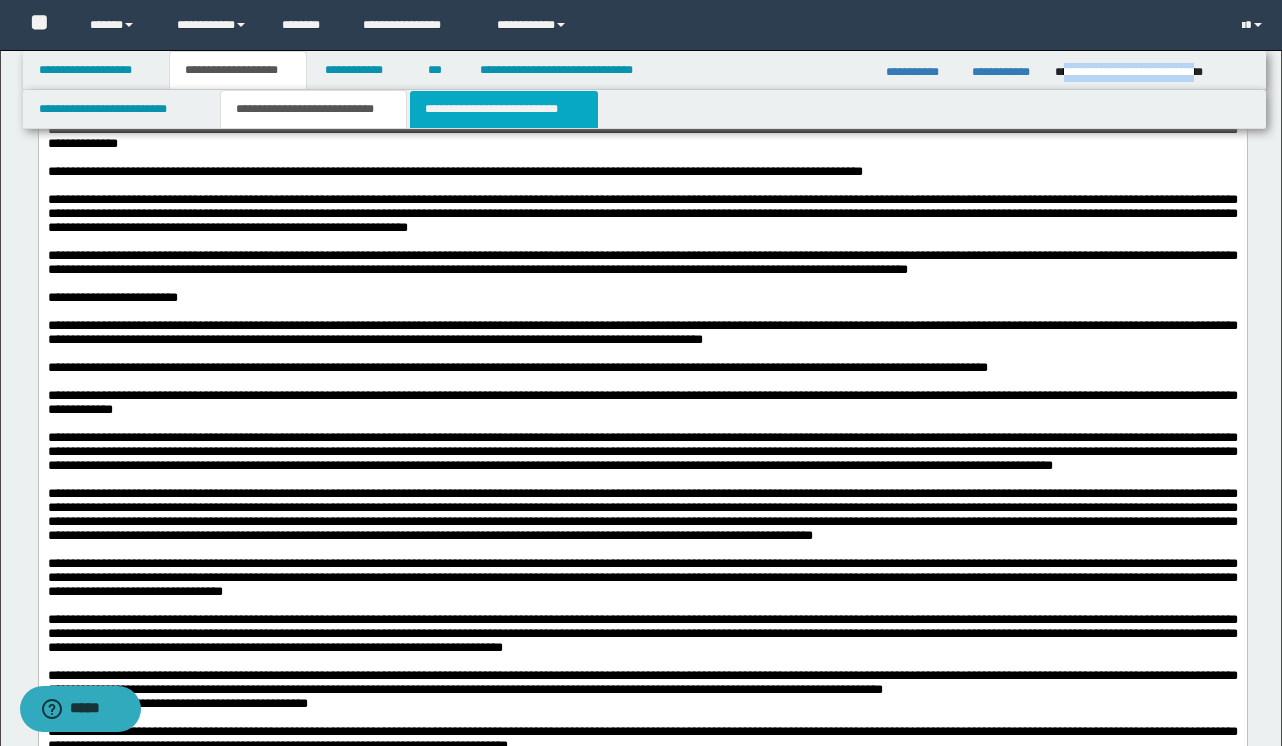 click on "**********" at bounding box center (504, 109) 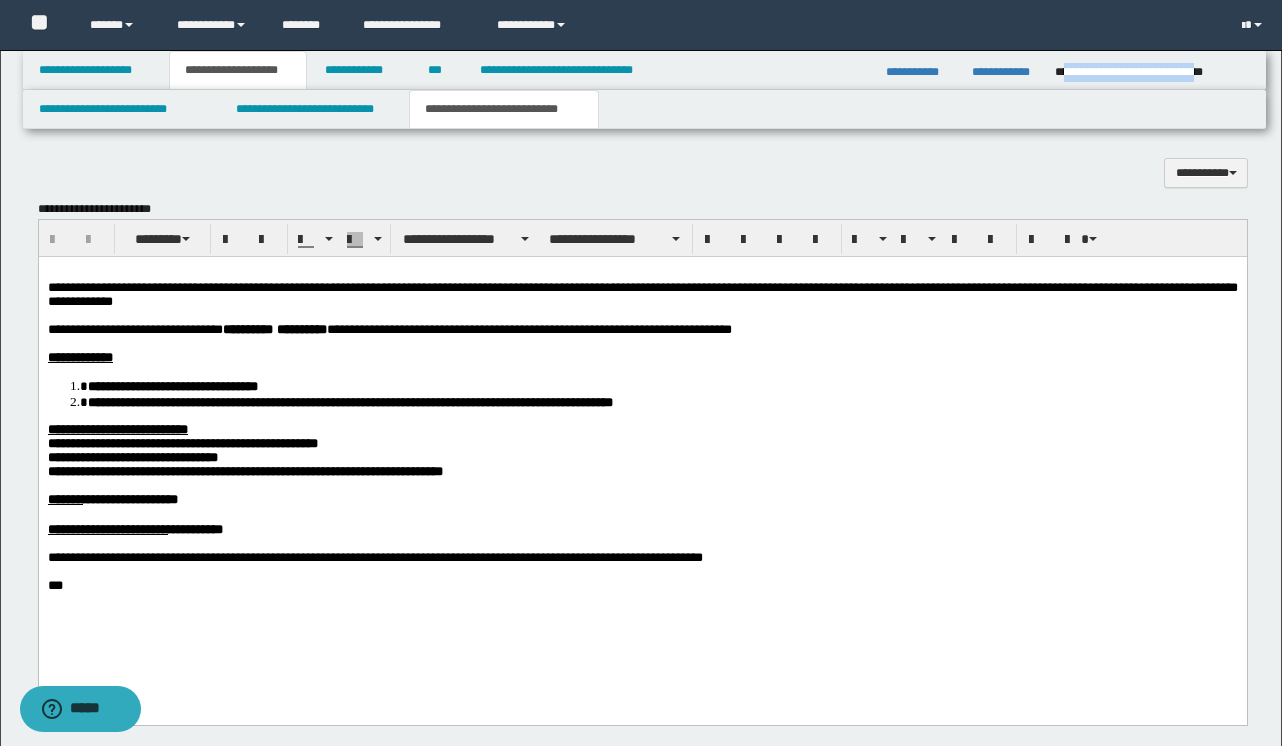 scroll, scrollTop: 1015, scrollLeft: 0, axis: vertical 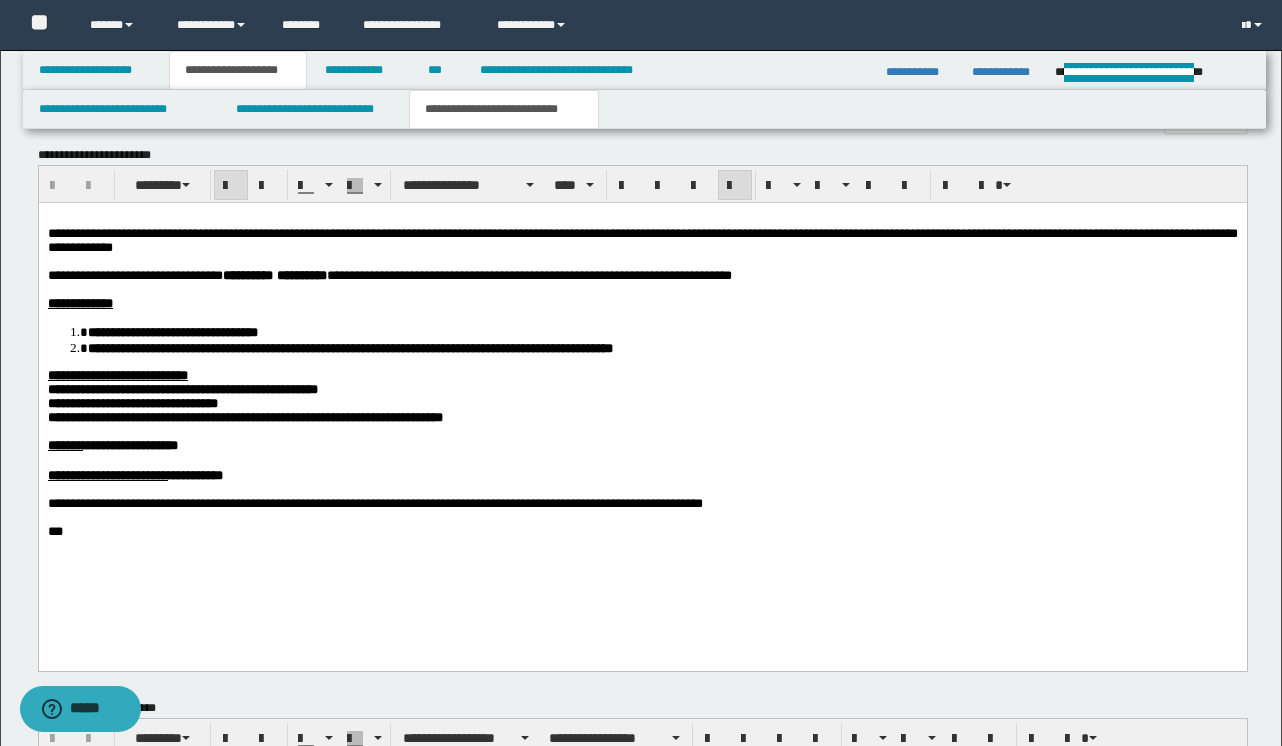 click on "**********" at bounding box center [247, 274] 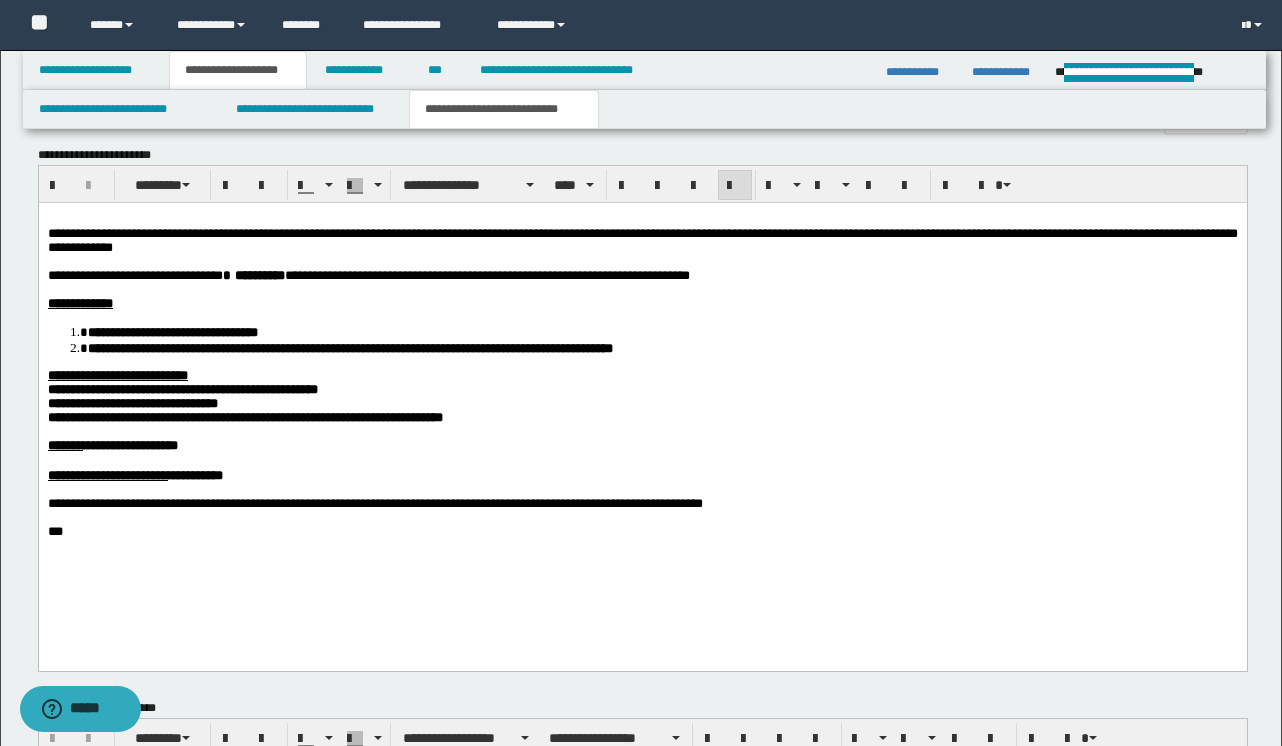 click at bounding box center (642, 289) 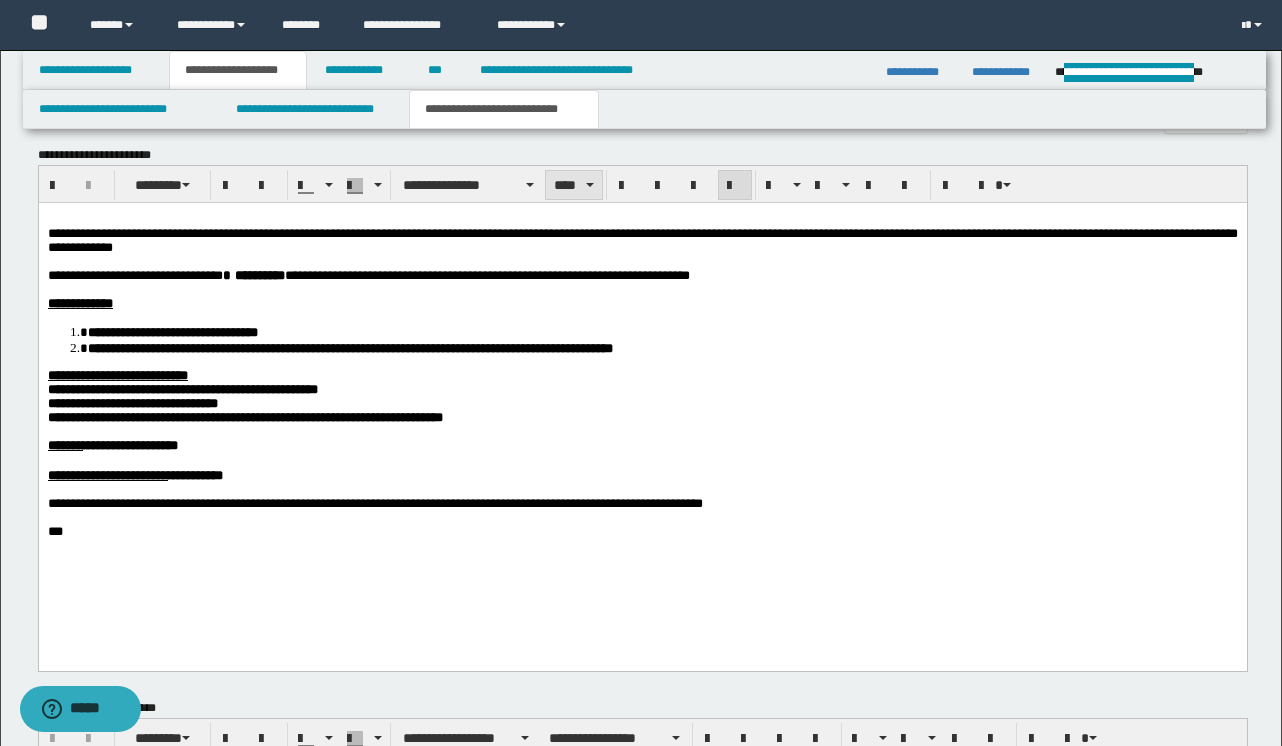 click on "****" at bounding box center [574, 185] 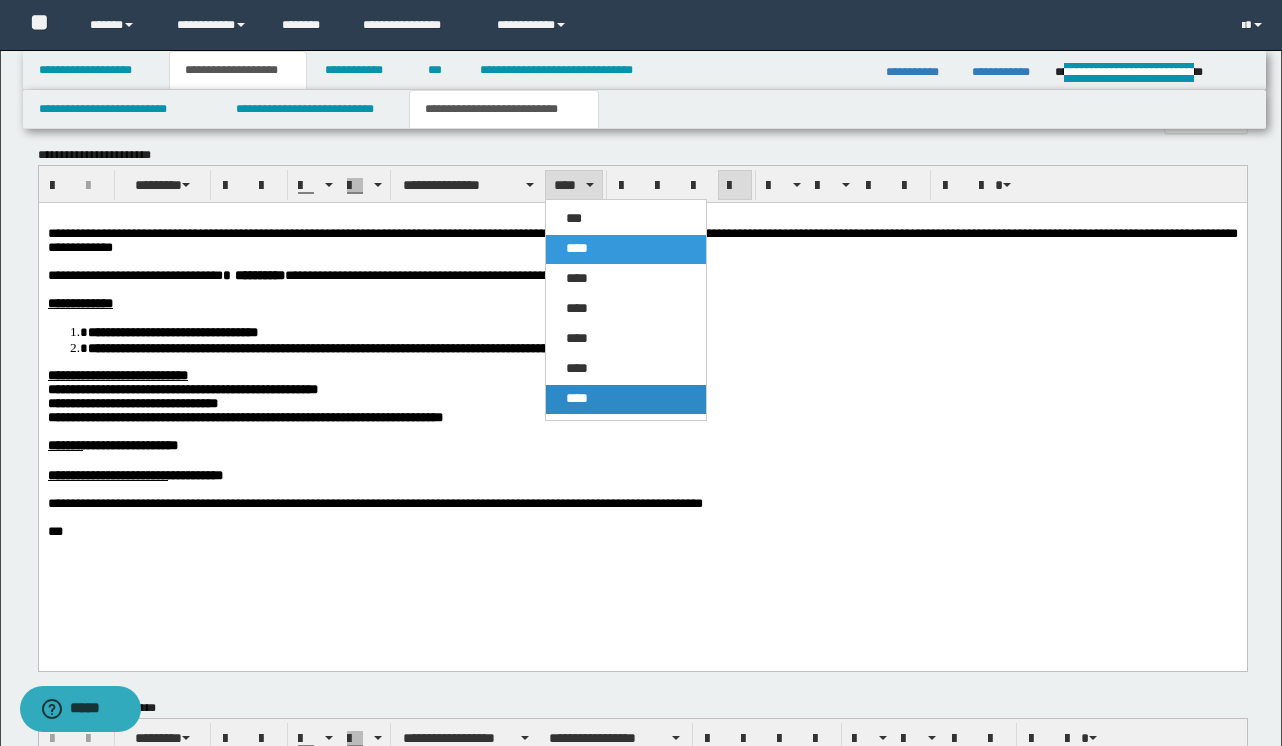 click on "****" at bounding box center (626, 399) 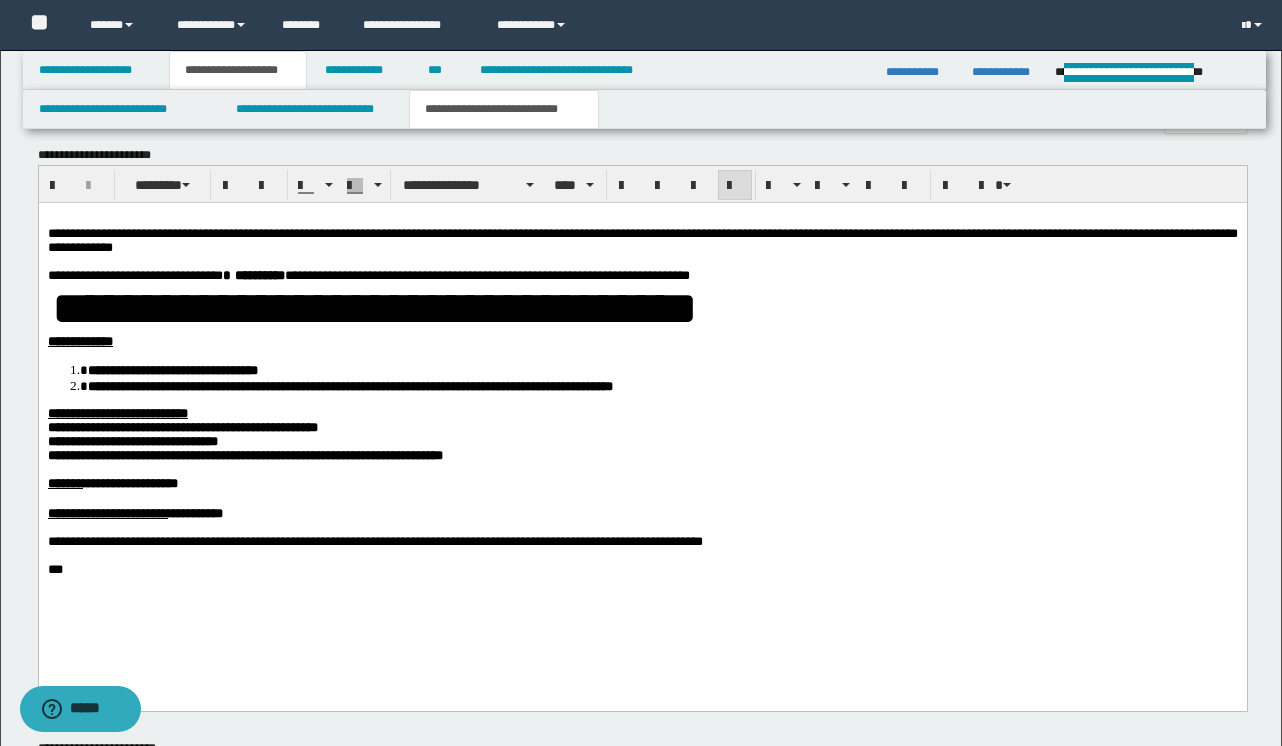 click on "**********" at bounding box center [244, 454] 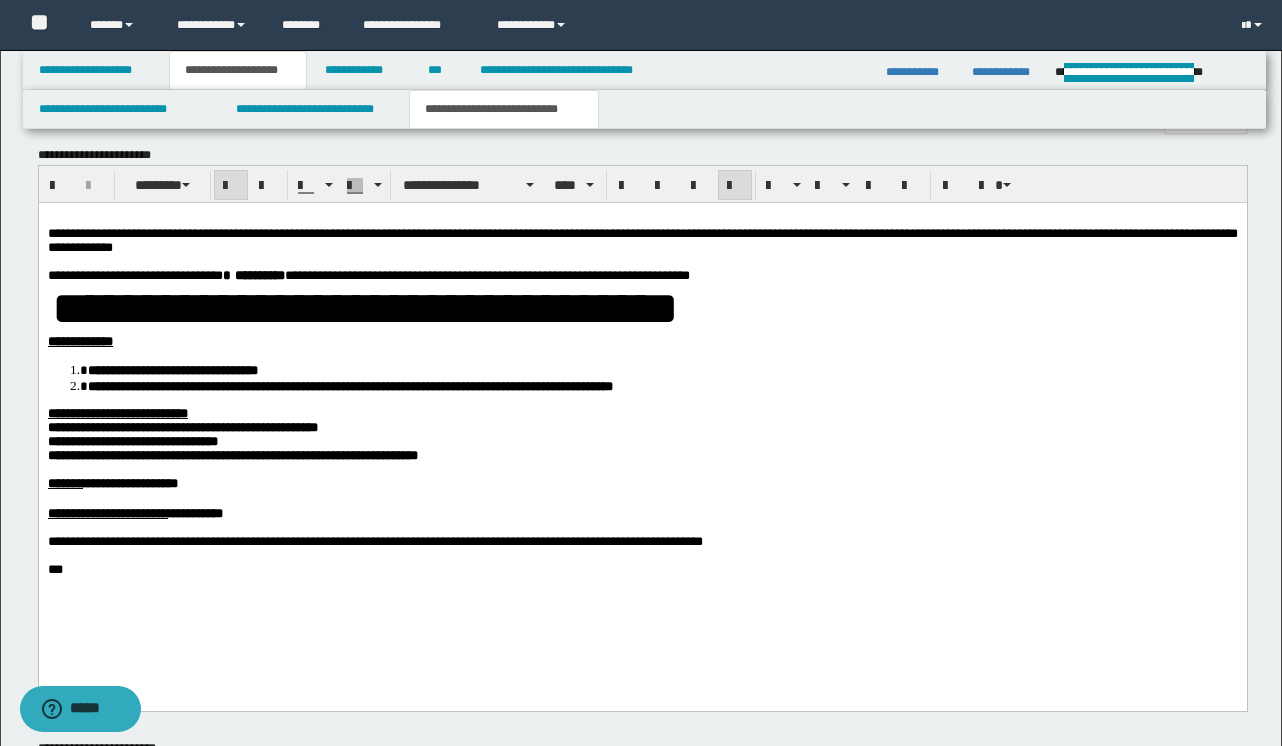 click on "**********" at bounding box center (132, 440) 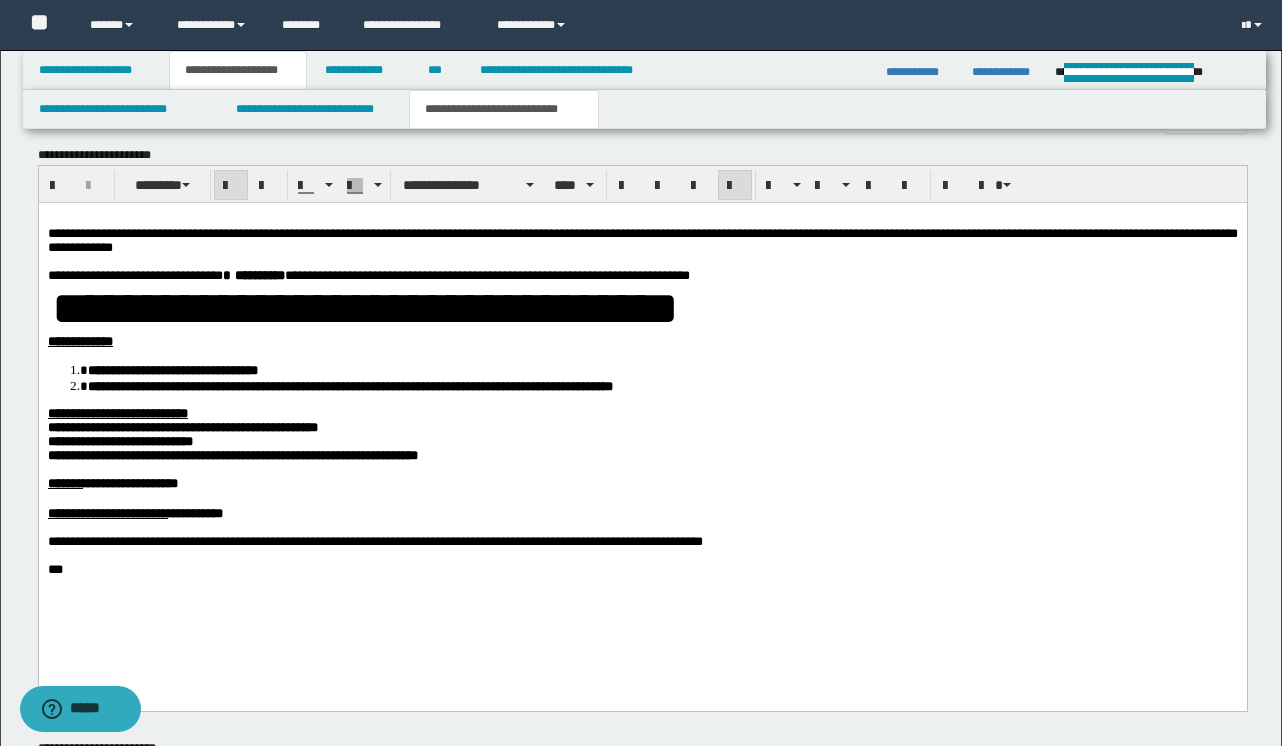 click on "**********" at bounding box center (182, 426) 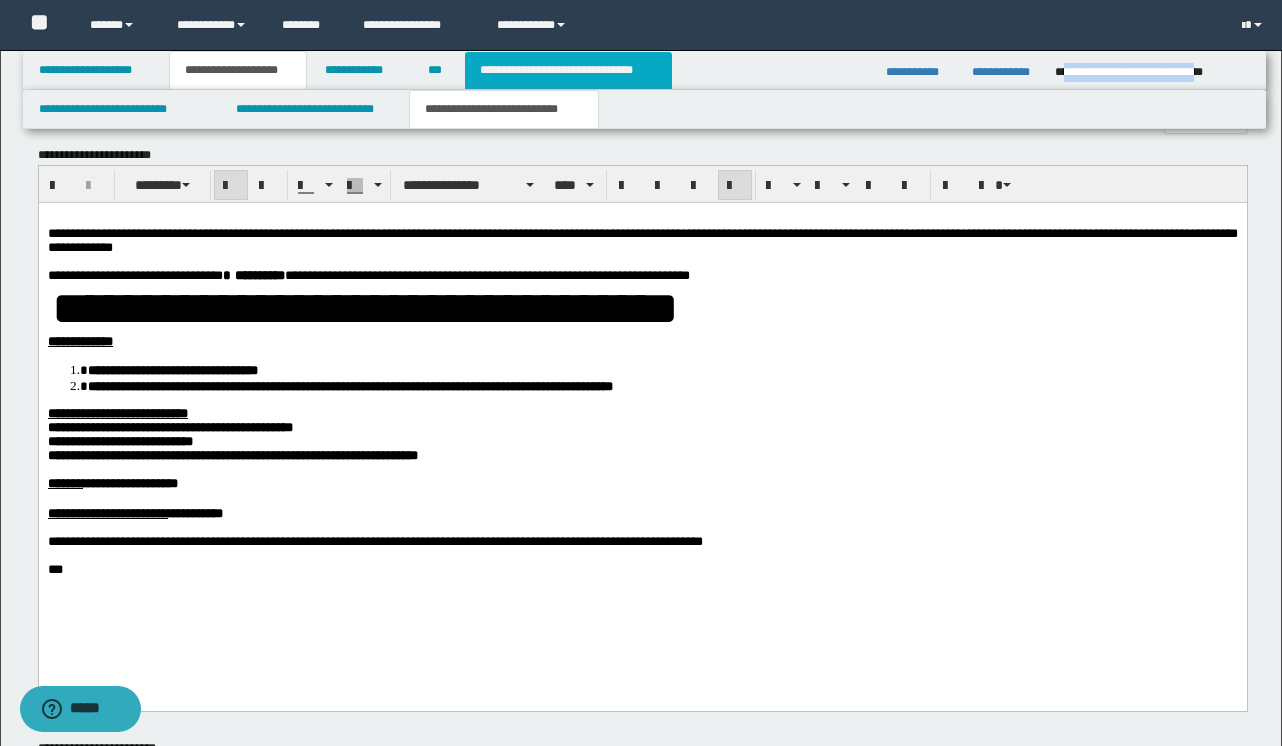 click on "**********" at bounding box center [568, 70] 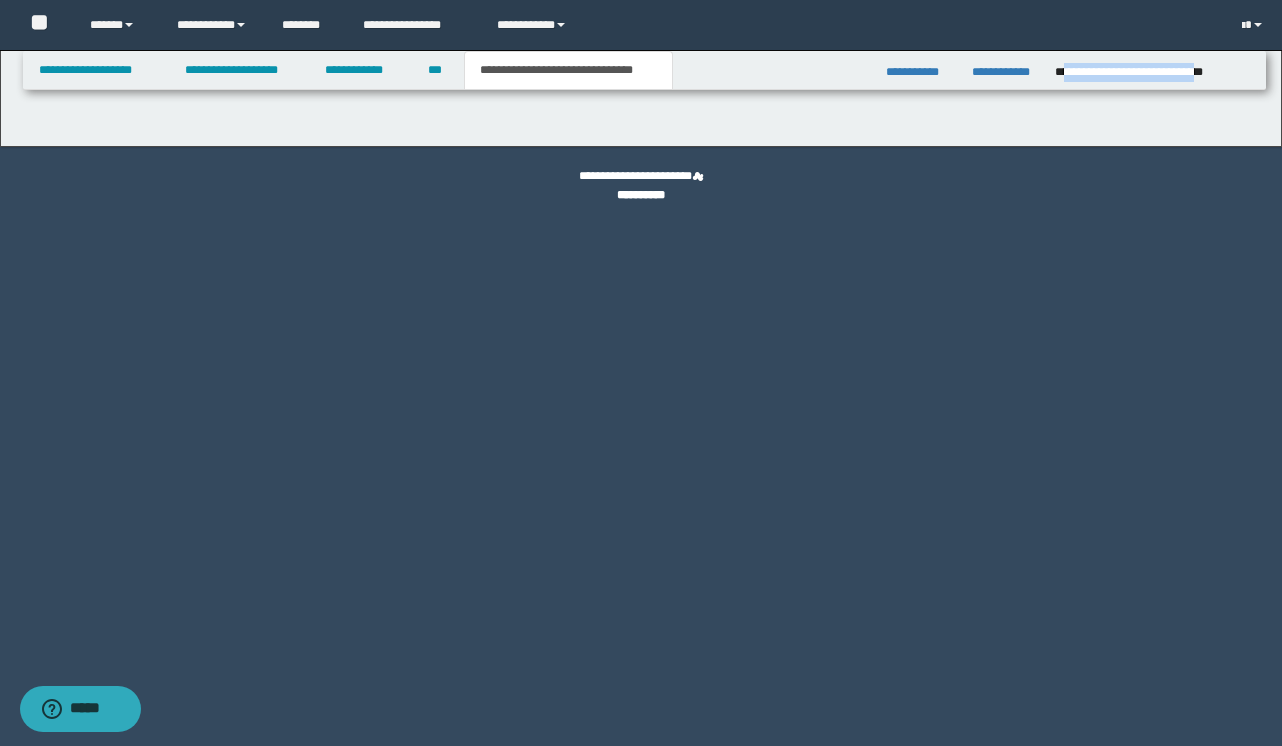 scroll, scrollTop: 0, scrollLeft: 0, axis: both 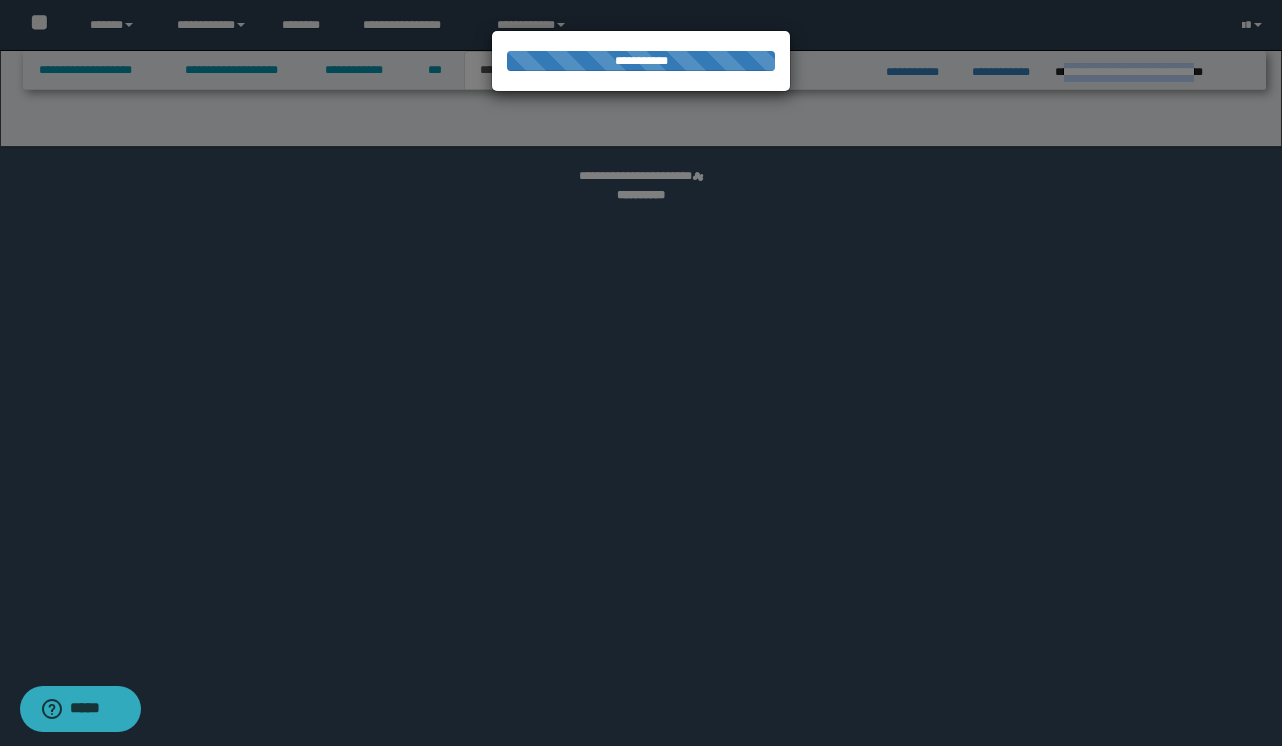select on "*" 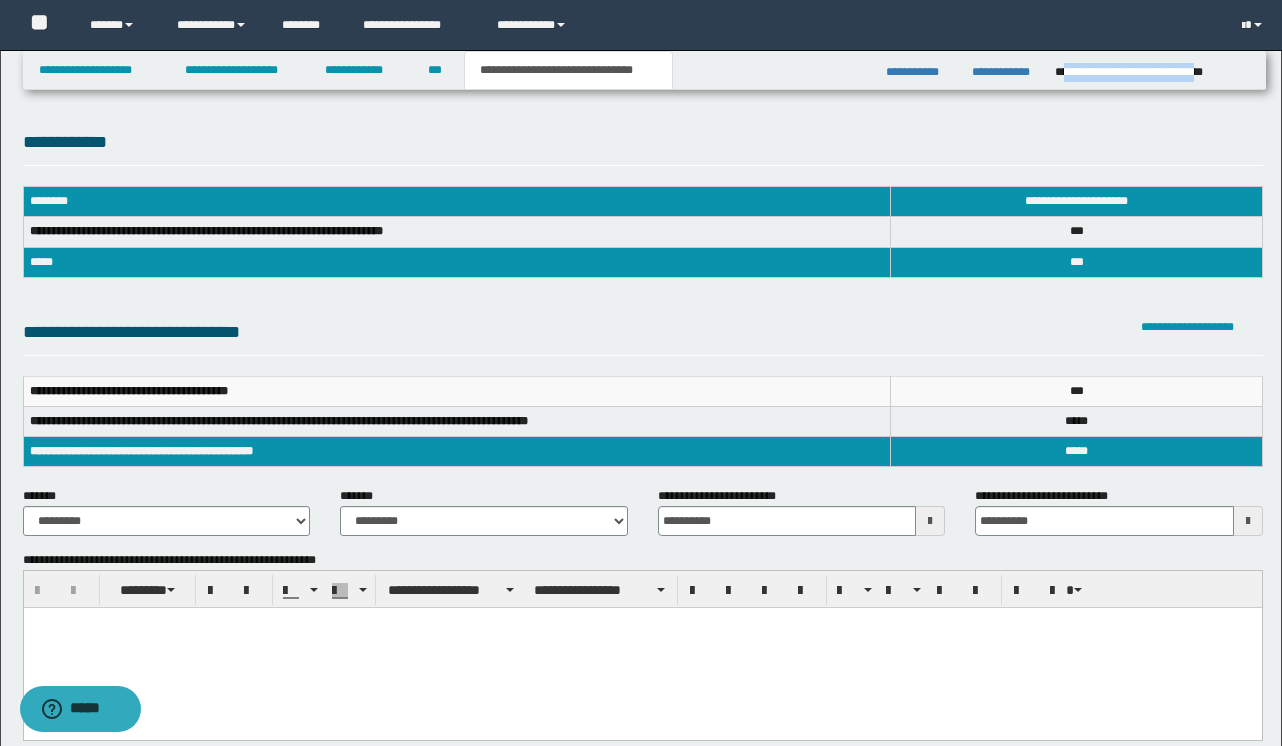 scroll, scrollTop: 0, scrollLeft: 0, axis: both 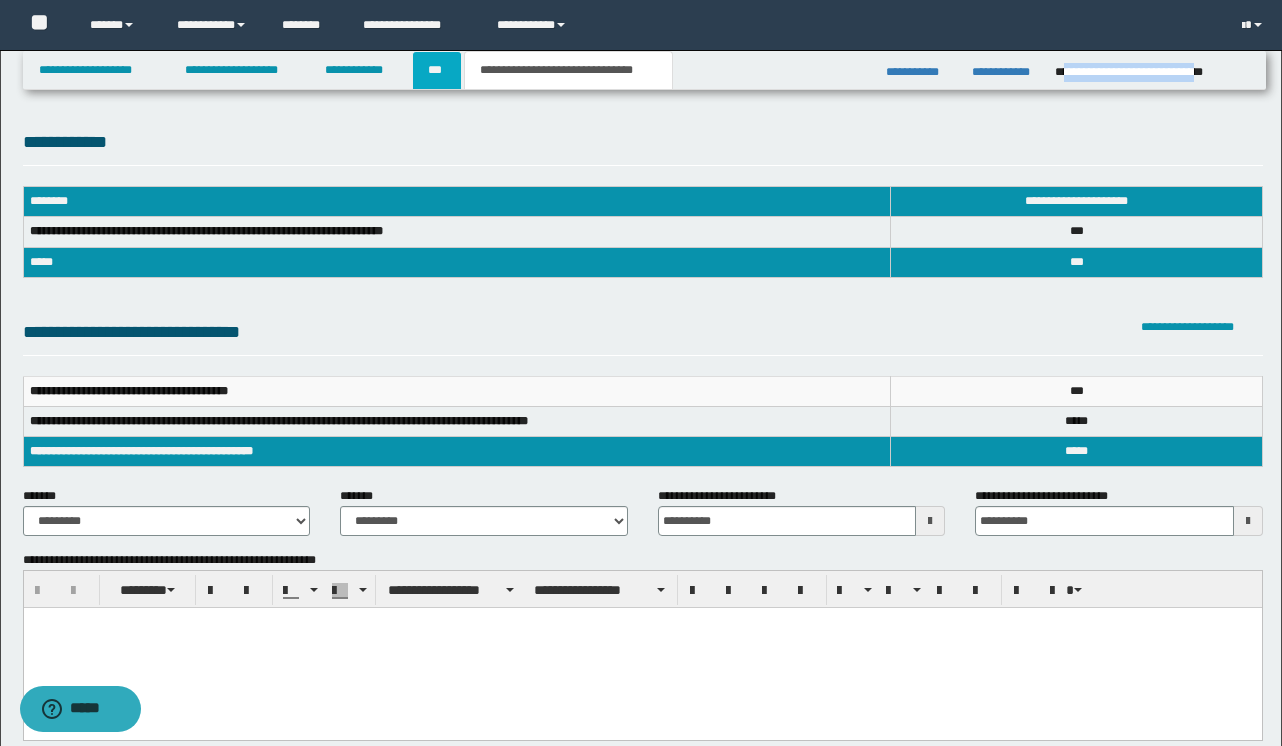 click on "***" at bounding box center [437, 70] 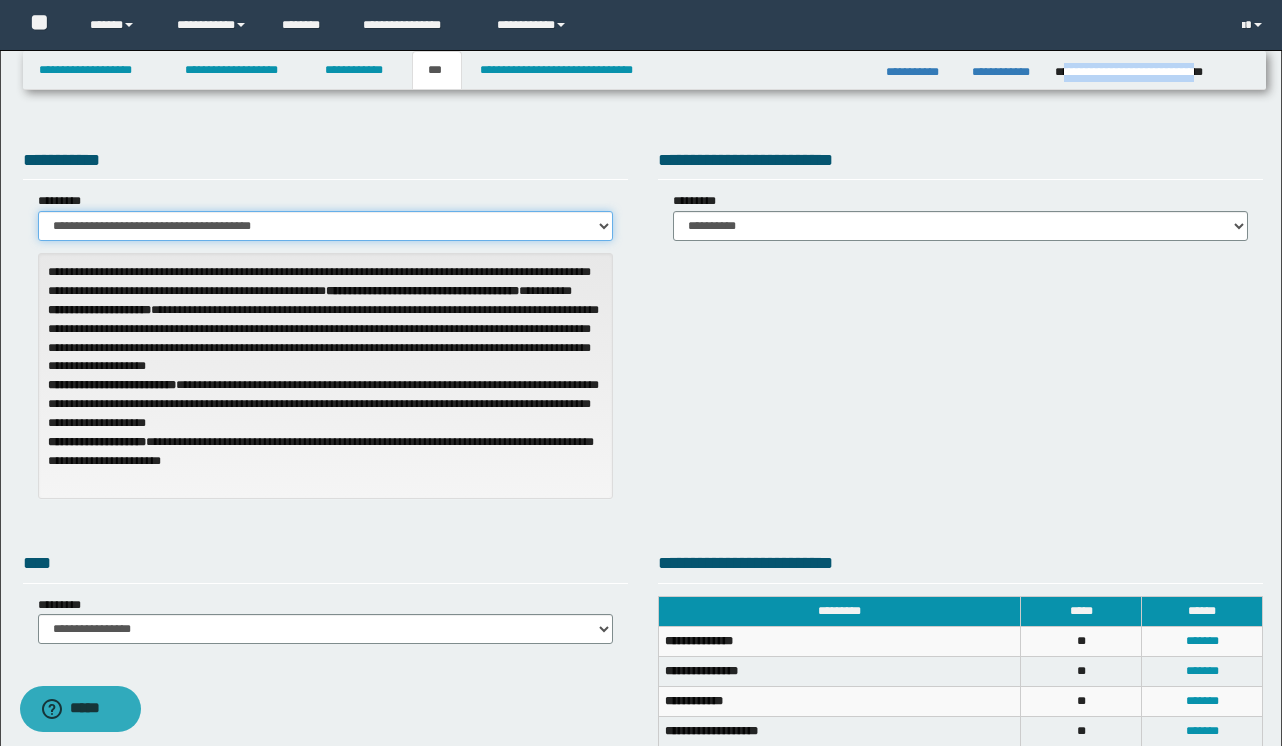 click on "**********" at bounding box center [325, 226] 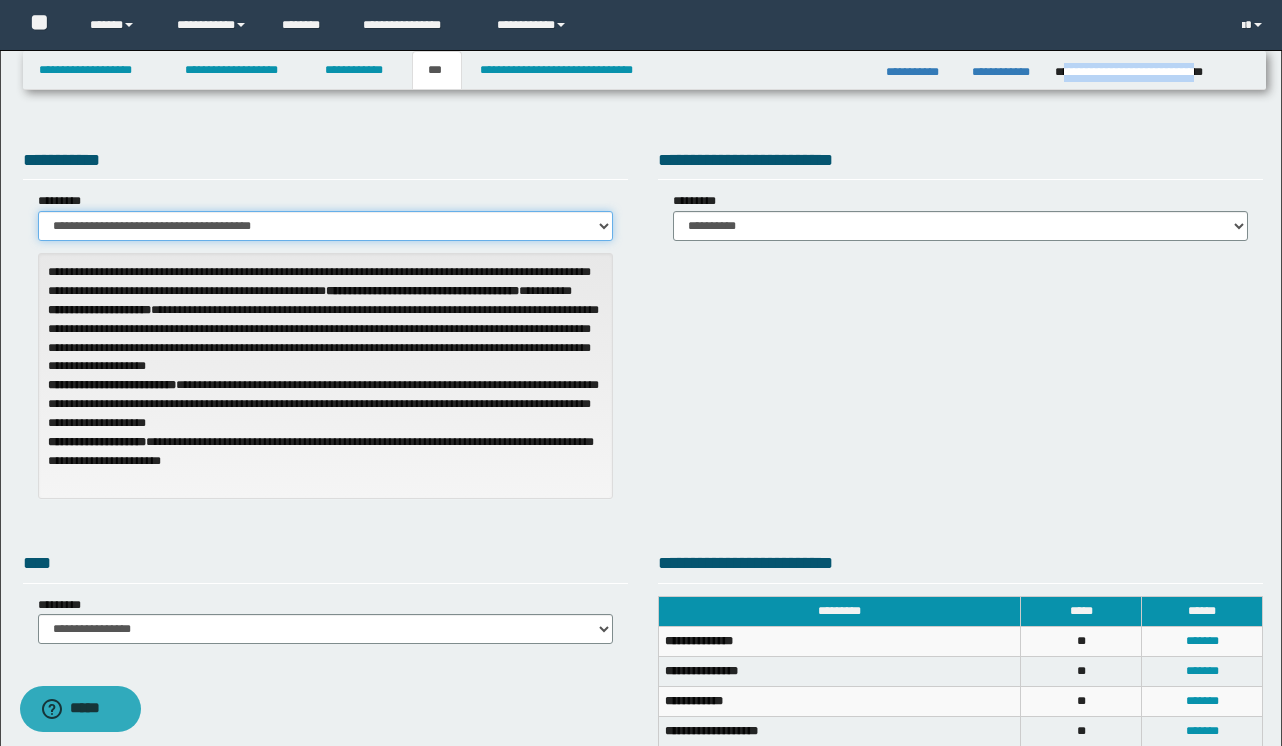 select on "**" 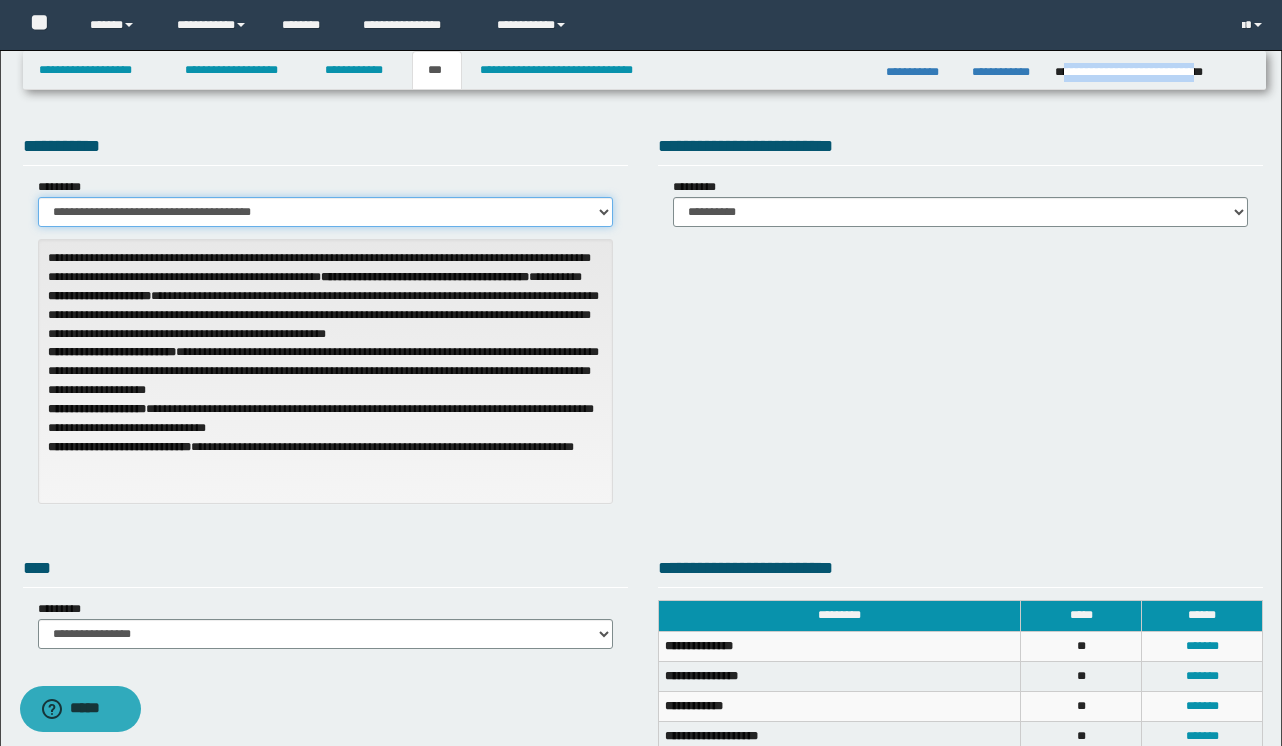 scroll, scrollTop: 0, scrollLeft: 0, axis: both 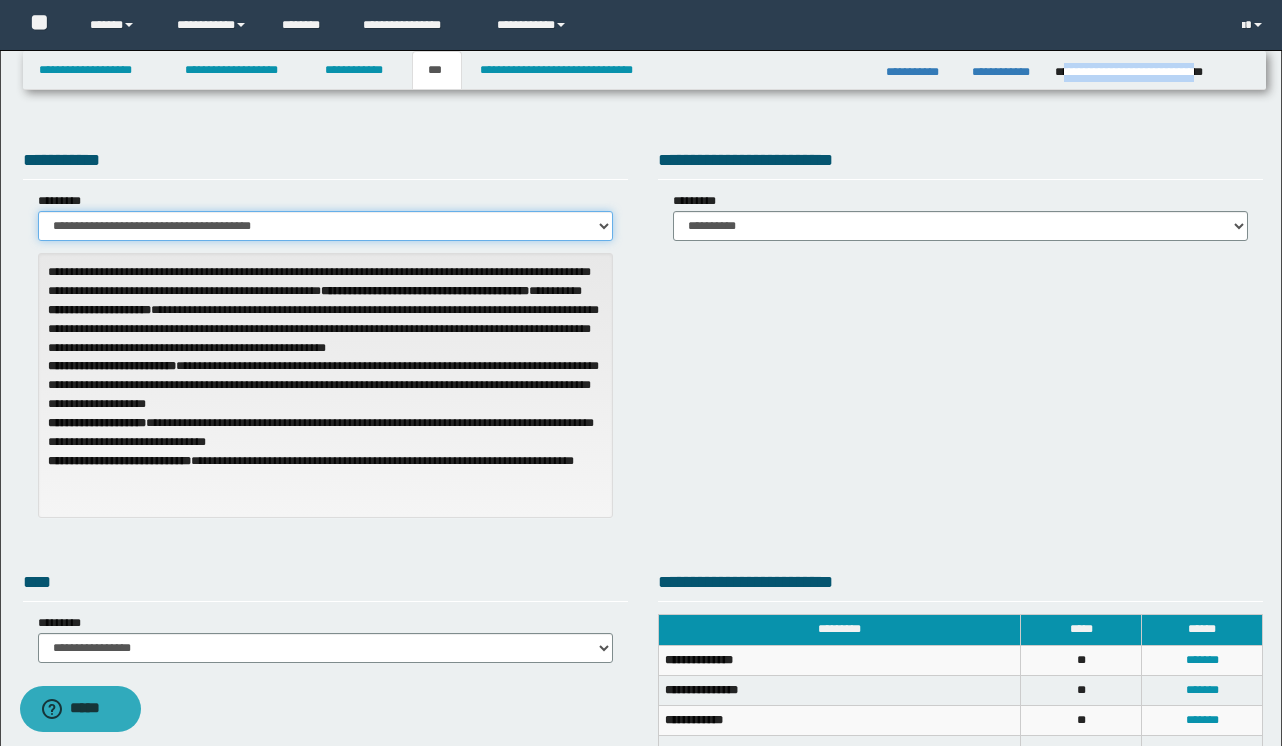 click on "**********" at bounding box center (325, 226) 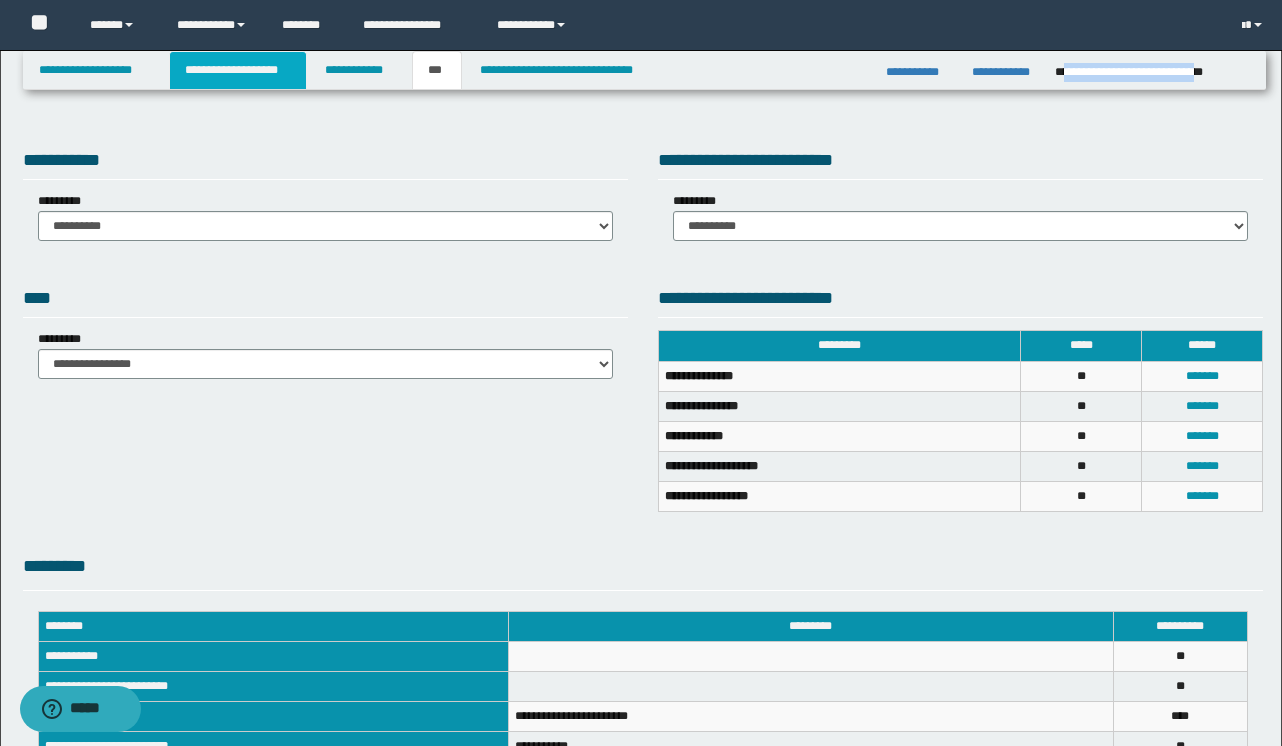 click on "**********" at bounding box center [238, 70] 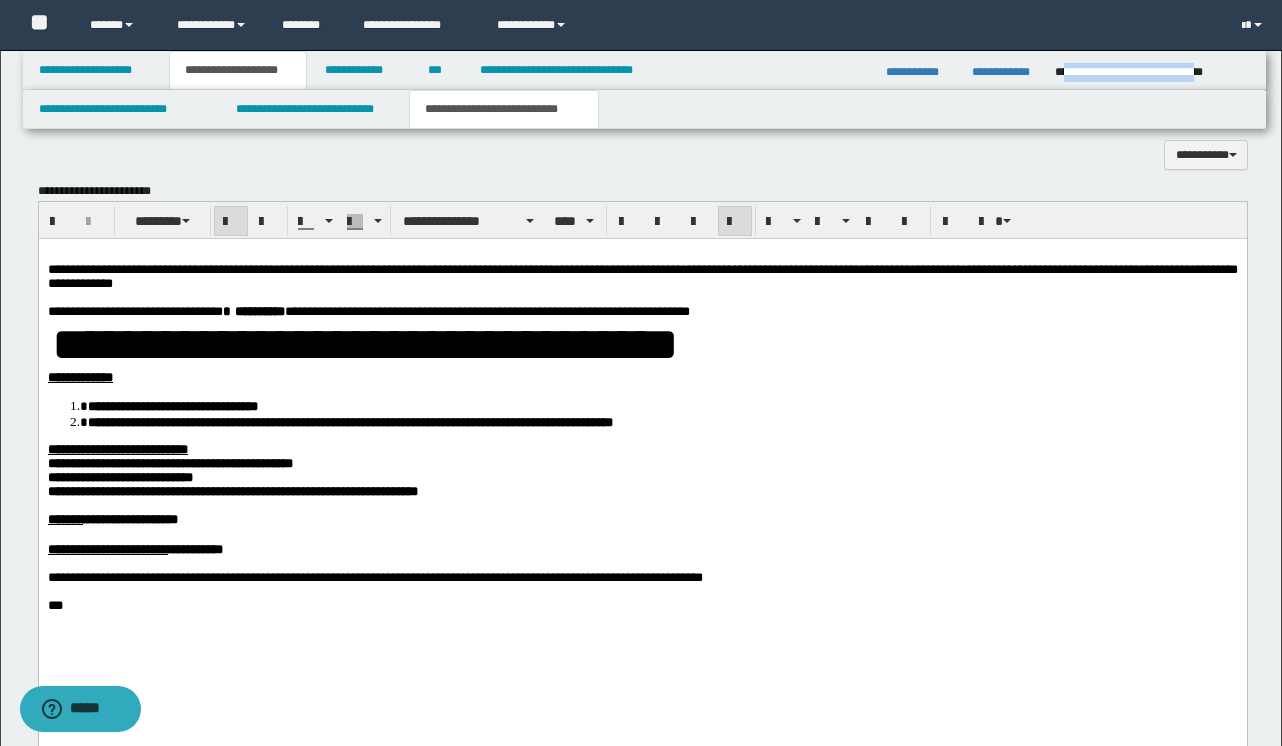 scroll, scrollTop: 1057, scrollLeft: 0, axis: vertical 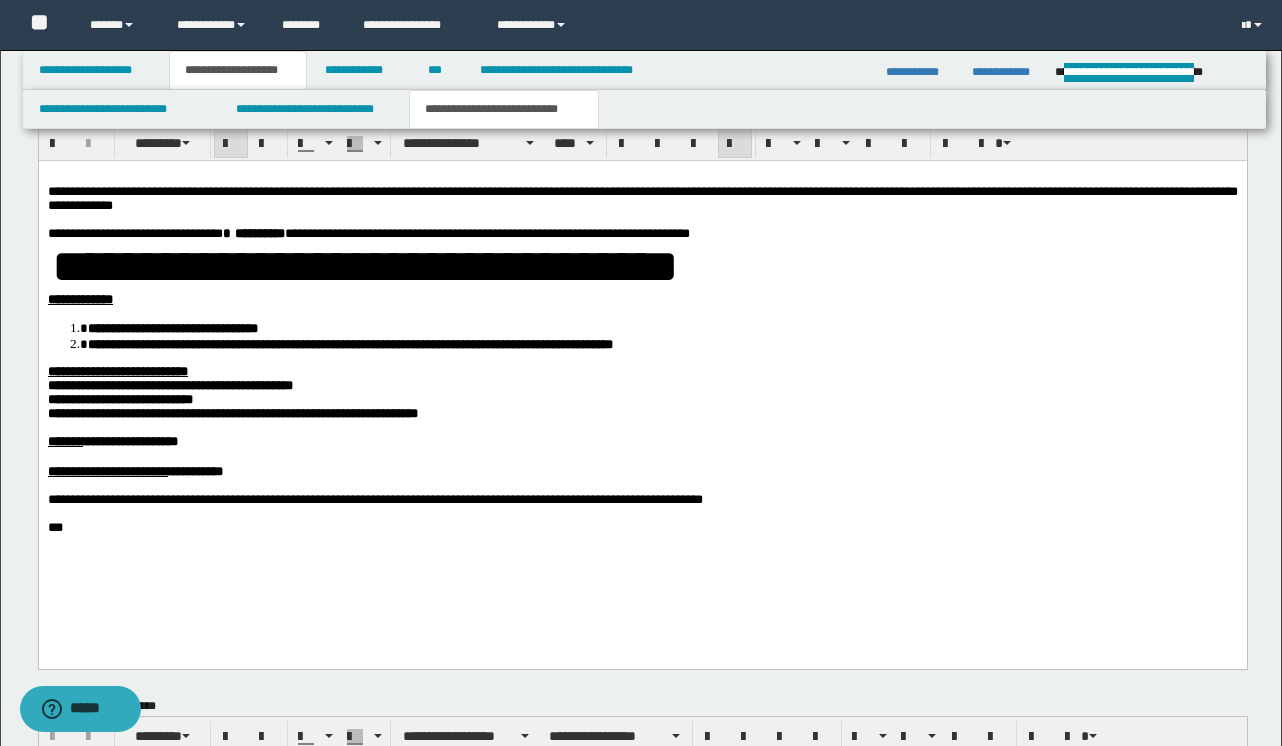 click on "**********" at bounding box center (364, 265) 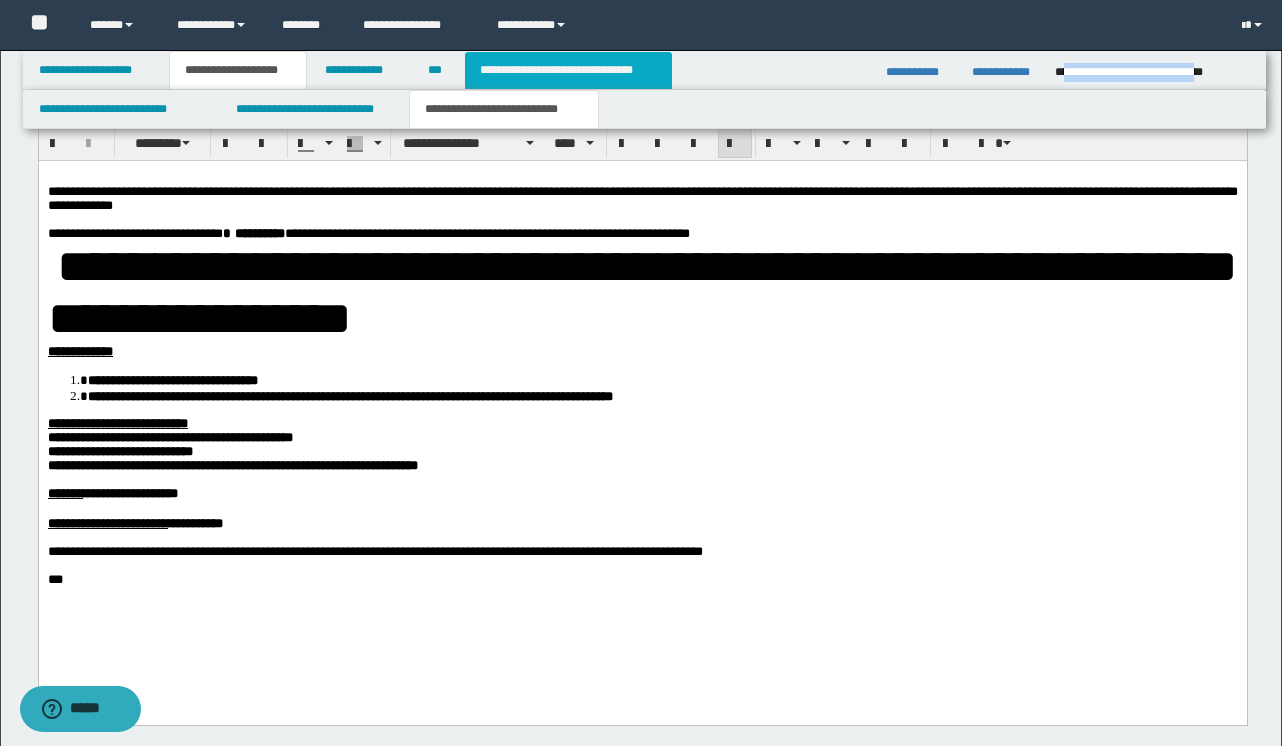 click on "**********" at bounding box center (568, 70) 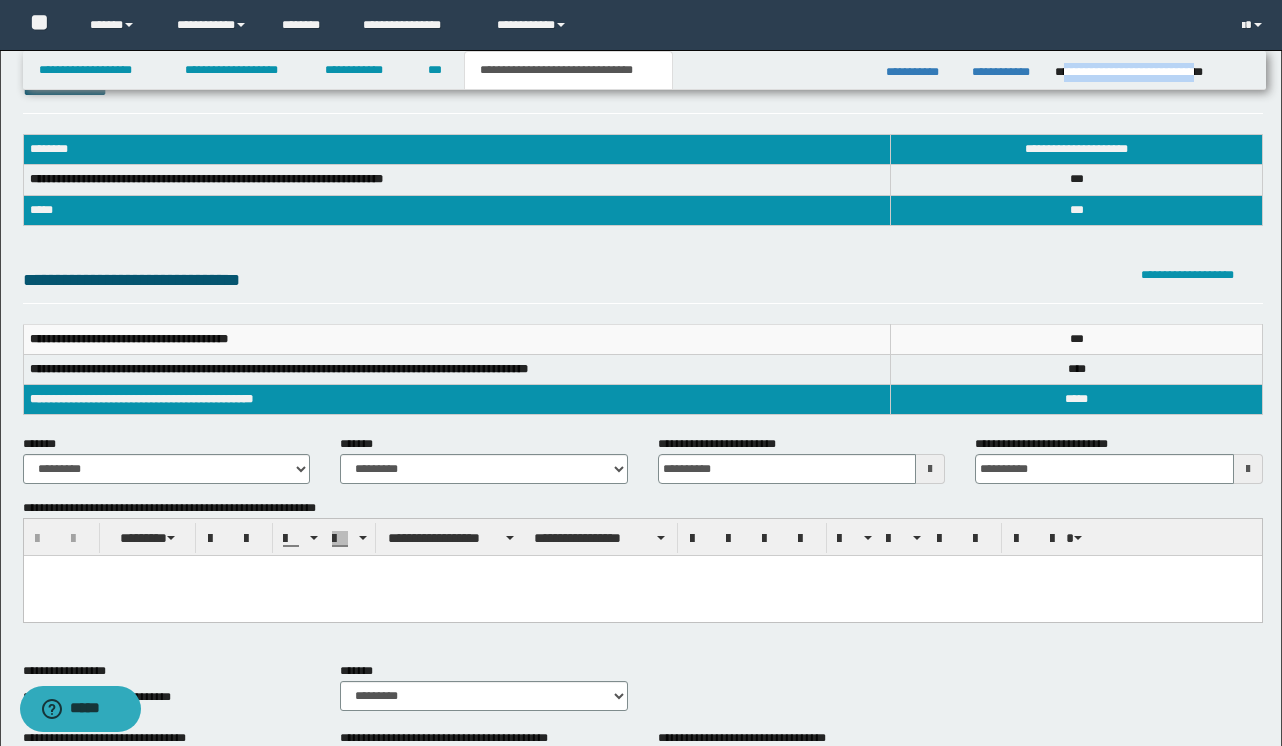 scroll, scrollTop: 0, scrollLeft: 0, axis: both 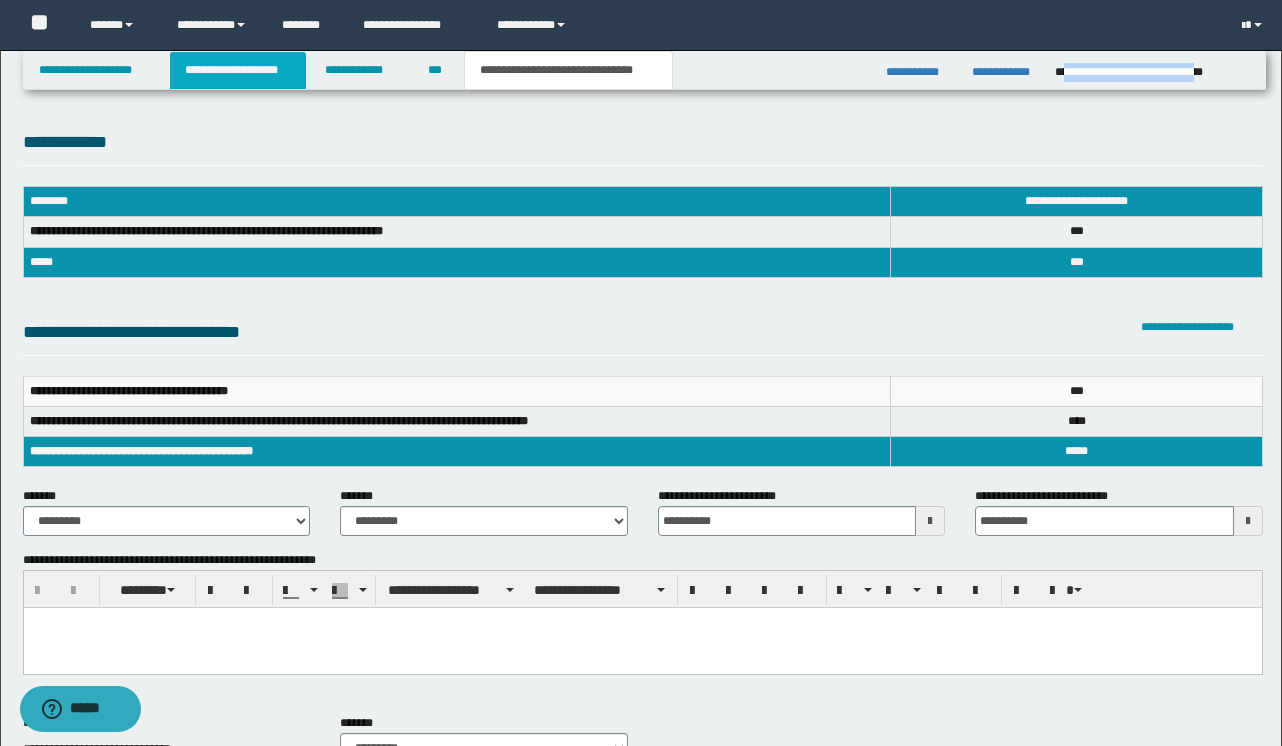 click on "**********" at bounding box center (238, 70) 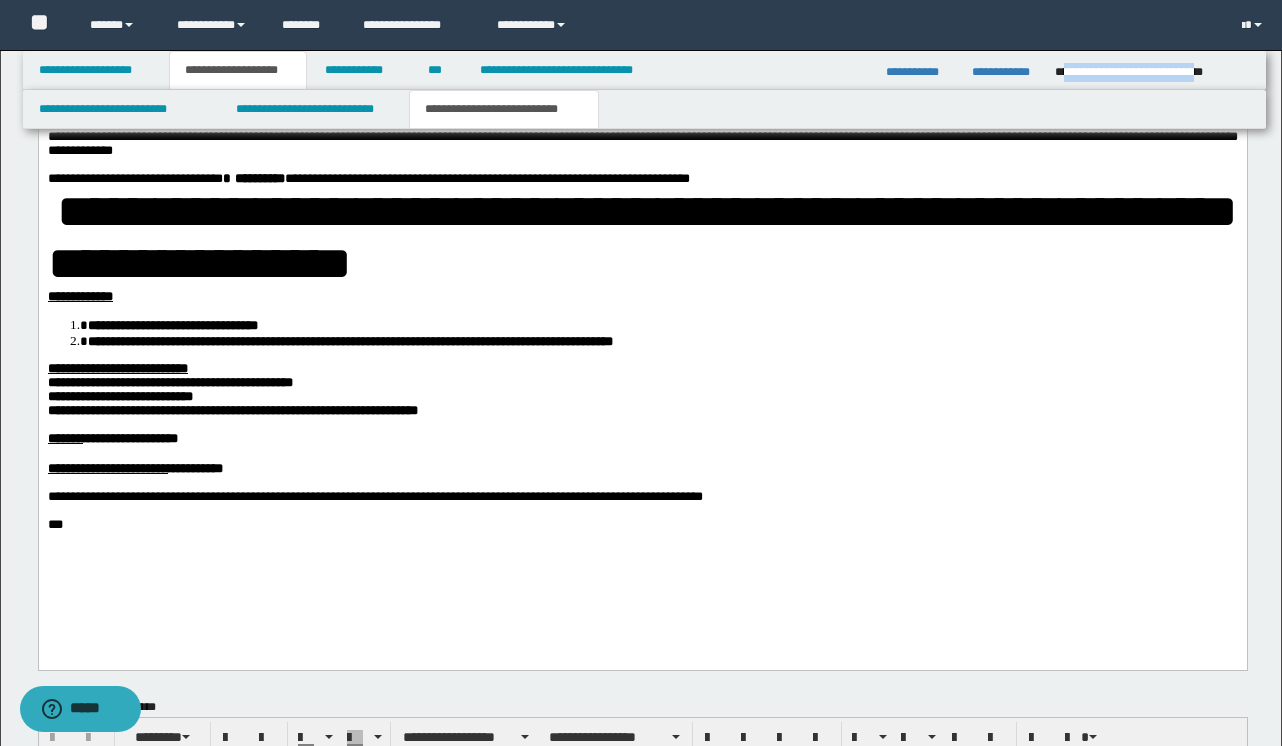 scroll, scrollTop: 1107, scrollLeft: 0, axis: vertical 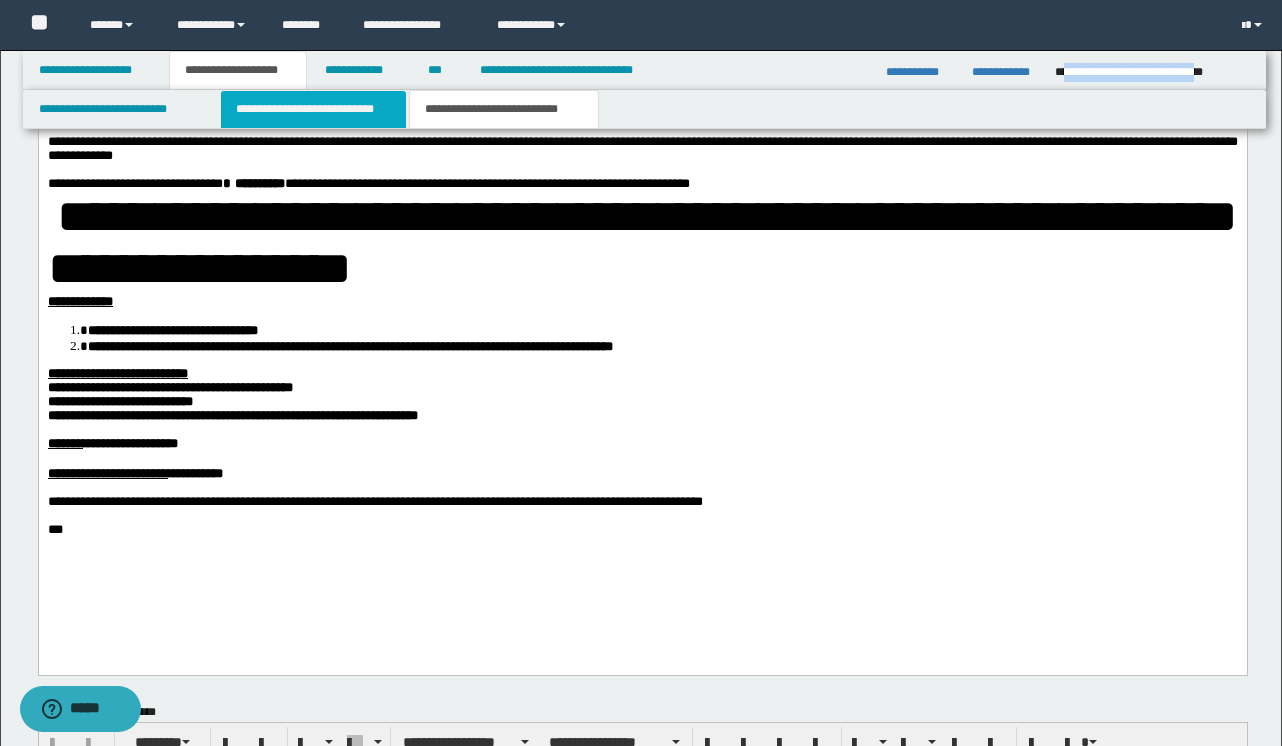 click on "**********" at bounding box center [314, 109] 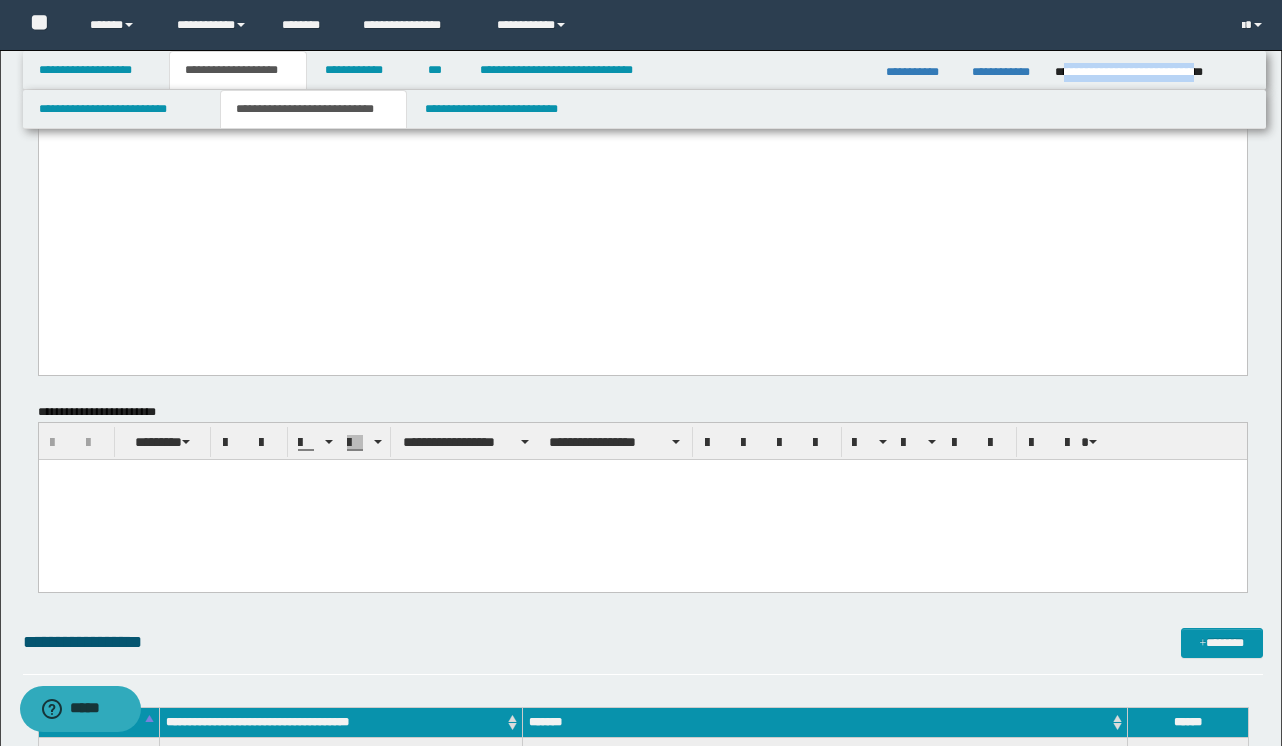 scroll, scrollTop: 4238, scrollLeft: 0, axis: vertical 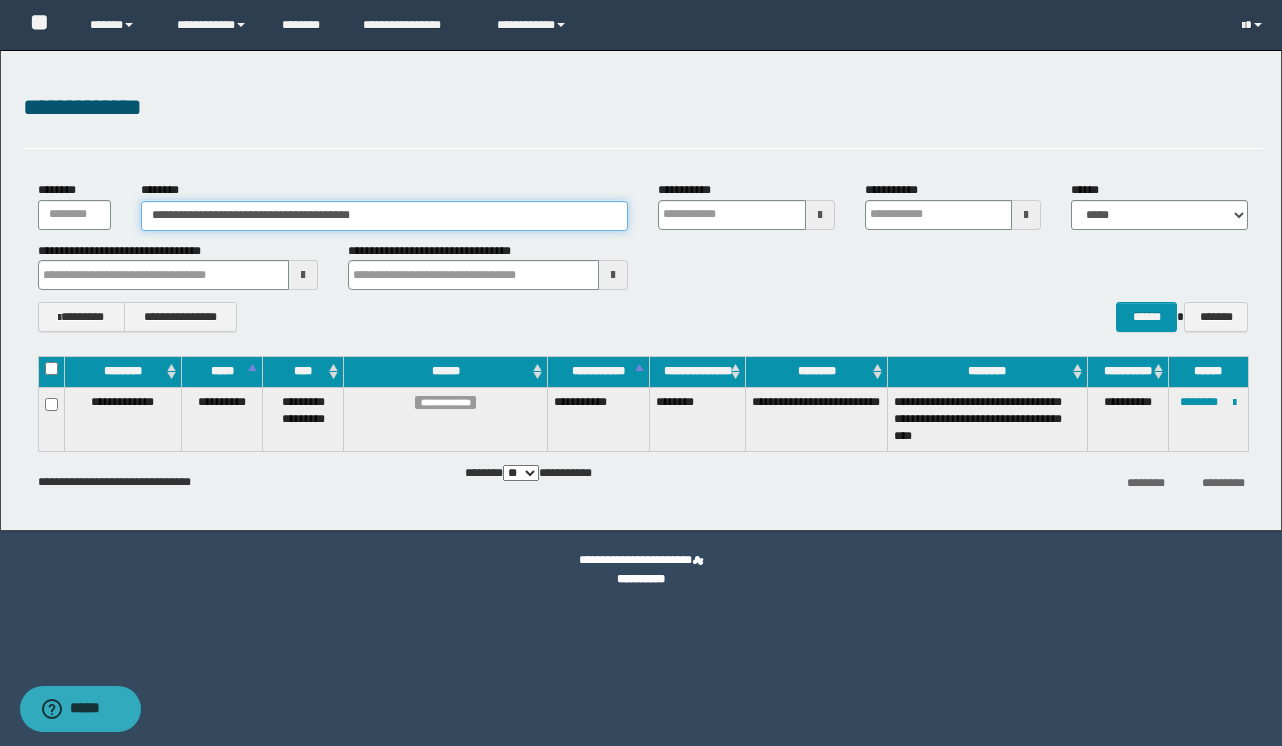 drag, startPoint x: 455, startPoint y: 220, endPoint x: 133, endPoint y: 115, distance: 338.68716 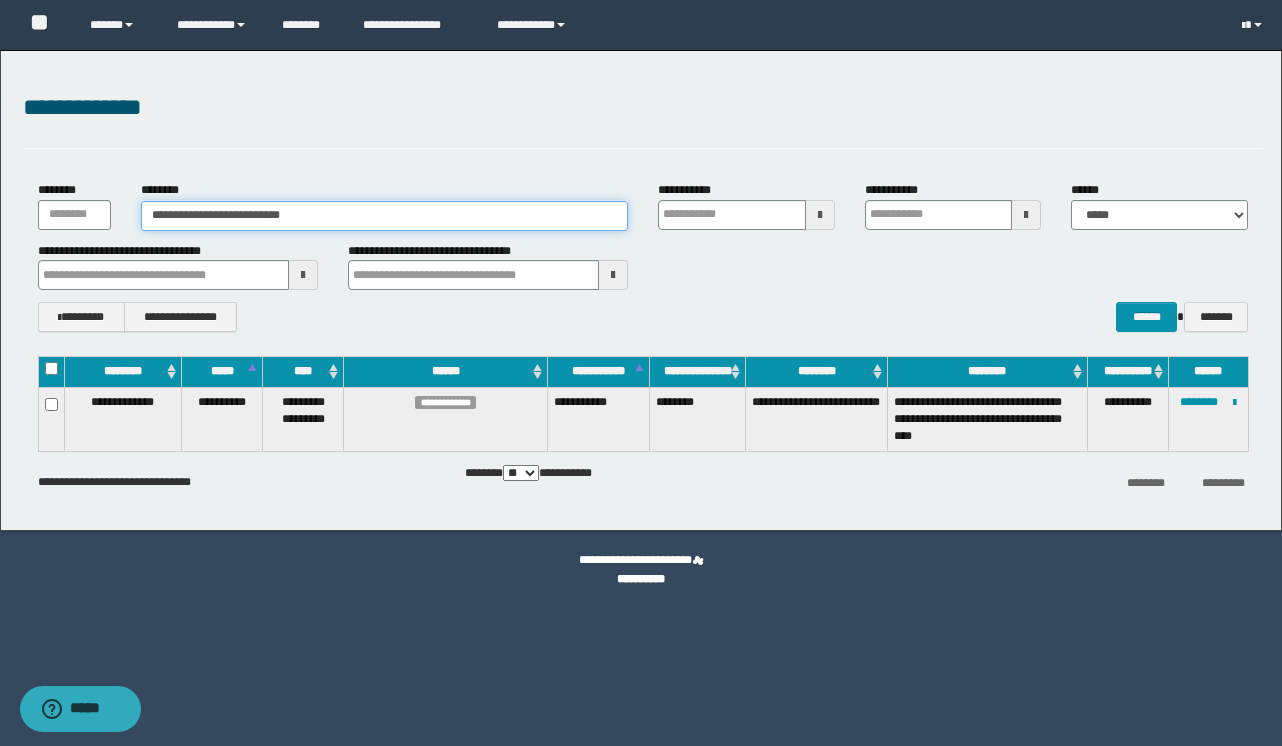 type on "**********" 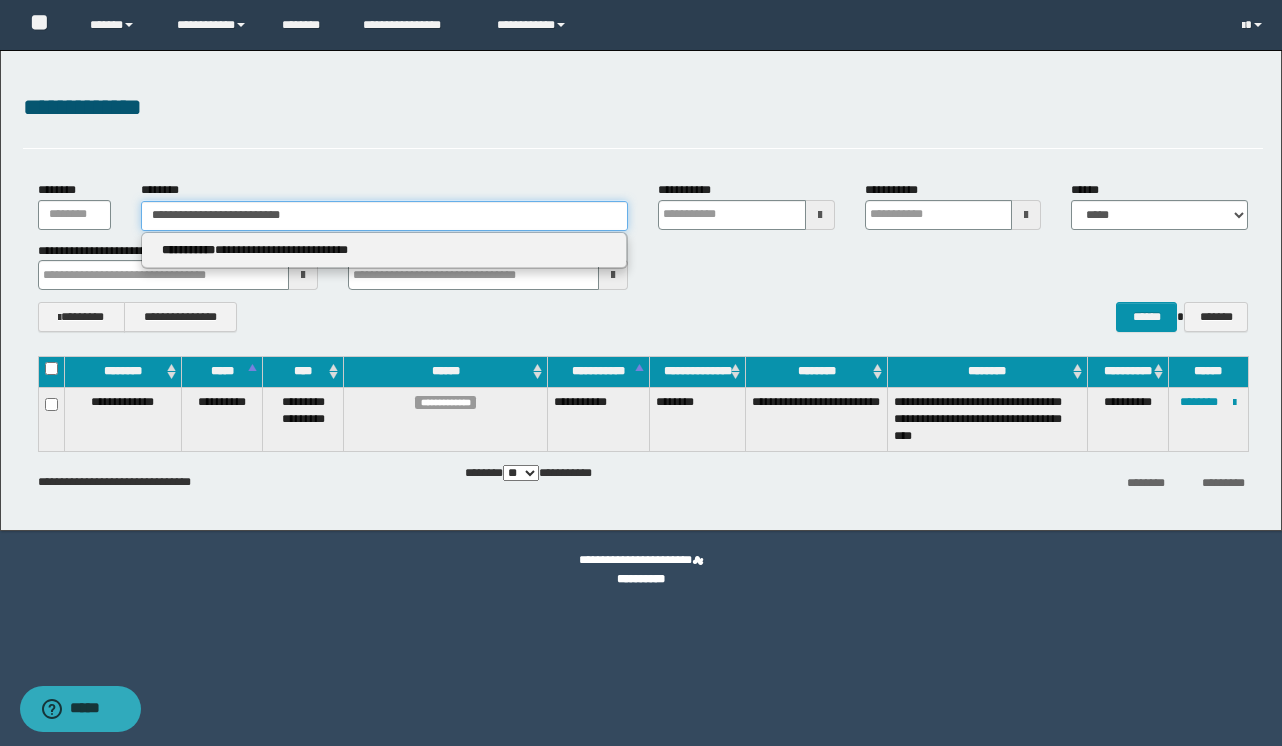 type on "**********" 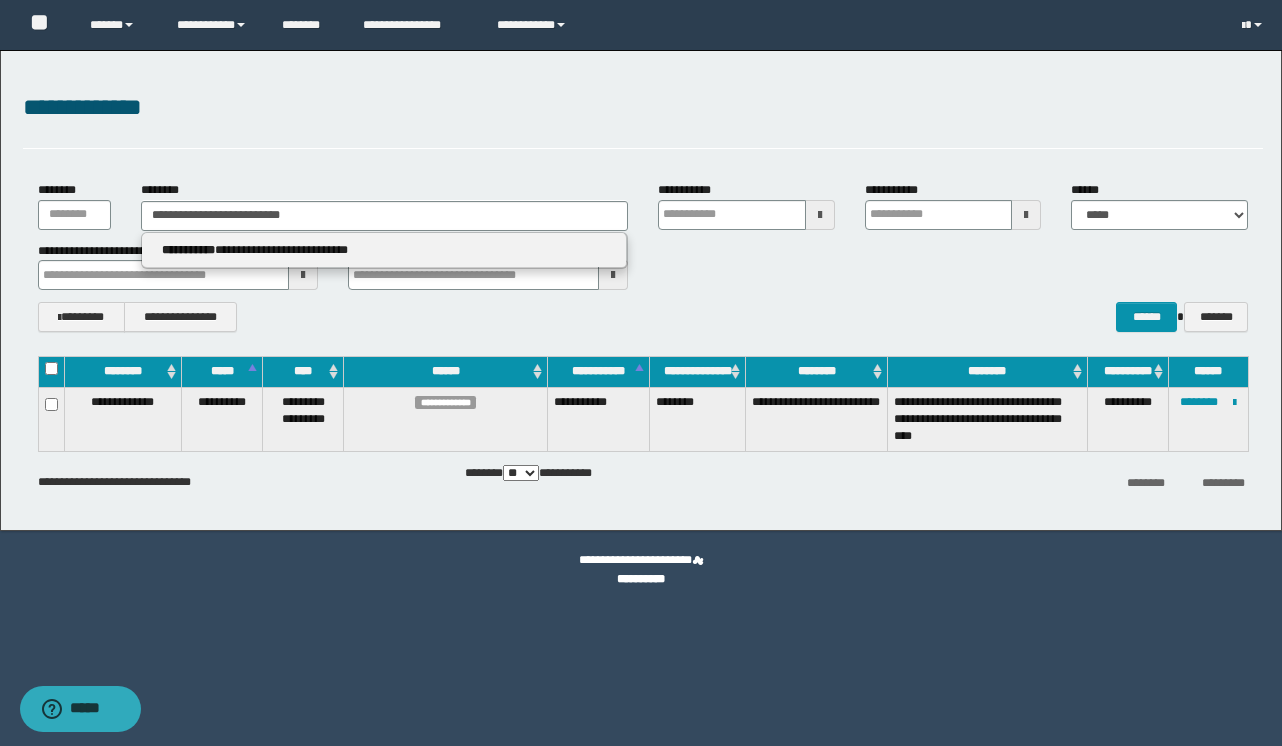 click on "**********" at bounding box center (384, 251) 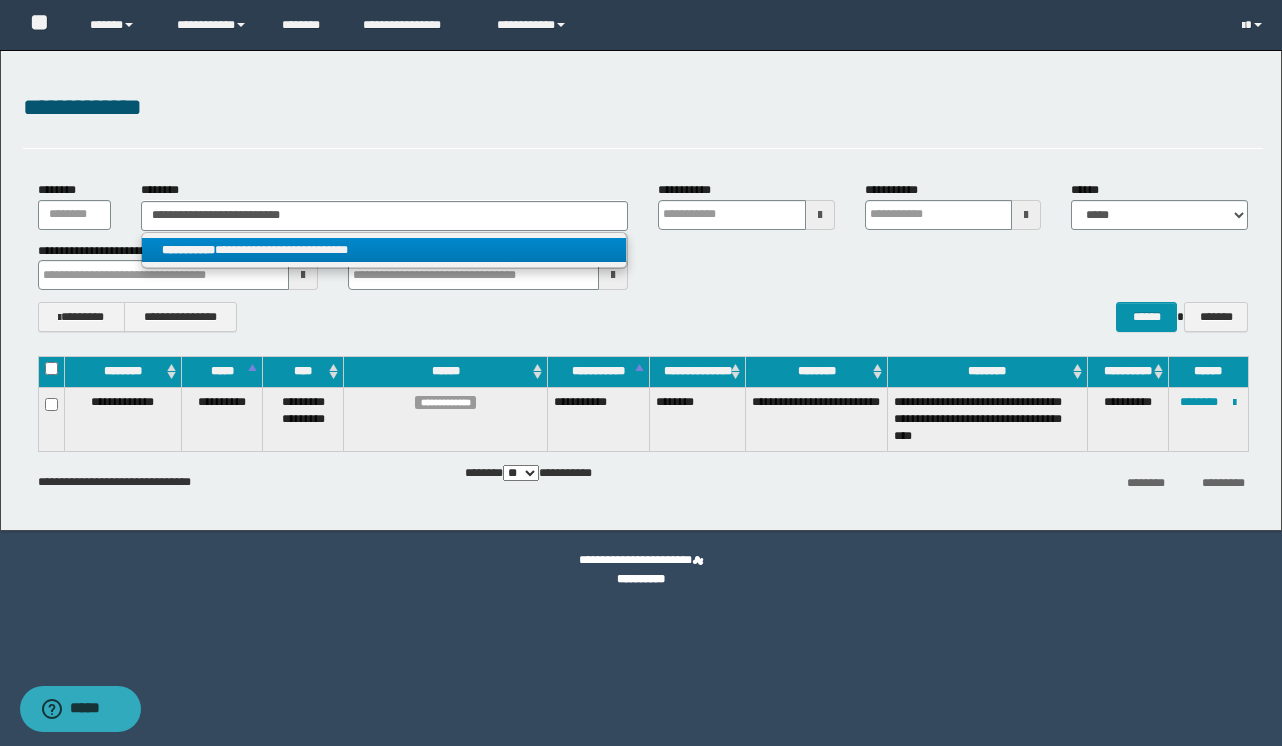 click on "**********" at bounding box center (384, 250) 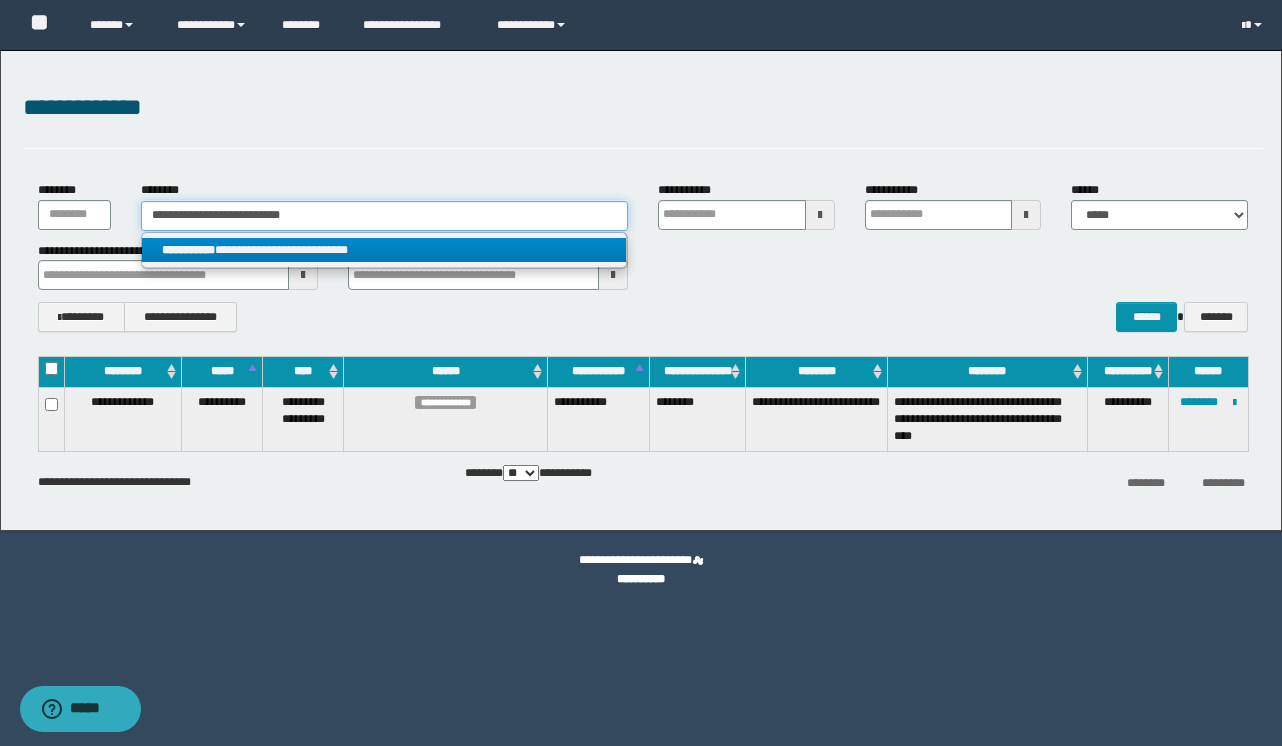 type 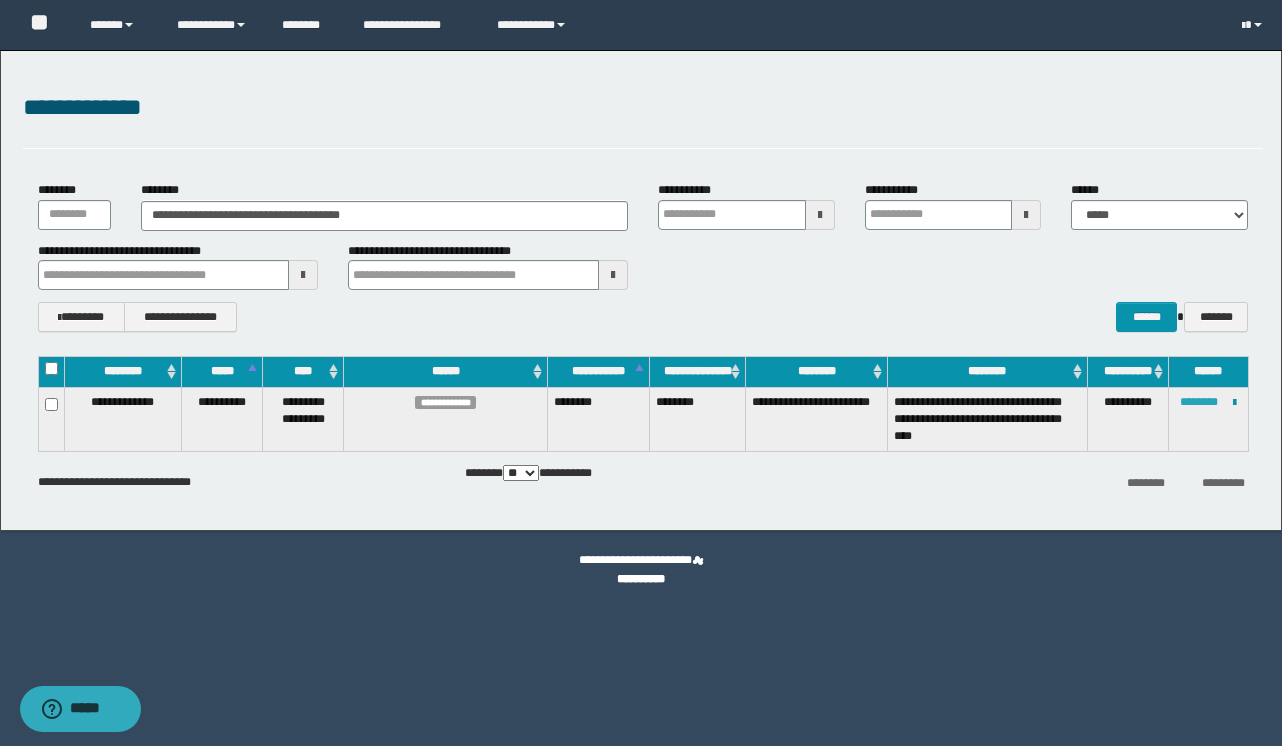 click on "********" at bounding box center (1199, 402) 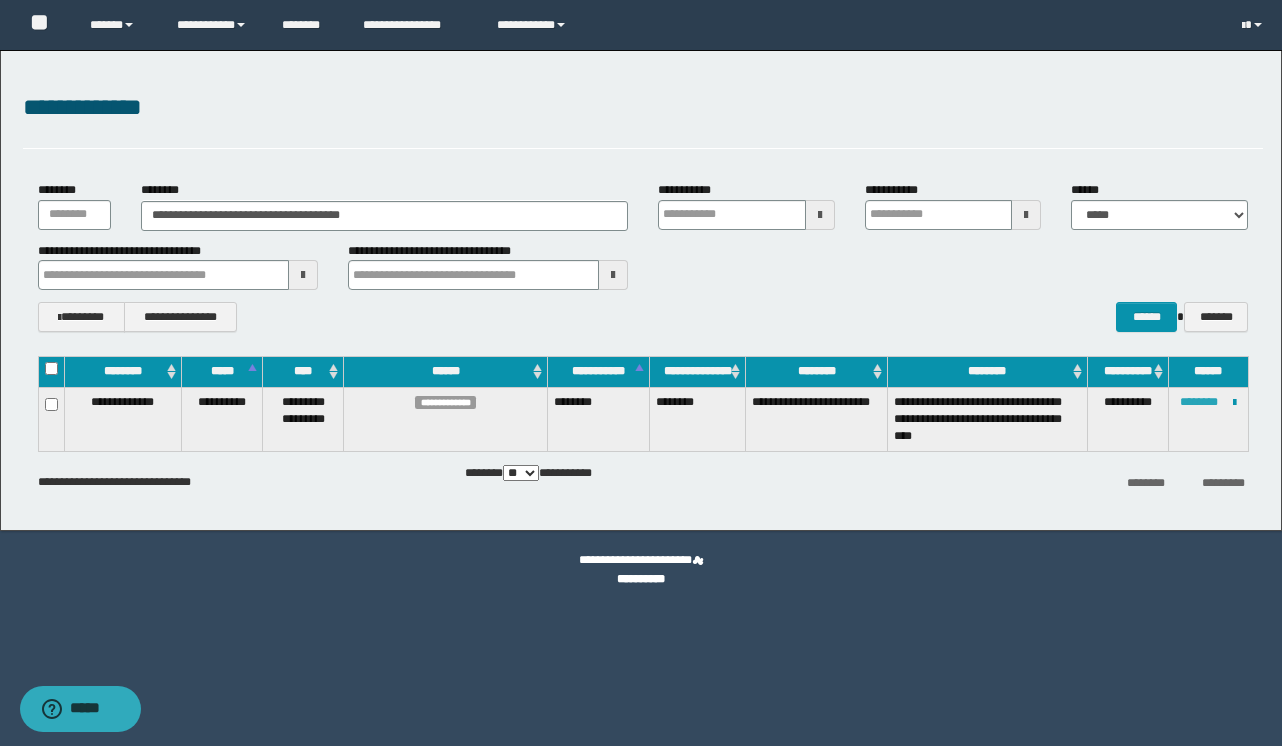 click on "********" at bounding box center (1199, 402) 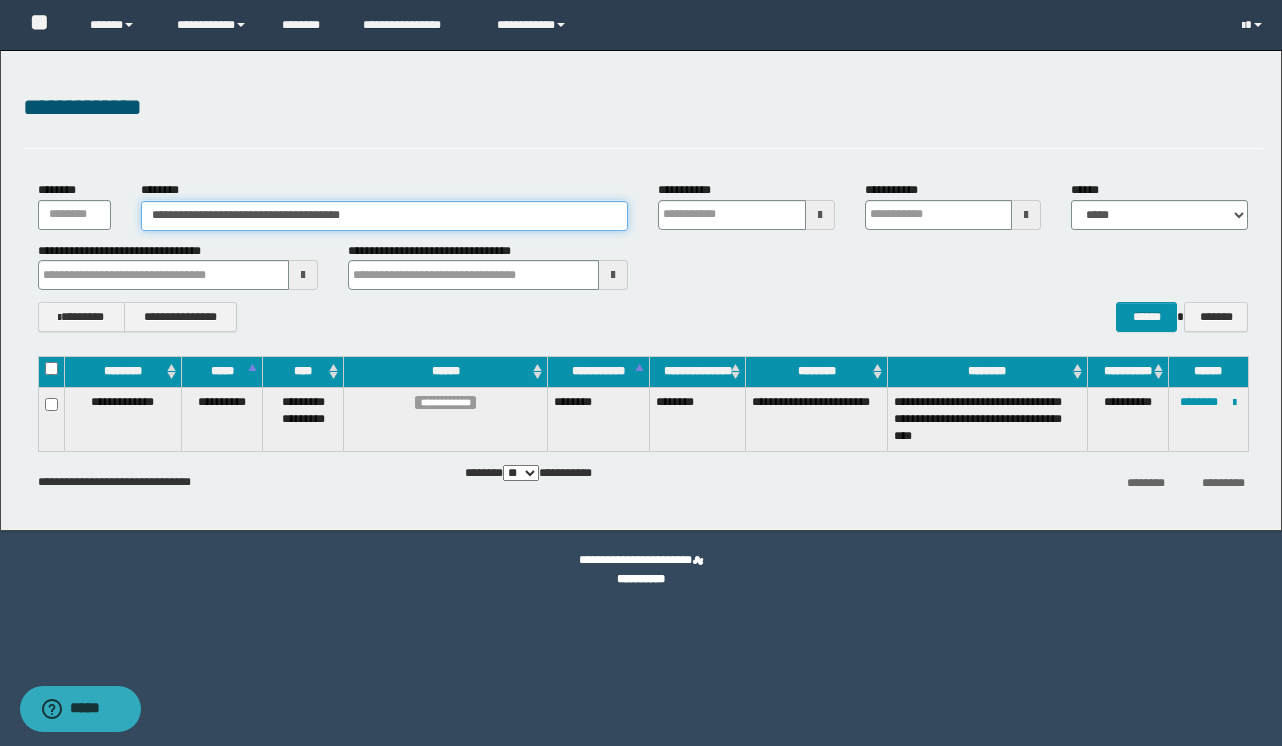 drag, startPoint x: 449, startPoint y: 218, endPoint x: 63, endPoint y: 108, distance: 401.36768 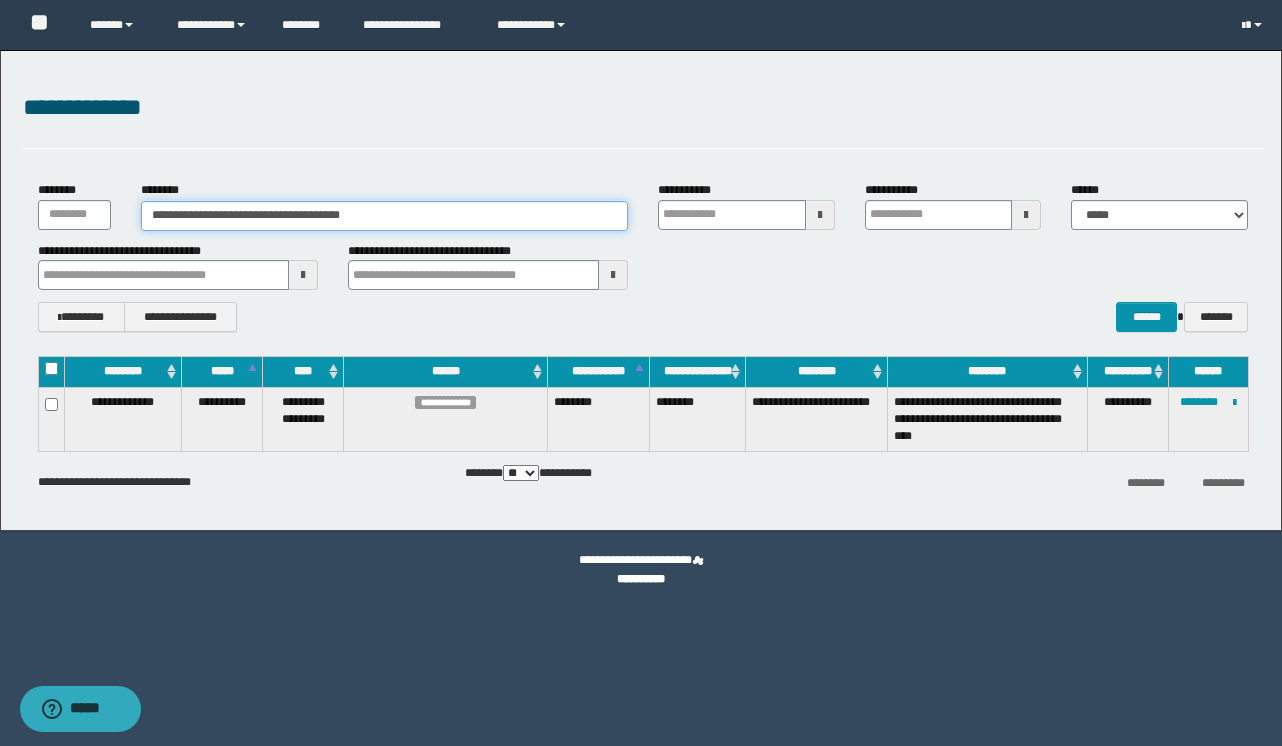 paste 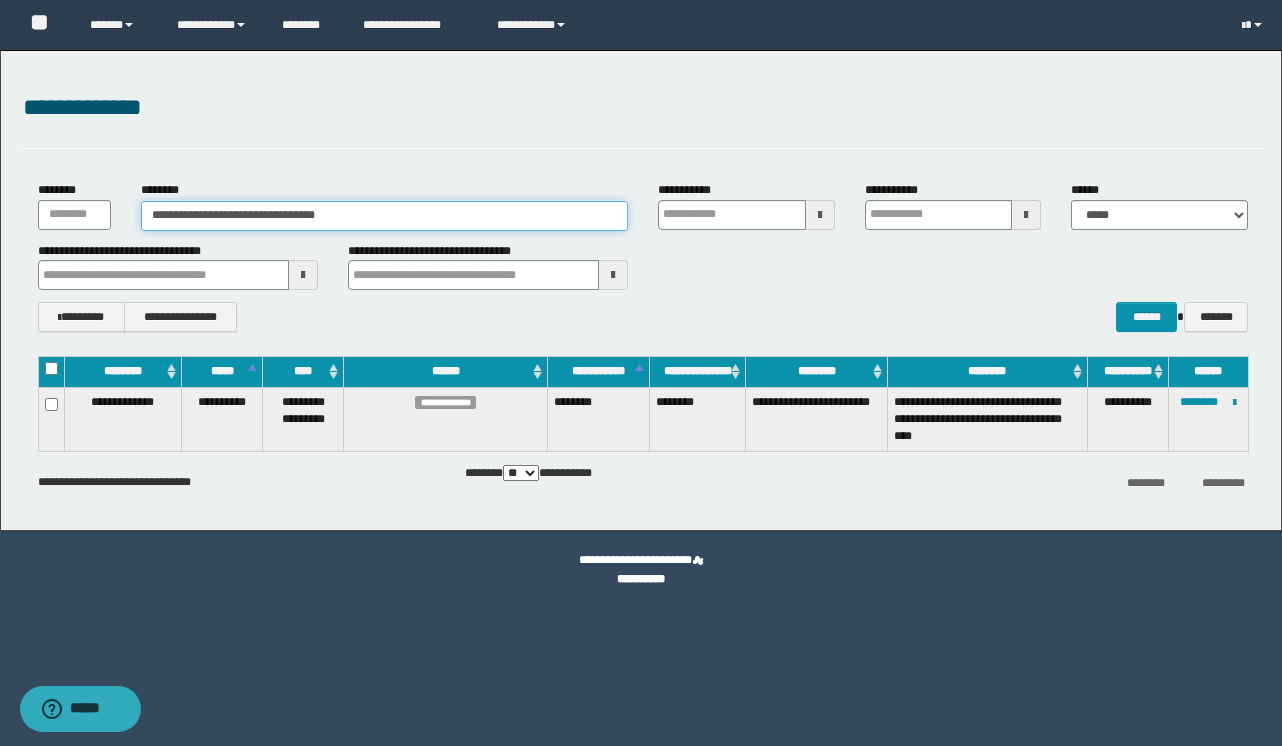 type on "**********" 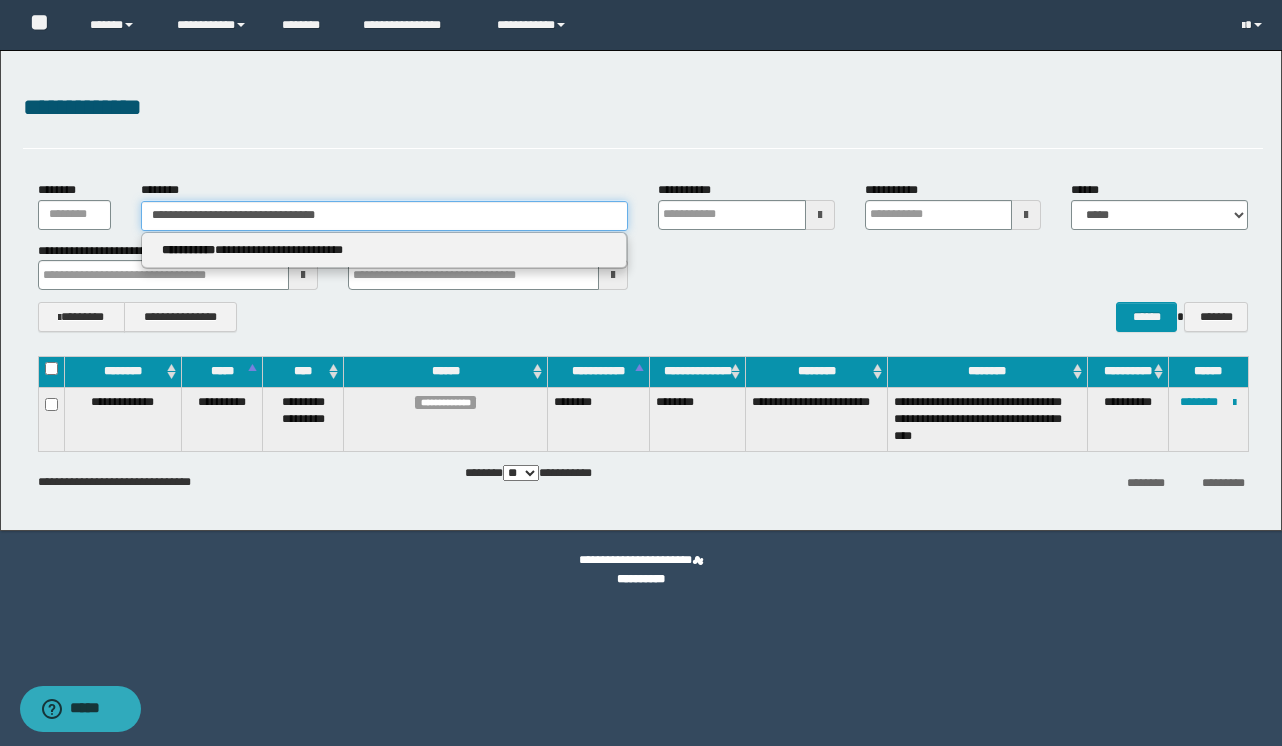 type on "**********" 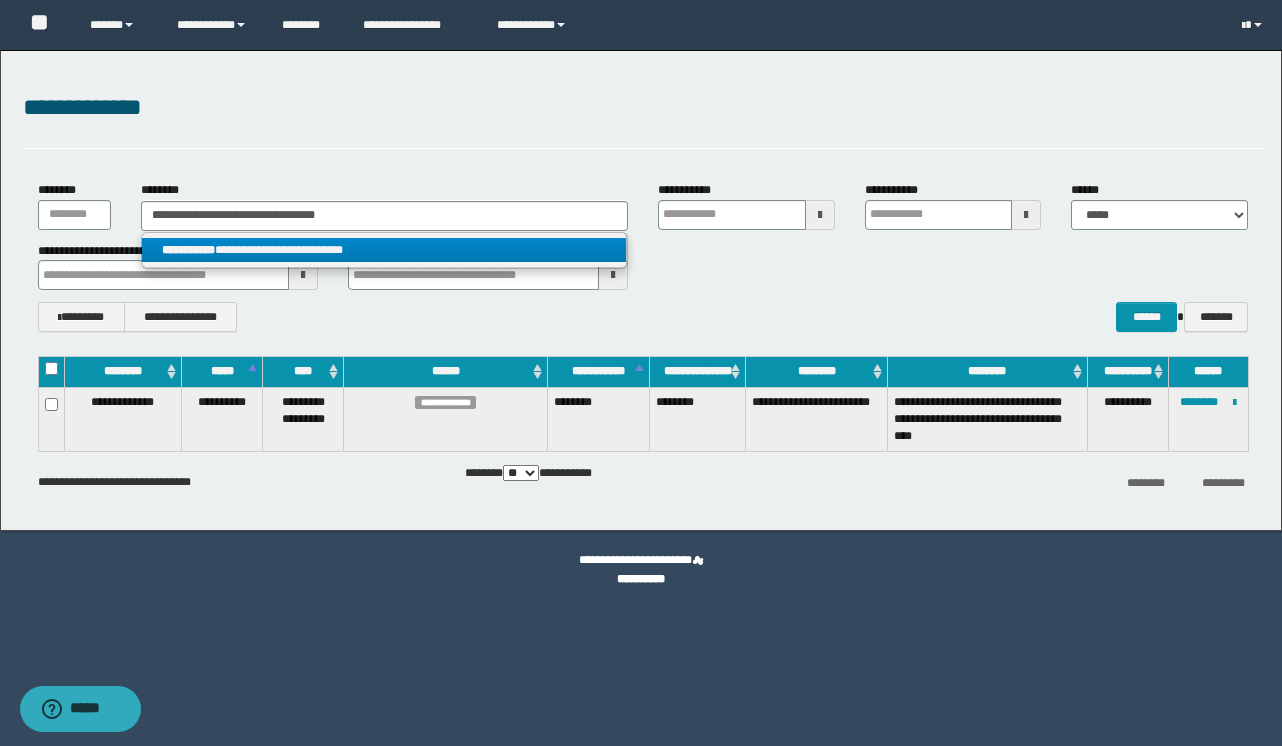 click on "**********" at bounding box center (384, 250) 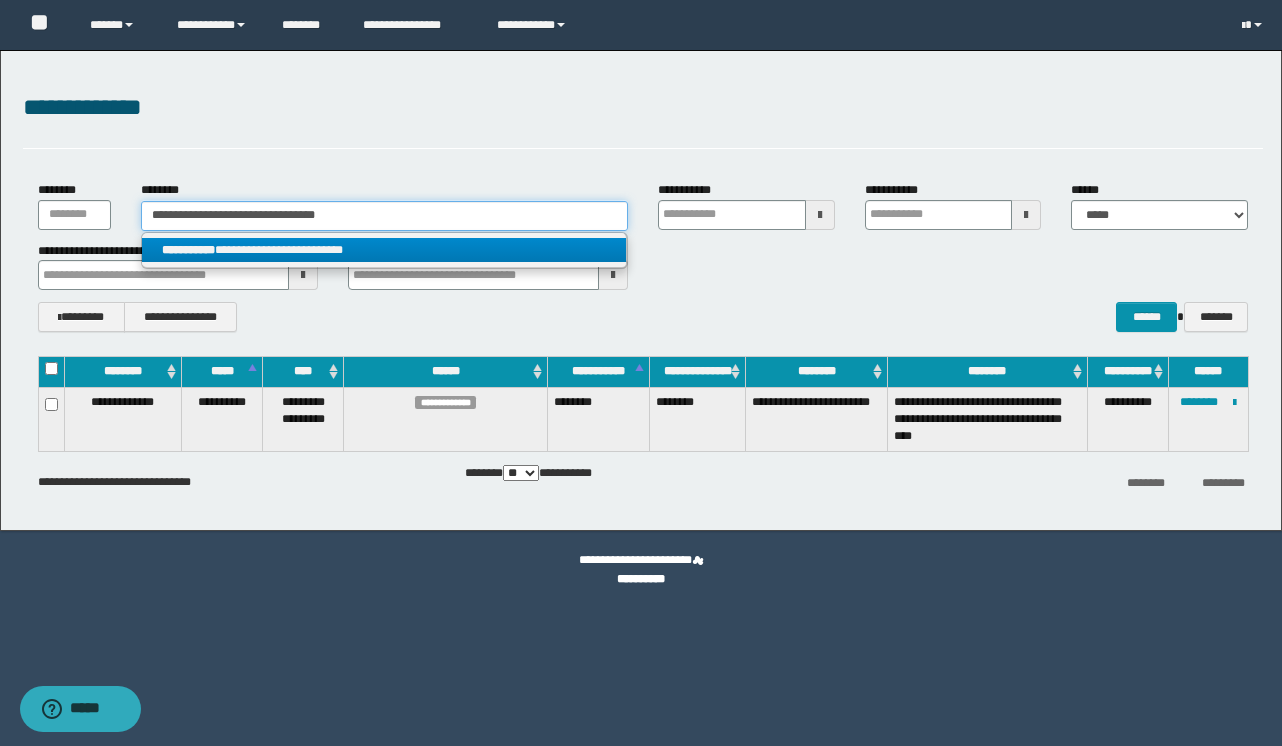 type 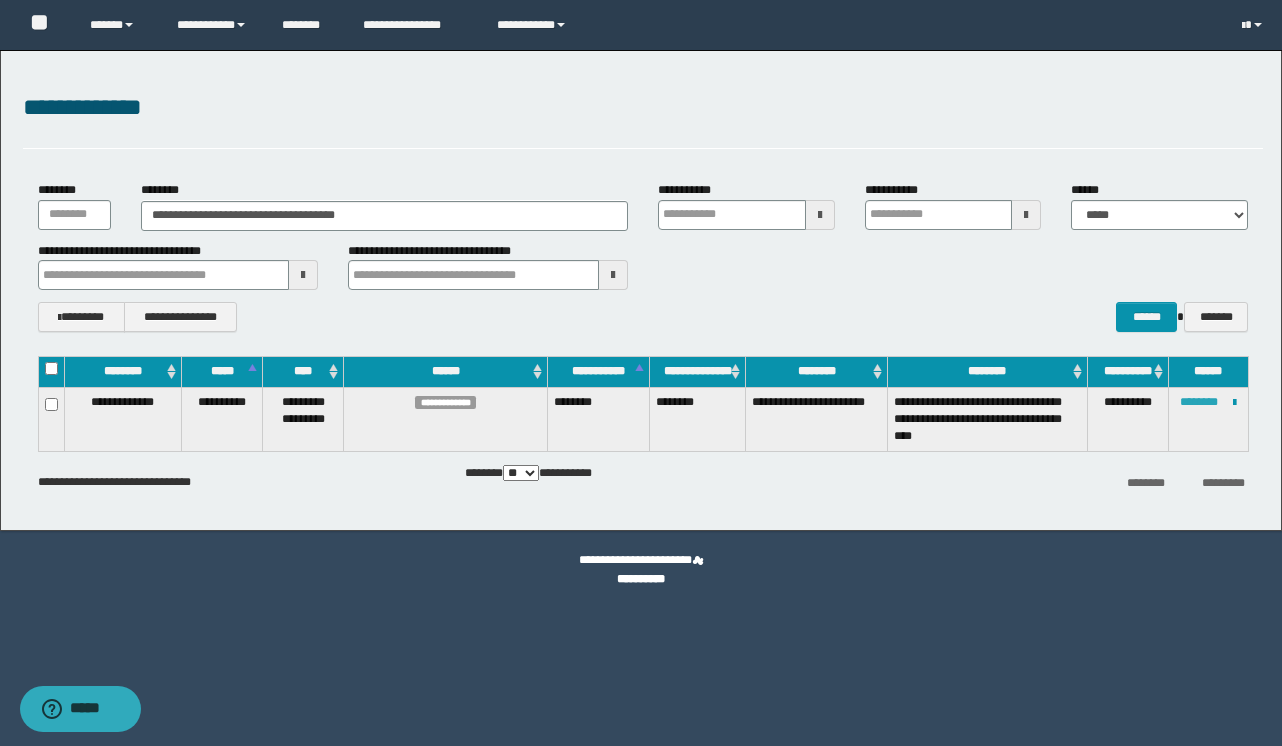 click on "********" at bounding box center [1199, 402] 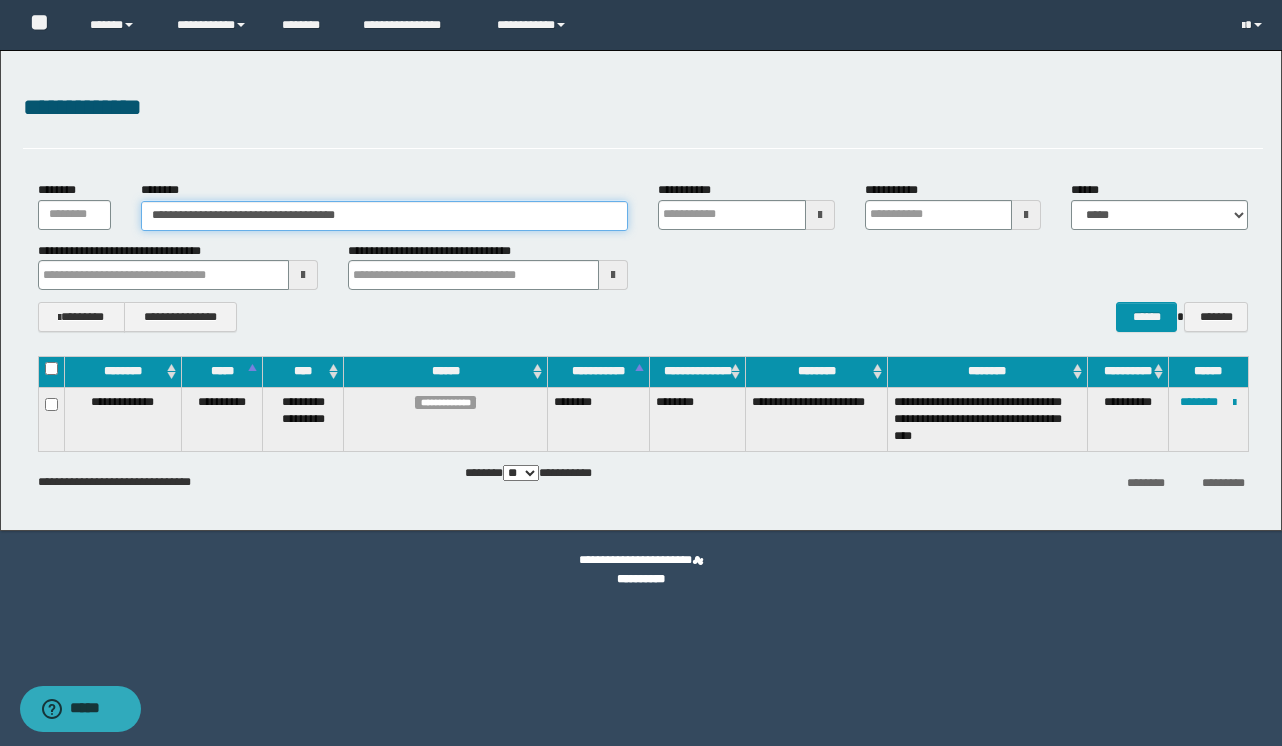 drag, startPoint x: 434, startPoint y: 213, endPoint x: 143, endPoint y: 120, distance: 305.4996 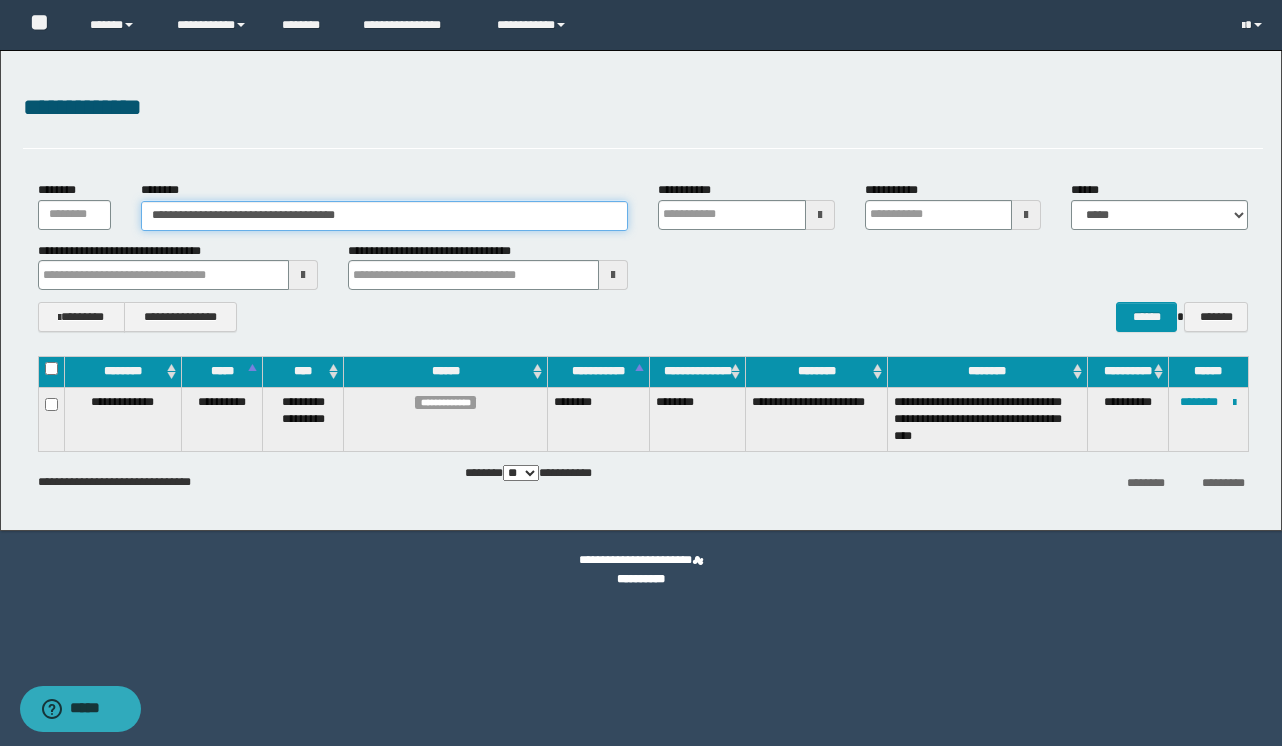 paste 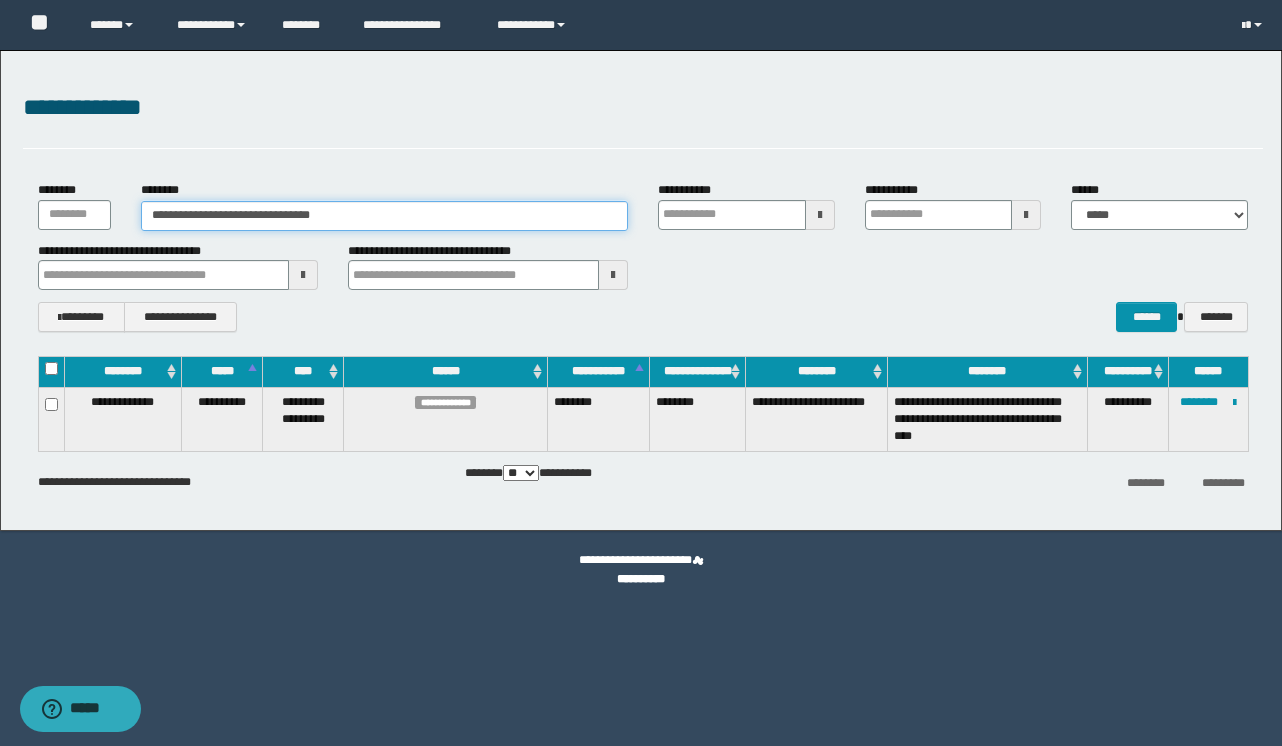 type on "**********" 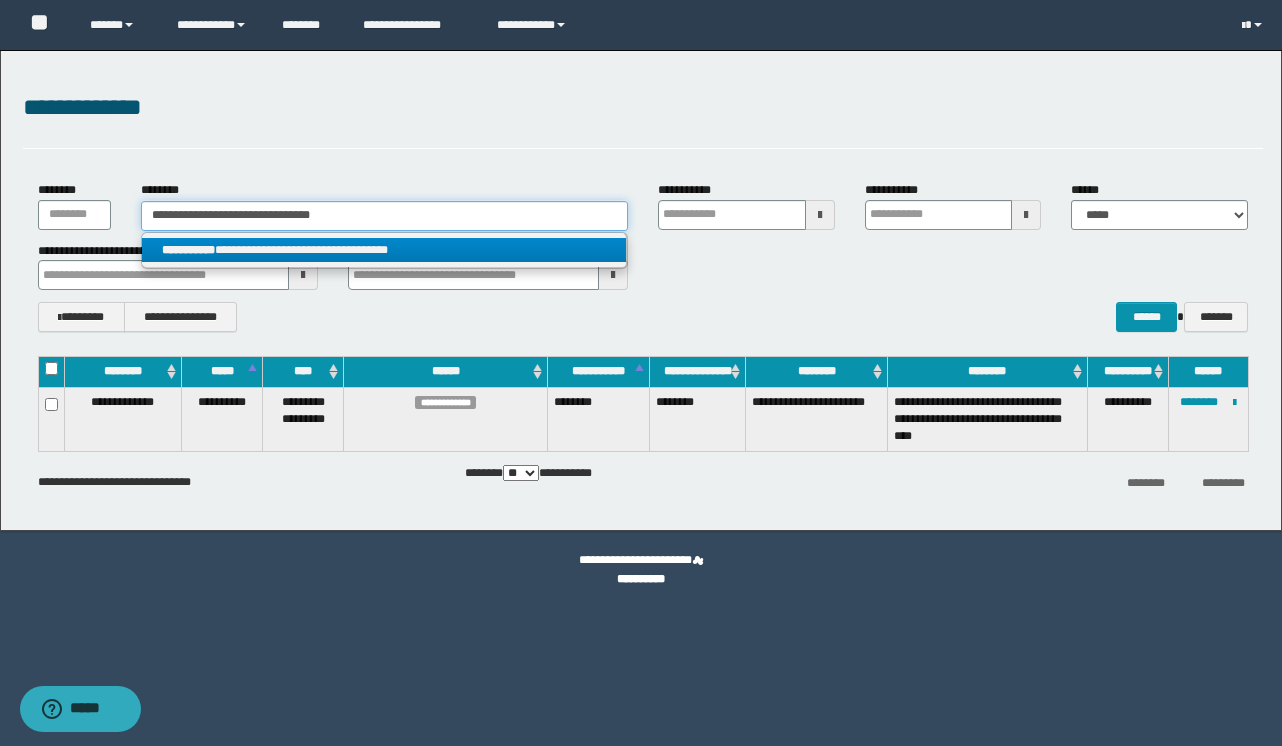 type on "**********" 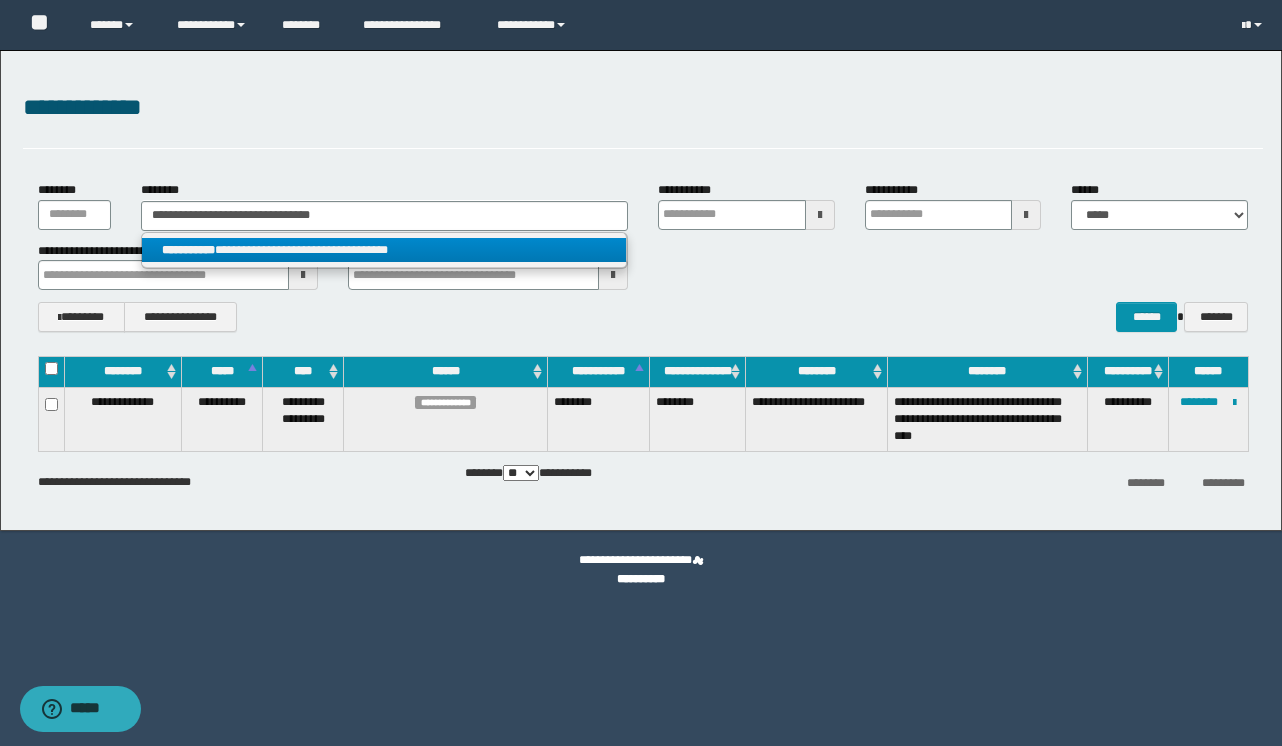 click on "**********" at bounding box center [384, 250] 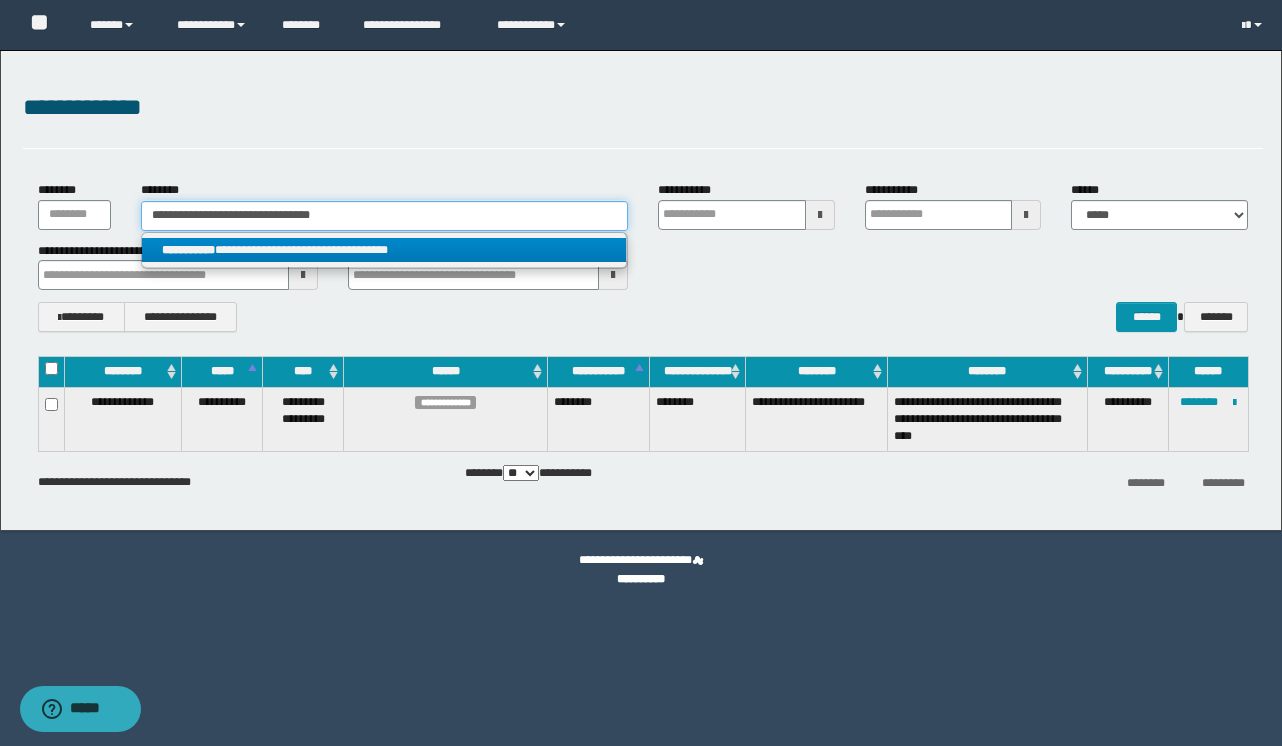 type 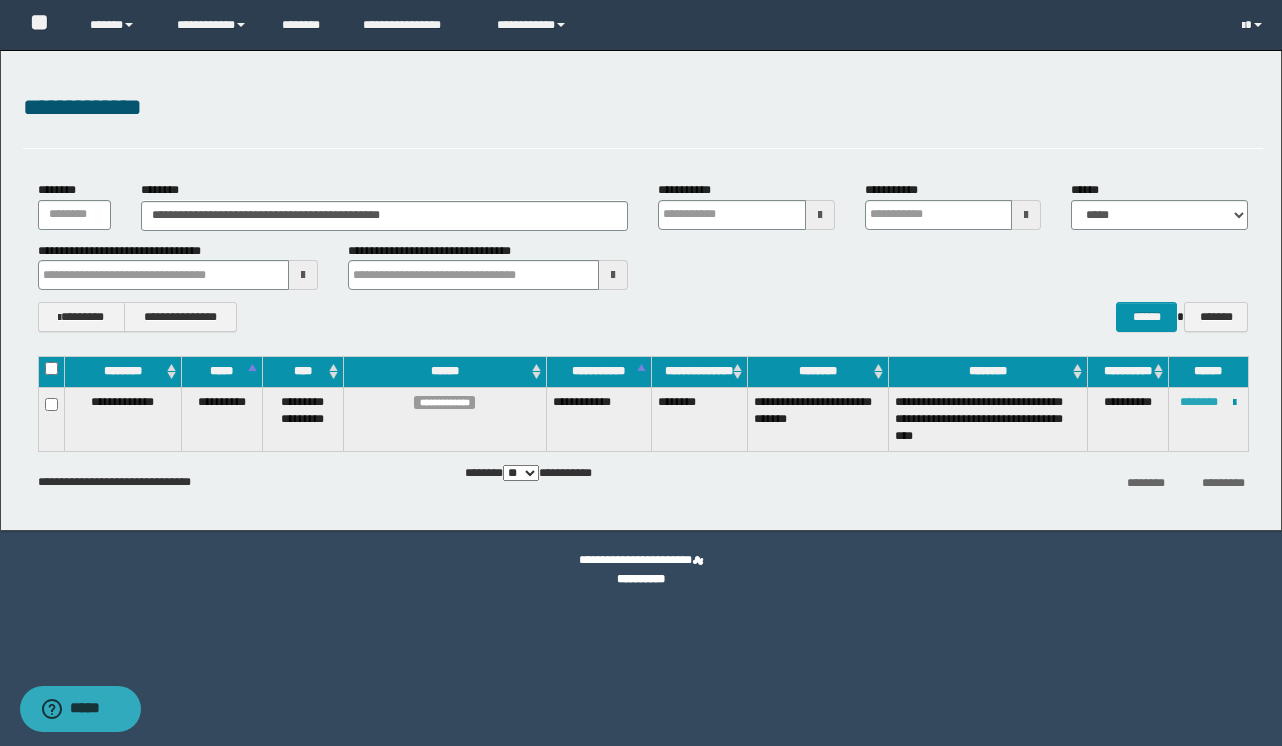 click on "********" at bounding box center [1199, 402] 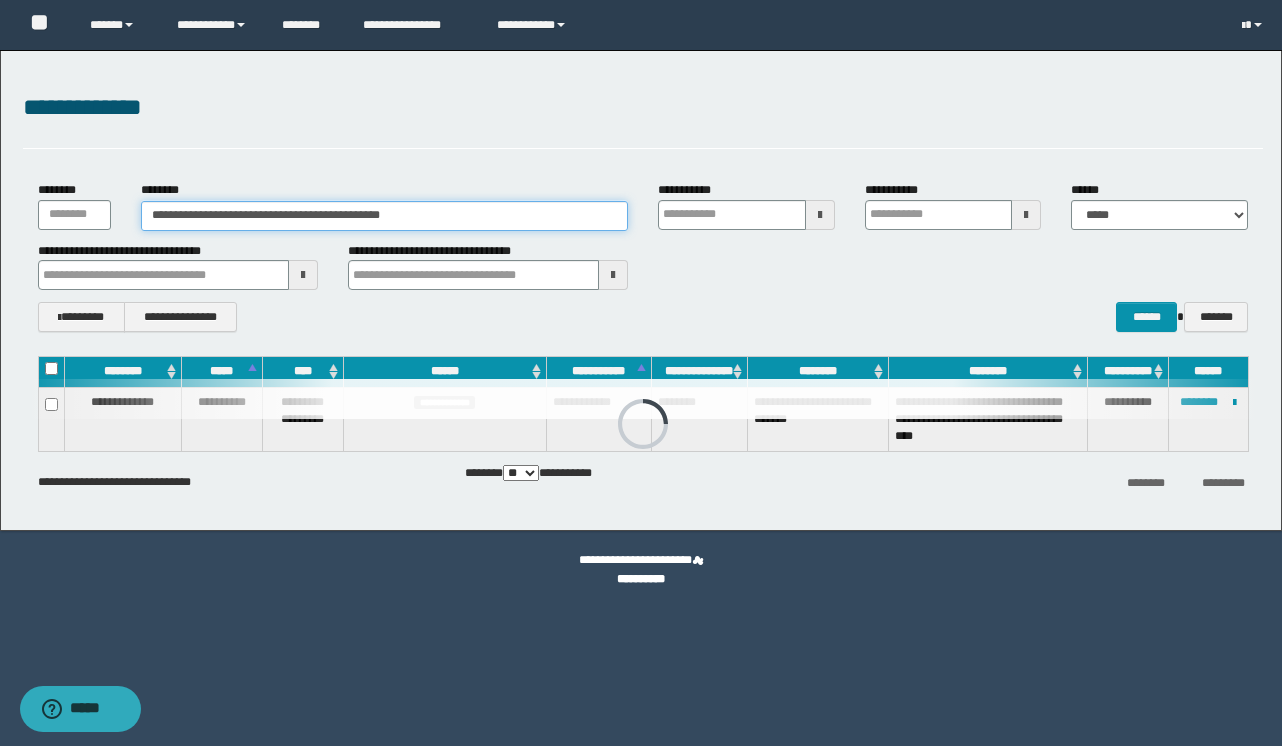 drag, startPoint x: 492, startPoint y: 213, endPoint x: -41, endPoint y: 119, distance: 541.22546 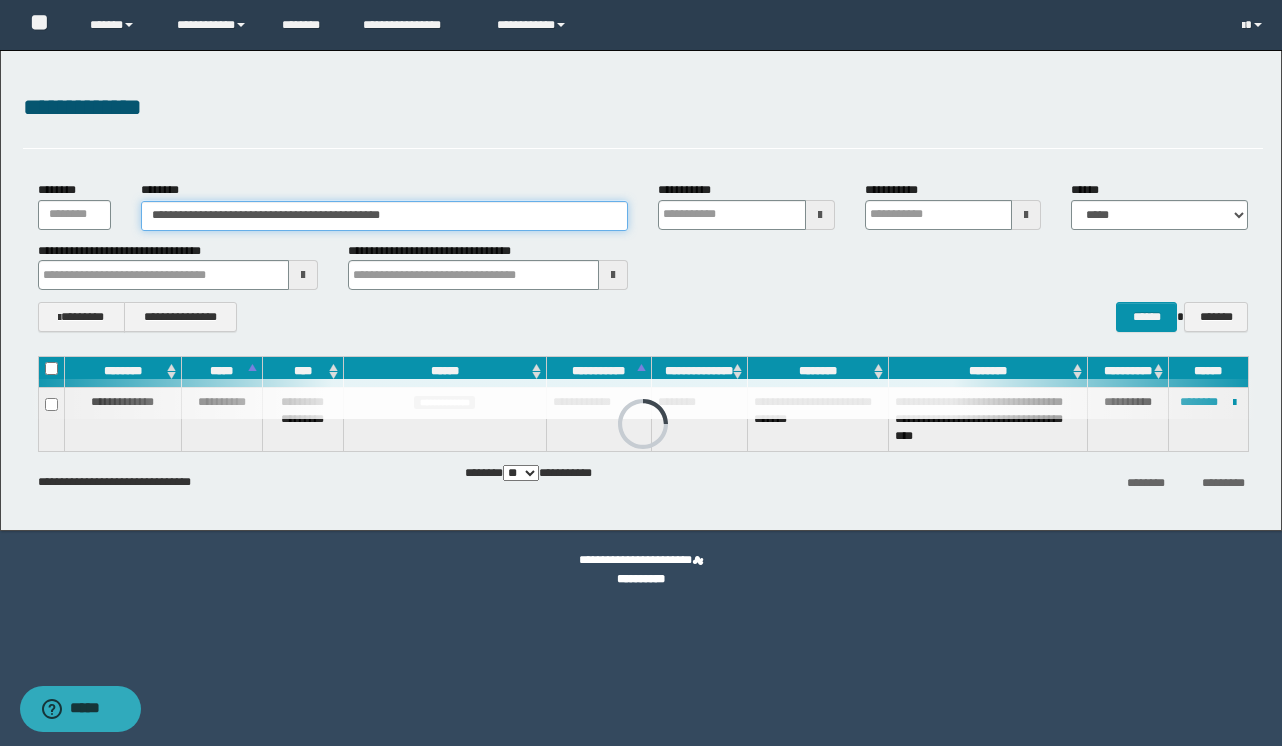 click on "**********" at bounding box center [641, 373] 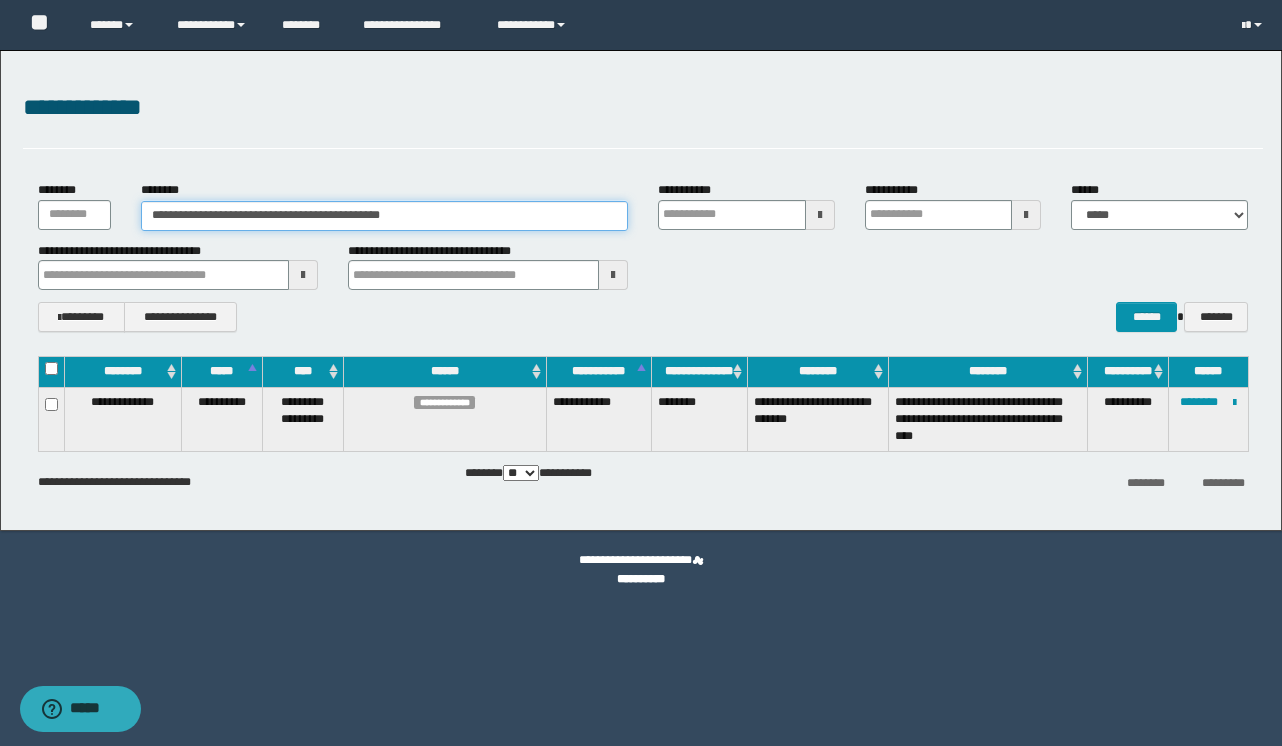 paste 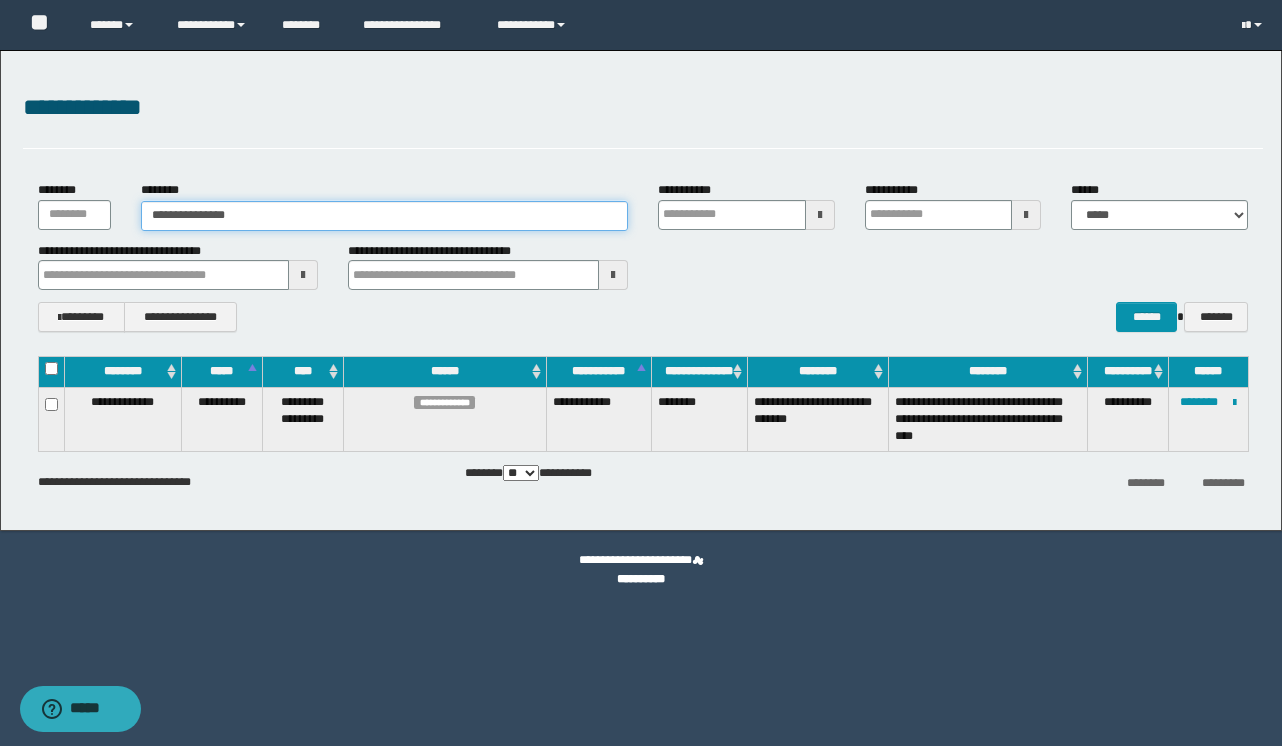 type on "**********" 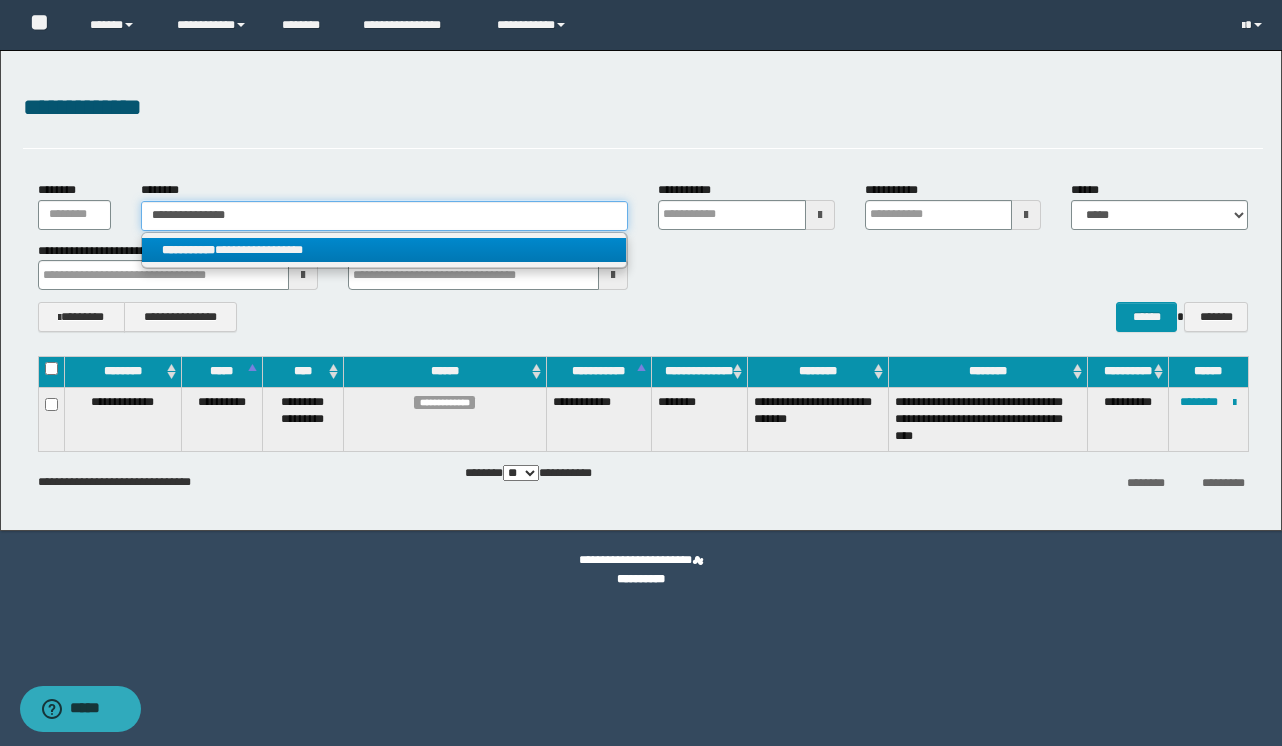 type on "**********" 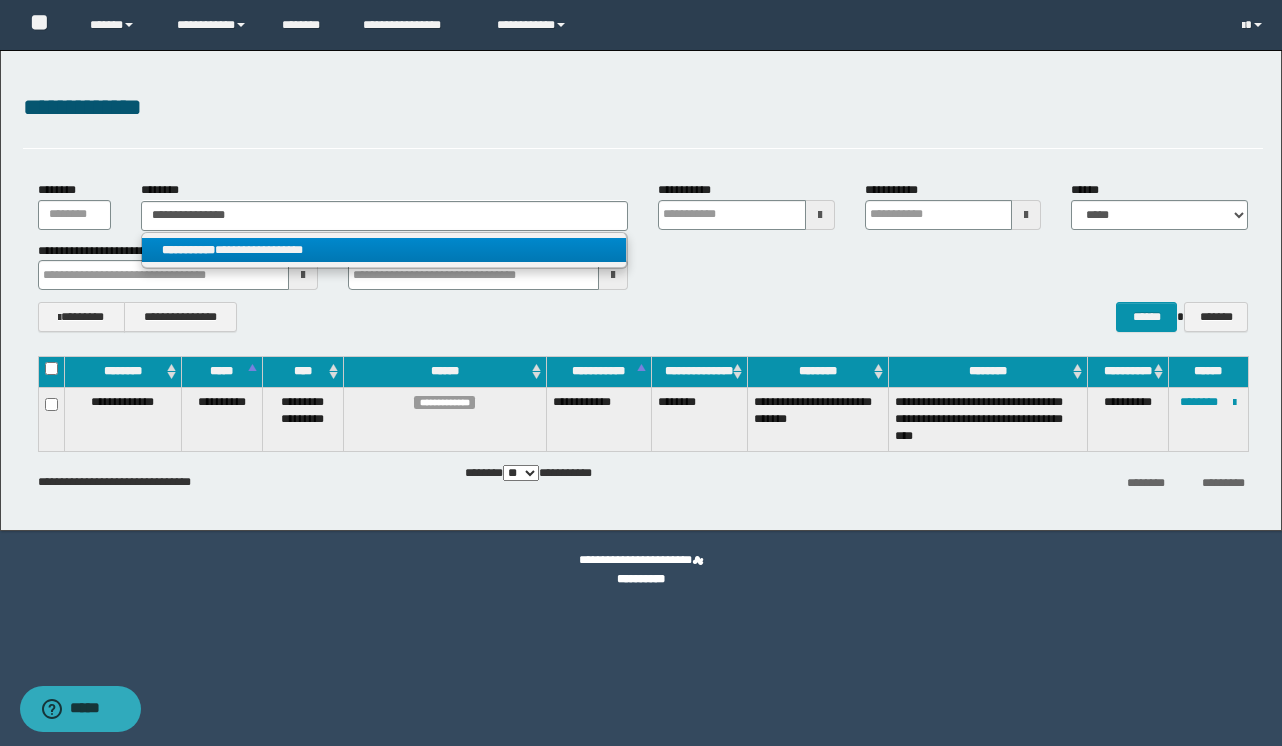 click on "**********" at bounding box center [384, 250] 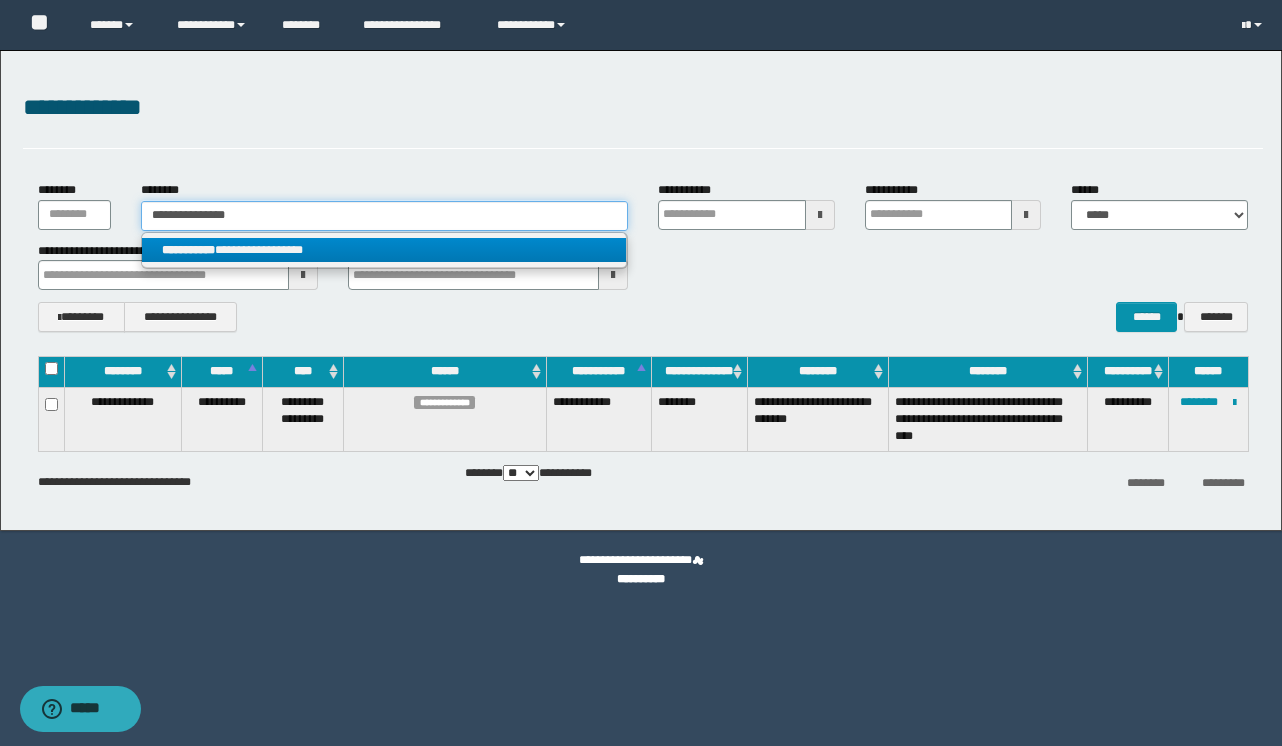 type 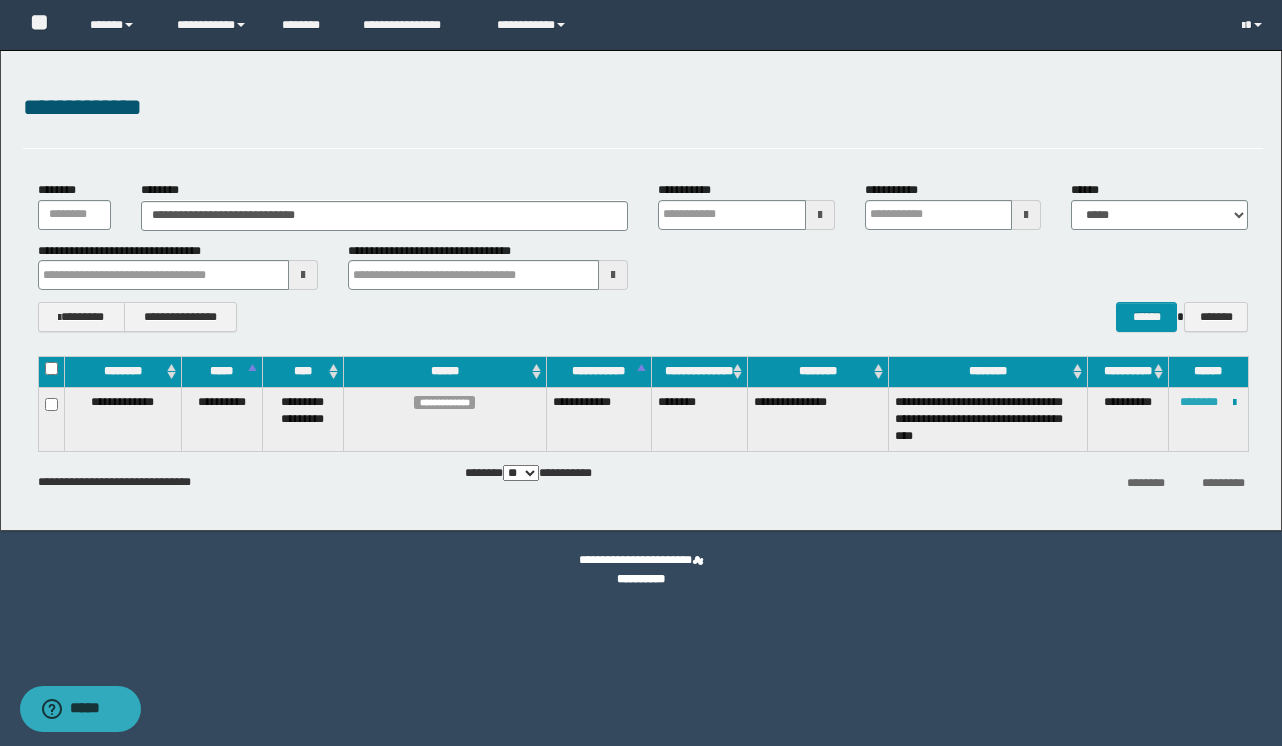 click on "********" at bounding box center (1199, 402) 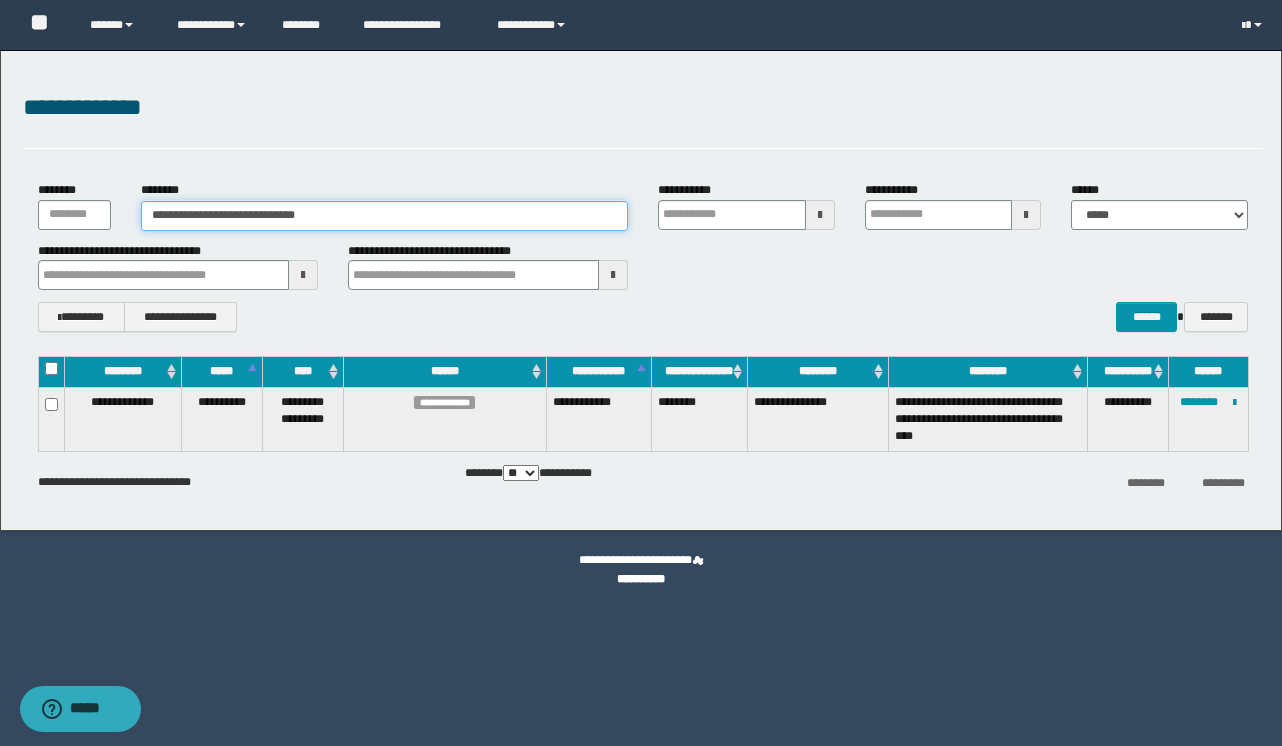 drag, startPoint x: 401, startPoint y: 226, endPoint x: -3, endPoint y: 139, distance: 413.2614 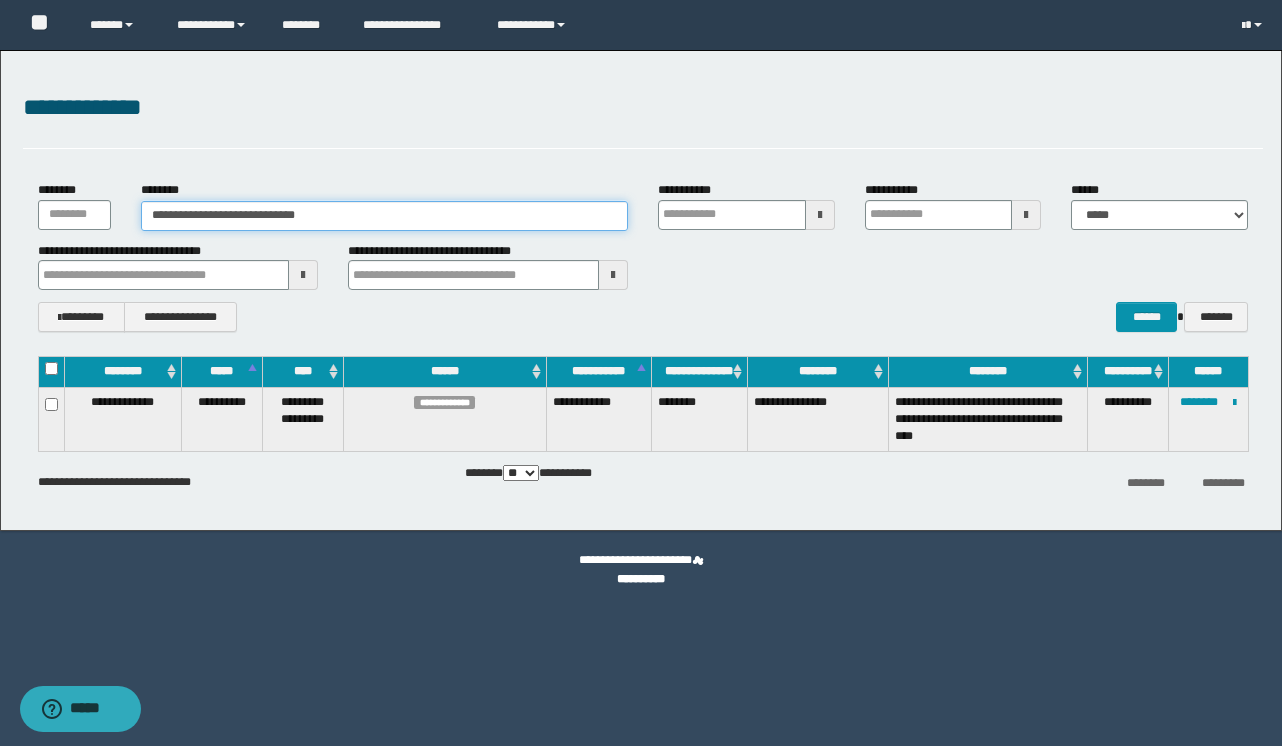 paste 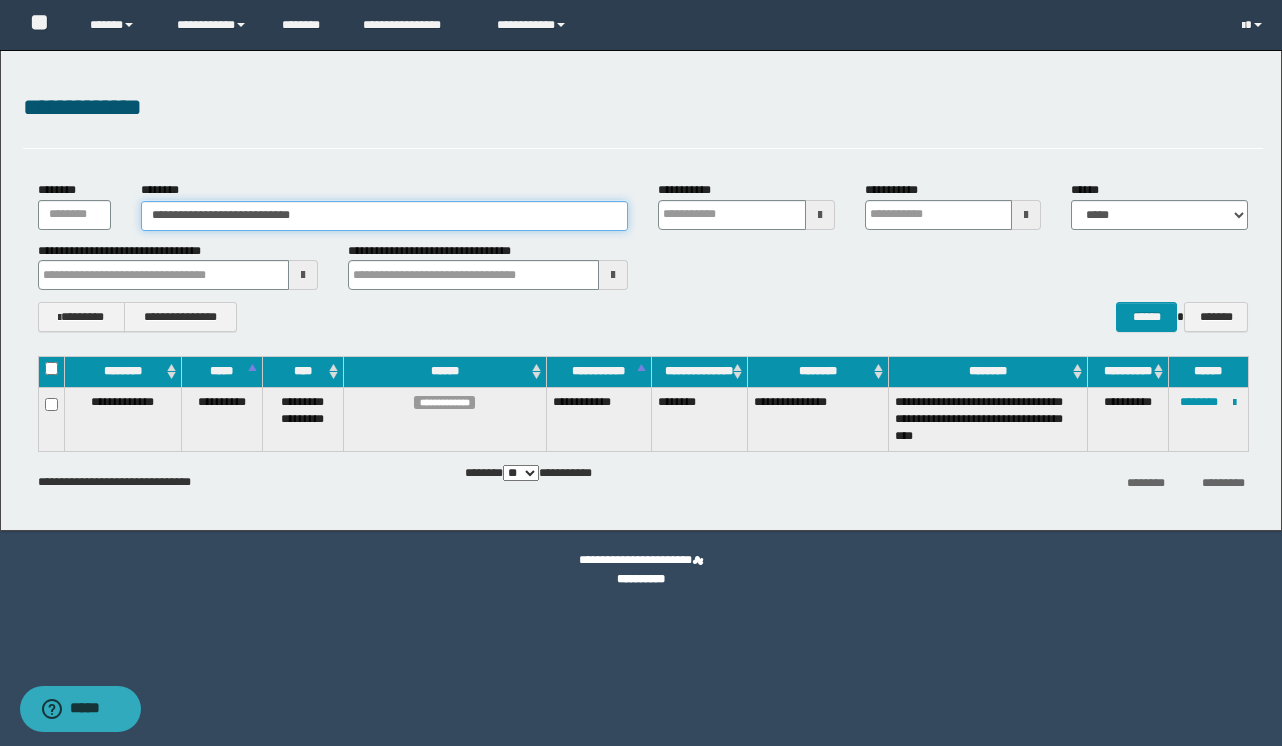 type on "**********" 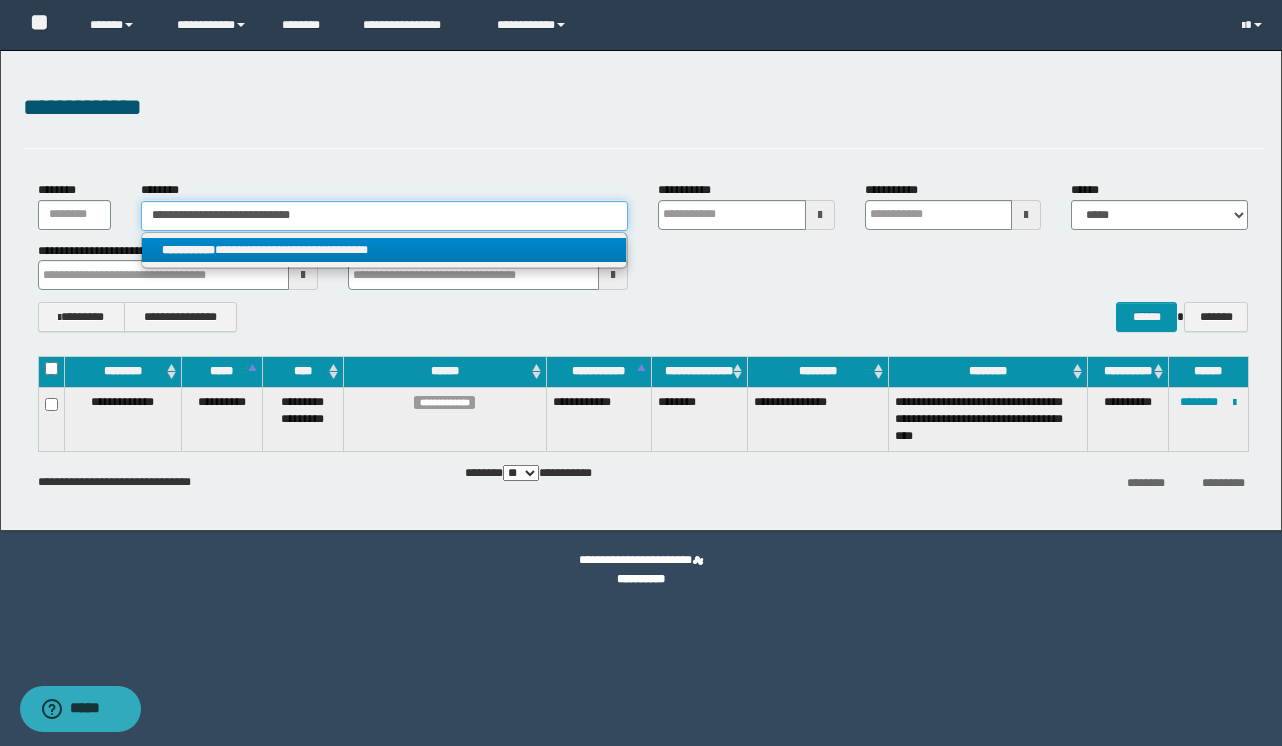 type on "**********" 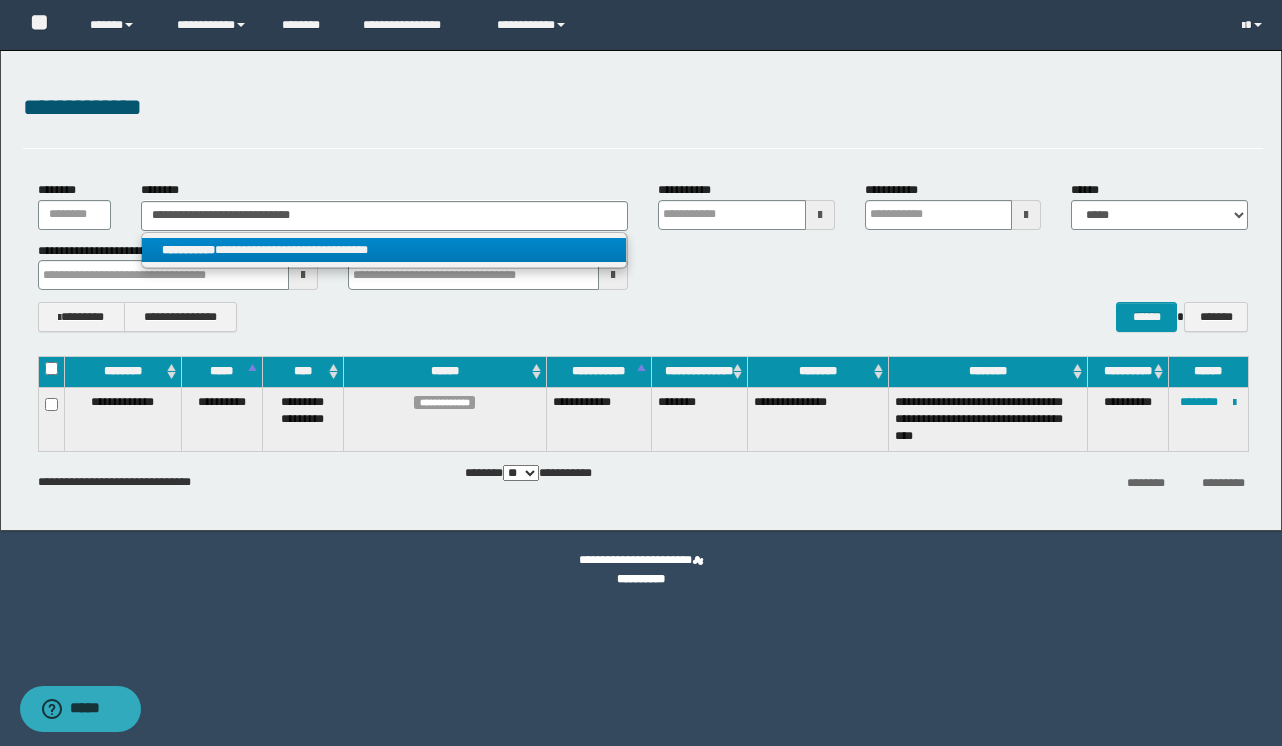 click on "**********" at bounding box center (384, 250) 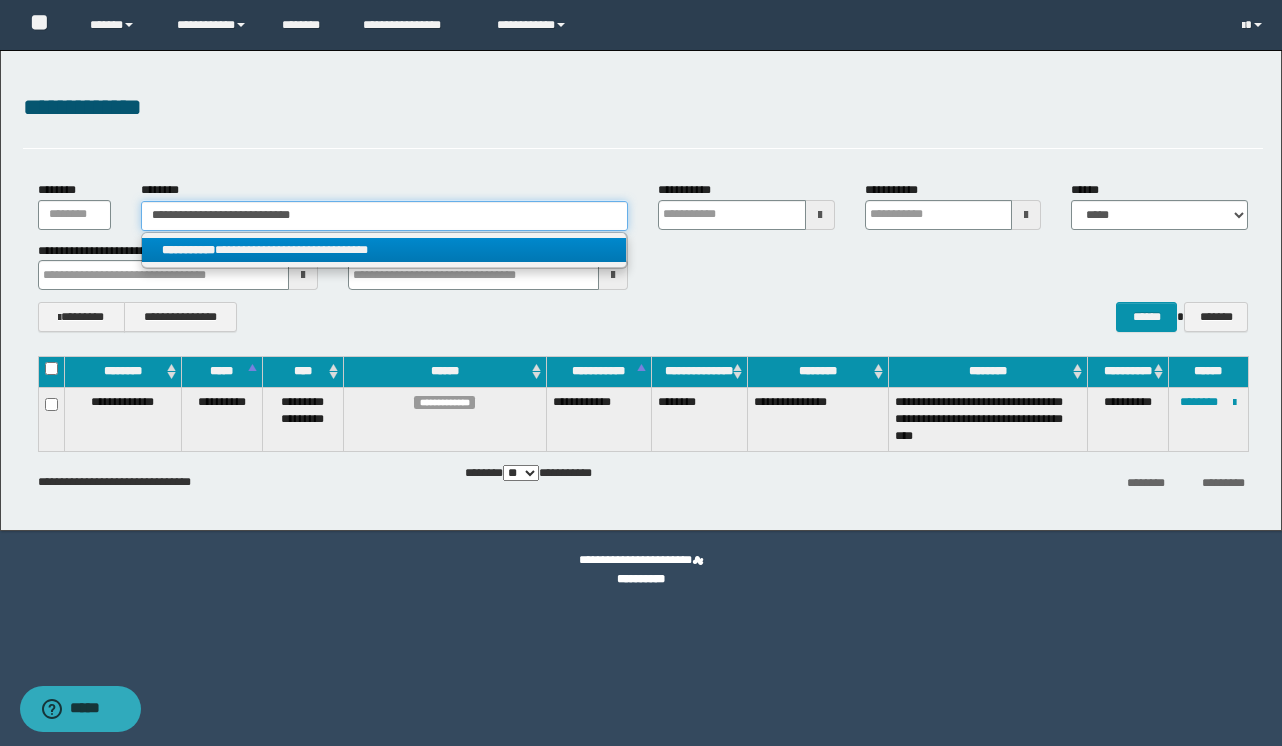 type 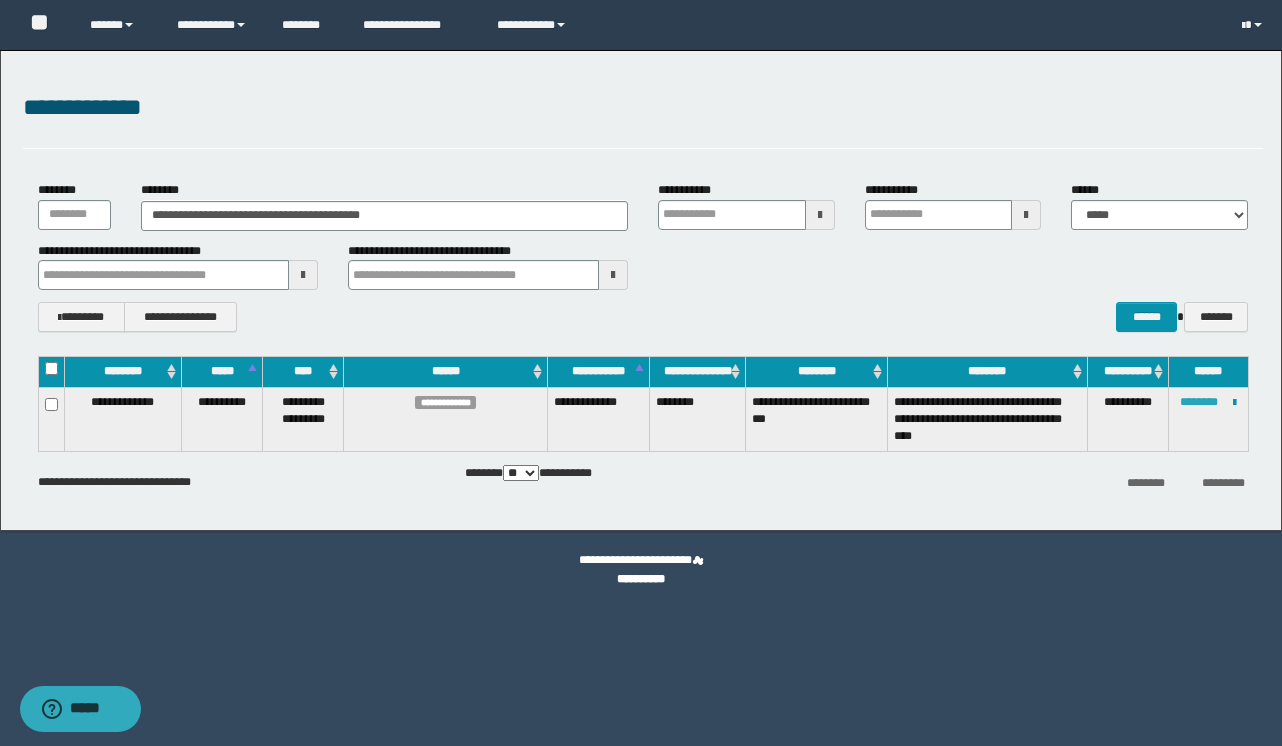 click on "********" at bounding box center [1199, 402] 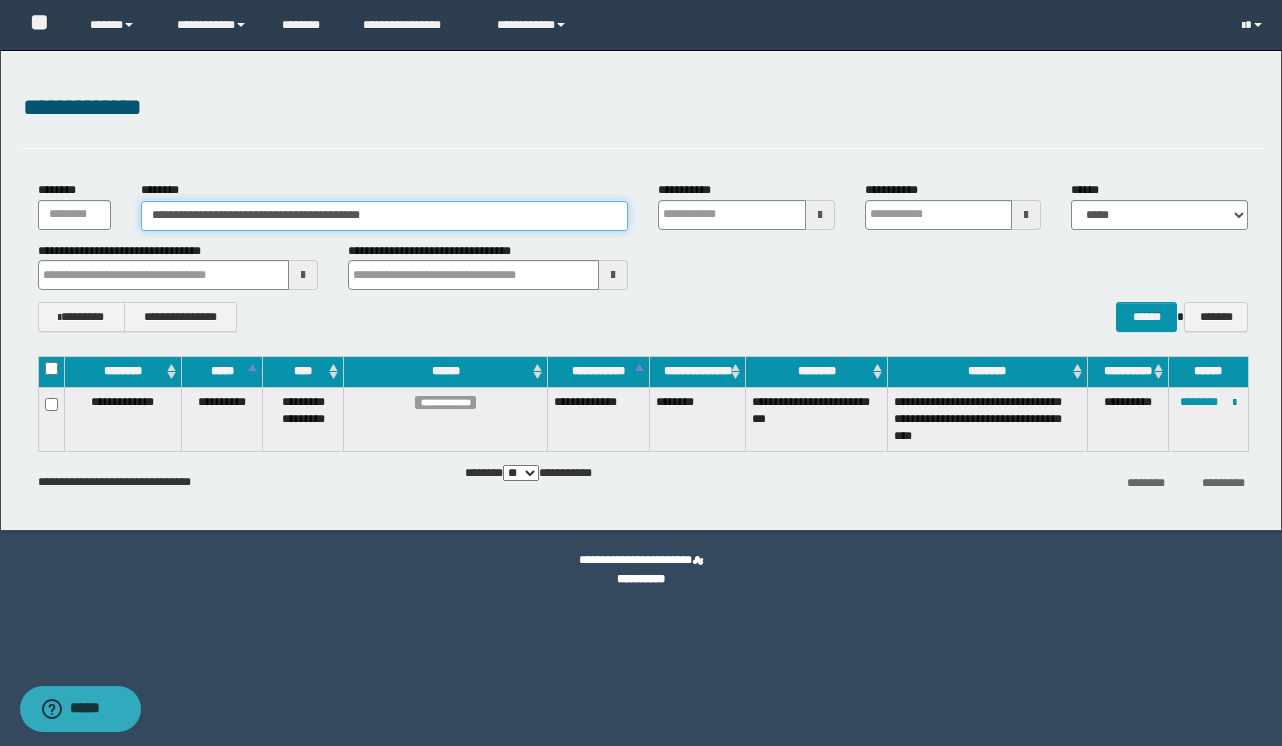 drag, startPoint x: 422, startPoint y: 191, endPoint x: 38, endPoint y: 17, distance: 421.58273 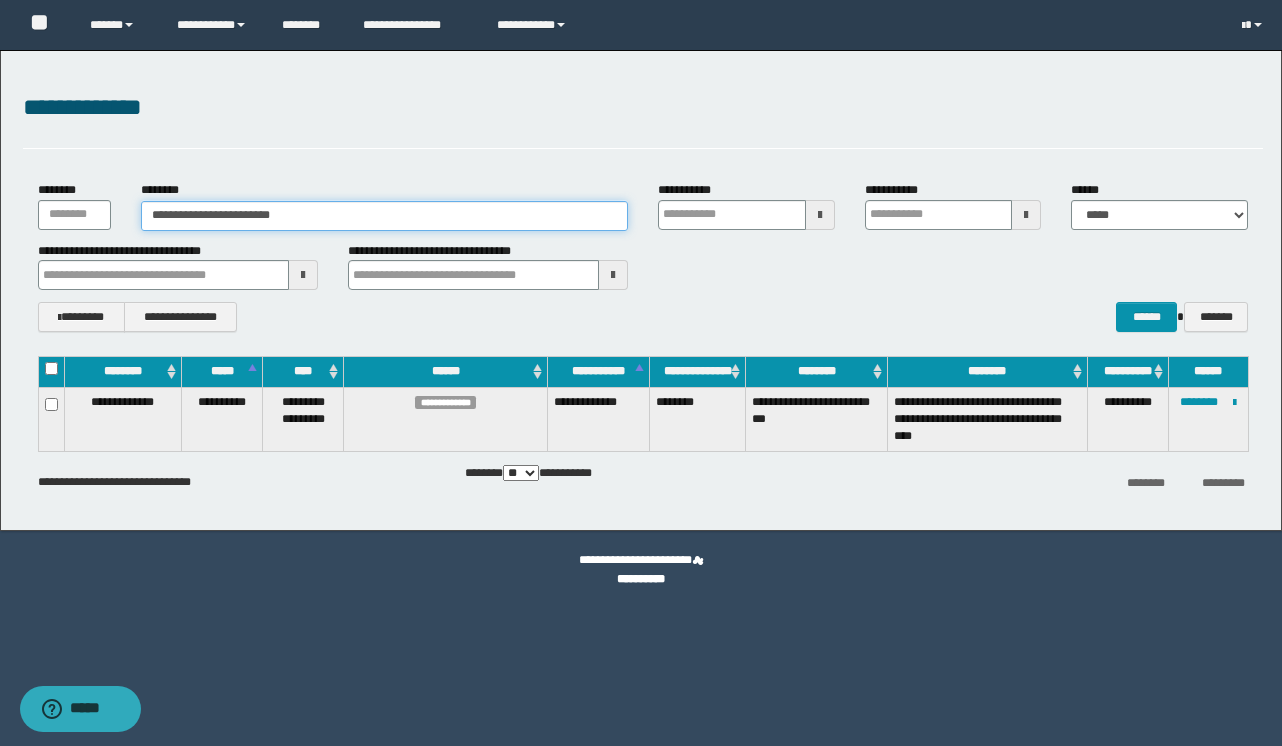 type on "**********" 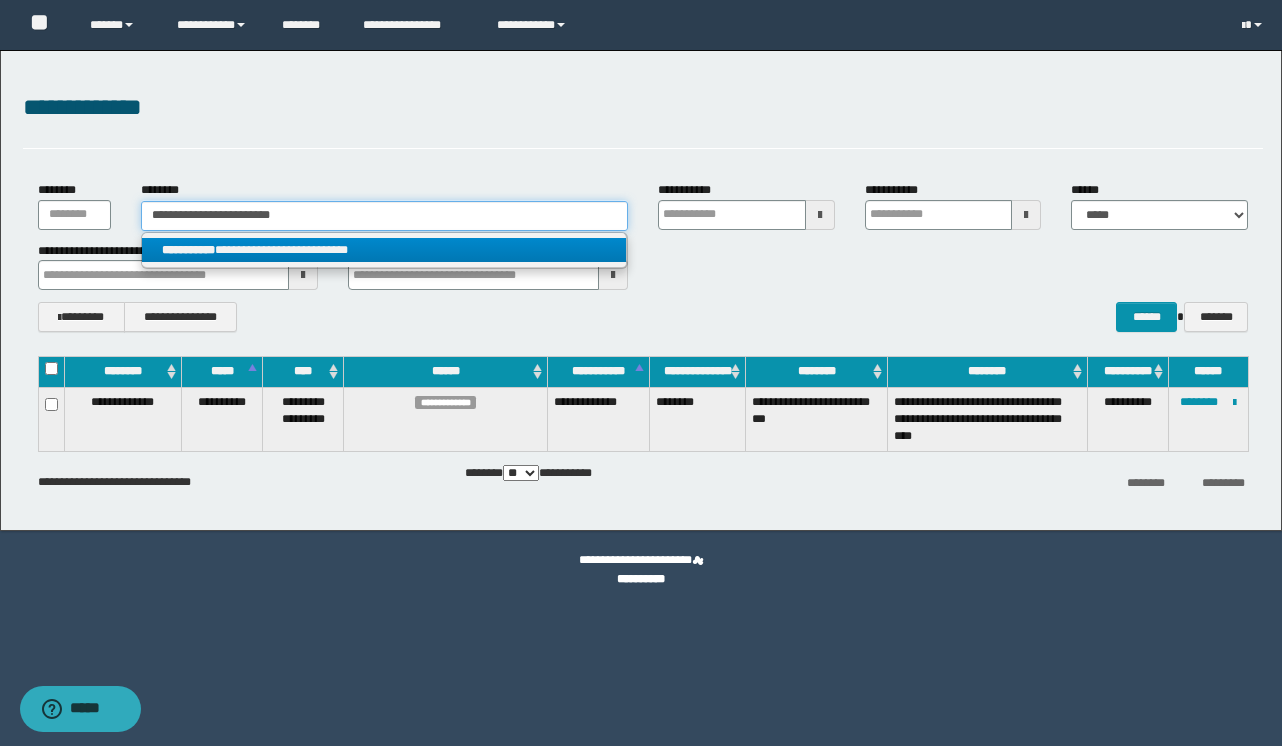 type on "**********" 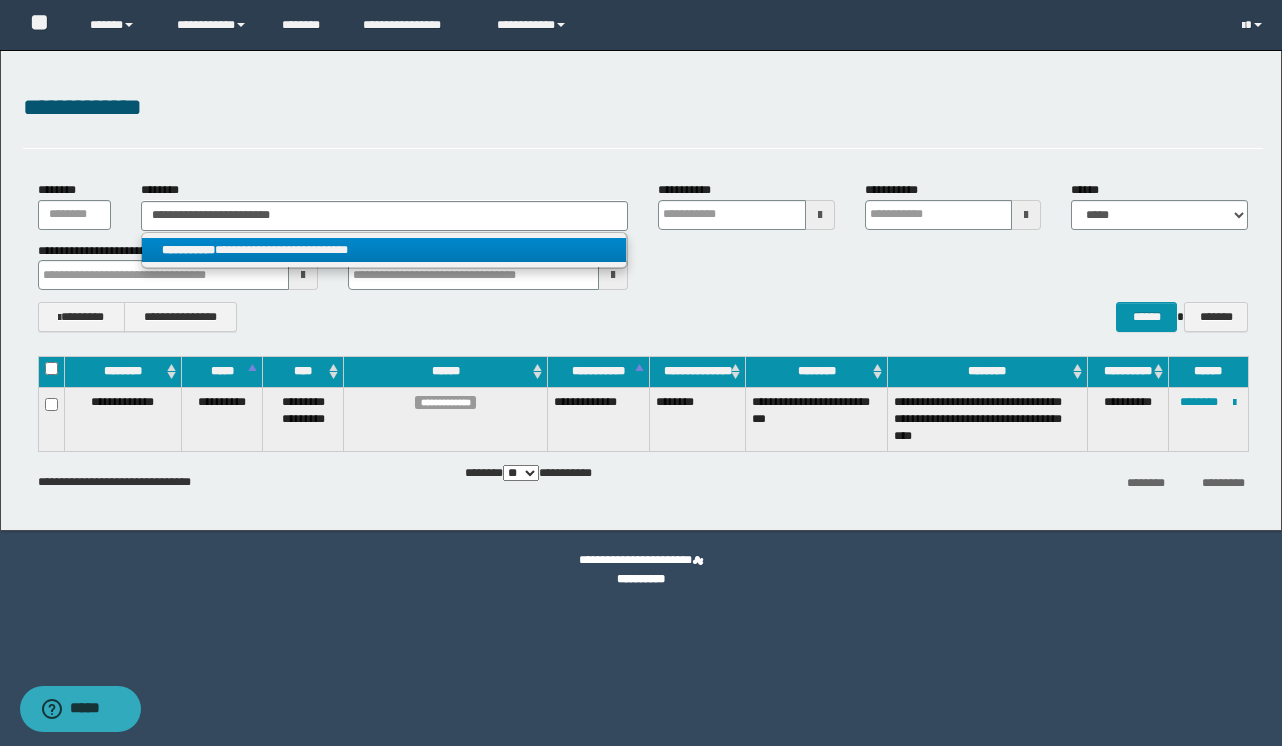 click on "**********" at bounding box center (384, 250) 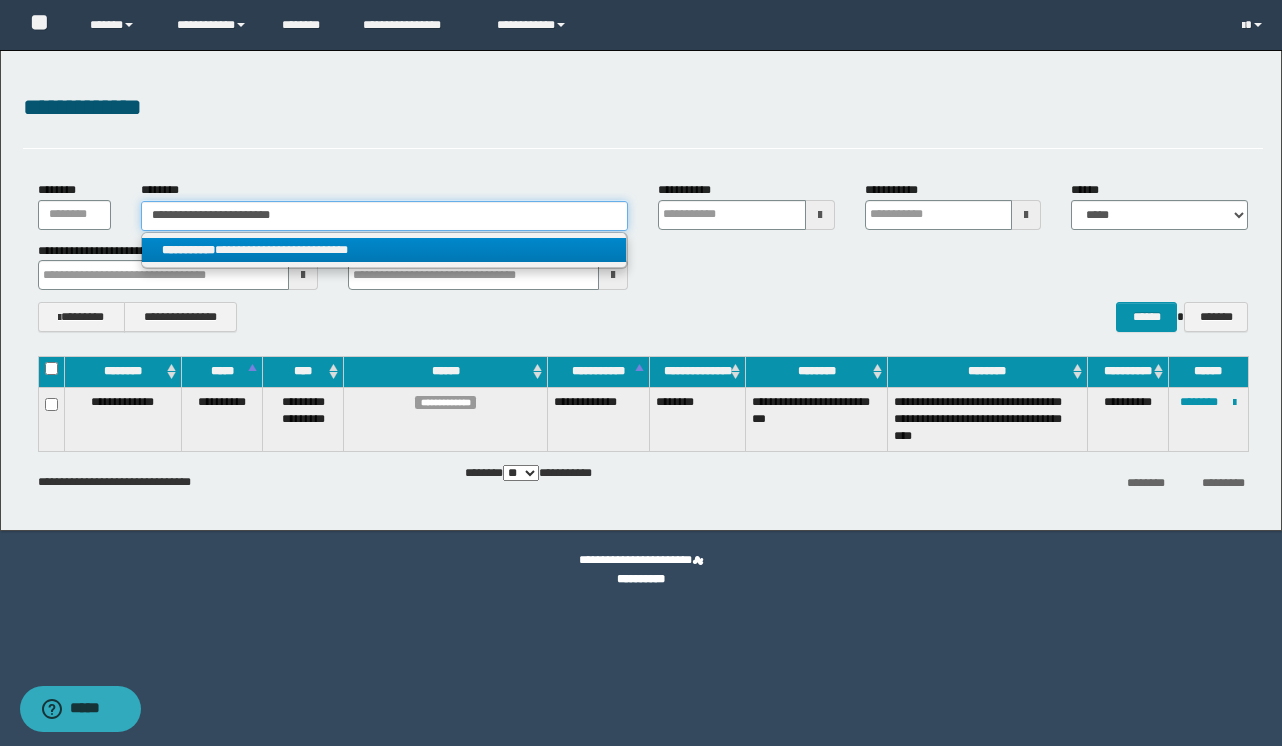 type 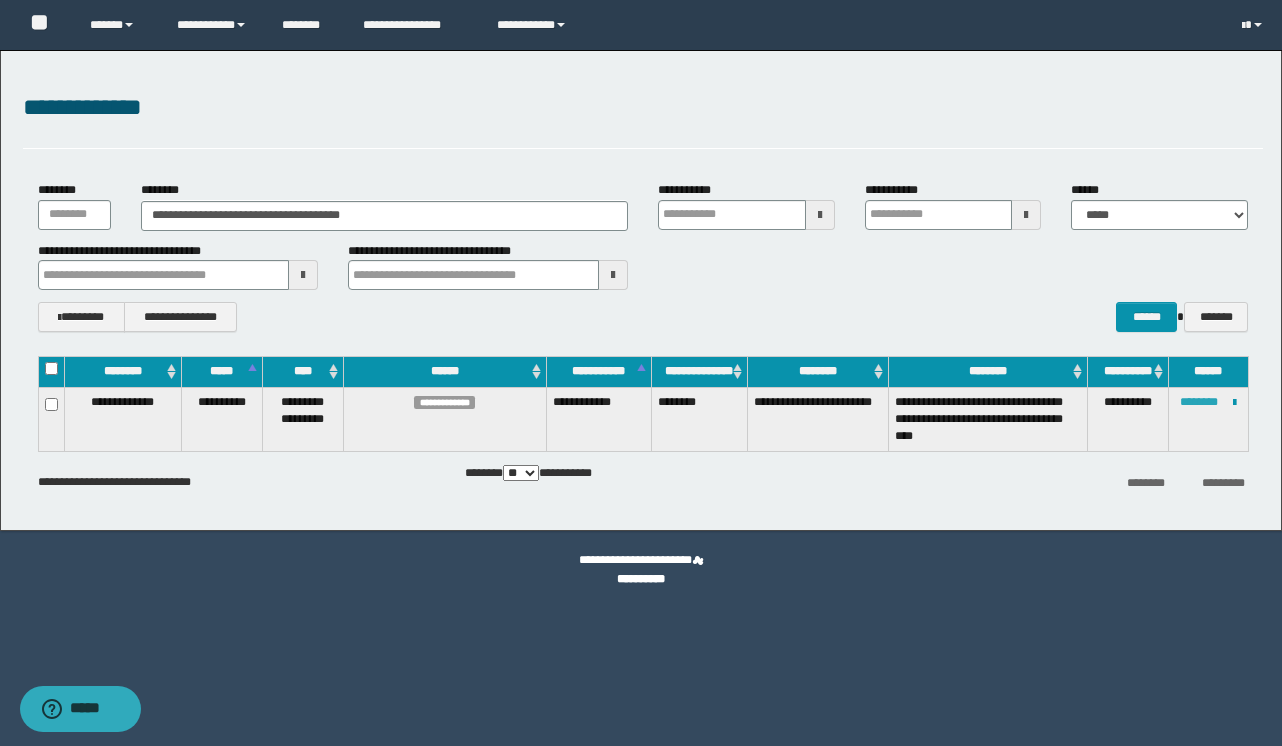 click on "********" at bounding box center [1199, 402] 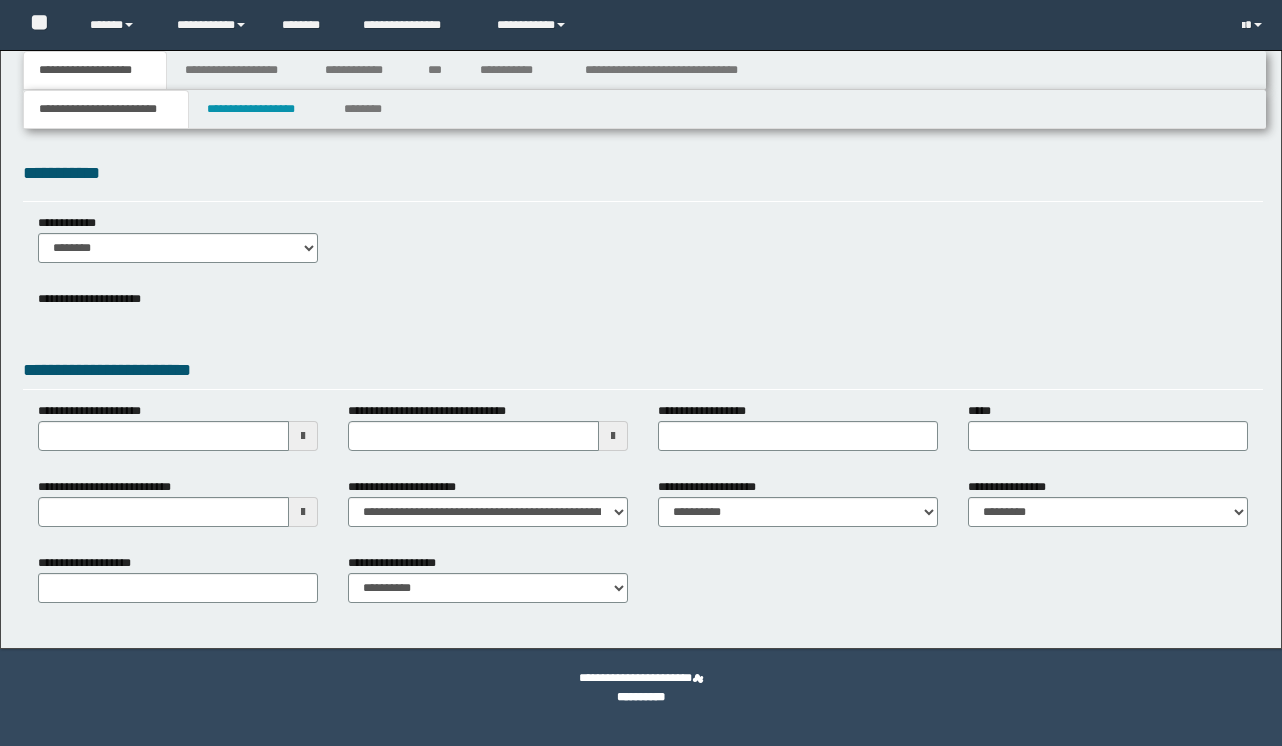 scroll, scrollTop: 0, scrollLeft: 0, axis: both 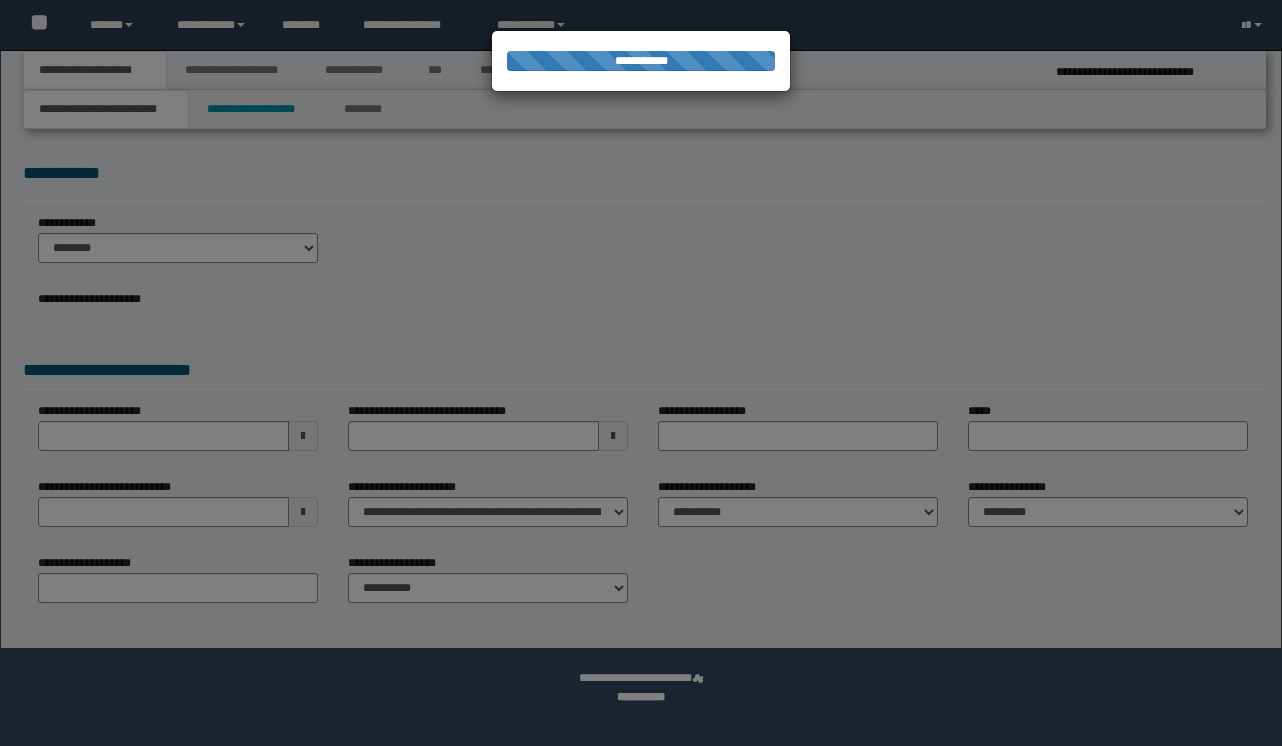 select on "*" 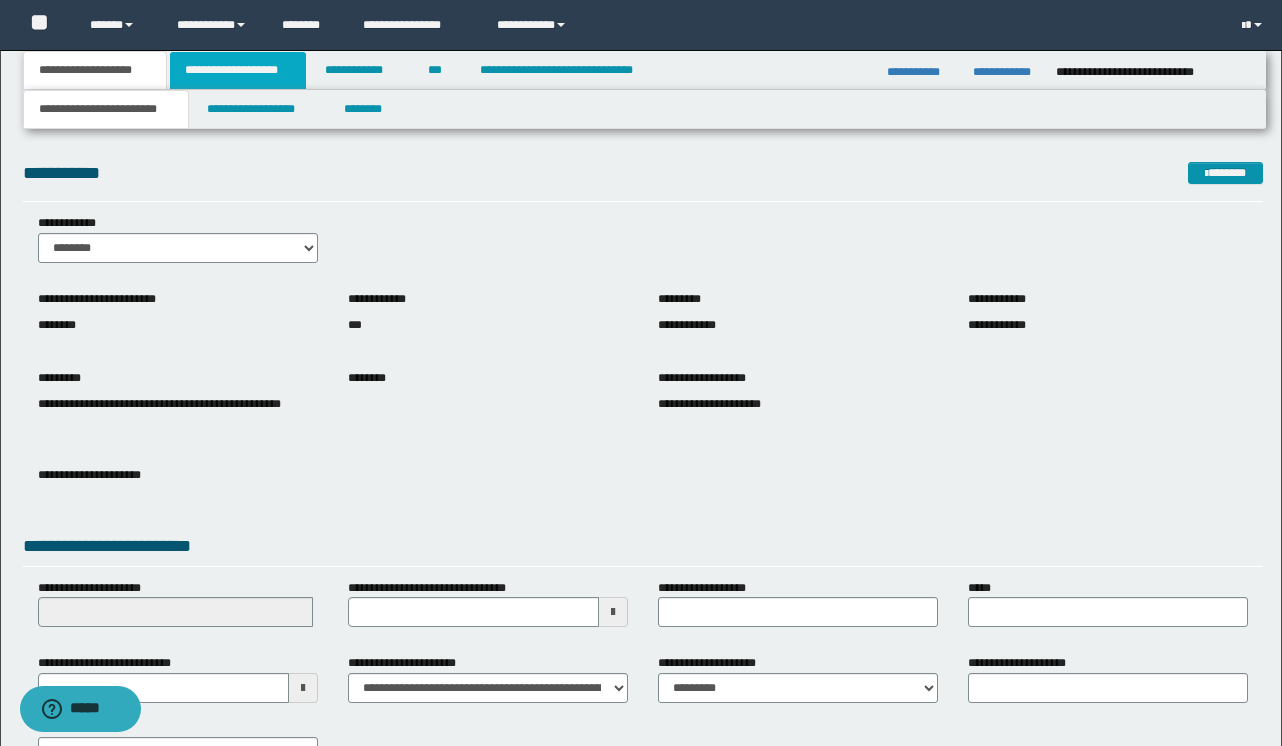 click on "**********" at bounding box center (238, 70) 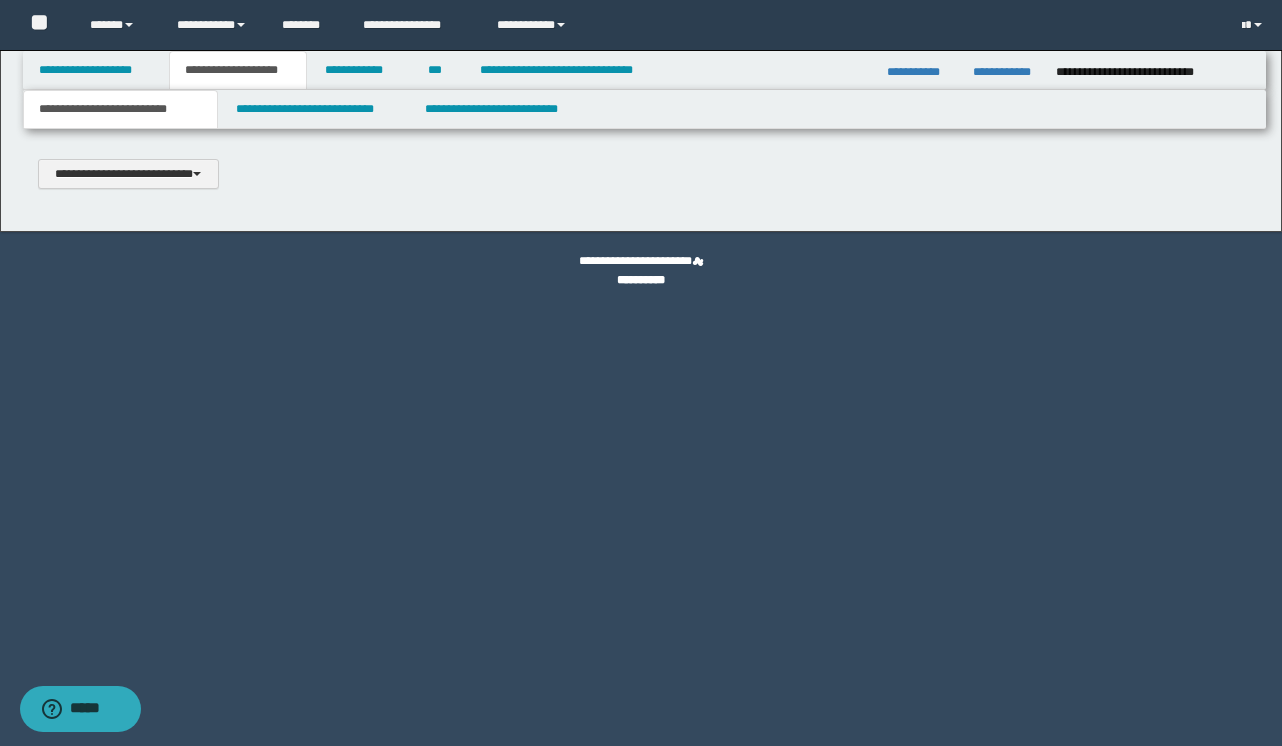 scroll, scrollTop: 0, scrollLeft: 0, axis: both 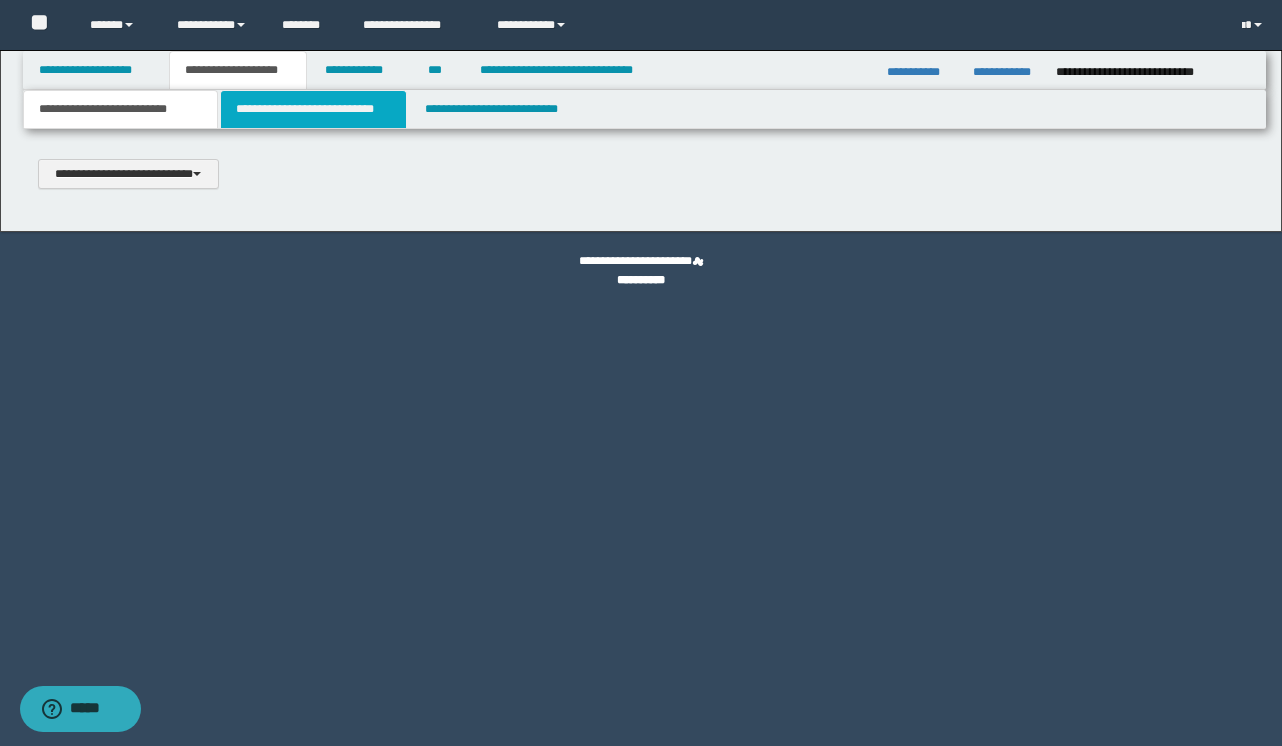 click on "**********" at bounding box center (314, 109) 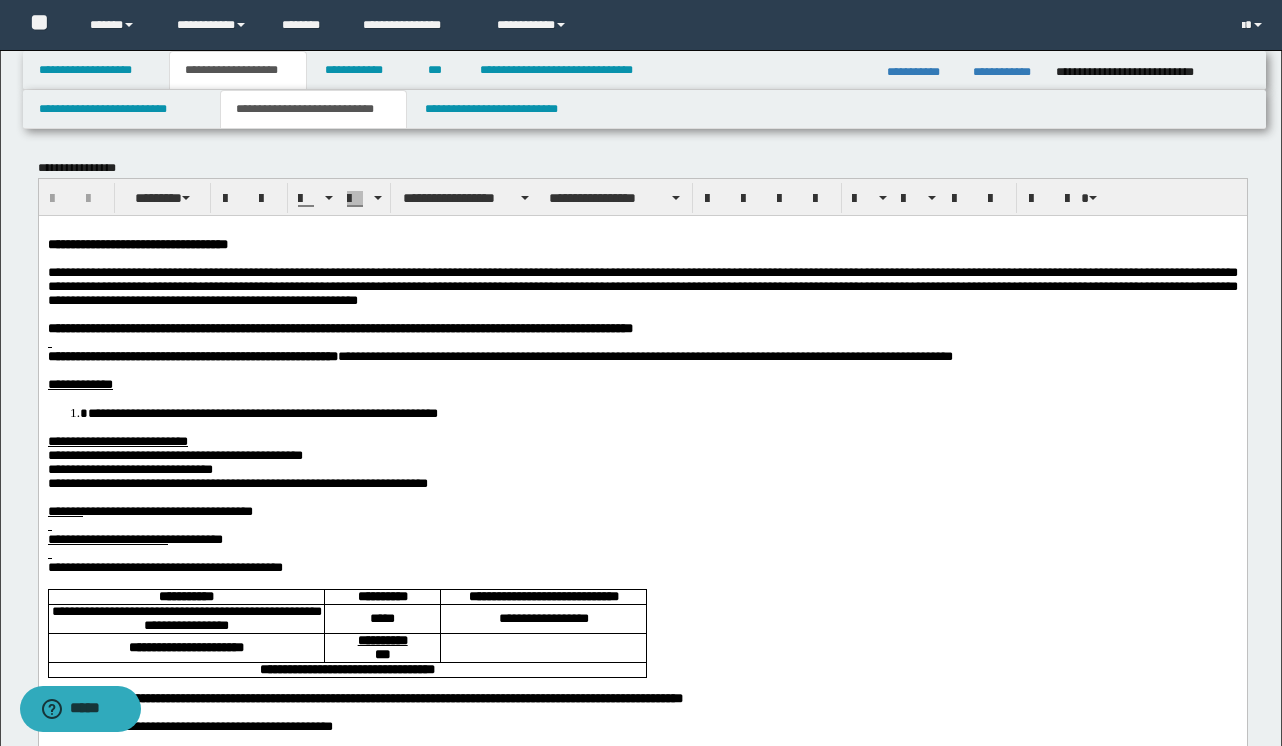 scroll, scrollTop: 0, scrollLeft: 0, axis: both 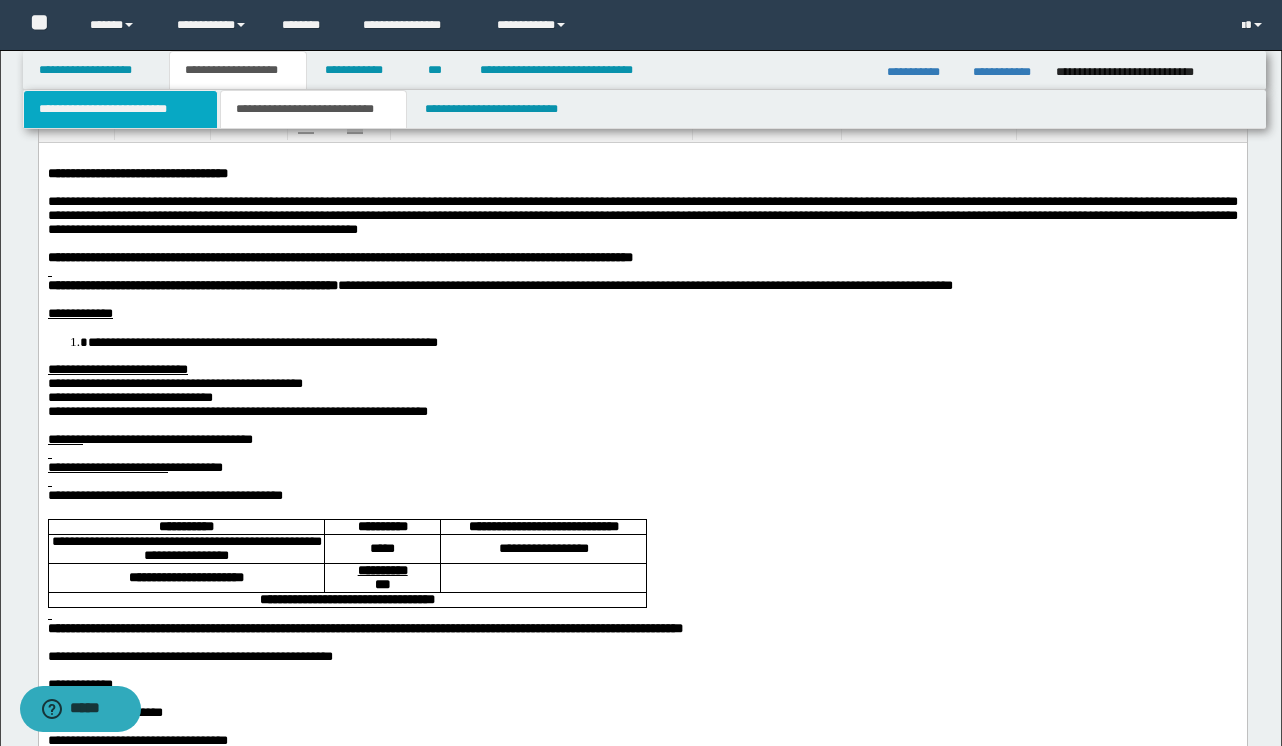 click on "**********" at bounding box center (120, 109) 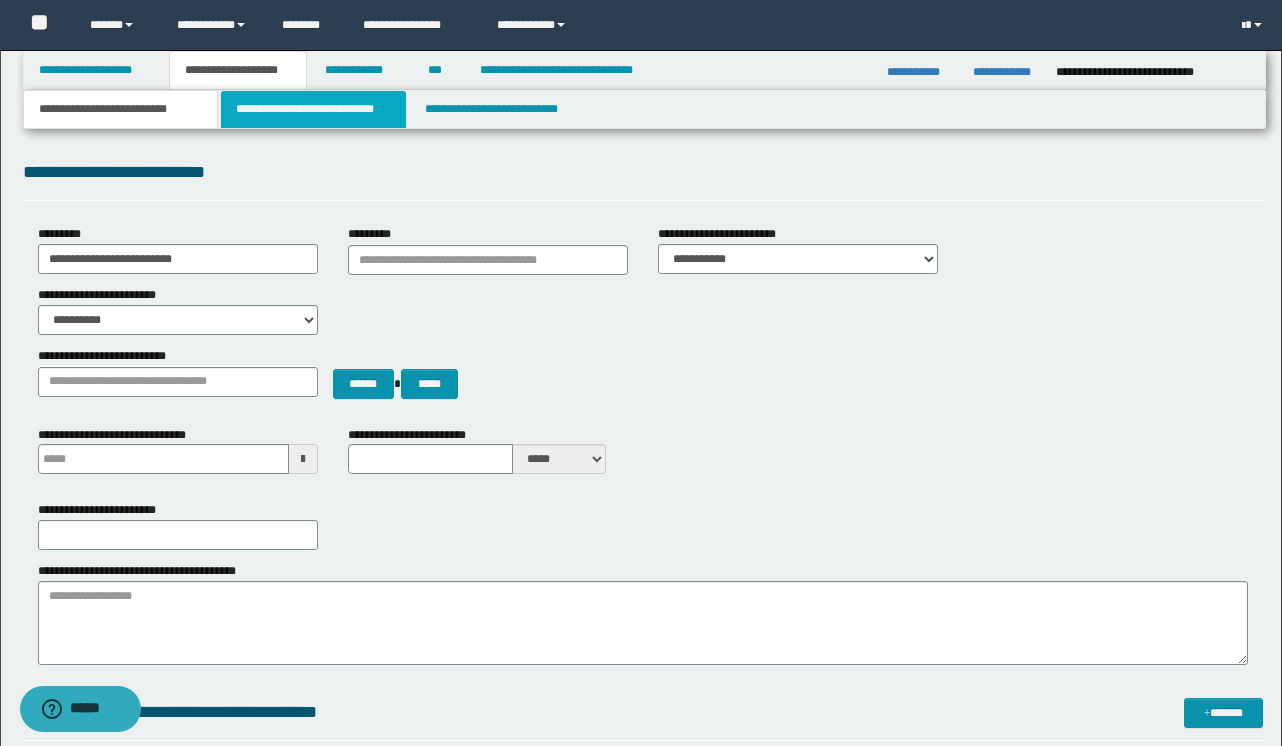 click on "**********" at bounding box center [314, 109] 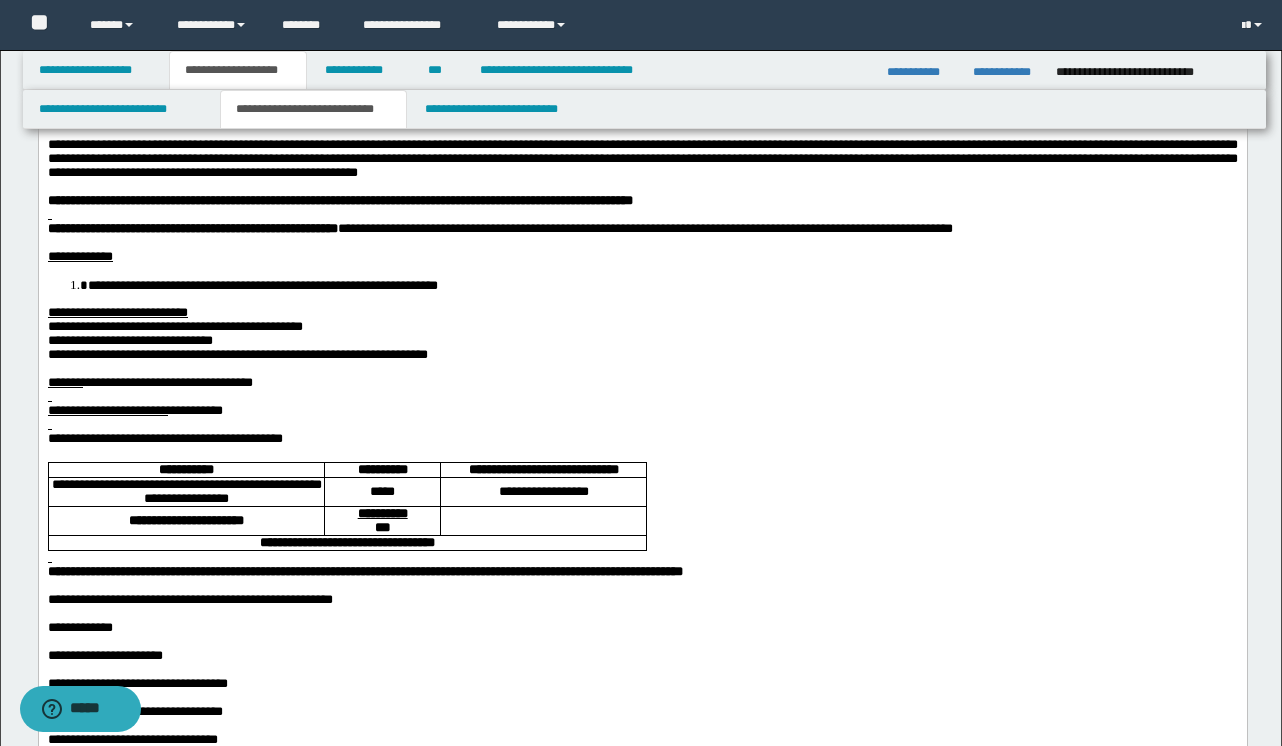 scroll, scrollTop: 151, scrollLeft: 0, axis: vertical 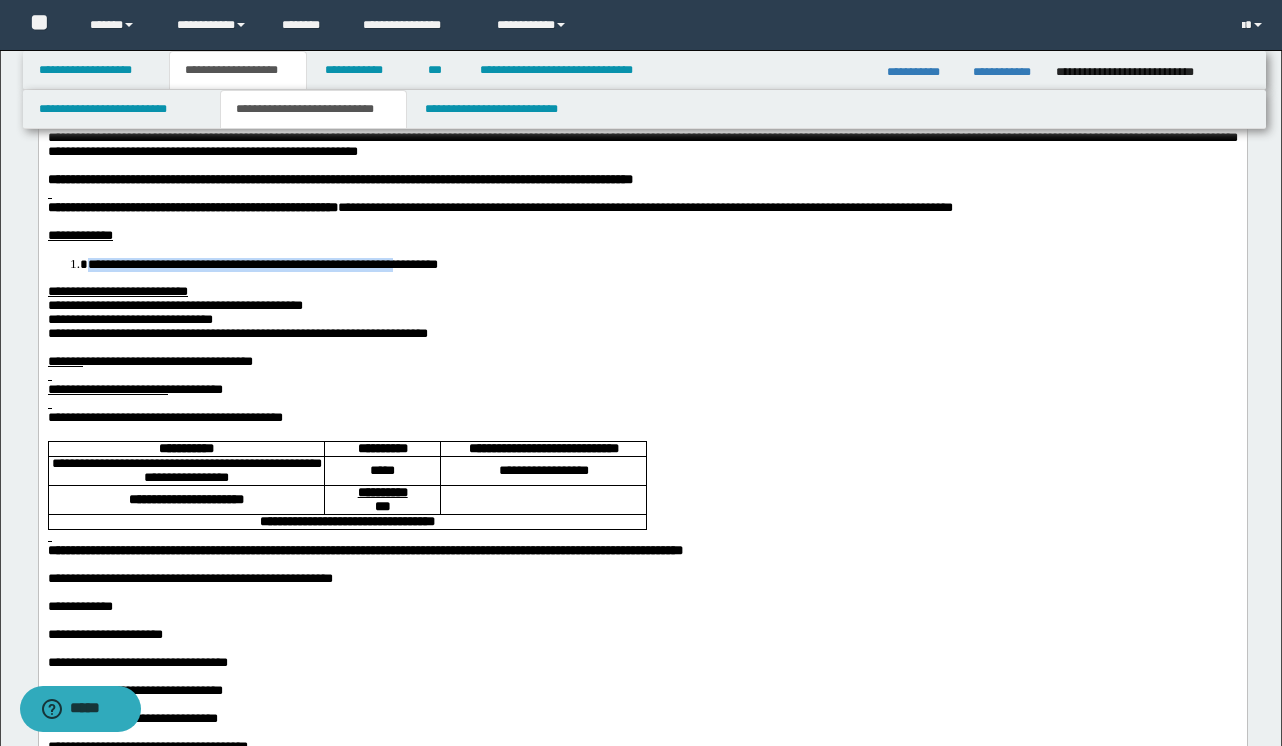 drag, startPoint x: 566, startPoint y: 280, endPoint x: 89, endPoint y: 280, distance: 477 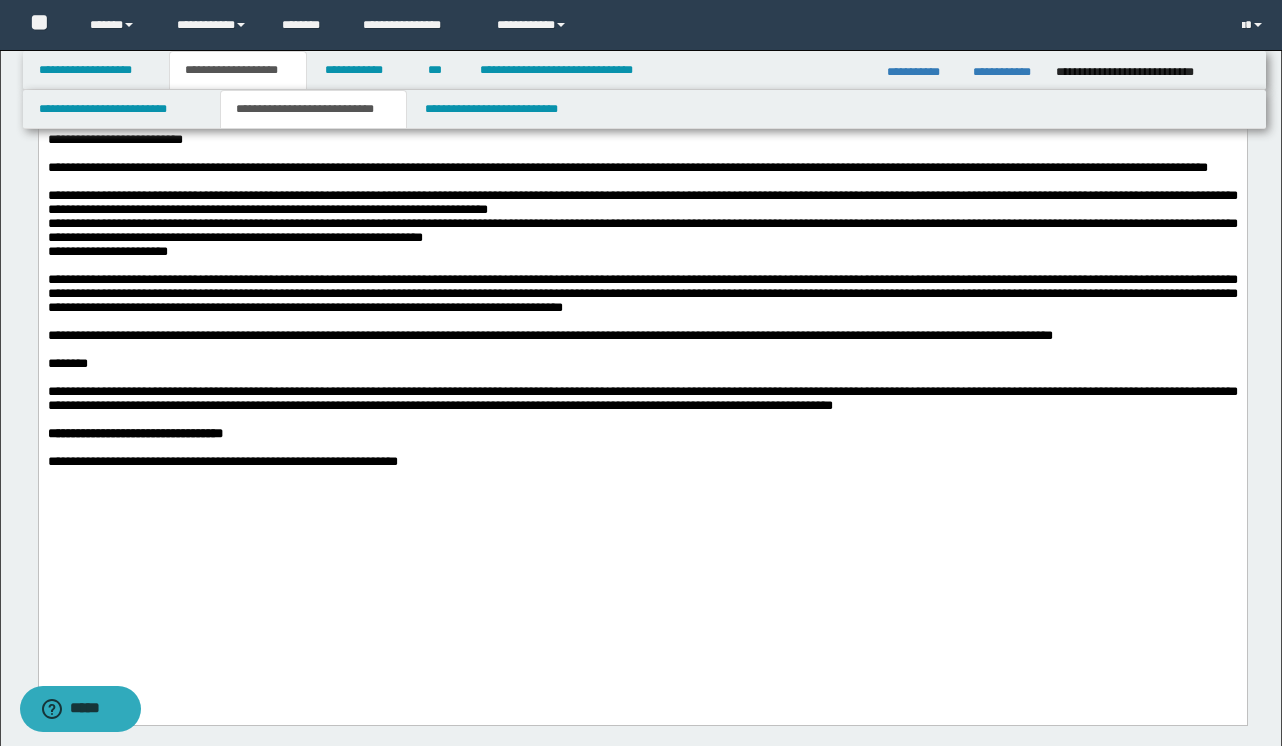 scroll, scrollTop: 1085, scrollLeft: 0, axis: vertical 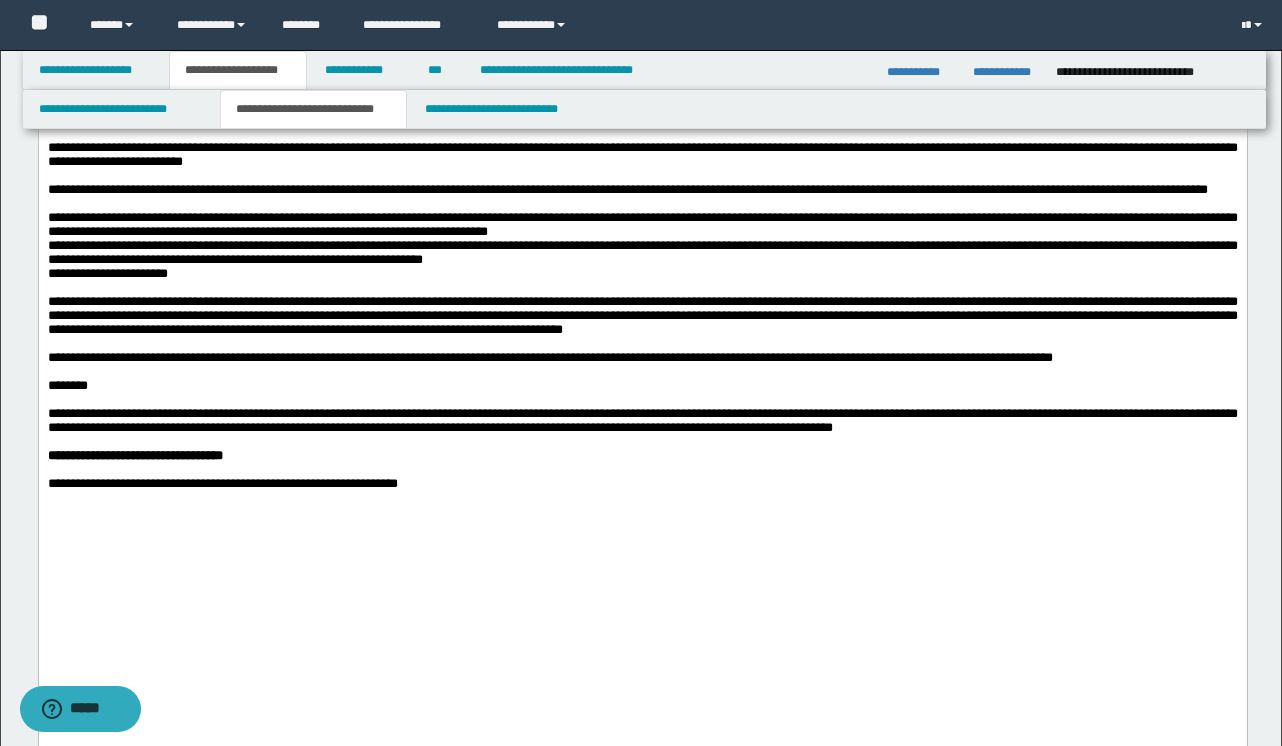 click on "**********" at bounding box center (642, 252) 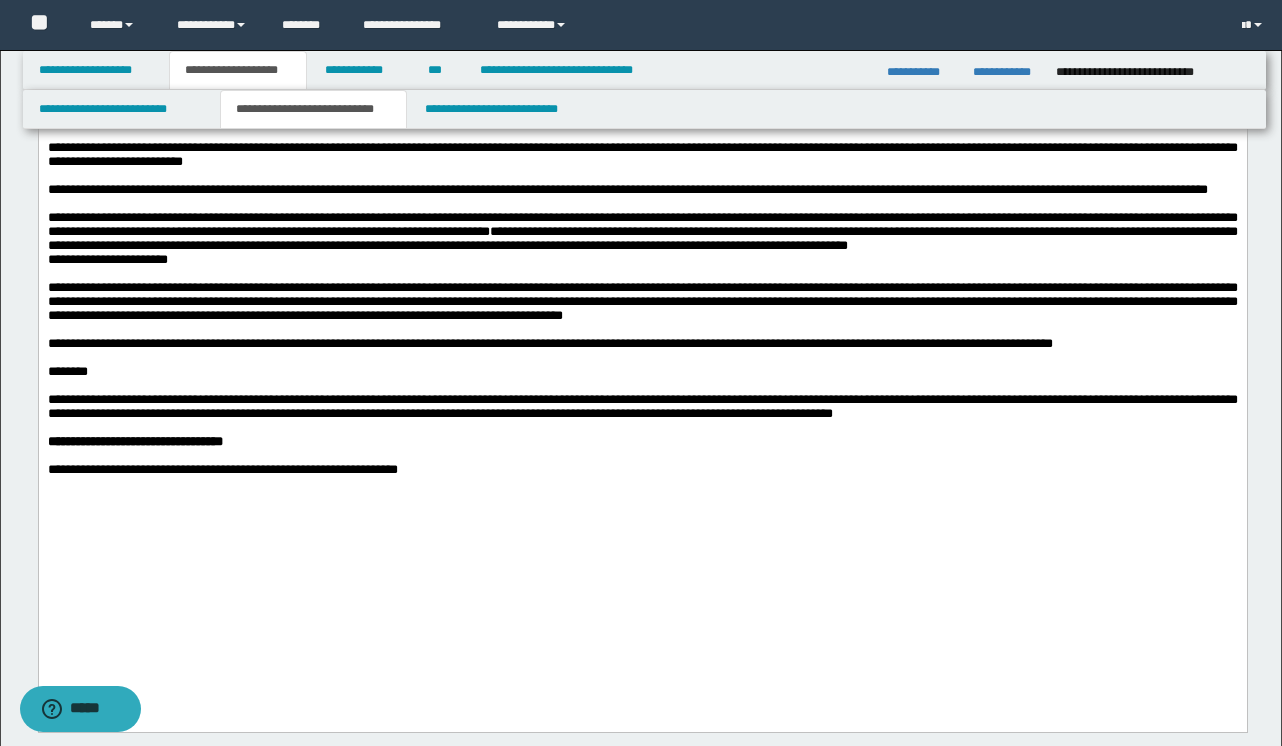 type 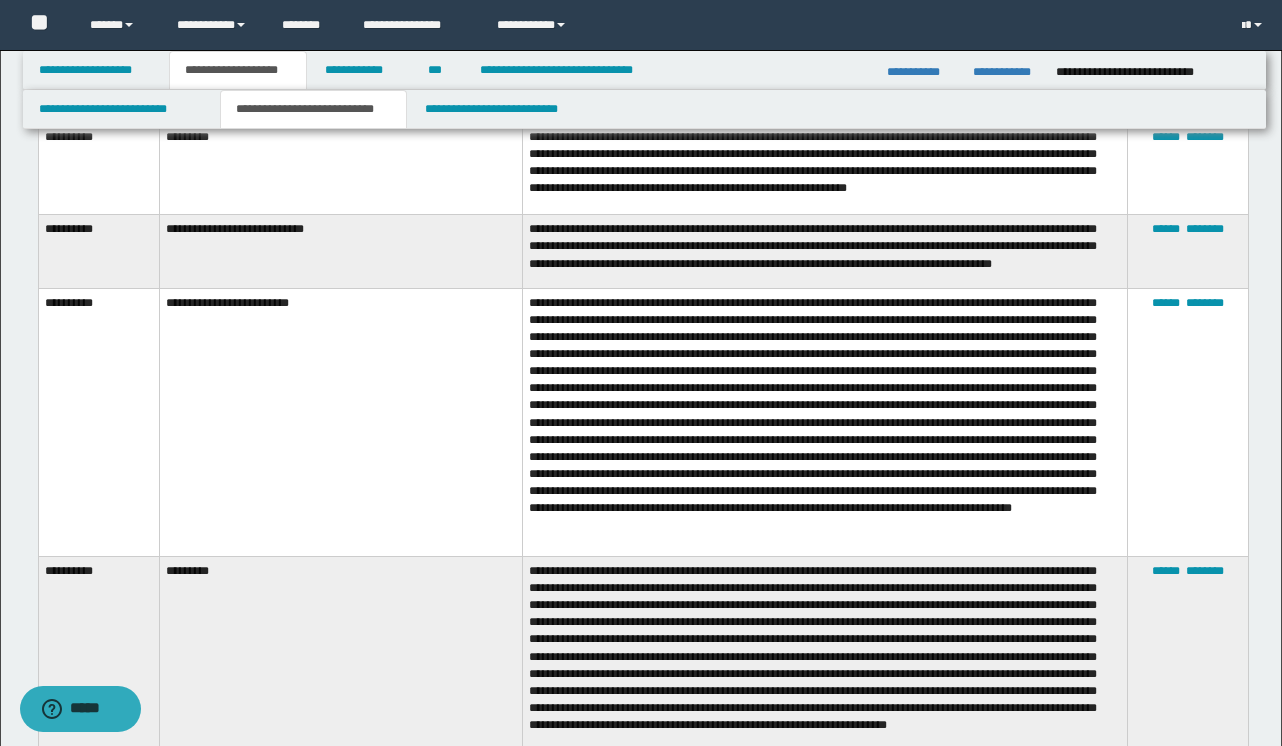 scroll, scrollTop: 2510, scrollLeft: 0, axis: vertical 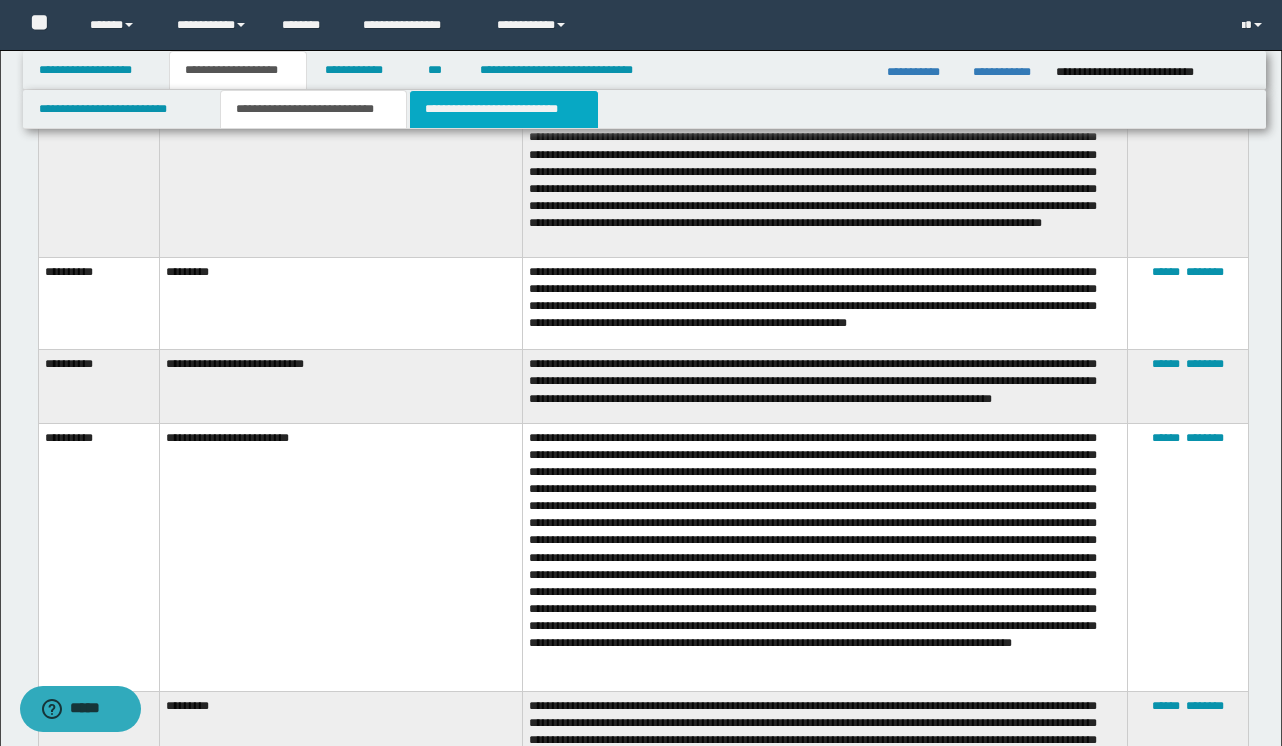 click on "**********" at bounding box center (504, 109) 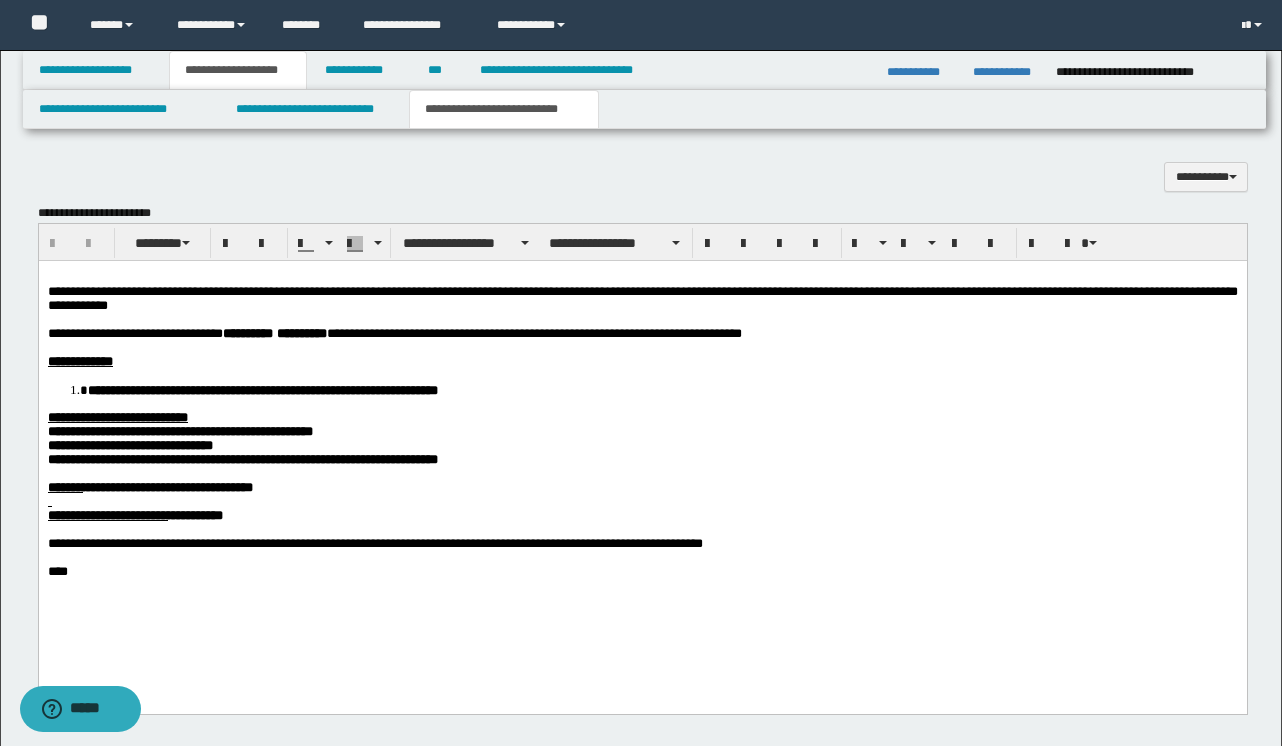 scroll, scrollTop: 993, scrollLeft: 0, axis: vertical 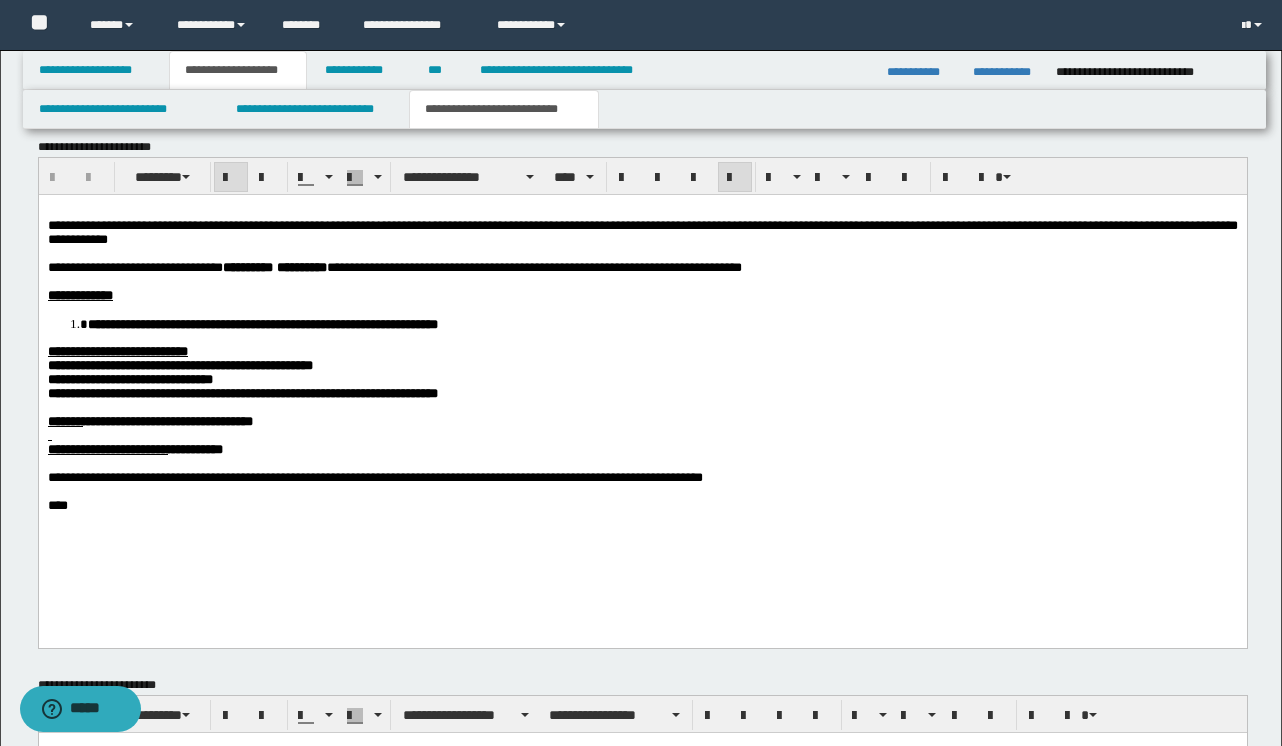 click on "**********" at bounding box center [247, 266] 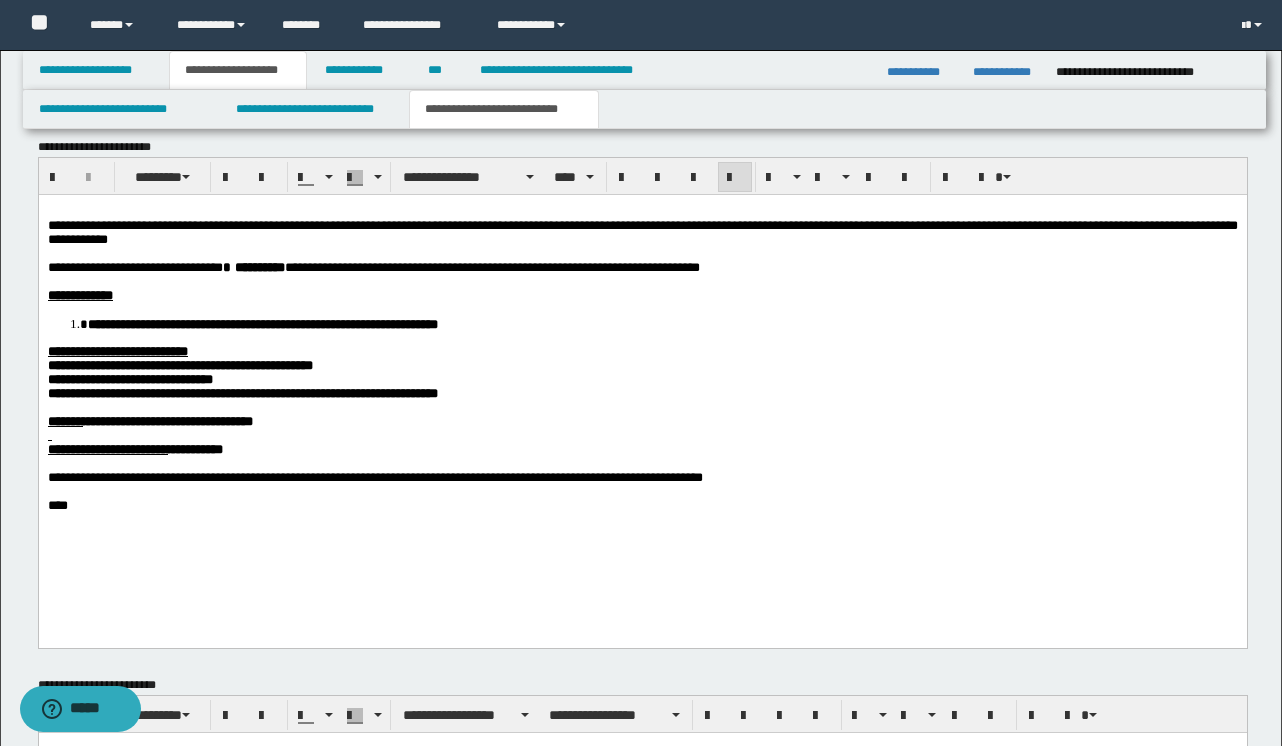 click at bounding box center [642, 281] 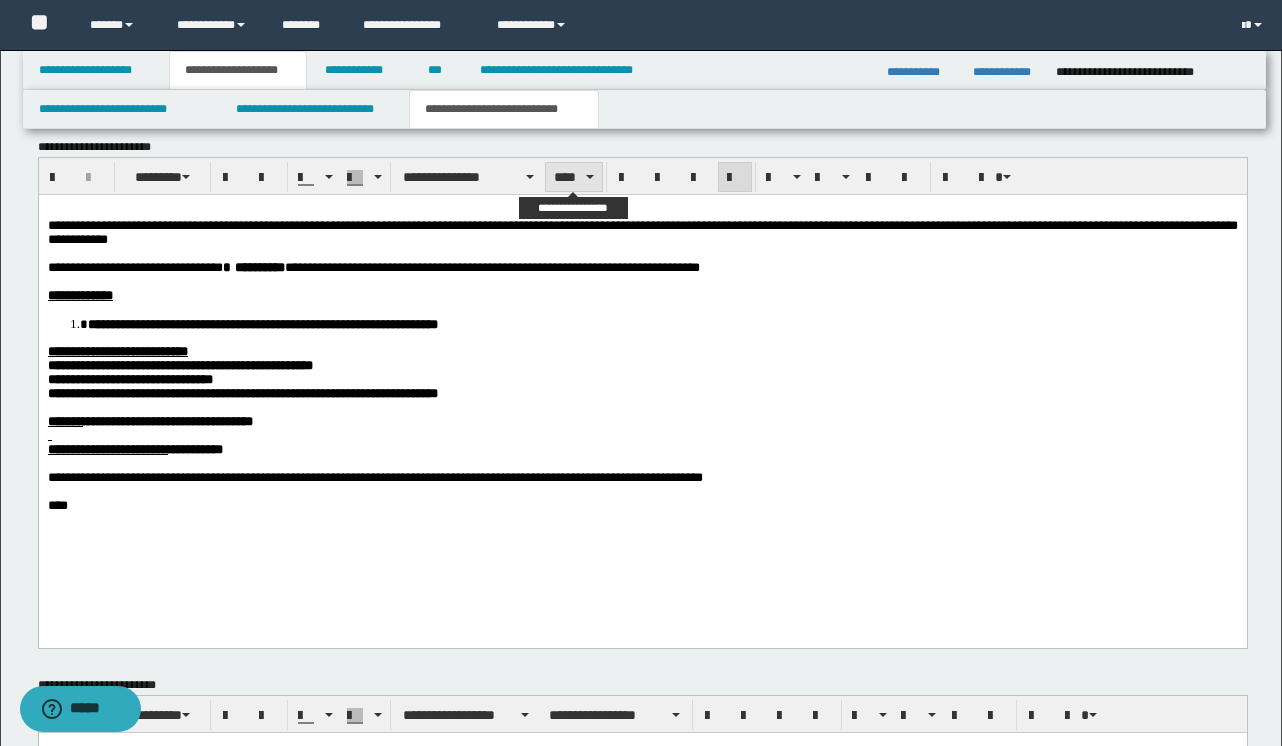 click on "****" at bounding box center (574, 177) 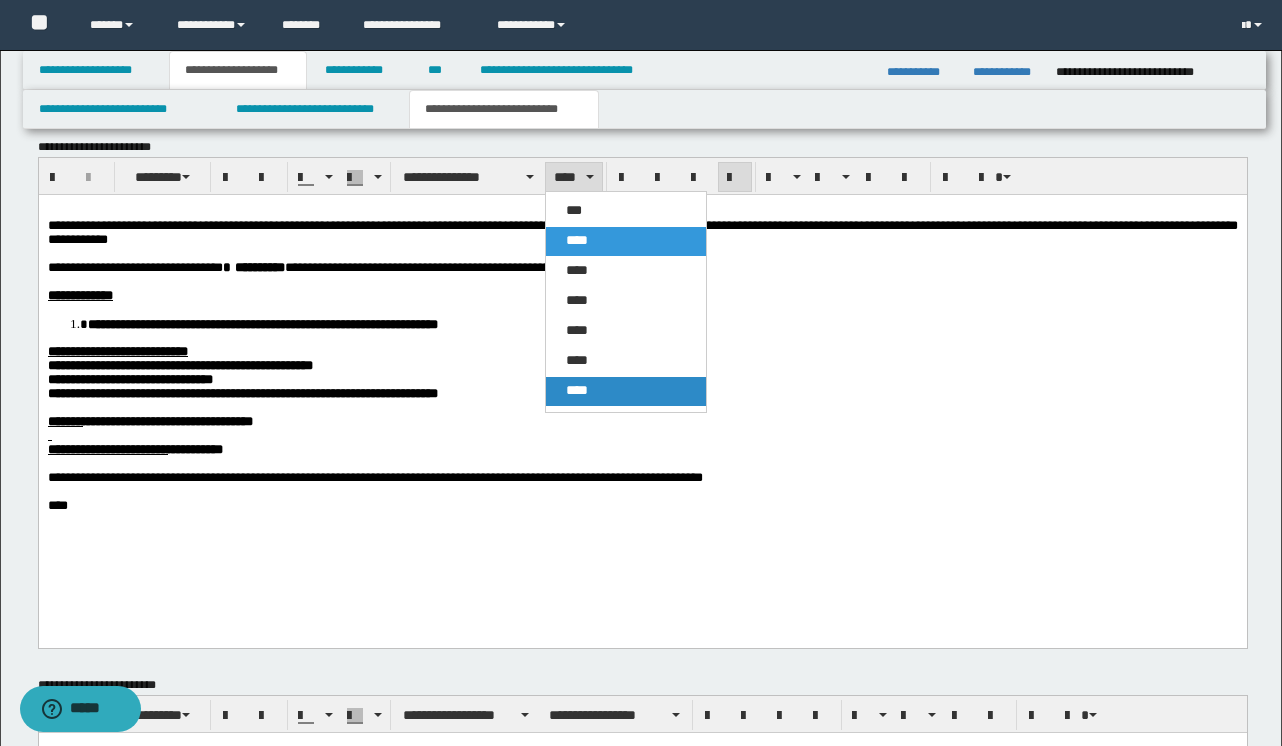 click on "****" at bounding box center (626, 391) 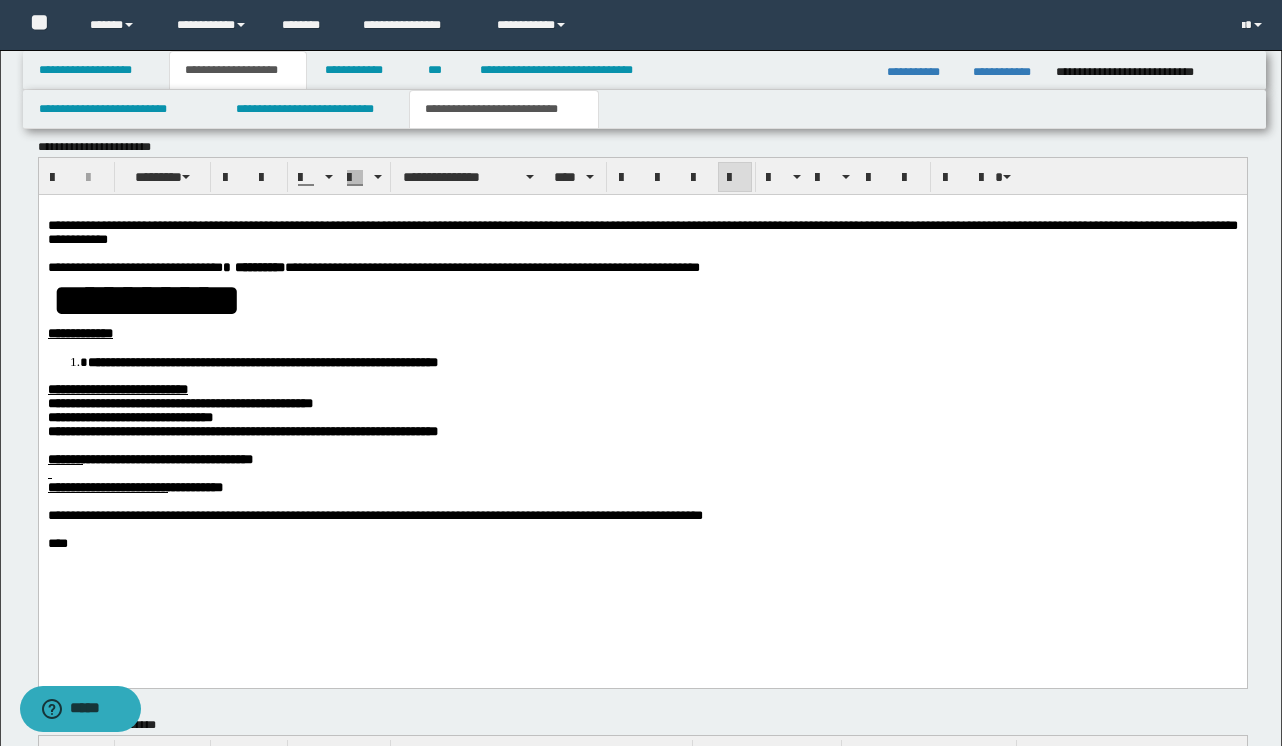 click on "**********" at bounding box center (242, 430) 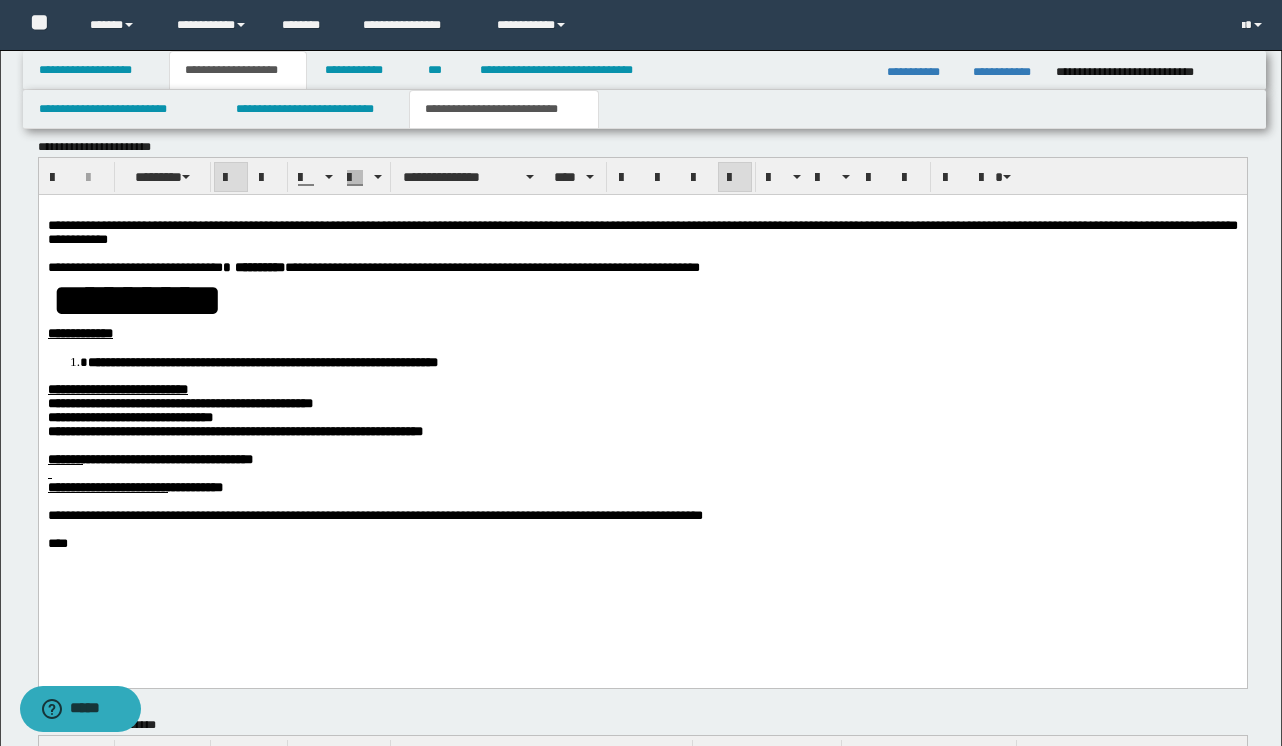 click on "**********" at bounding box center (129, 416) 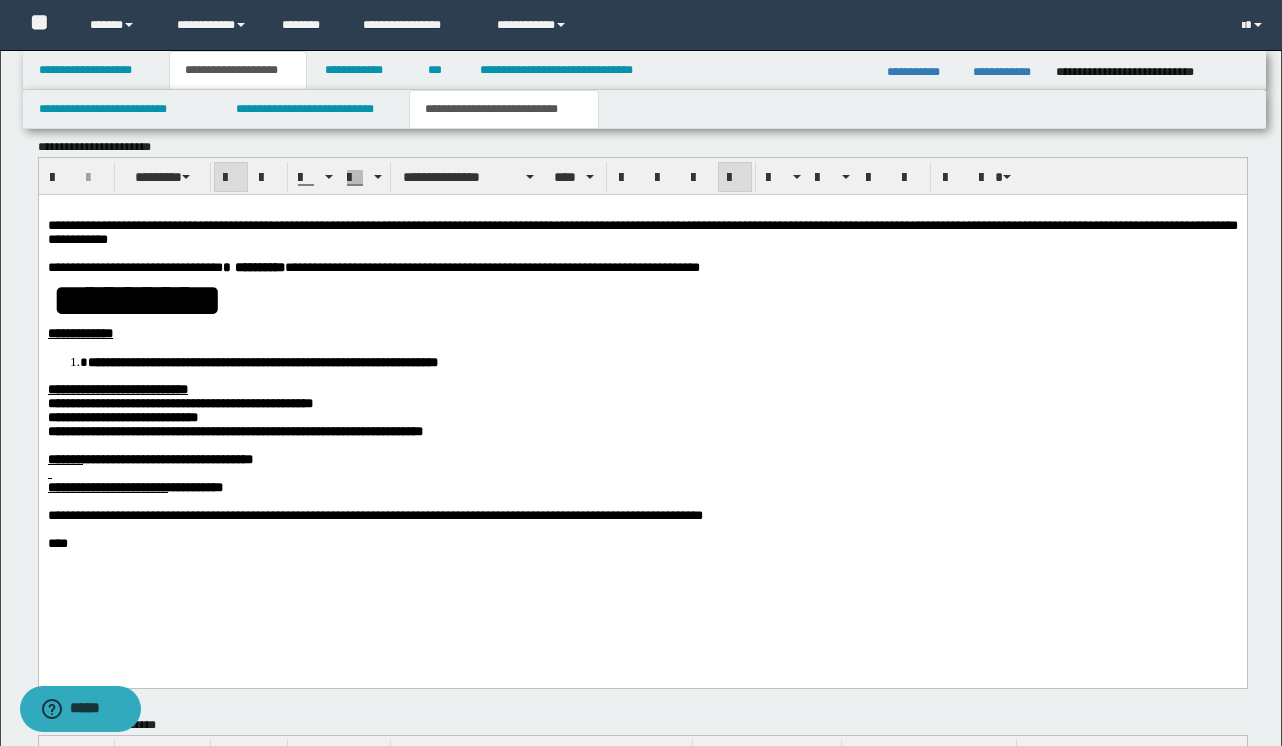 click on "**********" at bounding box center [179, 402] 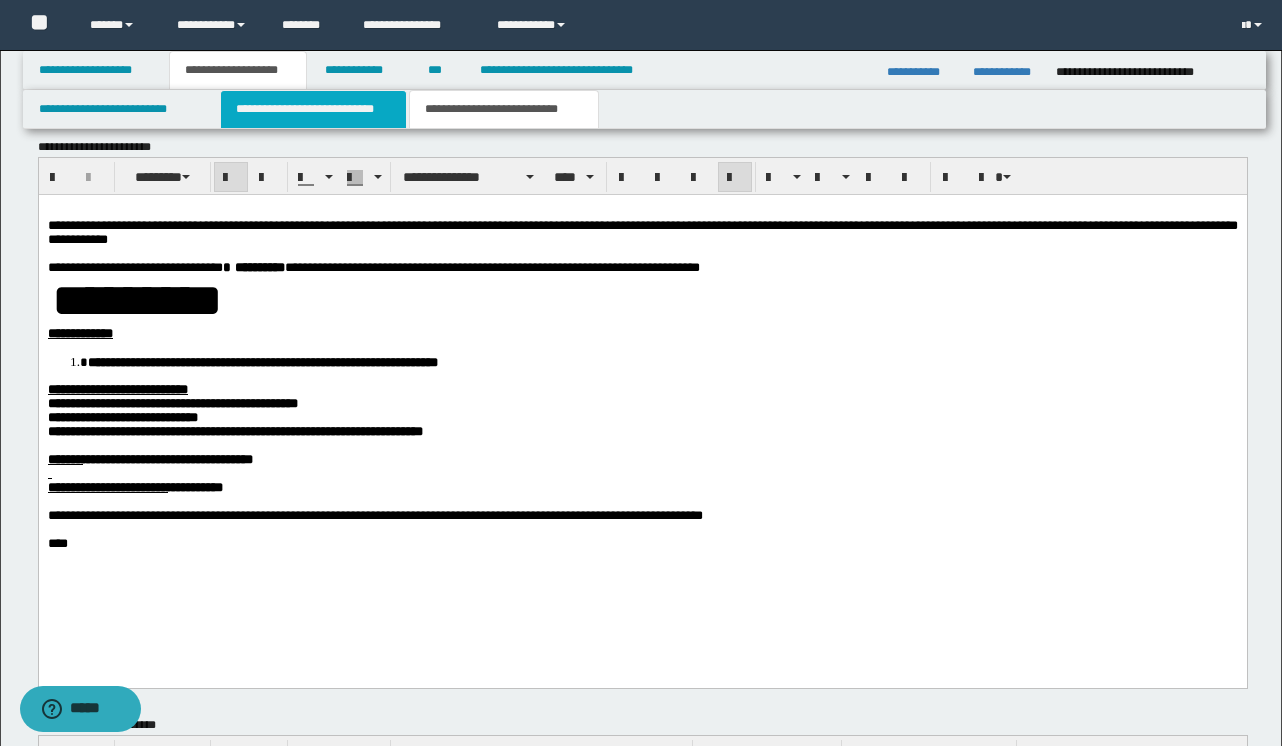 click on "**********" at bounding box center (314, 109) 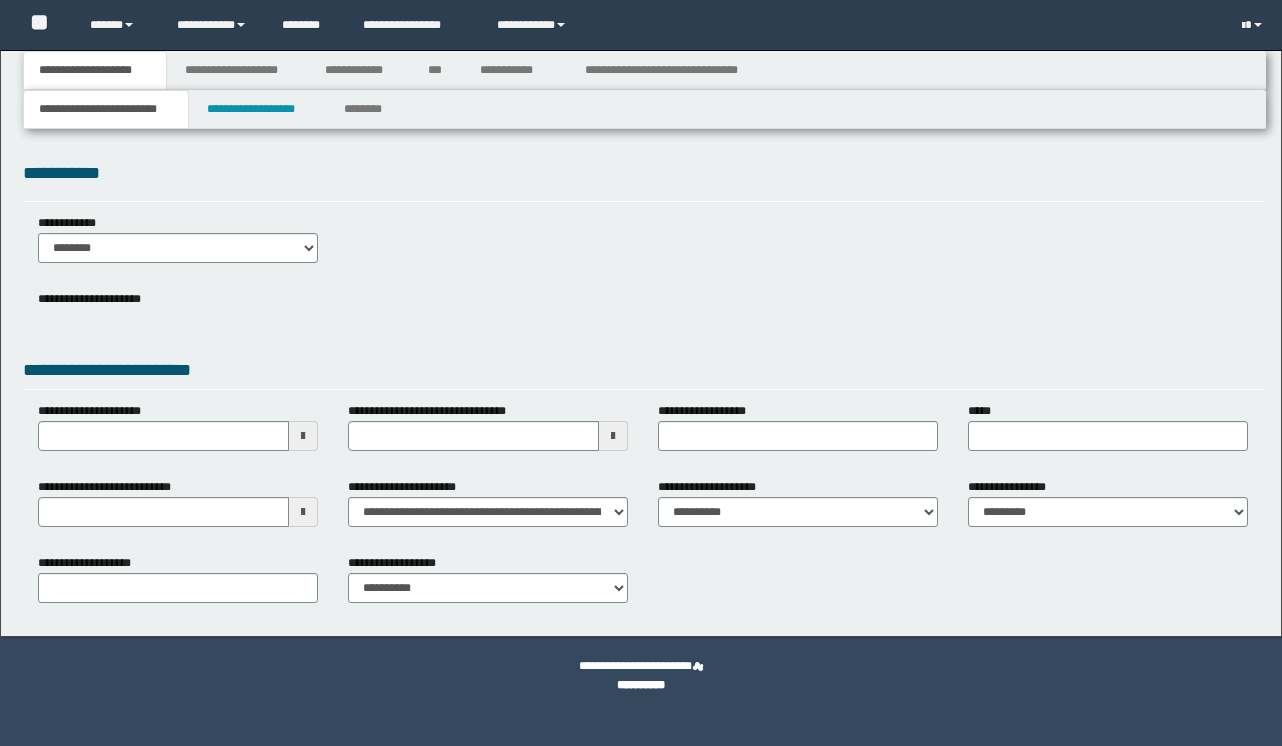 scroll, scrollTop: 0, scrollLeft: 0, axis: both 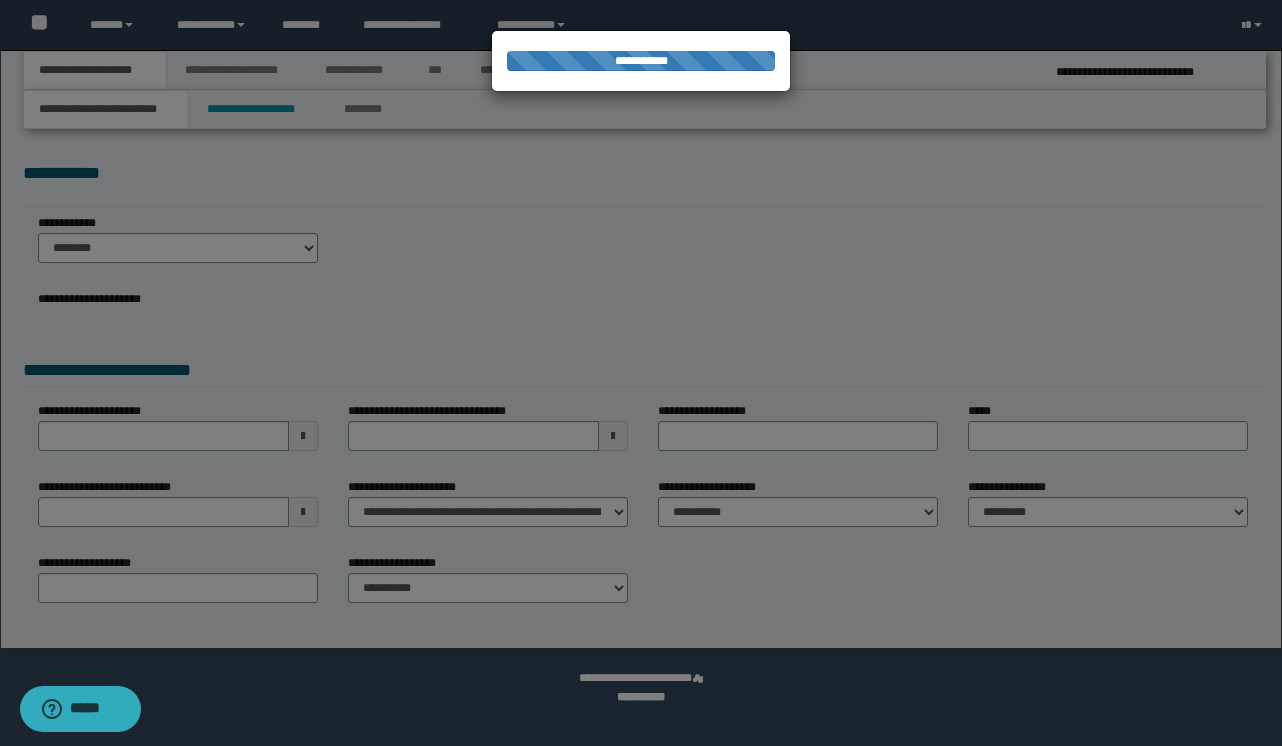 select on "*" 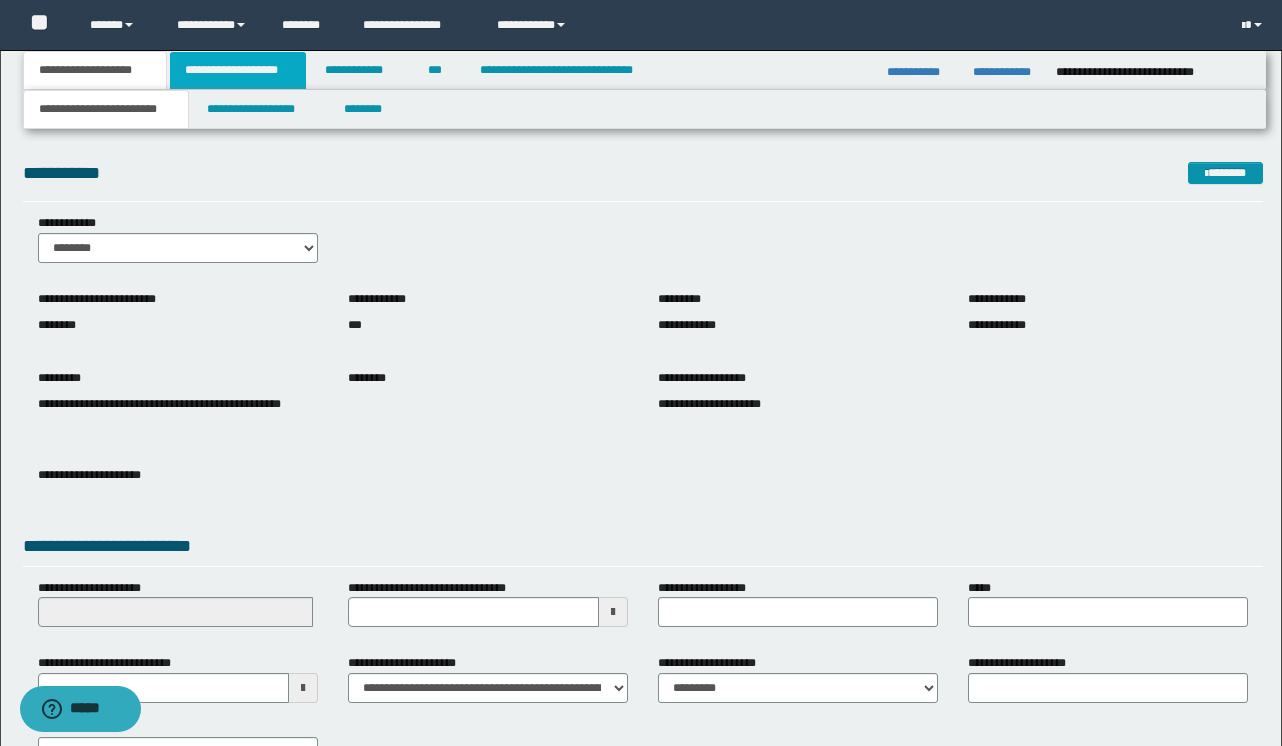 click on "**********" at bounding box center (238, 70) 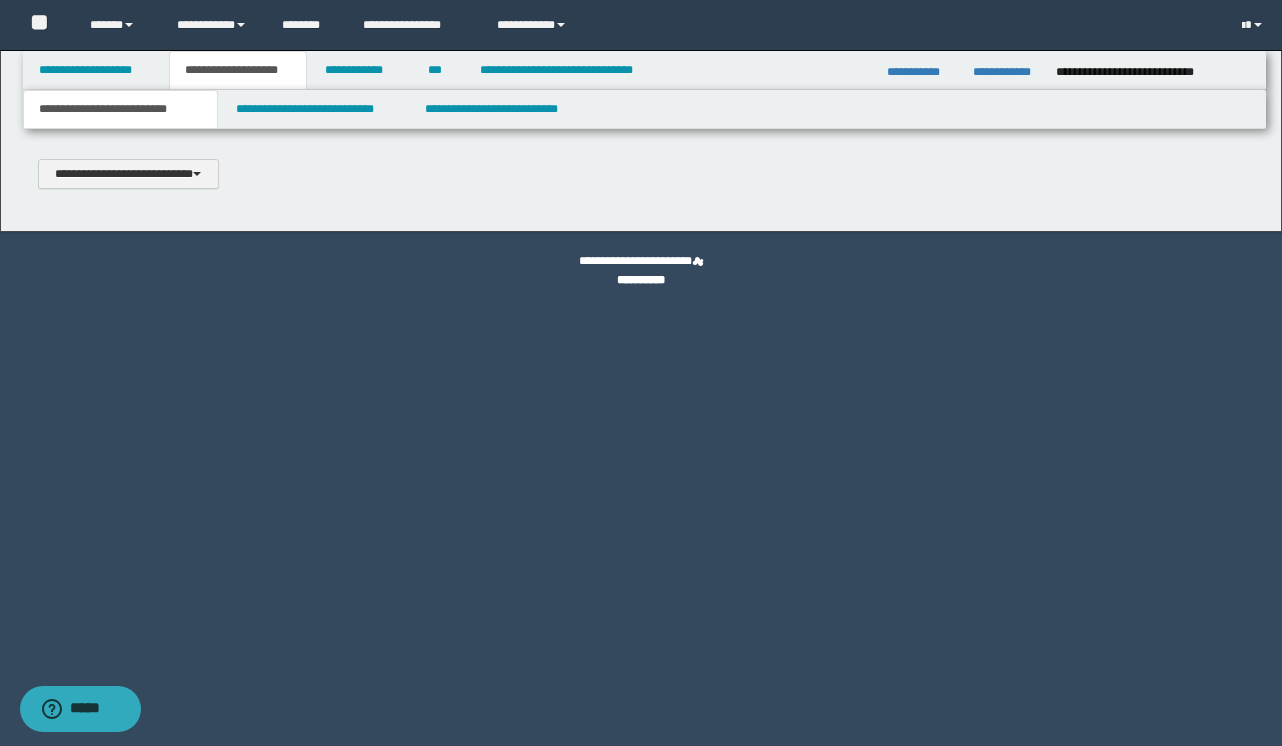 scroll, scrollTop: 0, scrollLeft: 0, axis: both 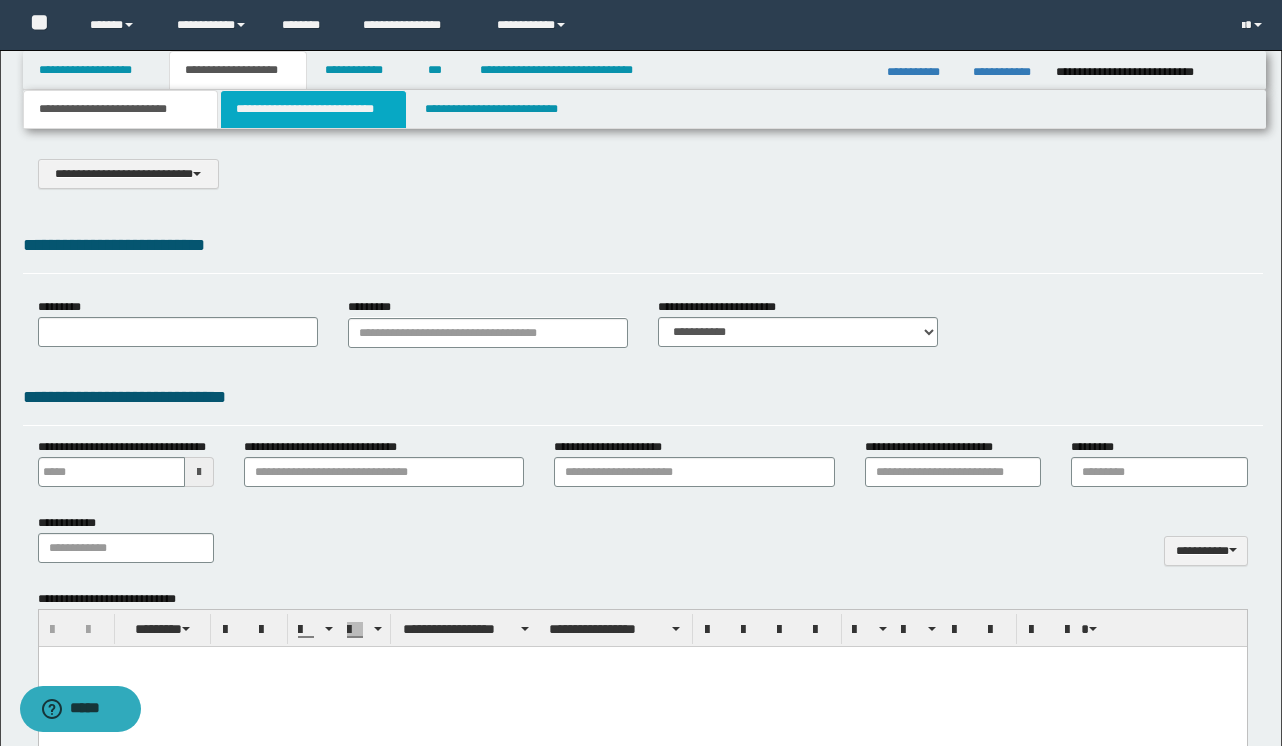 type on "**********" 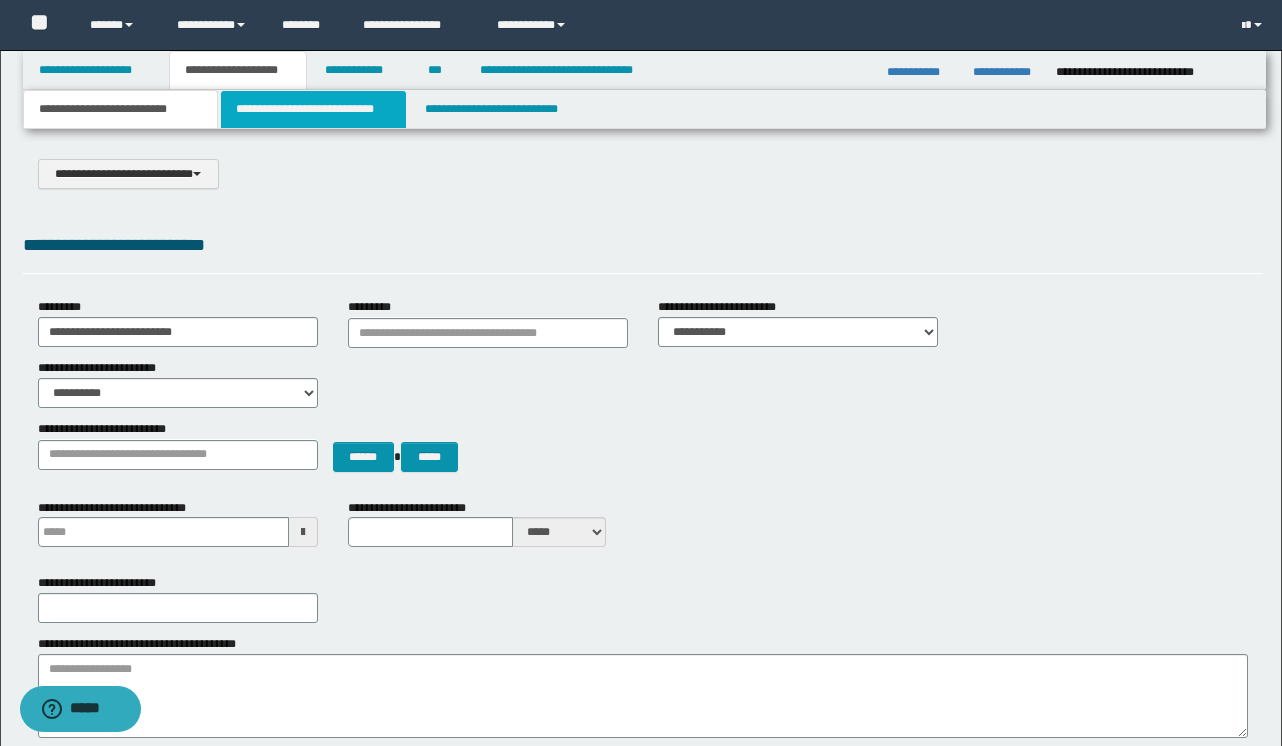 click on "**********" at bounding box center [314, 109] 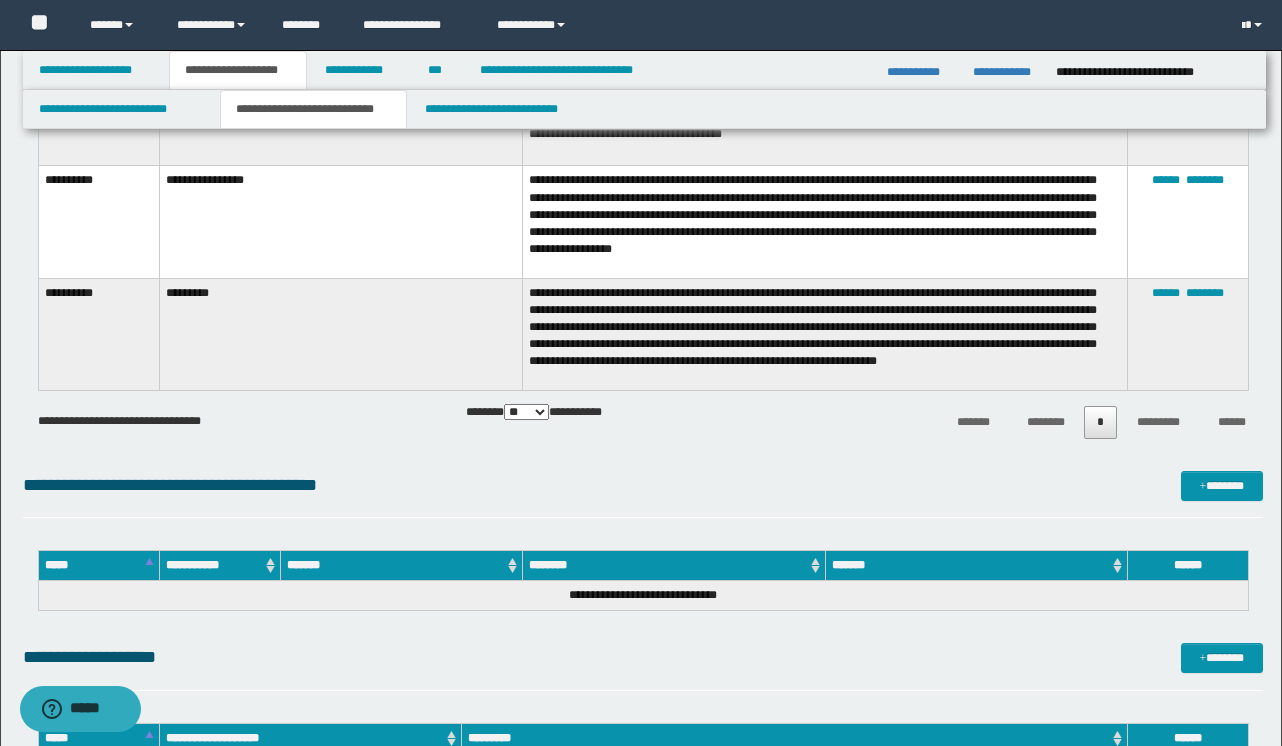 scroll, scrollTop: 3603, scrollLeft: 0, axis: vertical 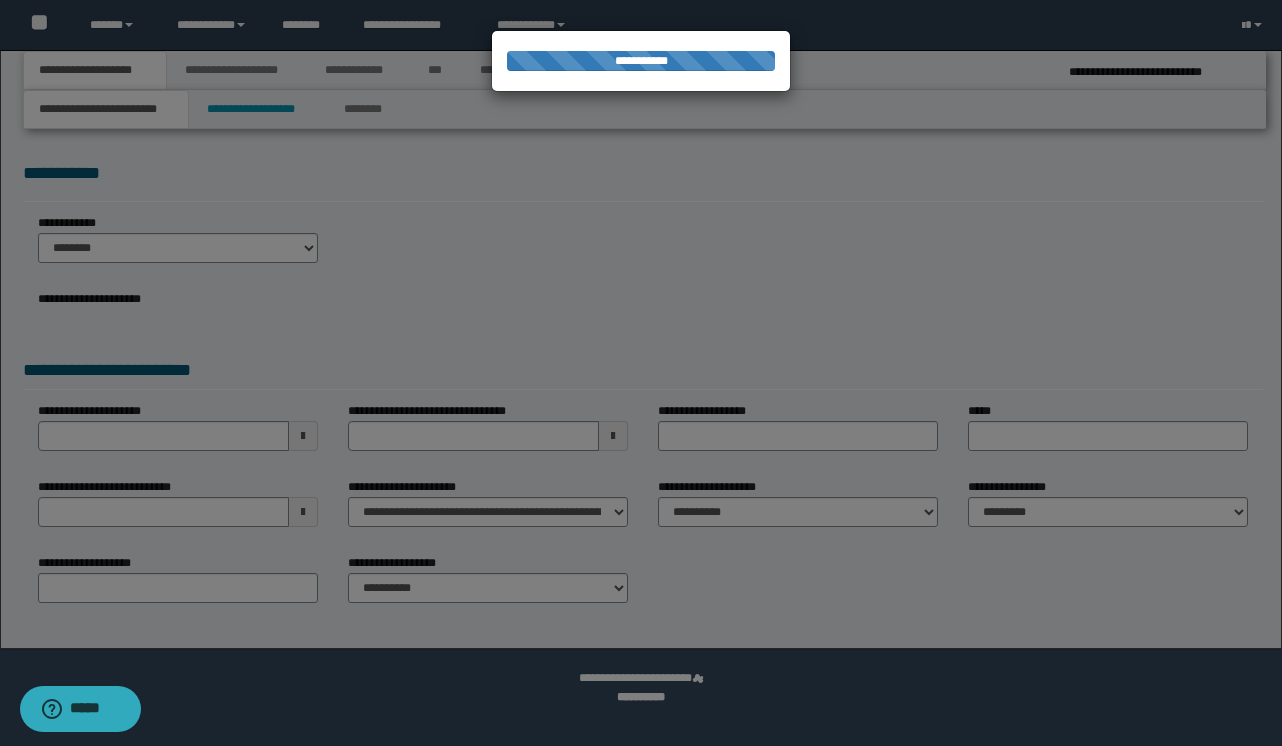 select on "*" 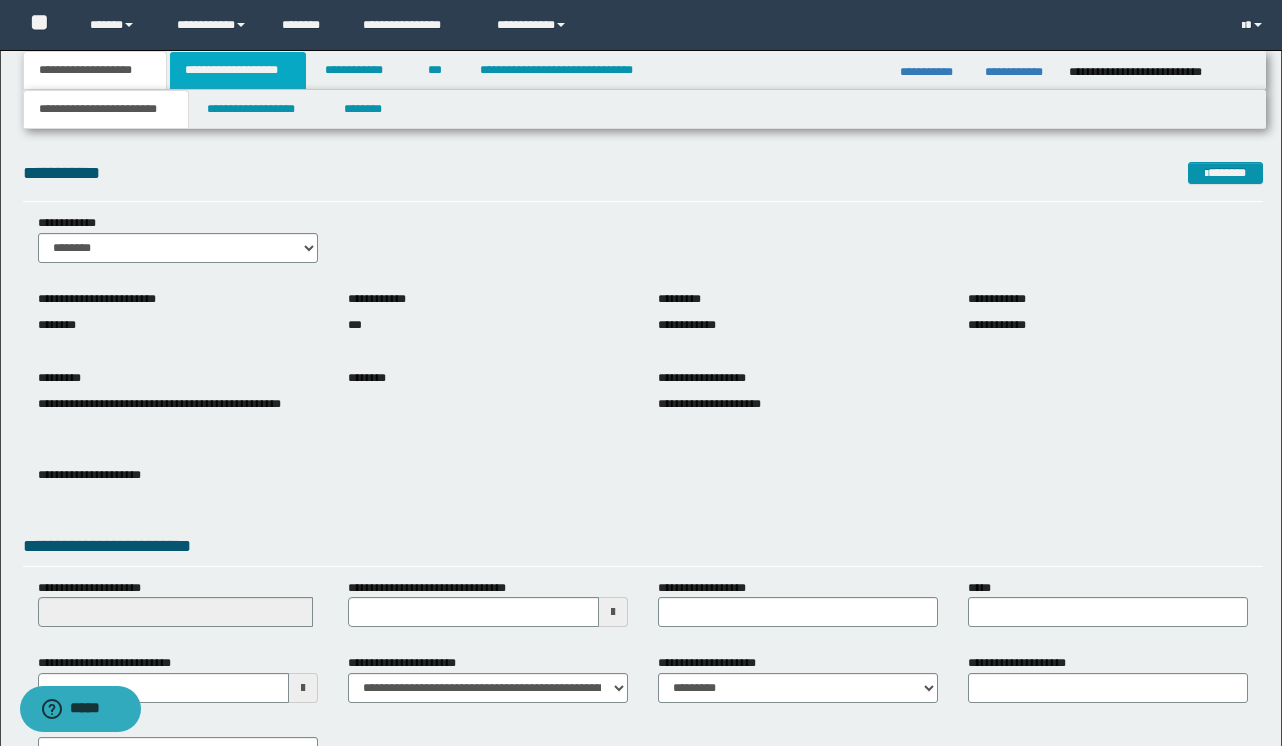click on "**********" at bounding box center [238, 70] 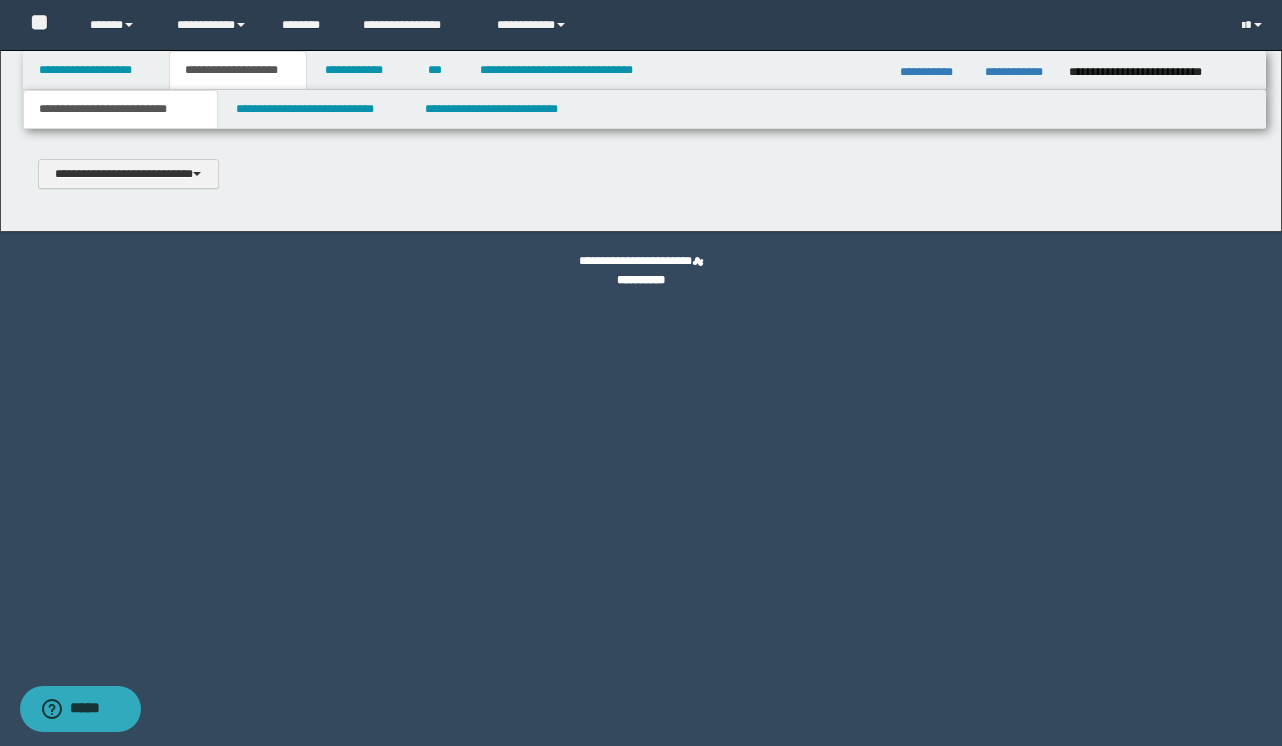scroll, scrollTop: 0, scrollLeft: 0, axis: both 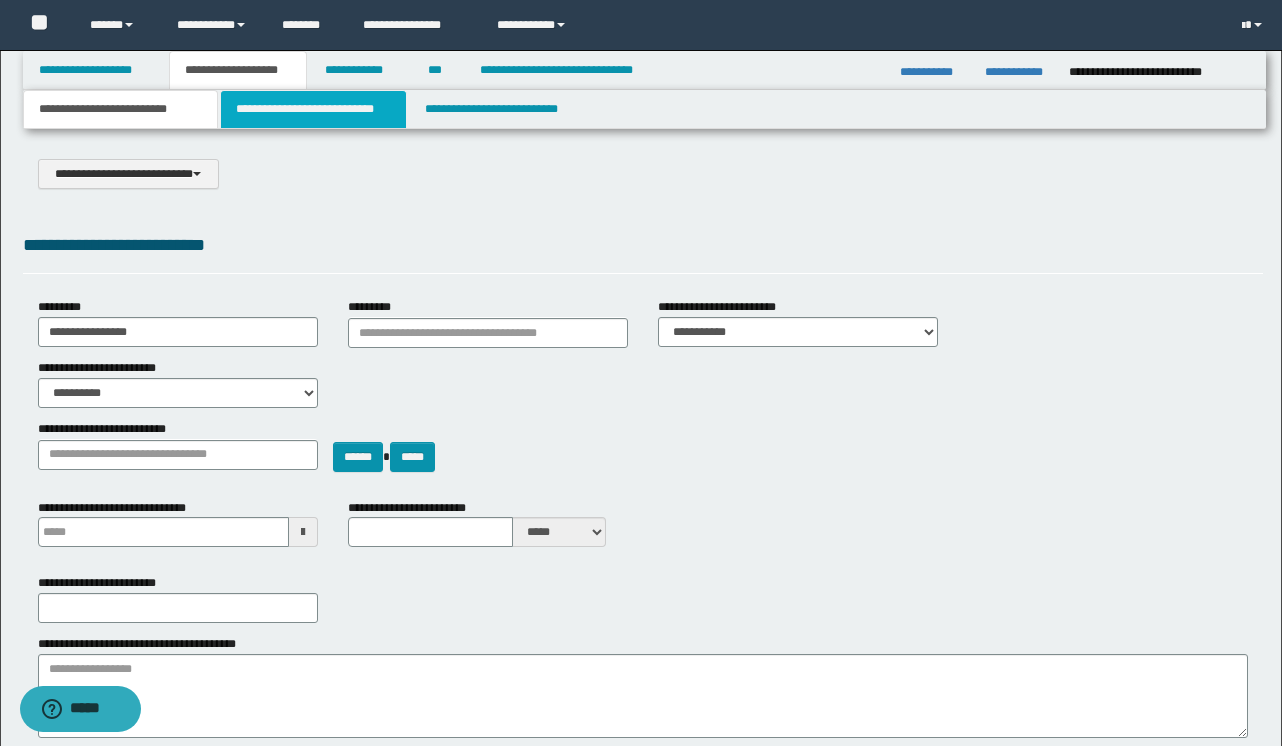 click on "**********" at bounding box center (314, 109) 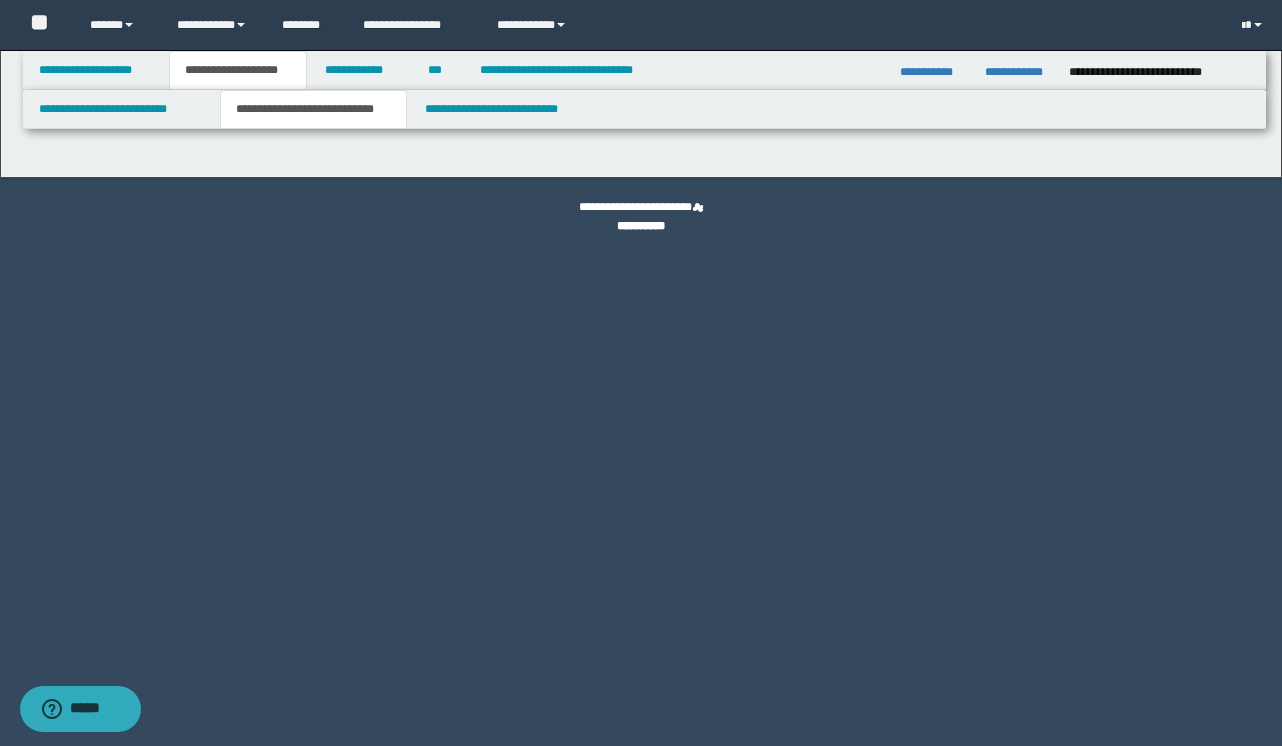 select on "*" 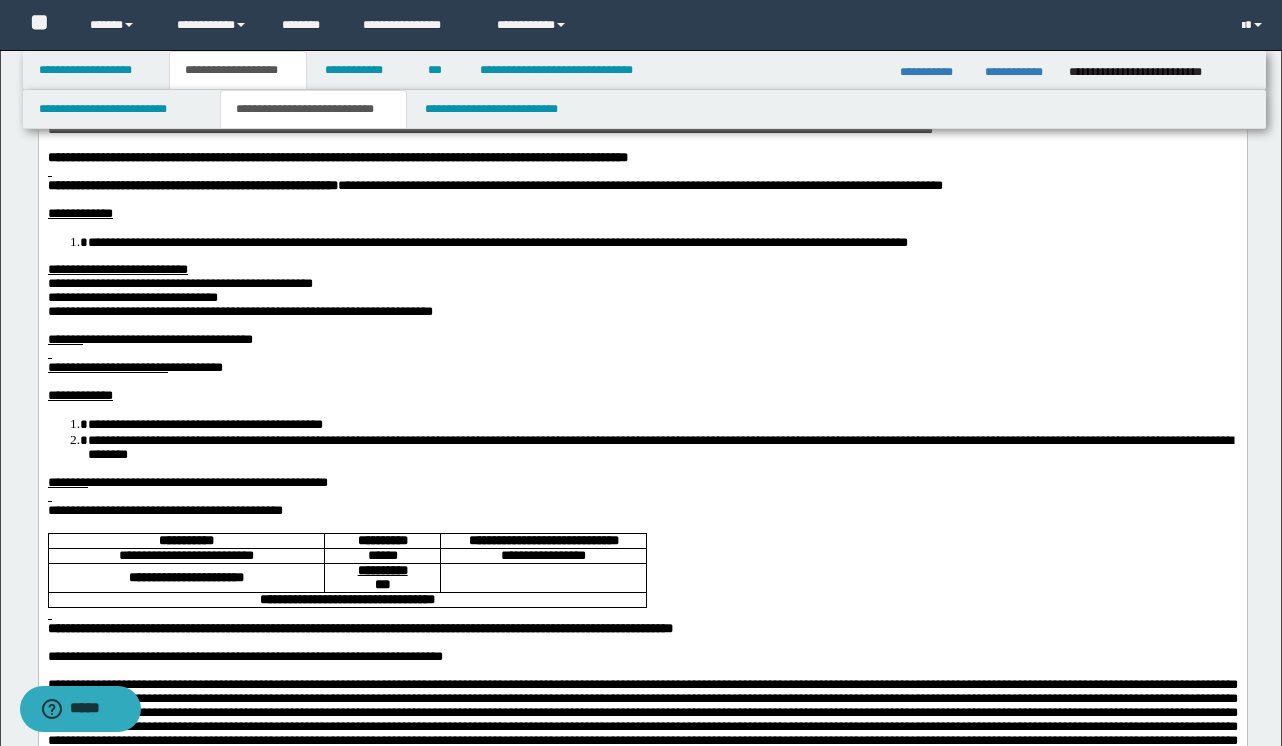 scroll, scrollTop: 179, scrollLeft: 0, axis: vertical 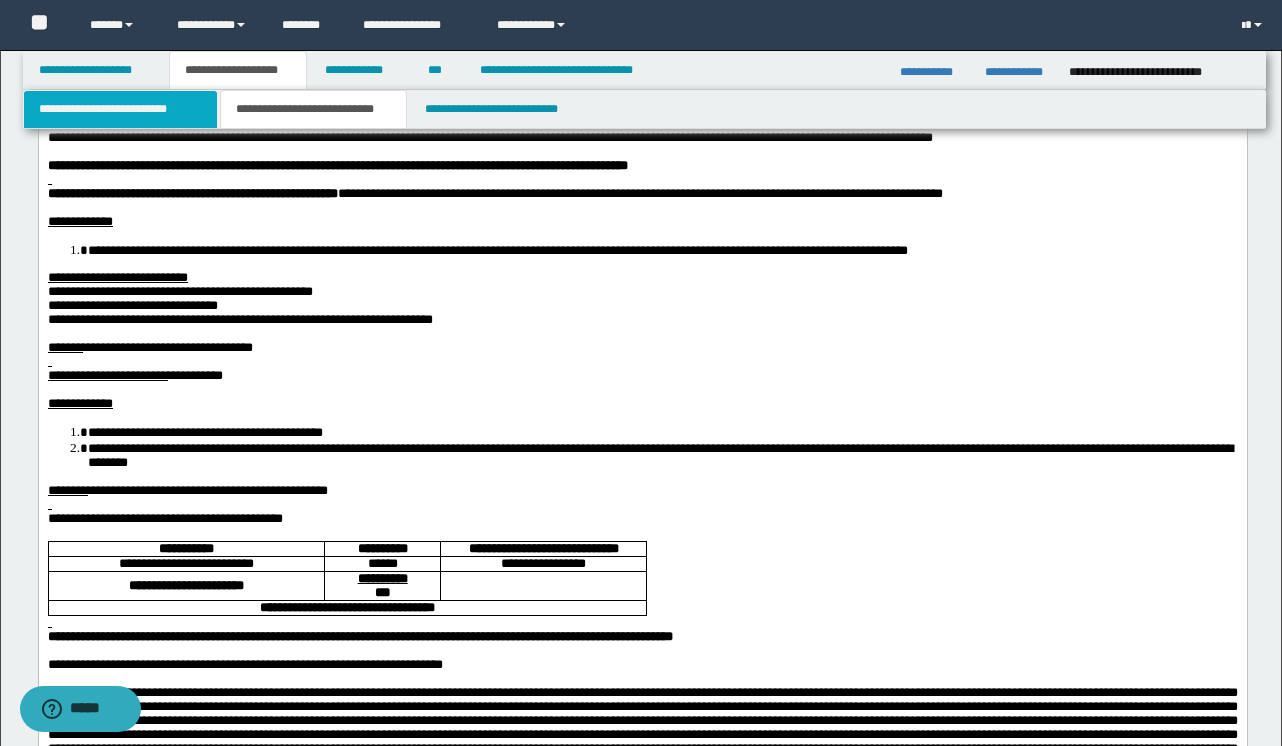 click on "**********" at bounding box center (120, 109) 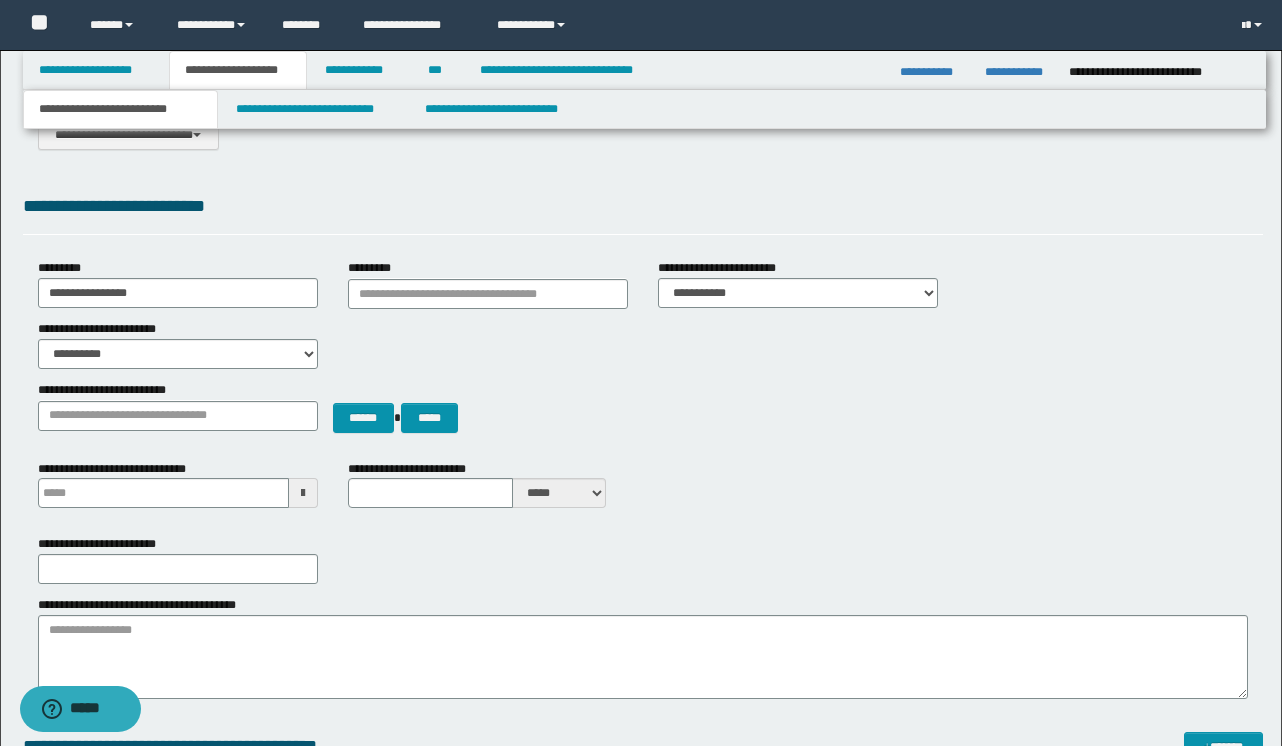 scroll, scrollTop: 0, scrollLeft: 0, axis: both 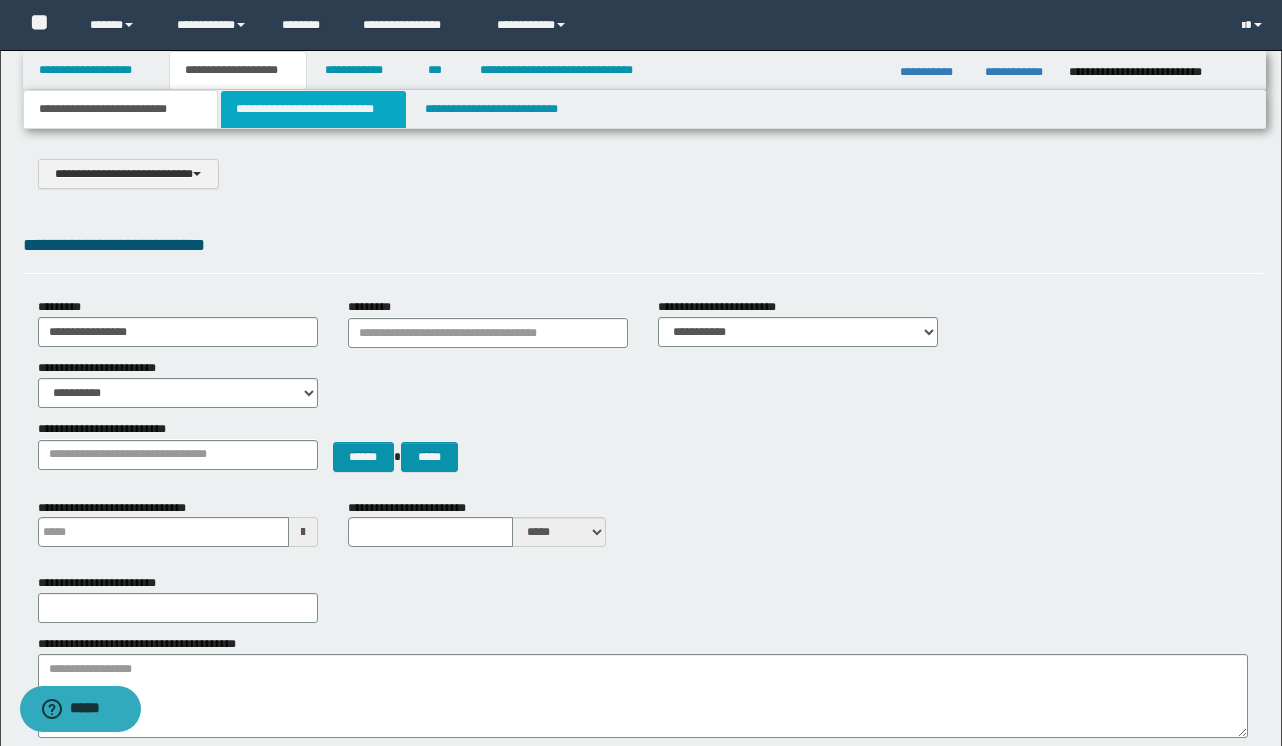 click on "**********" at bounding box center (314, 109) 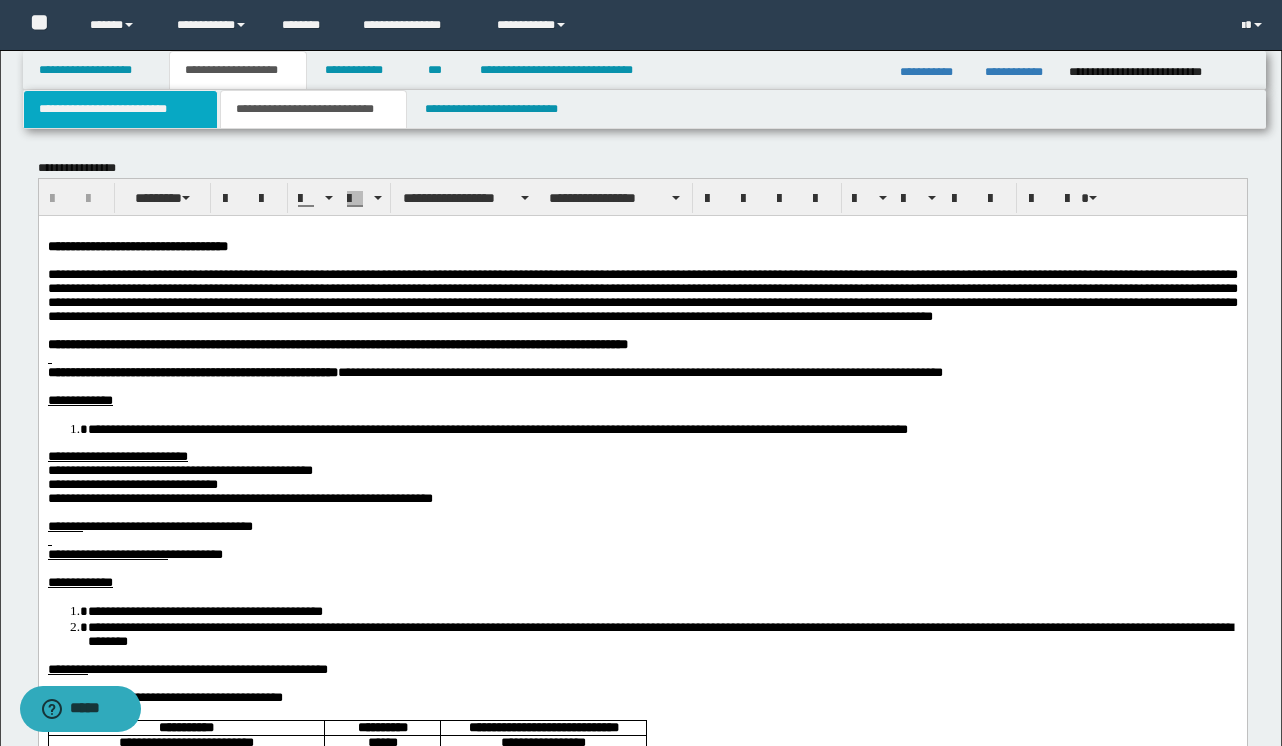 click on "**********" at bounding box center [120, 109] 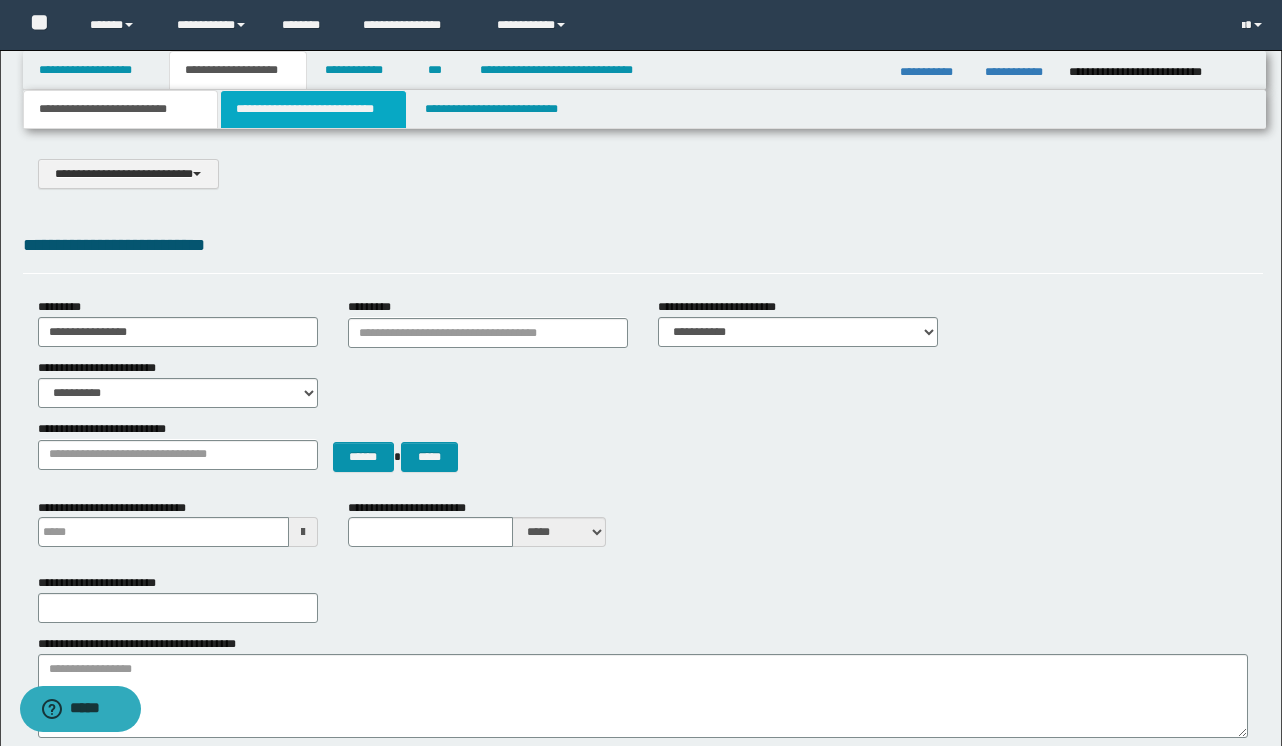 click on "**********" at bounding box center [314, 109] 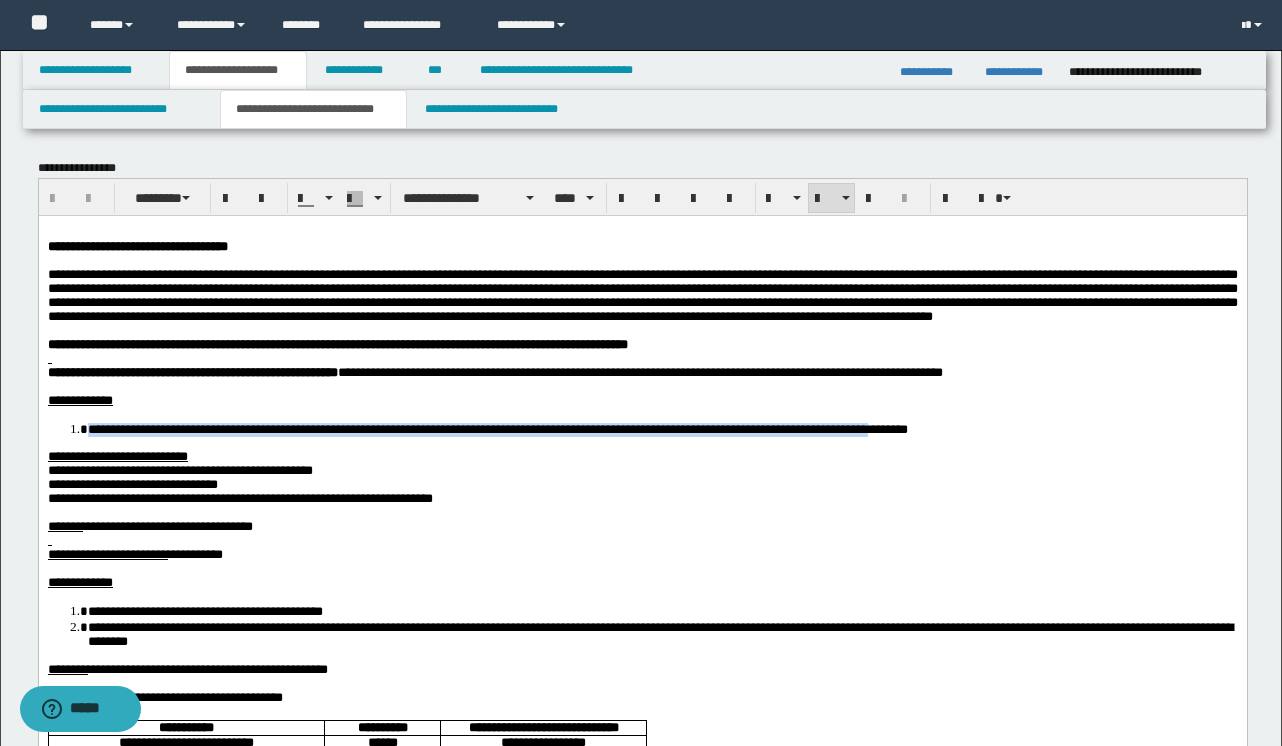 drag, startPoint x: 129, startPoint y: 479, endPoint x: 88, endPoint y: 462, distance: 44.38468 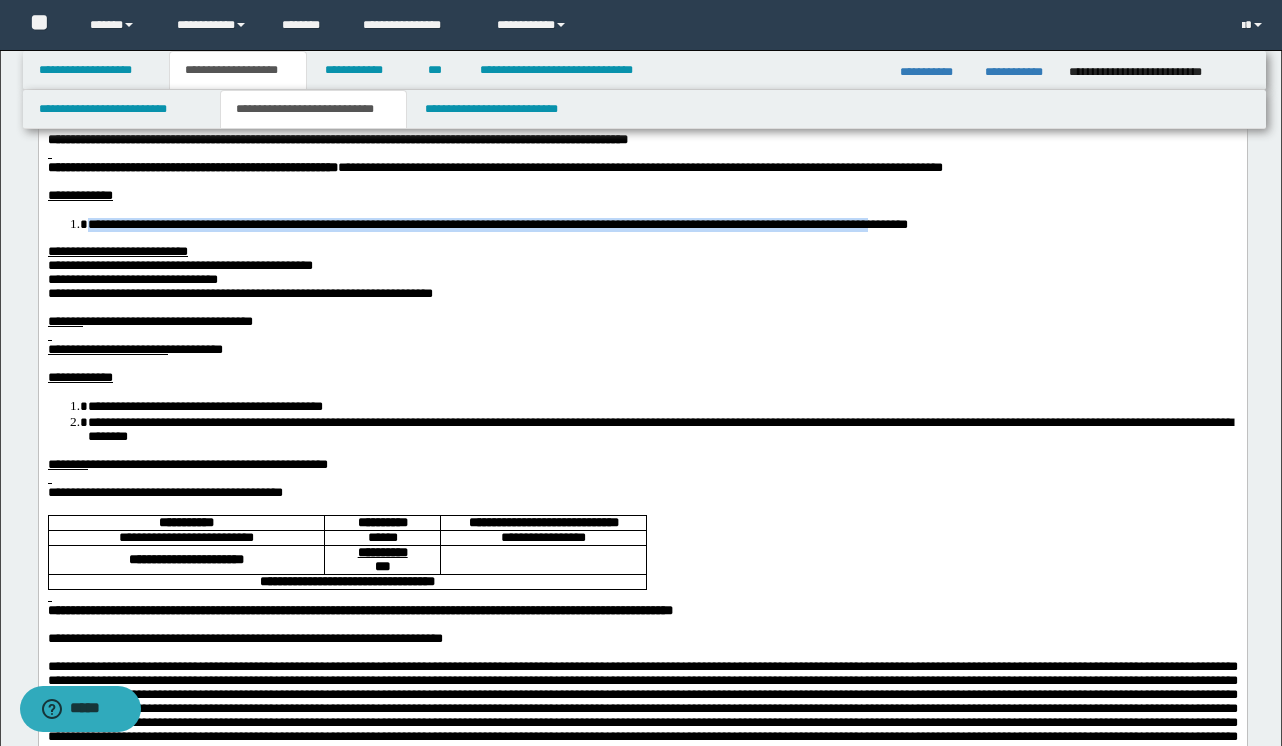 scroll, scrollTop: 214, scrollLeft: 0, axis: vertical 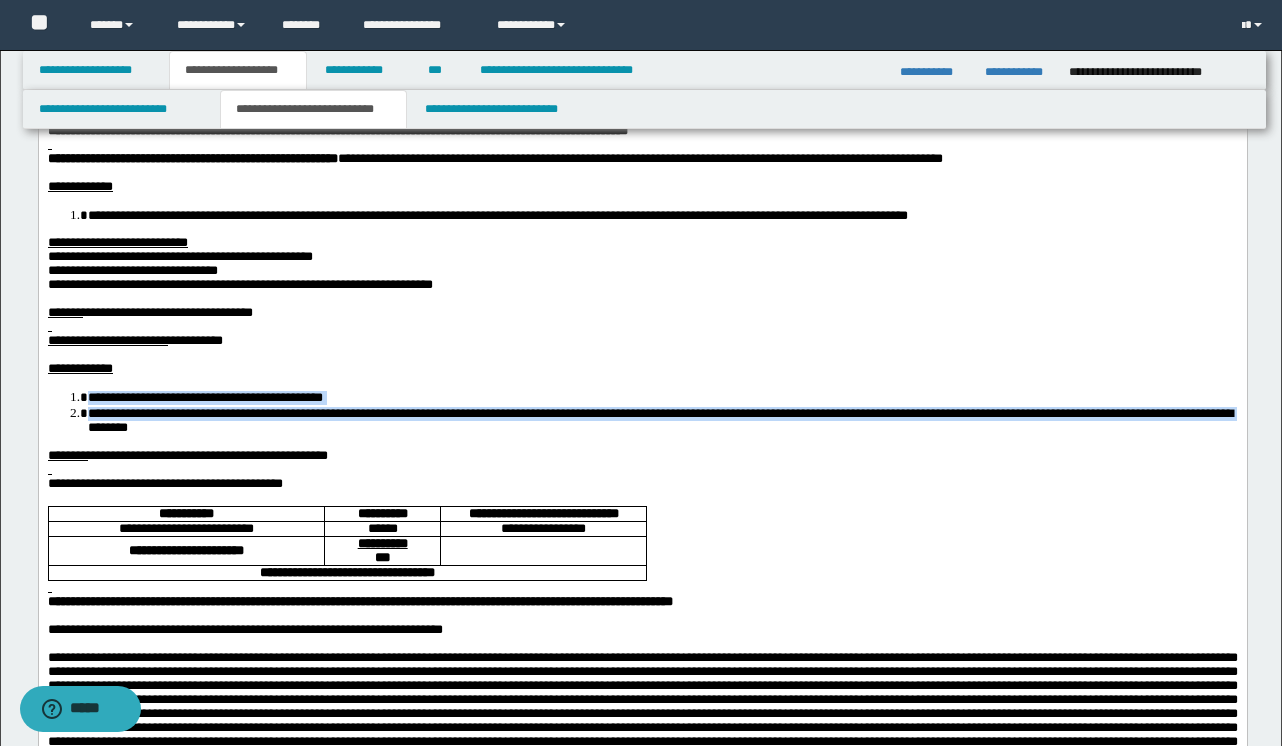 drag, startPoint x: 671, startPoint y: 491, endPoint x: 86, endPoint y: 462, distance: 585.7184 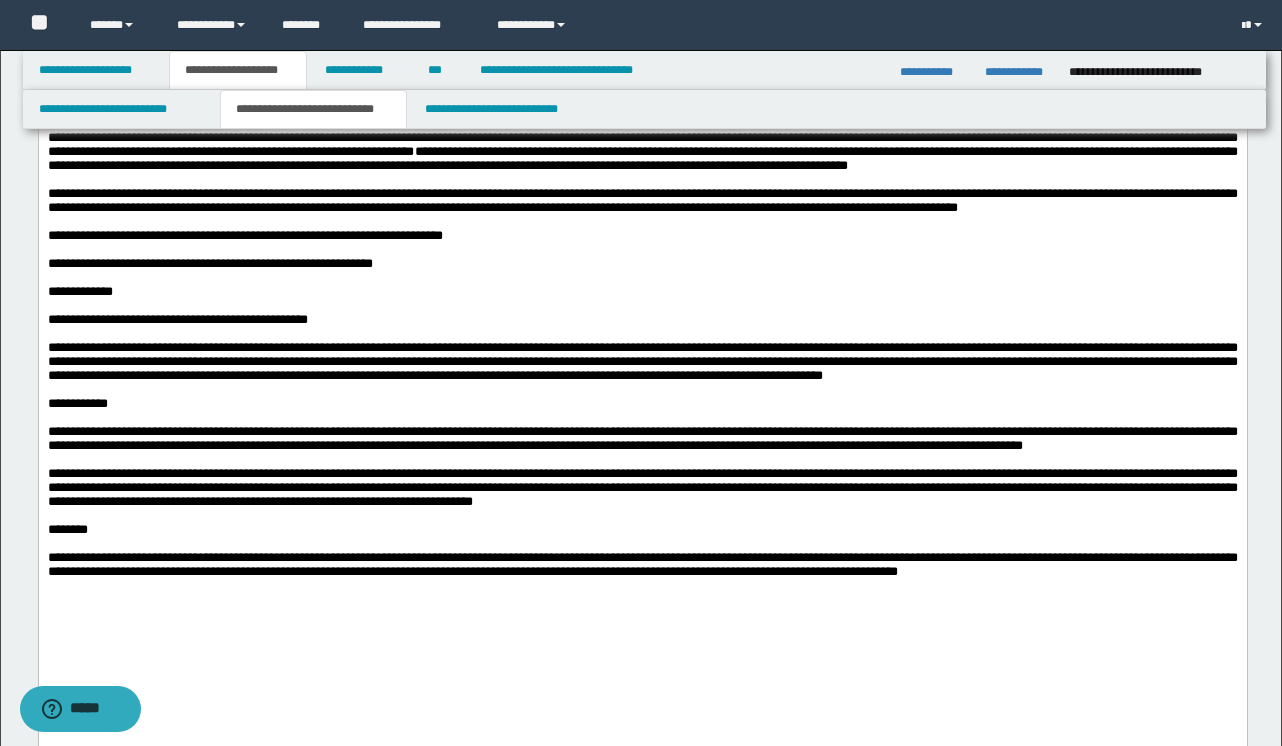 scroll, scrollTop: 1256, scrollLeft: 0, axis: vertical 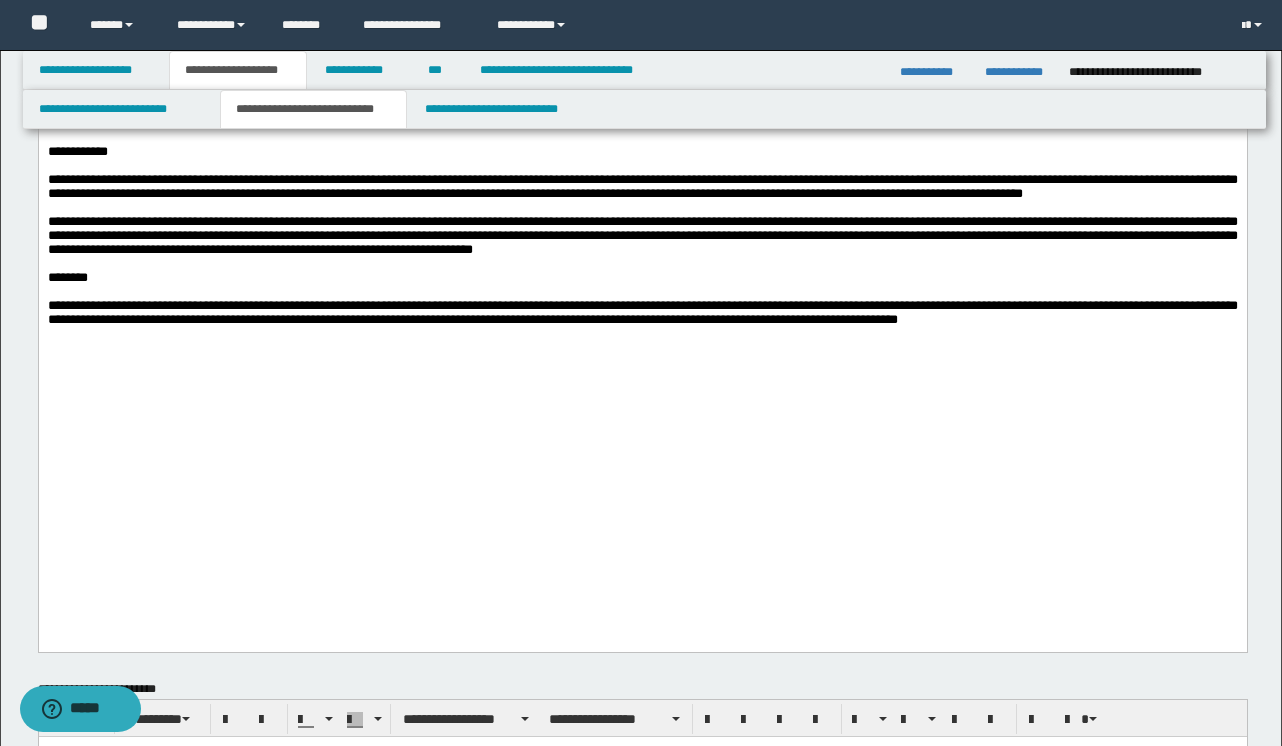 drag, startPoint x: 331, startPoint y: 258, endPoint x: 279, endPoint y: 255, distance: 52.086468 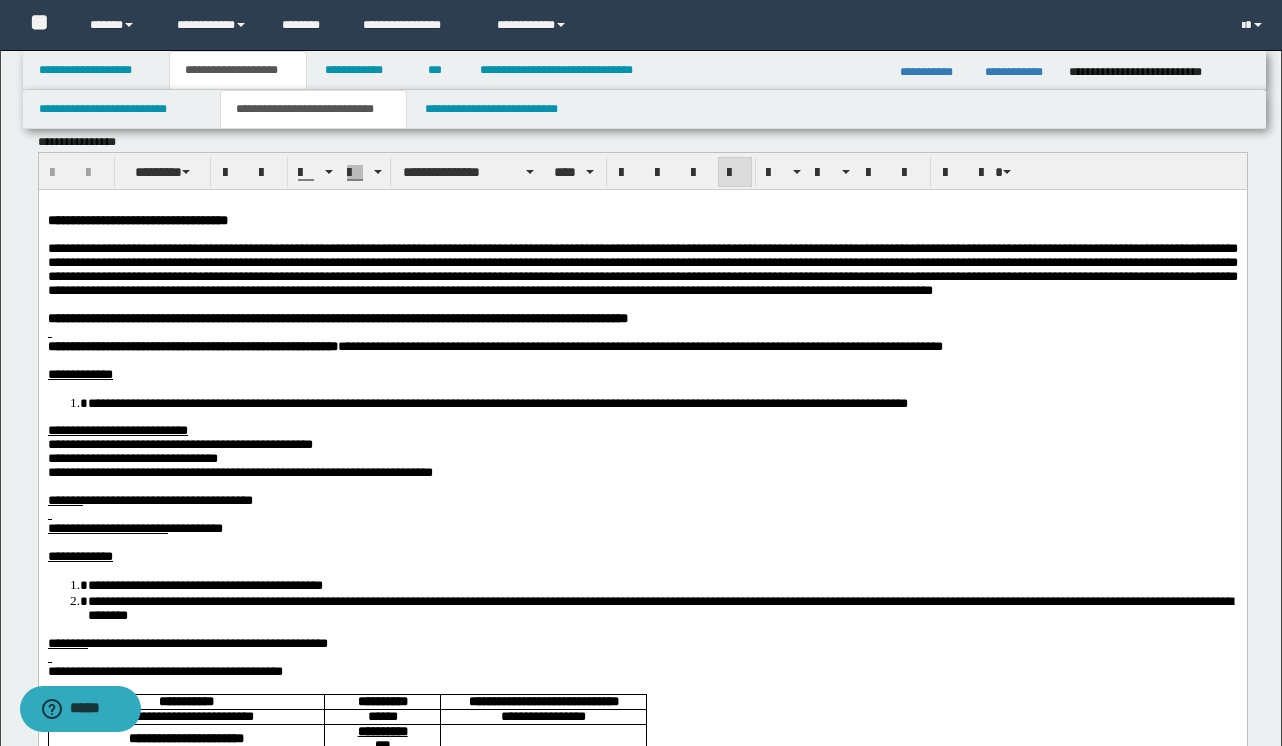 scroll, scrollTop: 0, scrollLeft: 0, axis: both 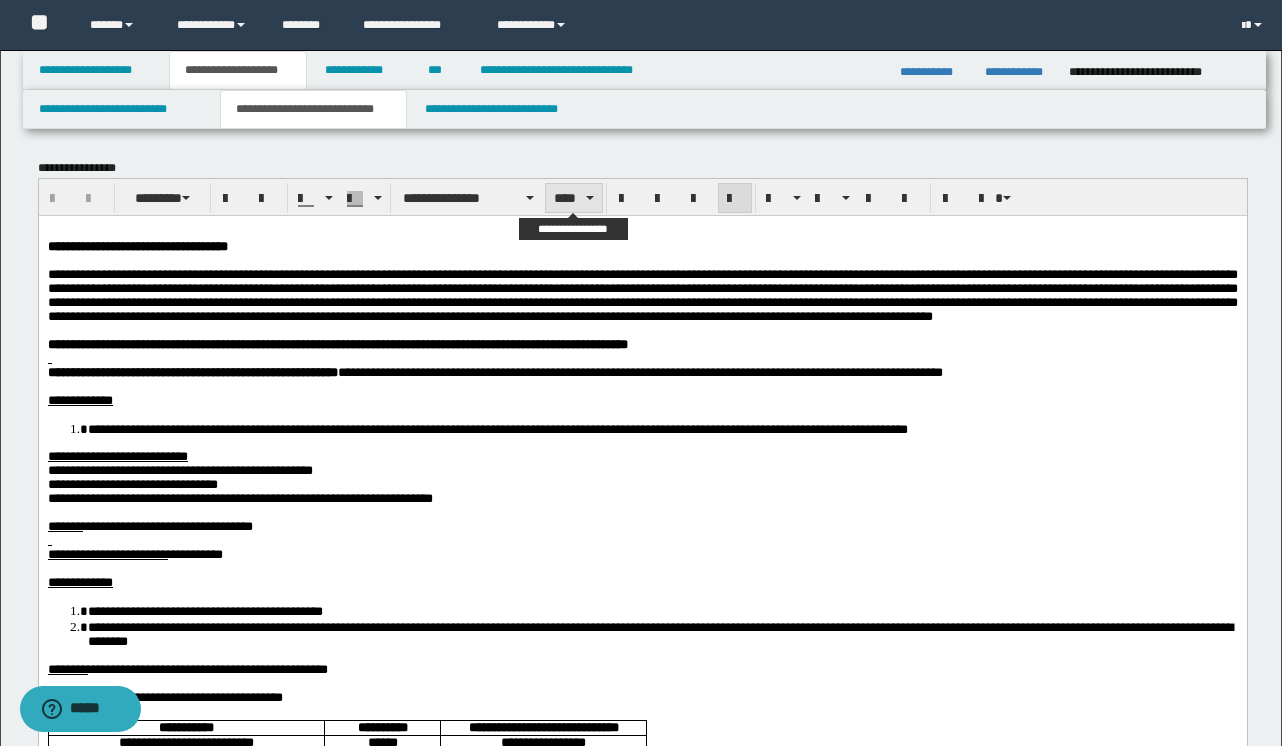 click on "****" at bounding box center [574, 198] 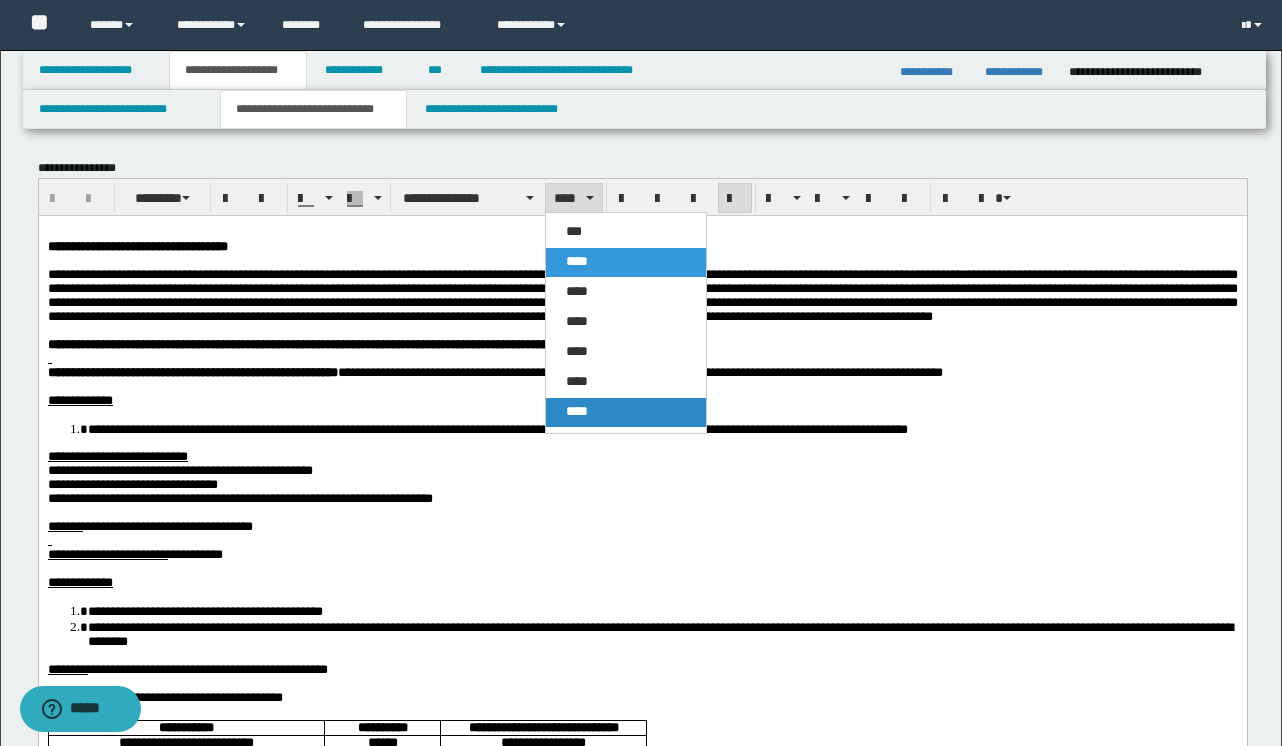 click on "****" at bounding box center [577, 411] 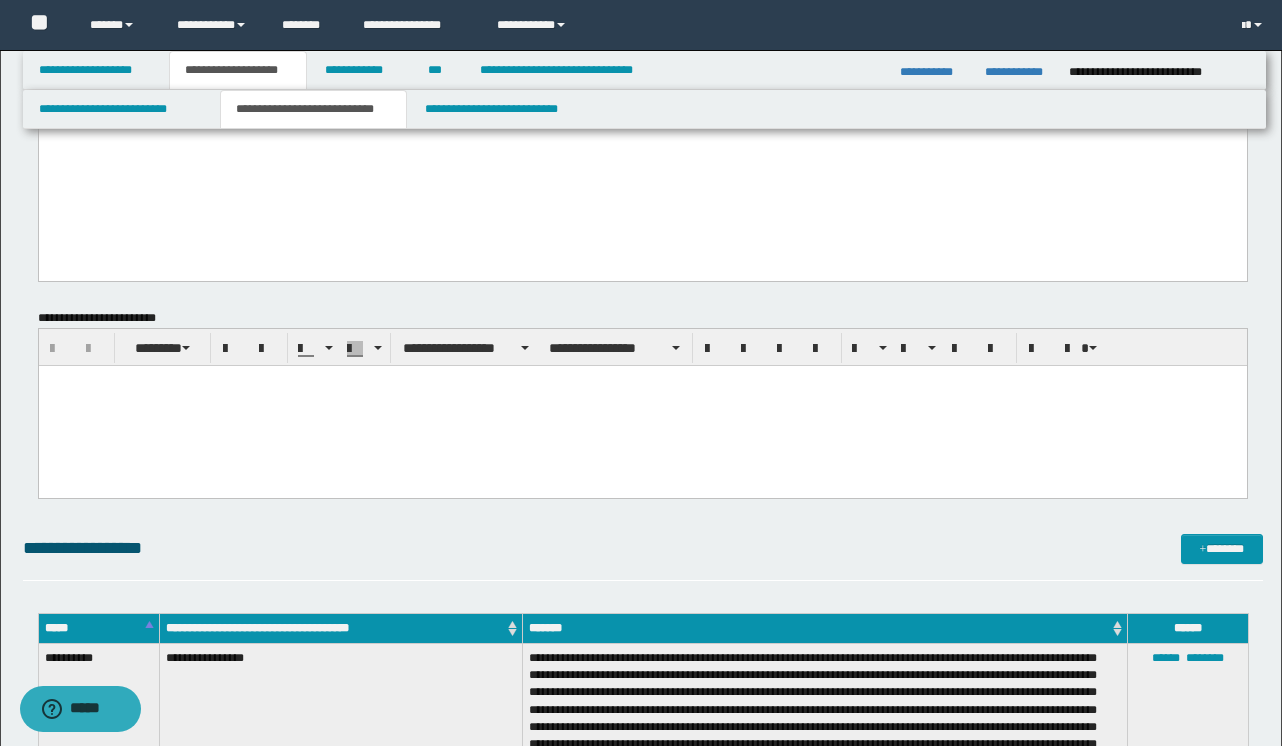 scroll, scrollTop: 1923, scrollLeft: 0, axis: vertical 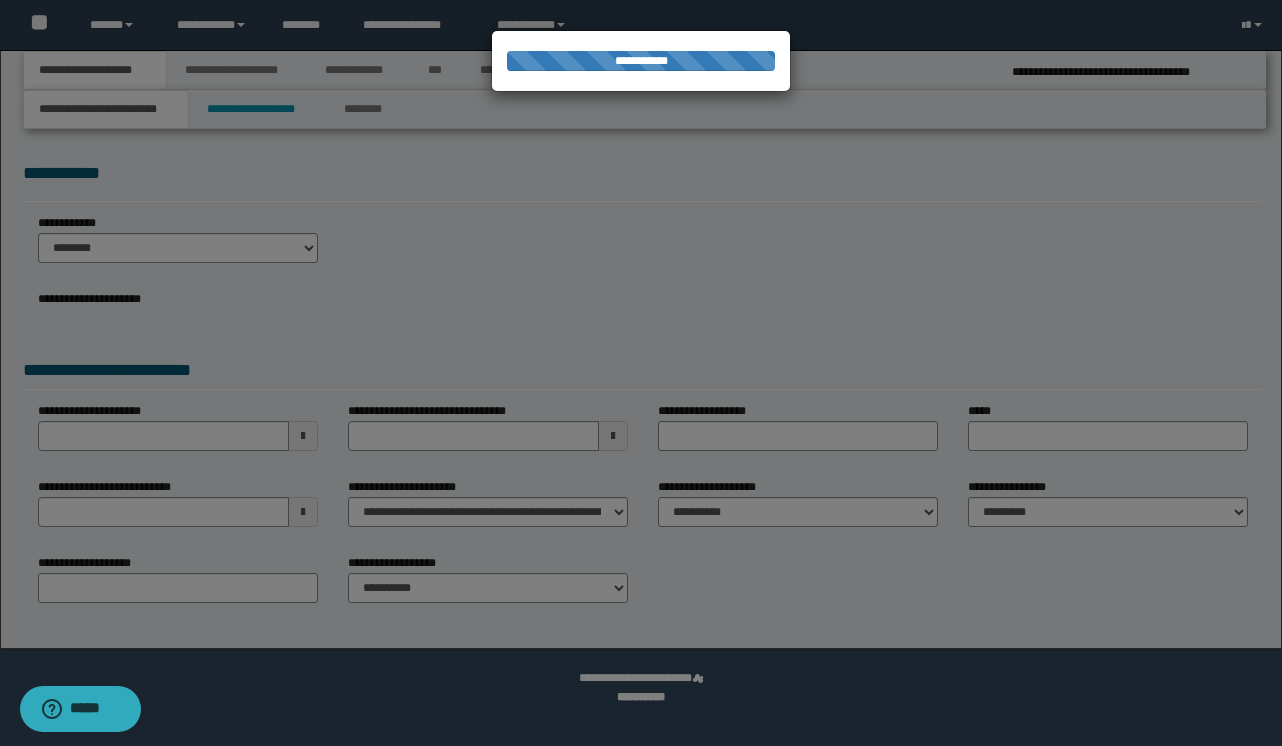 select on "*" 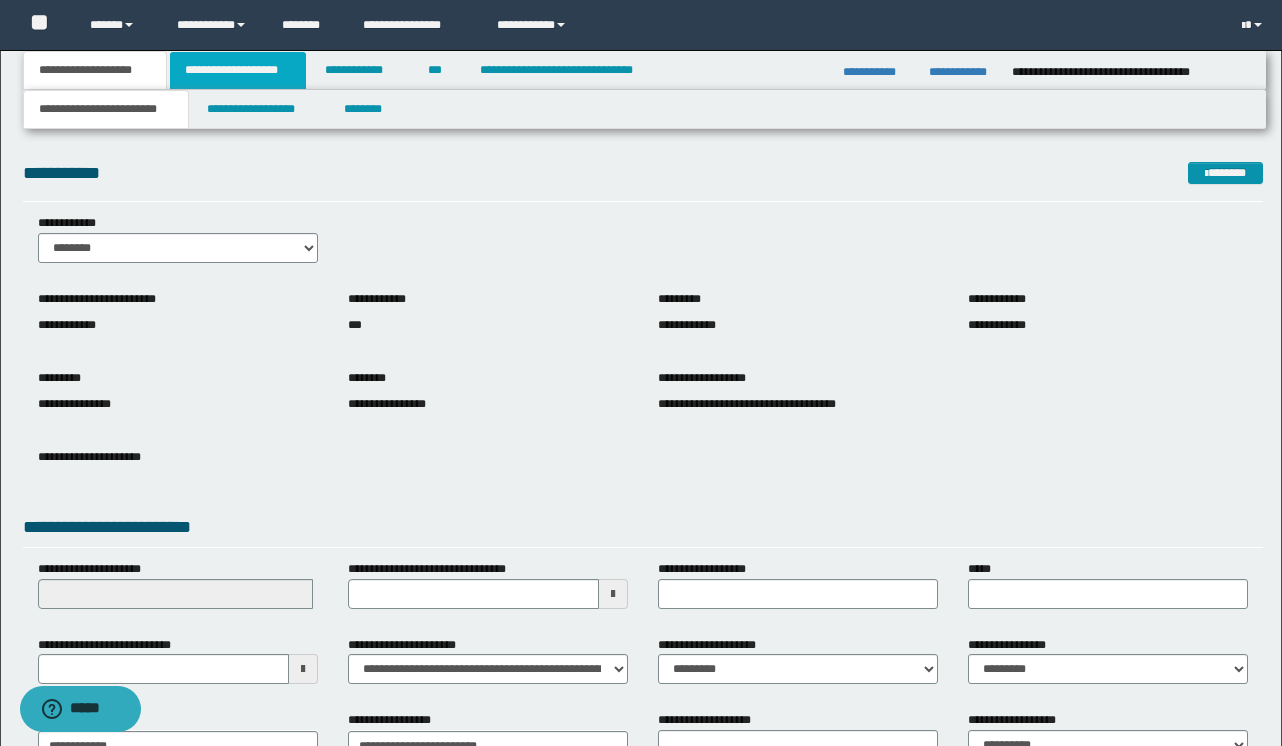 click on "**********" at bounding box center (238, 70) 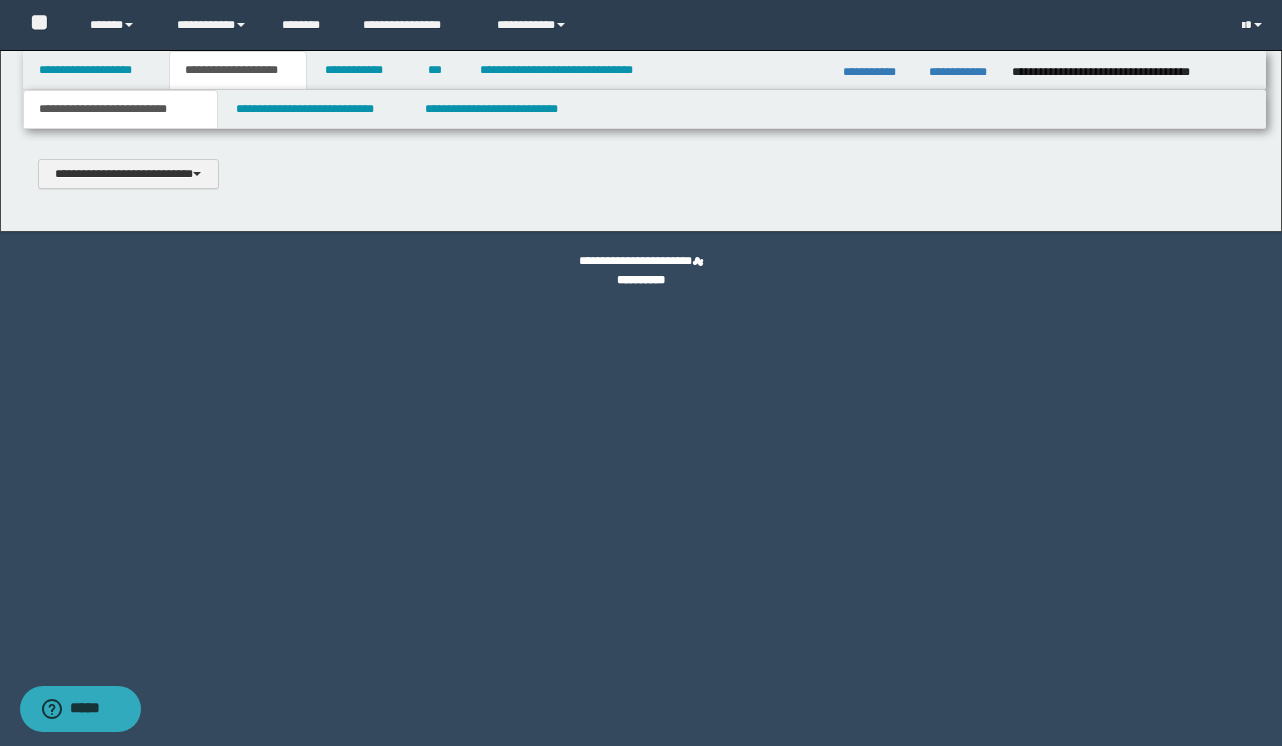 scroll, scrollTop: 0, scrollLeft: 0, axis: both 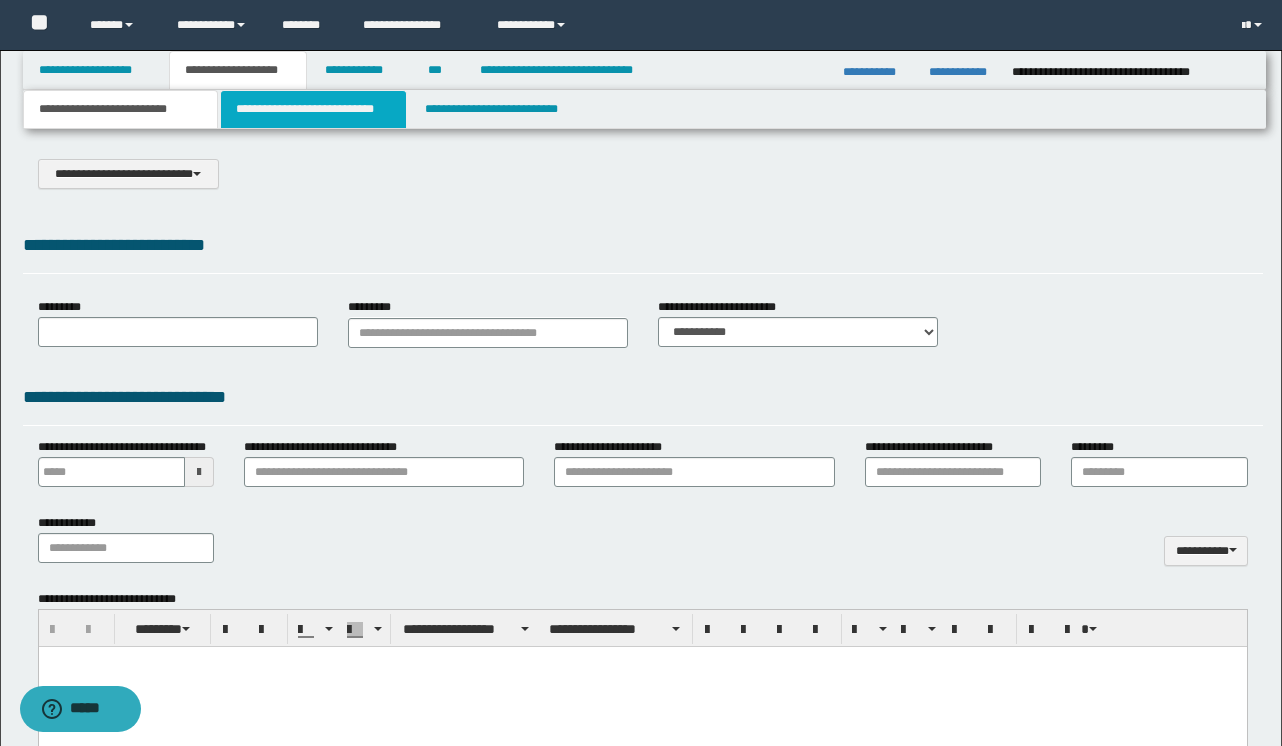type on "**********" 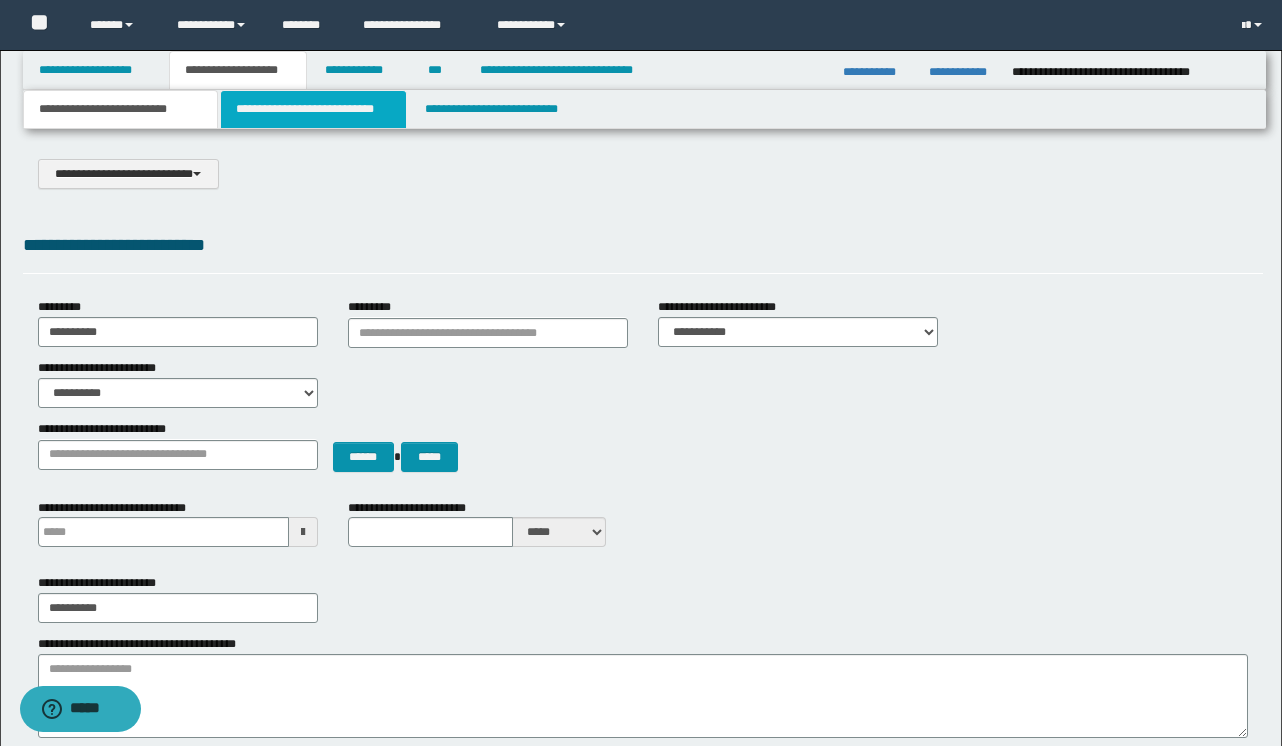click on "**********" at bounding box center (314, 109) 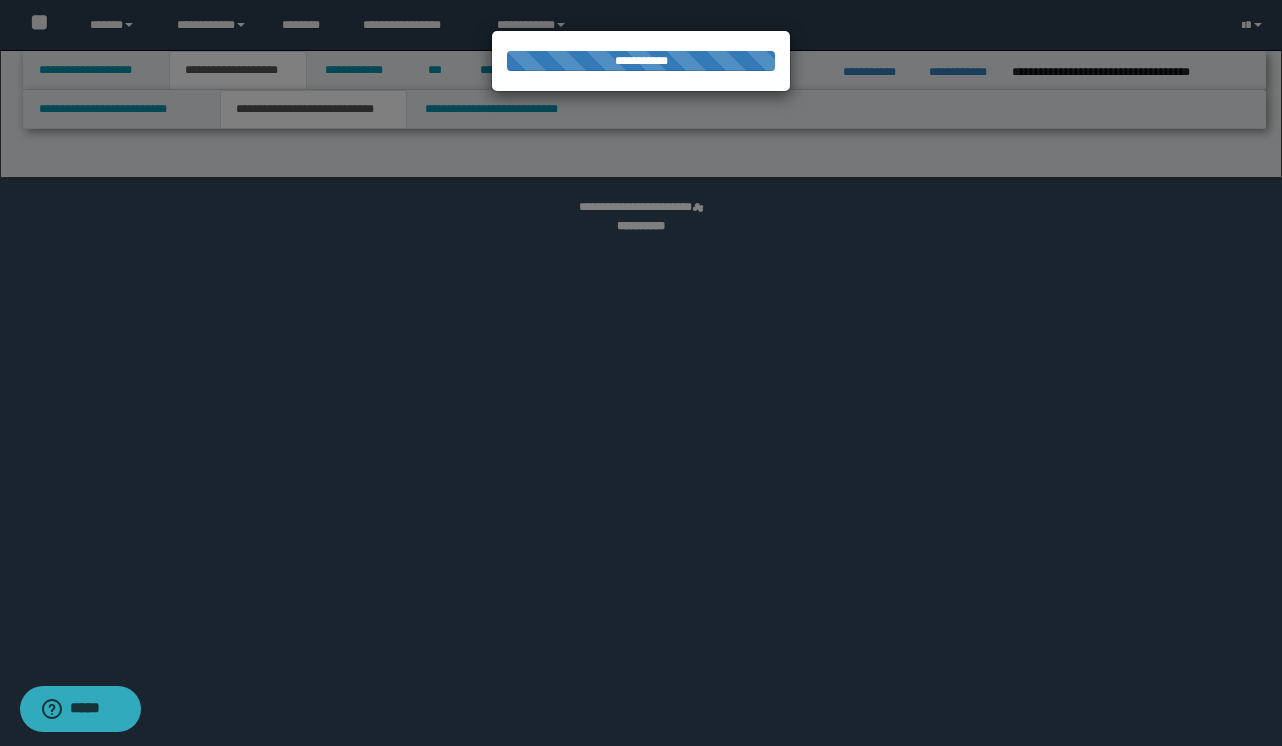select on "*" 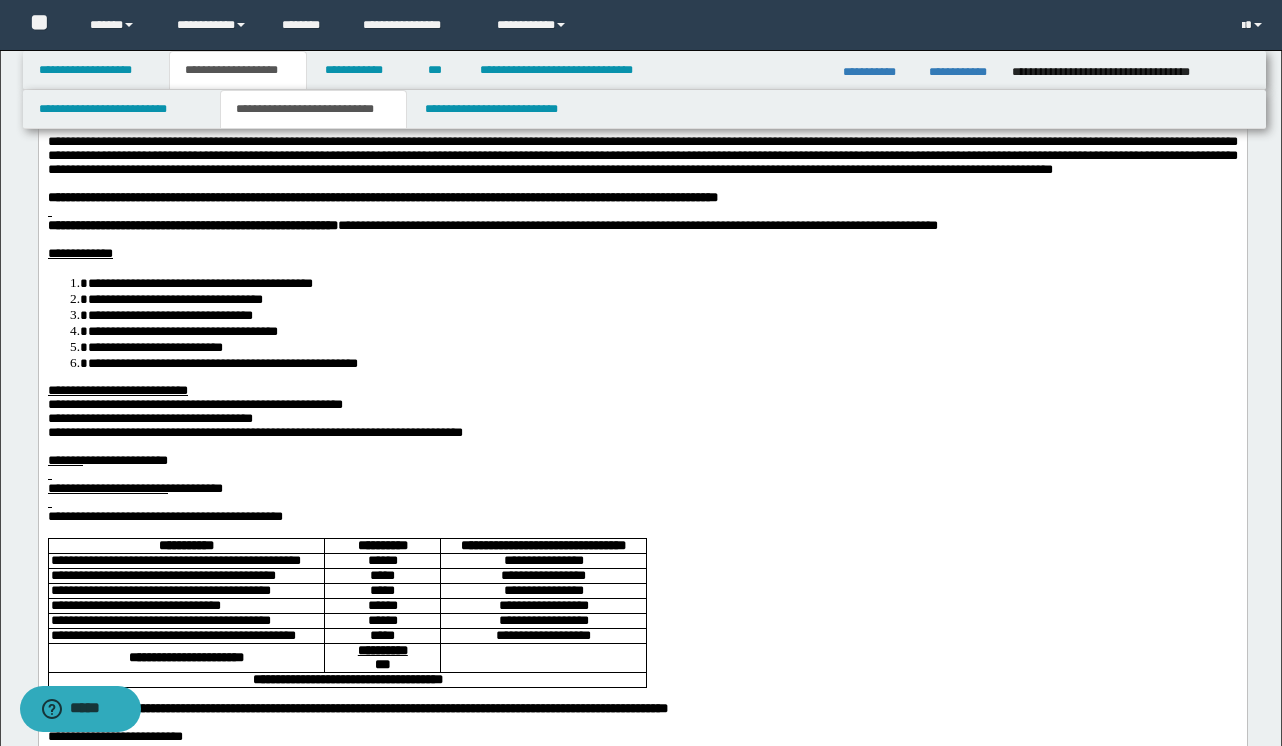 scroll, scrollTop: 129, scrollLeft: 0, axis: vertical 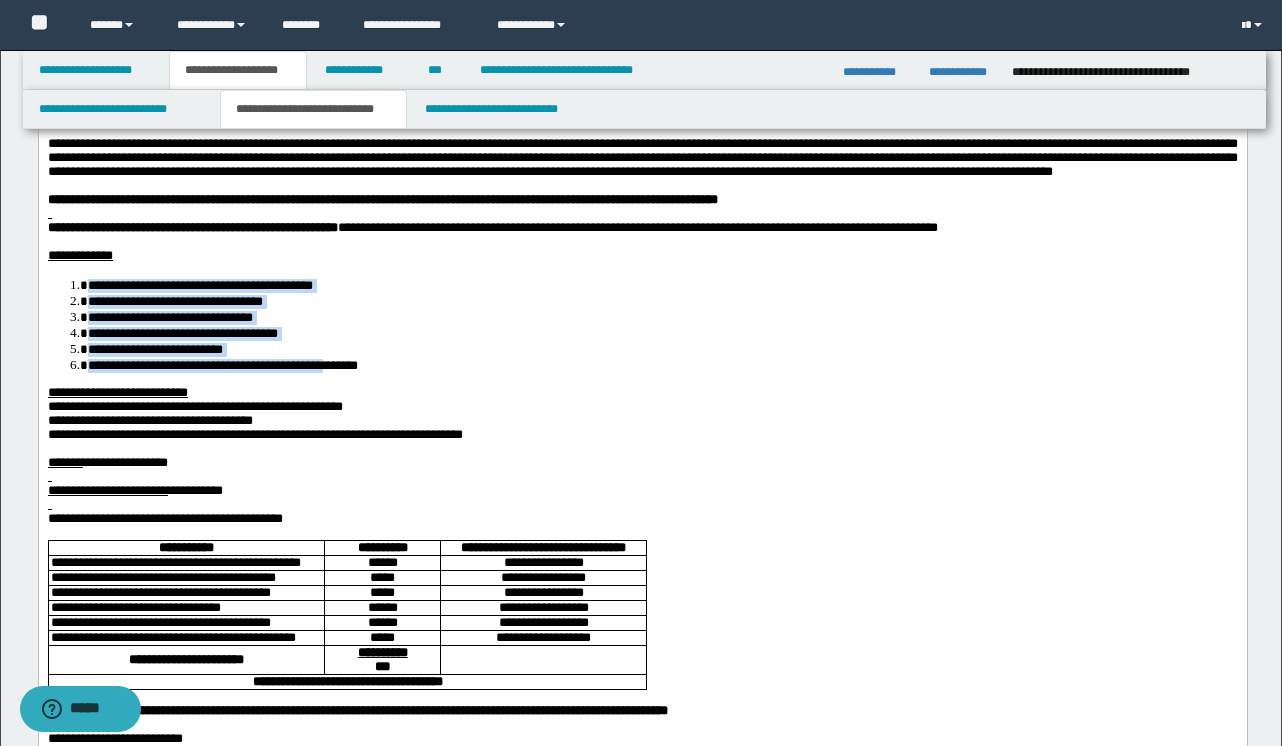 drag, startPoint x: 454, startPoint y: 394, endPoint x: 87, endPoint y: 316, distance: 375.1973 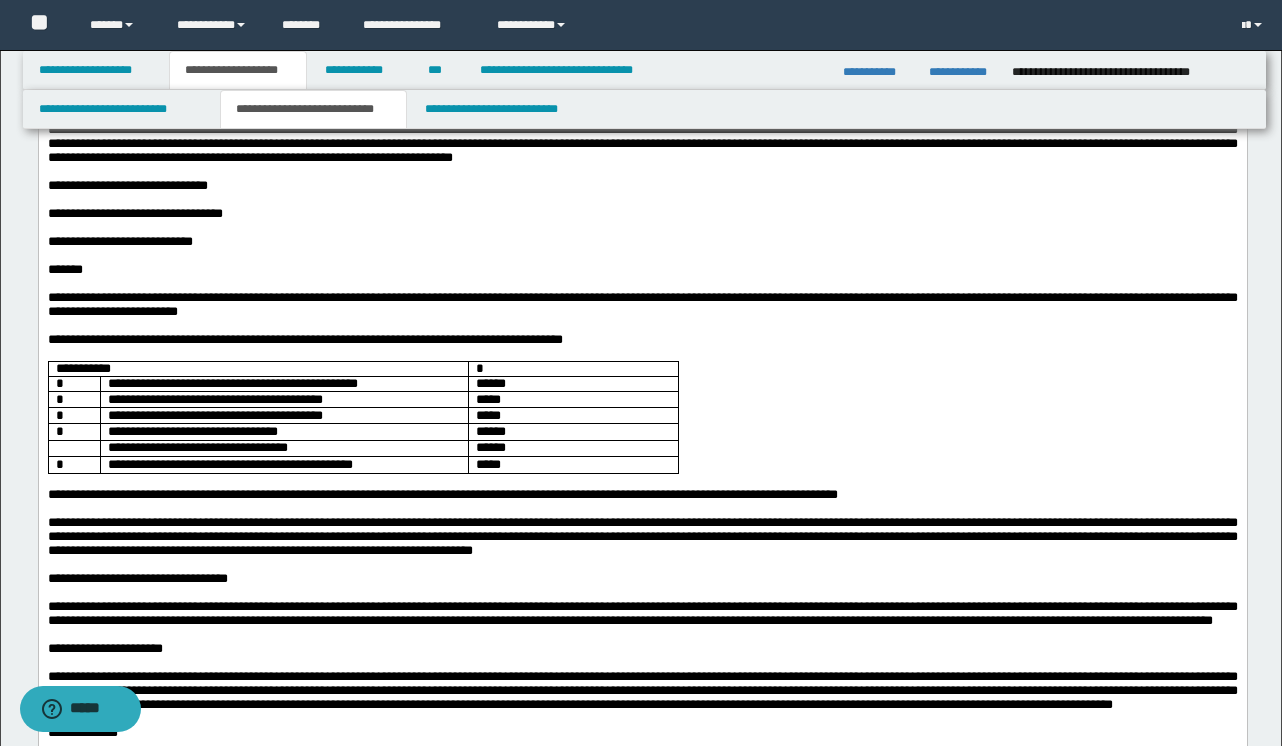 scroll, scrollTop: 837, scrollLeft: 0, axis: vertical 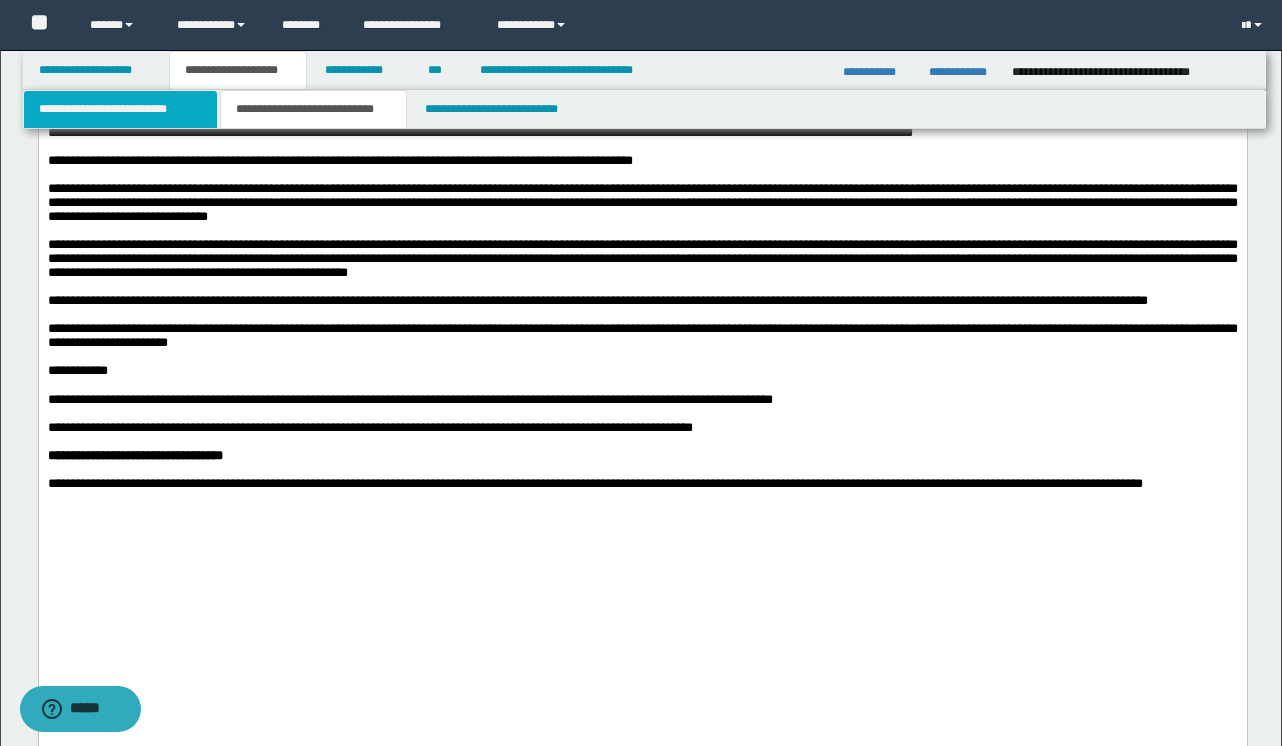 click on "**********" at bounding box center (120, 109) 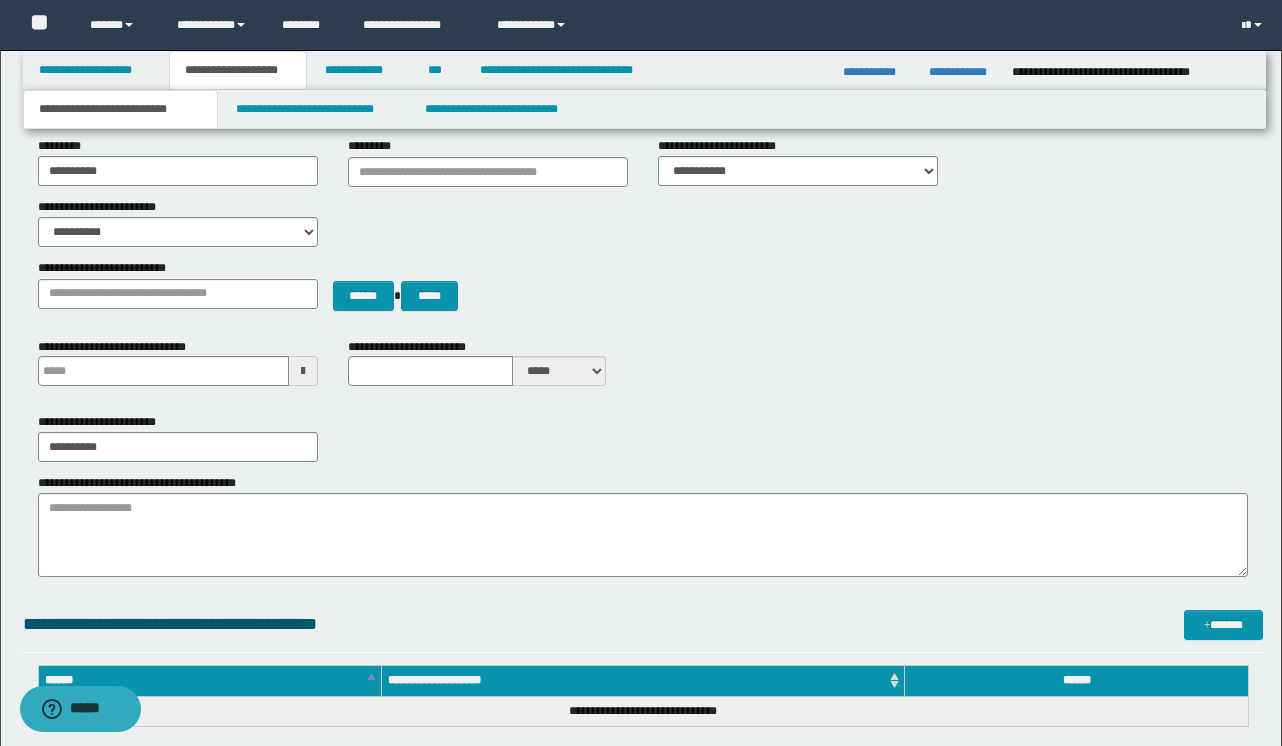scroll, scrollTop: 0, scrollLeft: 0, axis: both 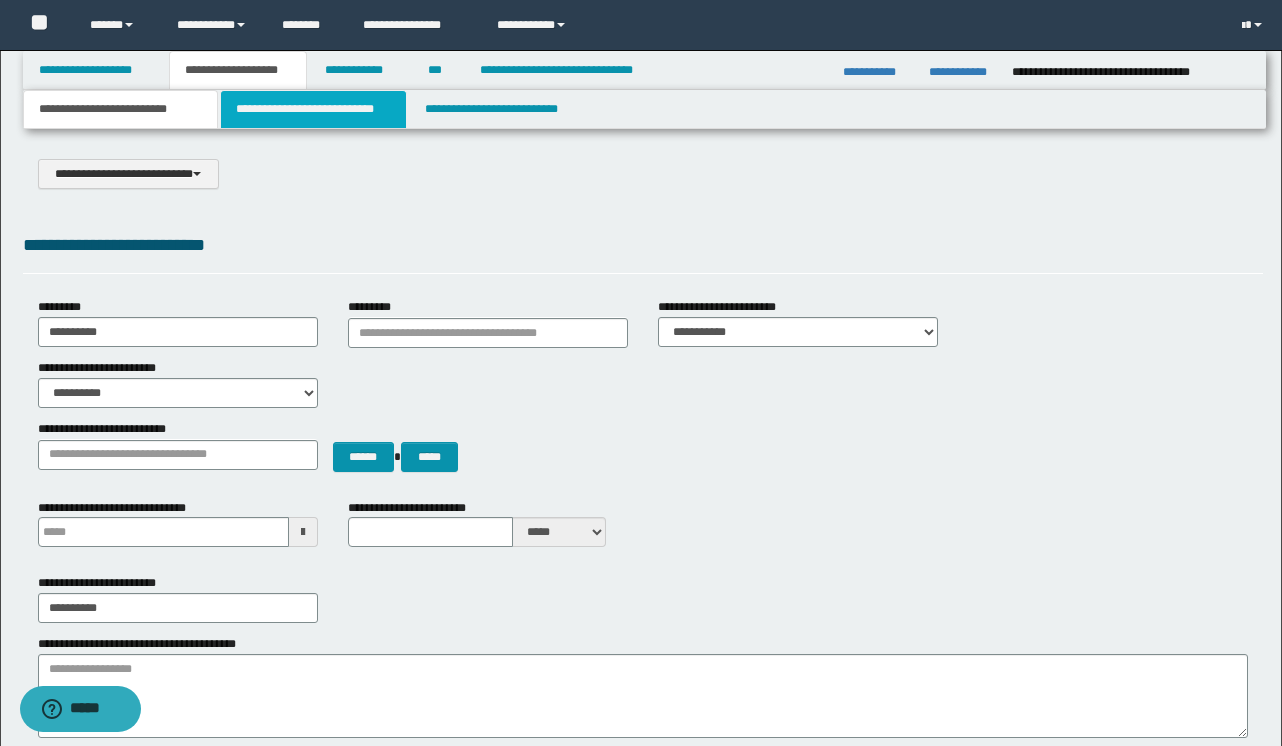 click on "**********" at bounding box center (314, 109) 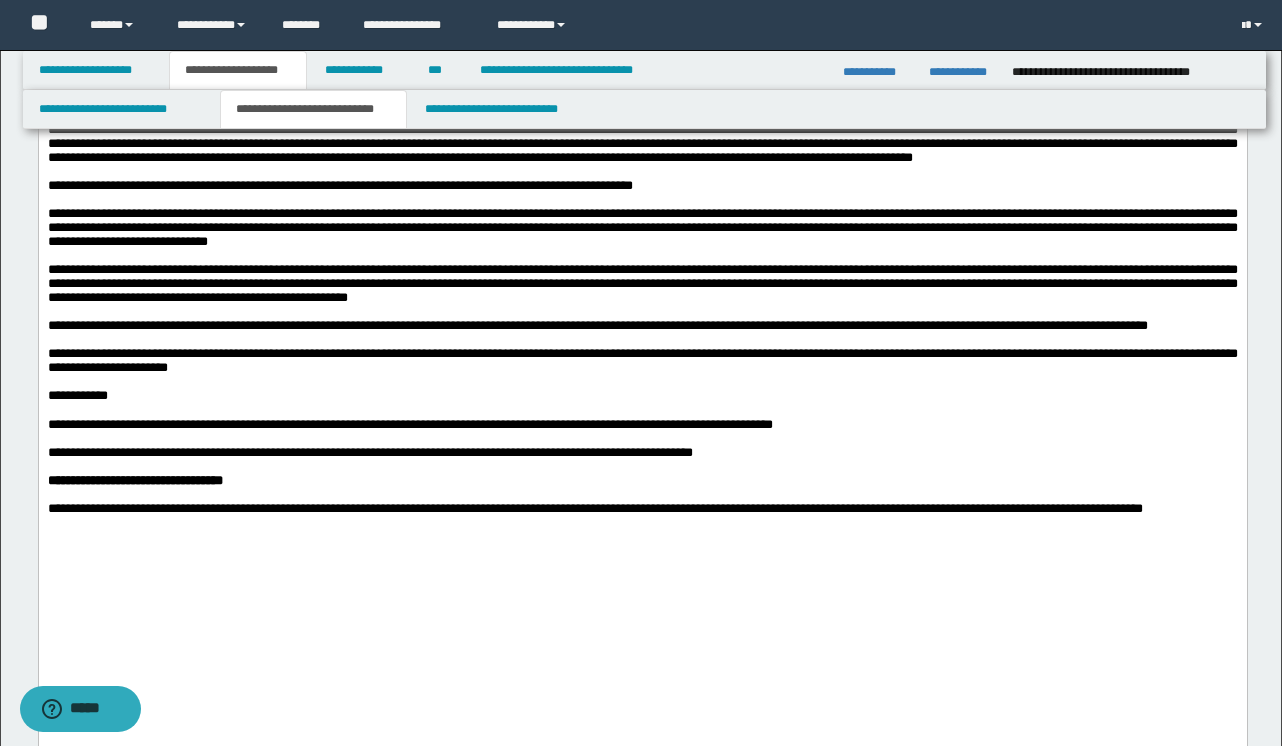 scroll, scrollTop: 1688, scrollLeft: 0, axis: vertical 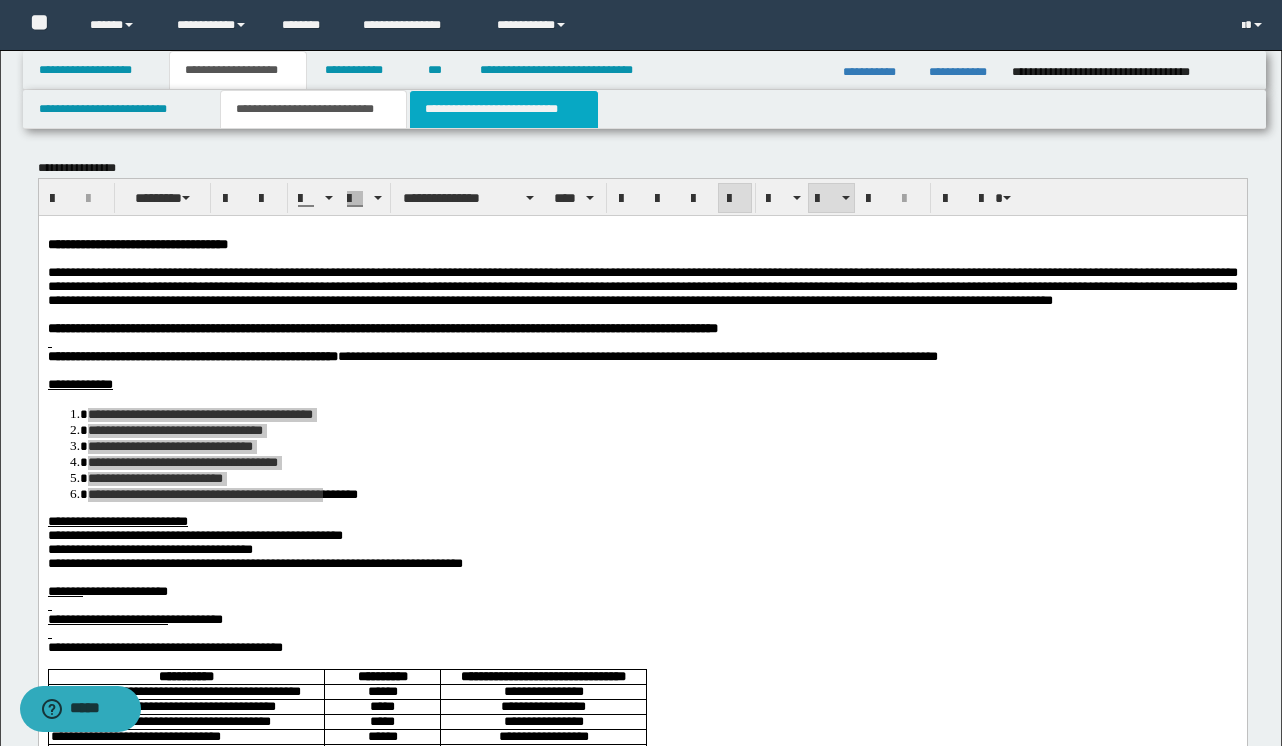 click on "**********" at bounding box center (504, 109) 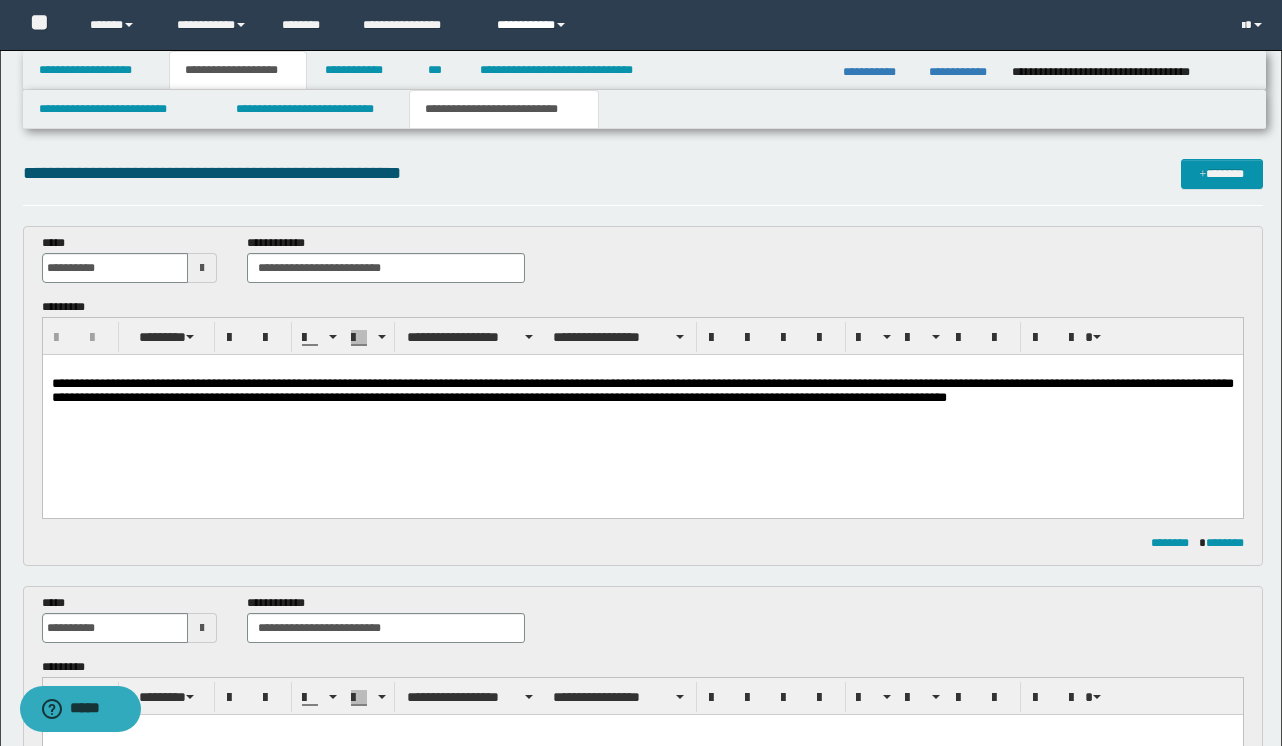scroll, scrollTop: 0, scrollLeft: 0, axis: both 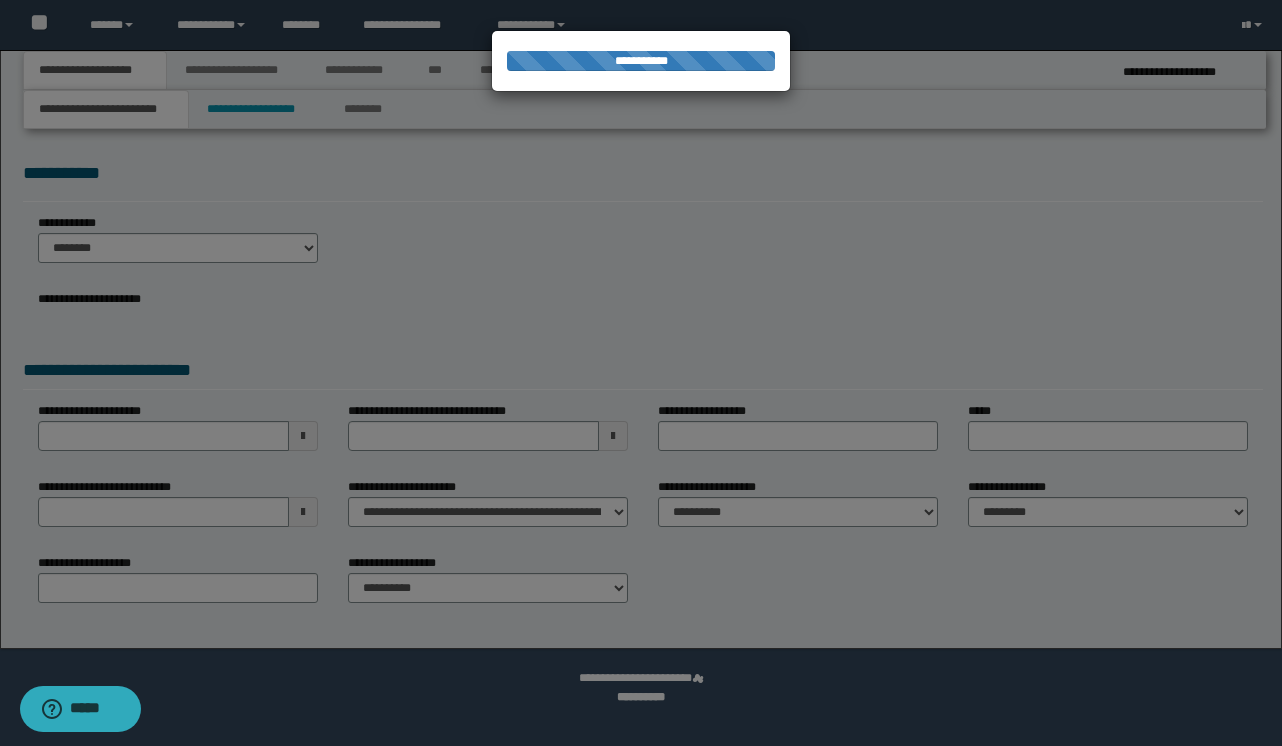 select on "*" 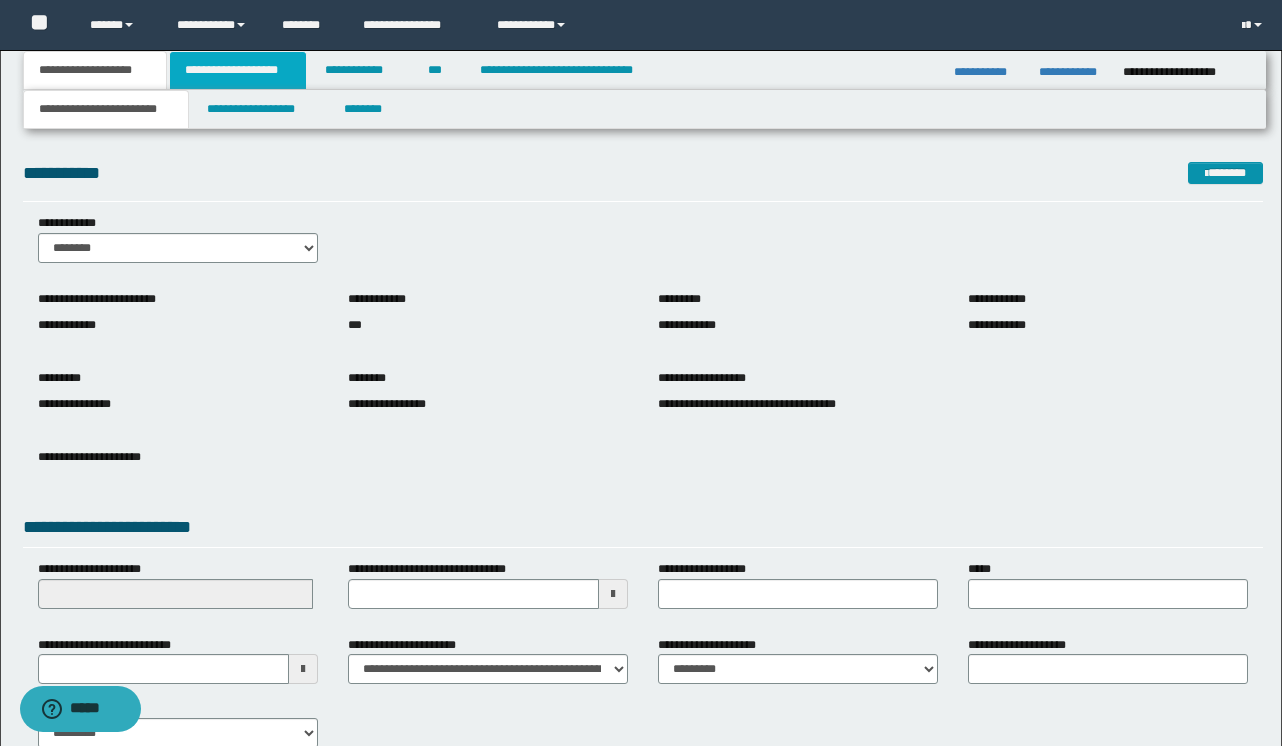 click on "**********" at bounding box center (238, 70) 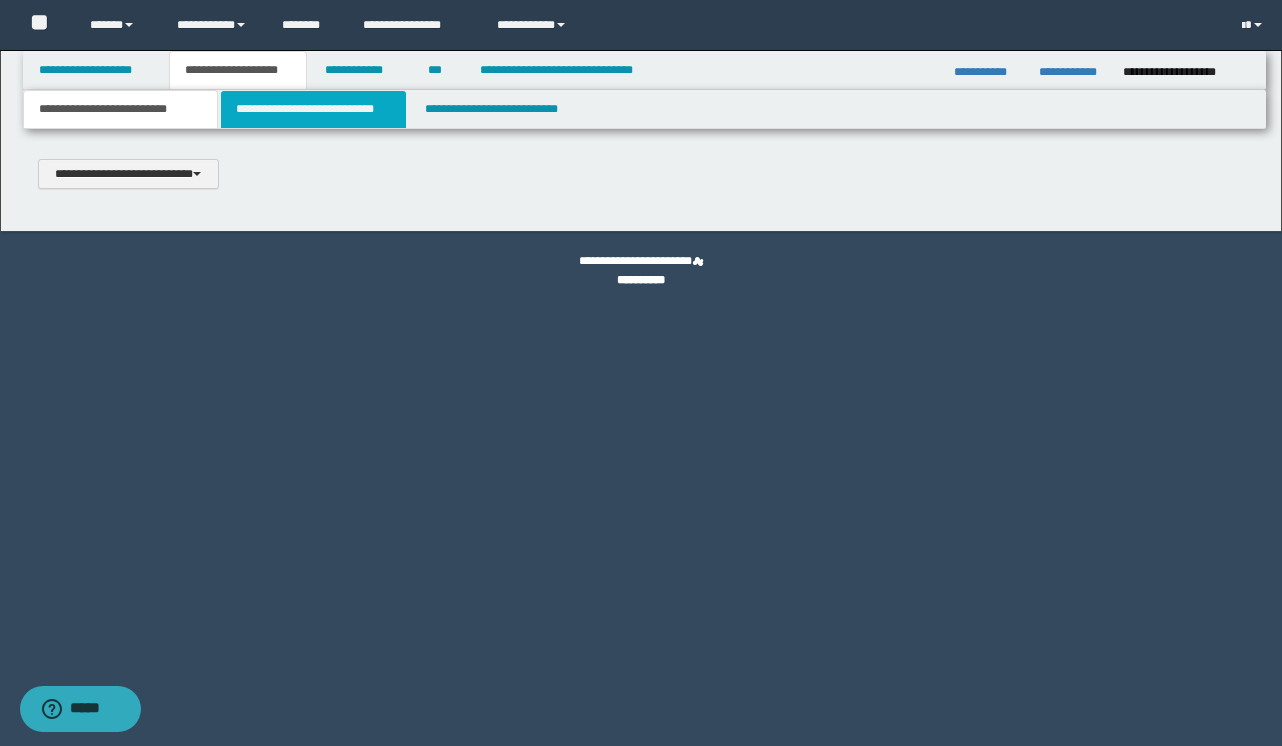 type 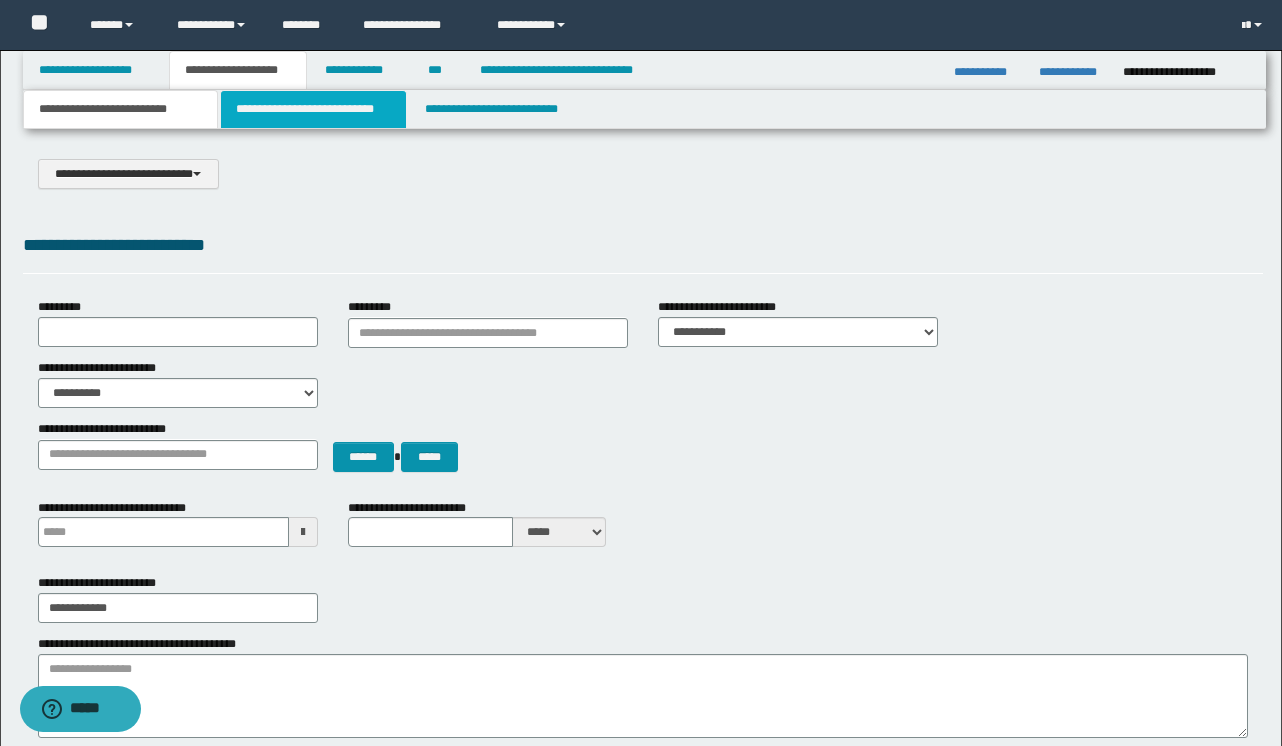 click on "**********" at bounding box center [314, 109] 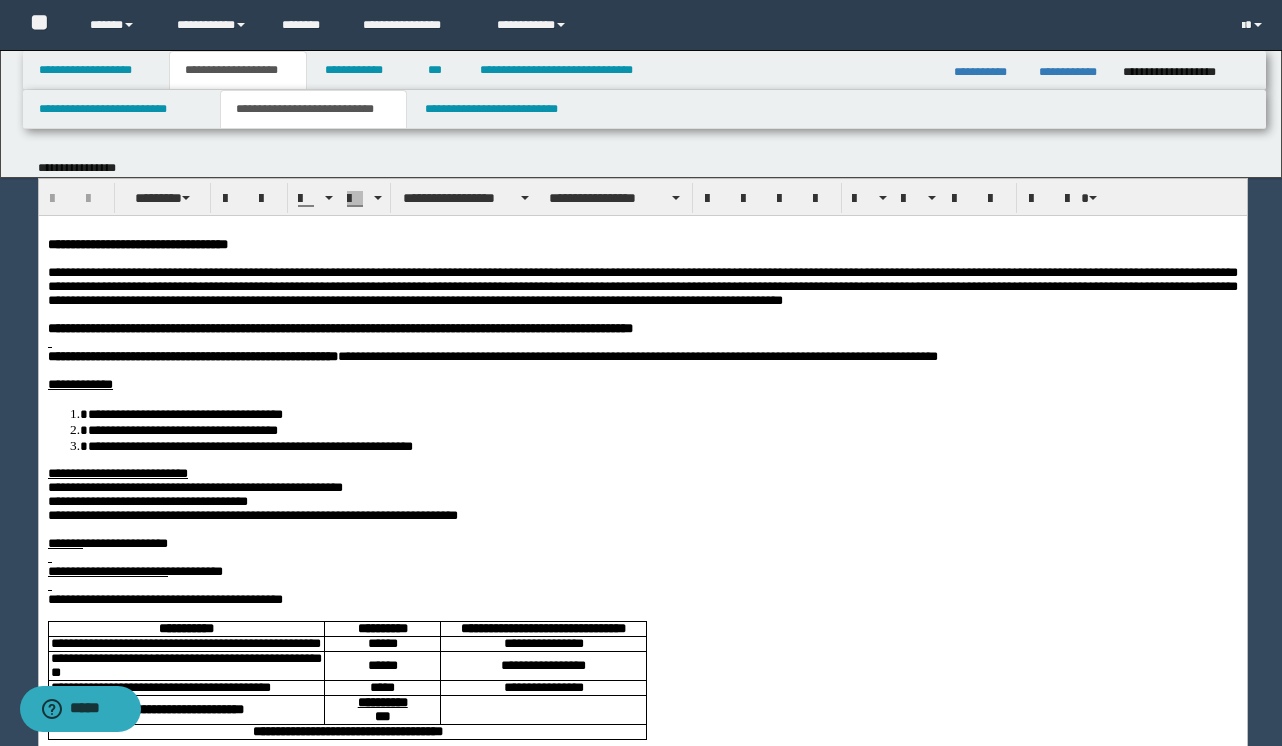 scroll, scrollTop: 0, scrollLeft: 0, axis: both 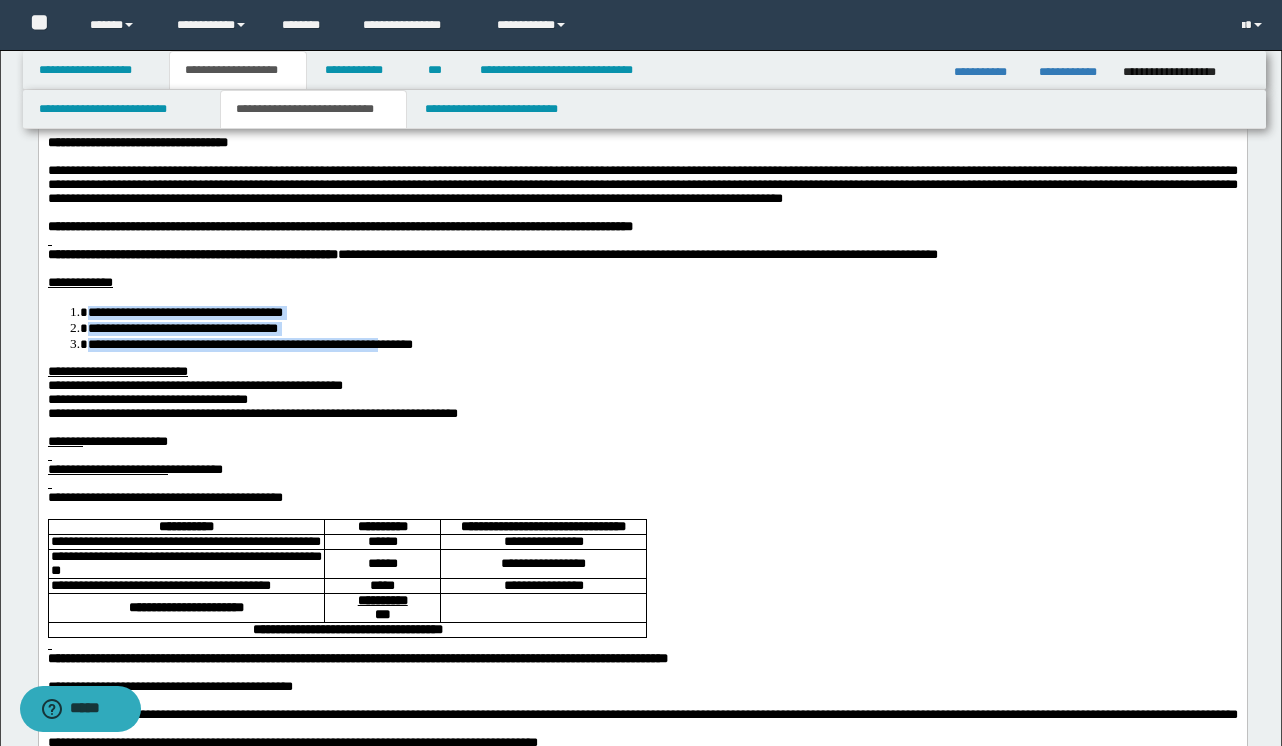 drag, startPoint x: 537, startPoint y: 362, endPoint x: 89, endPoint y: 333, distance: 448.93762 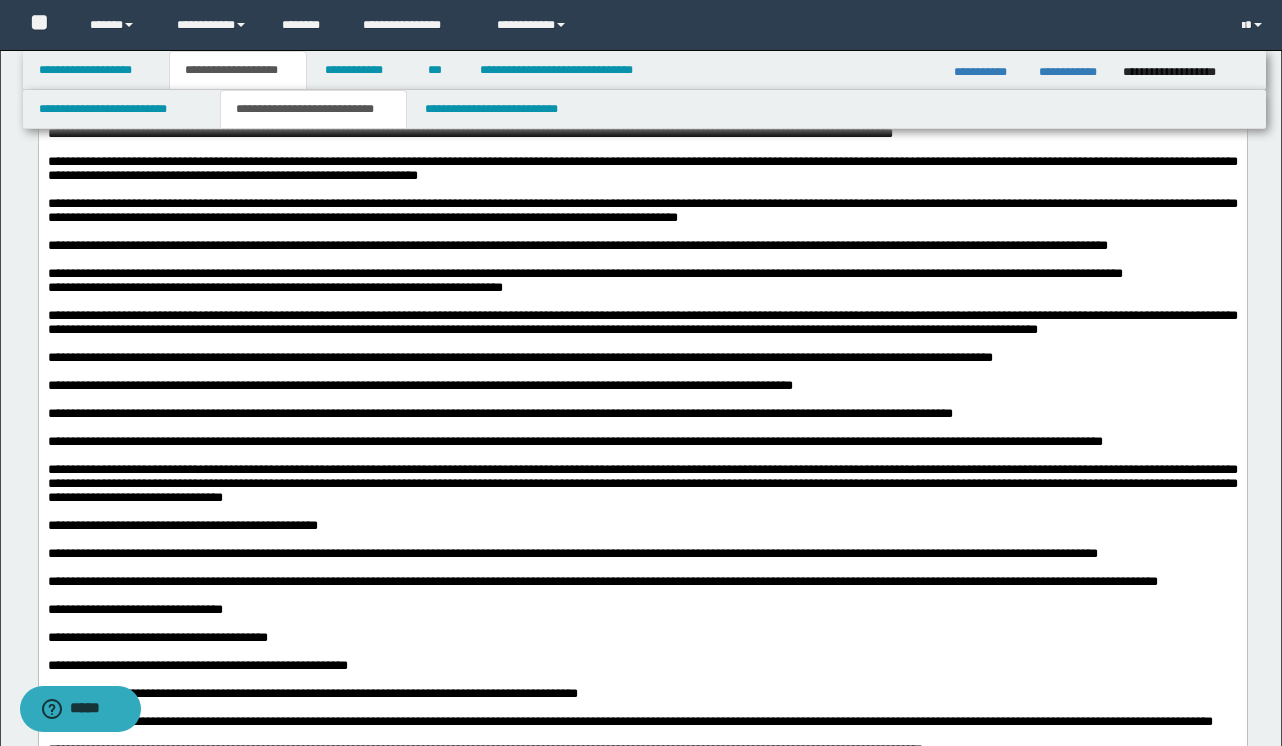 scroll, scrollTop: 1118, scrollLeft: 0, axis: vertical 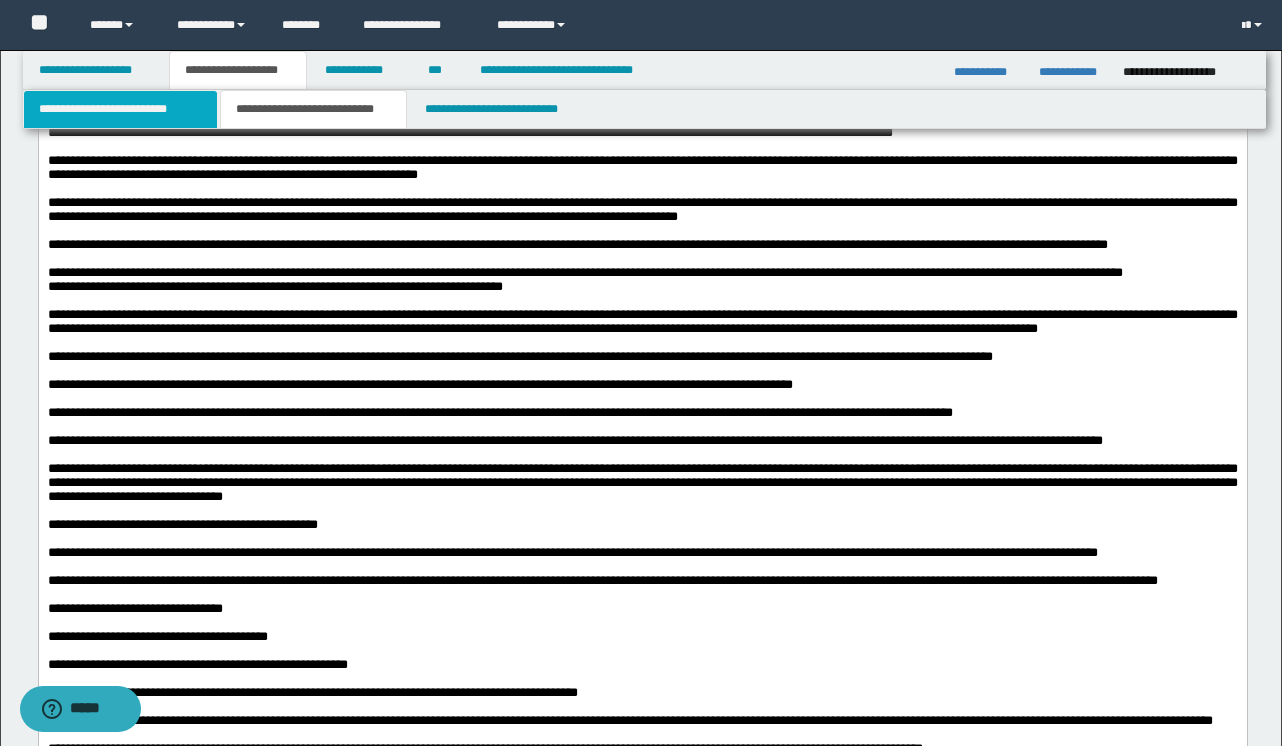 click on "**********" at bounding box center (120, 109) 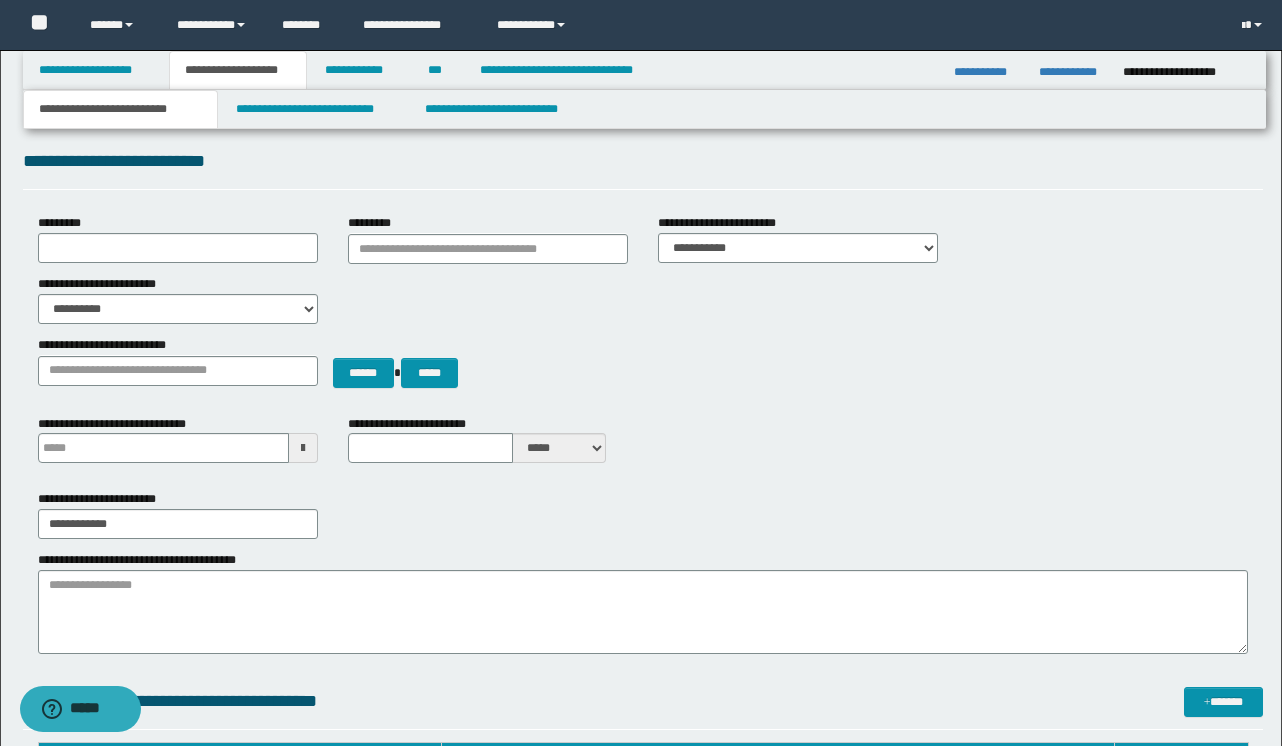 scroll, scrollTop: 87, scrollLeft: 0, axis: vertical 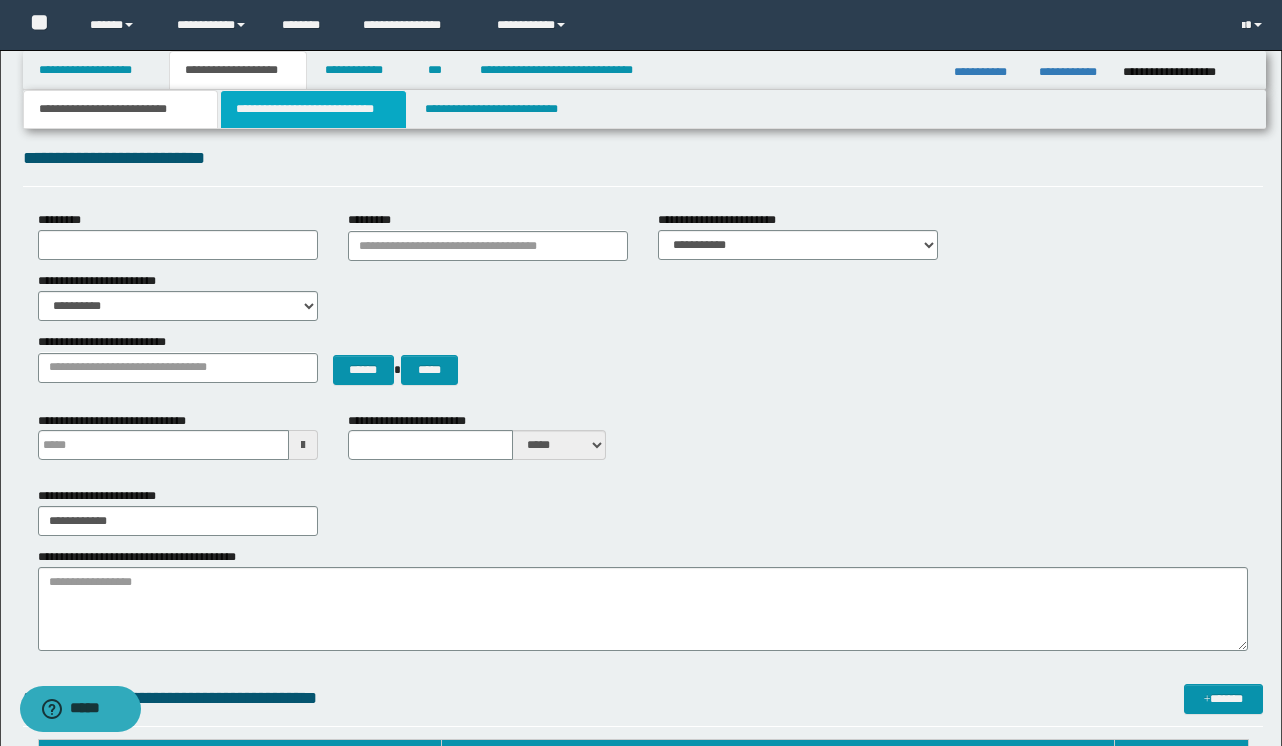 click on "**********" at bounding box center (314, 109) 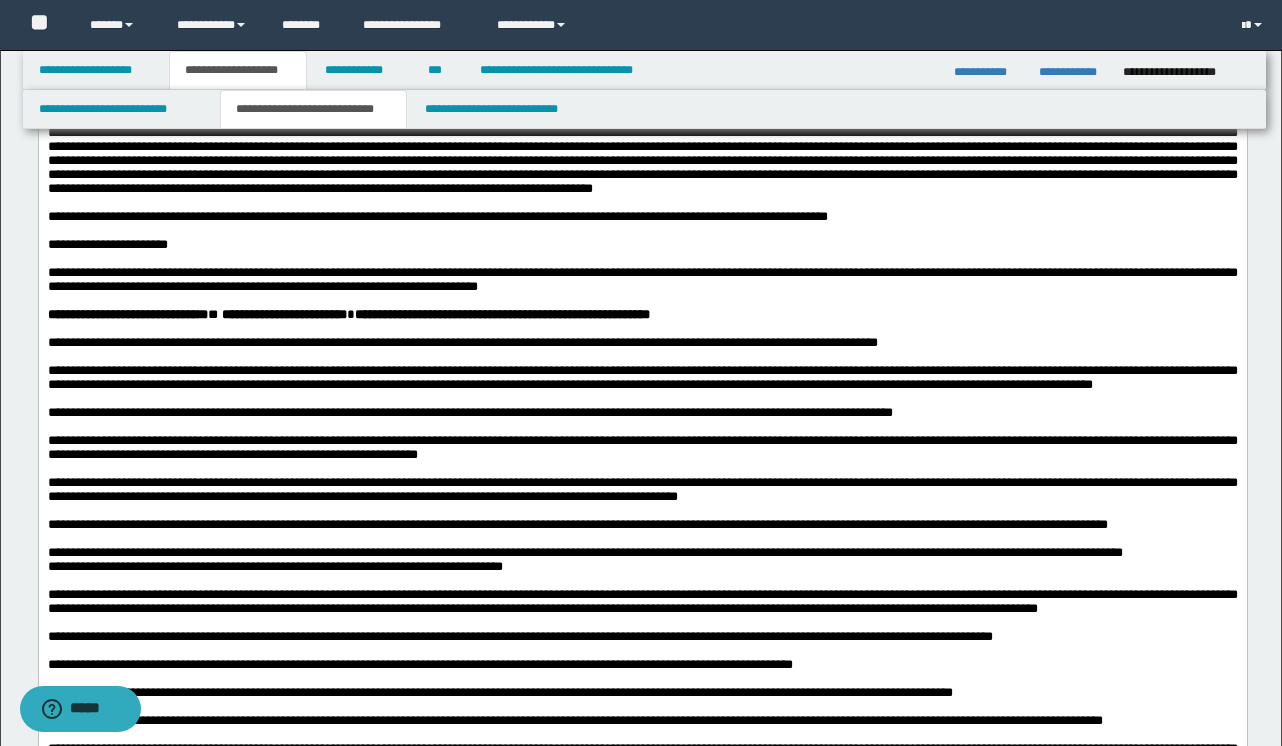 scroll, scrollTop: 840, scrollLeft: 0, axis: vertical 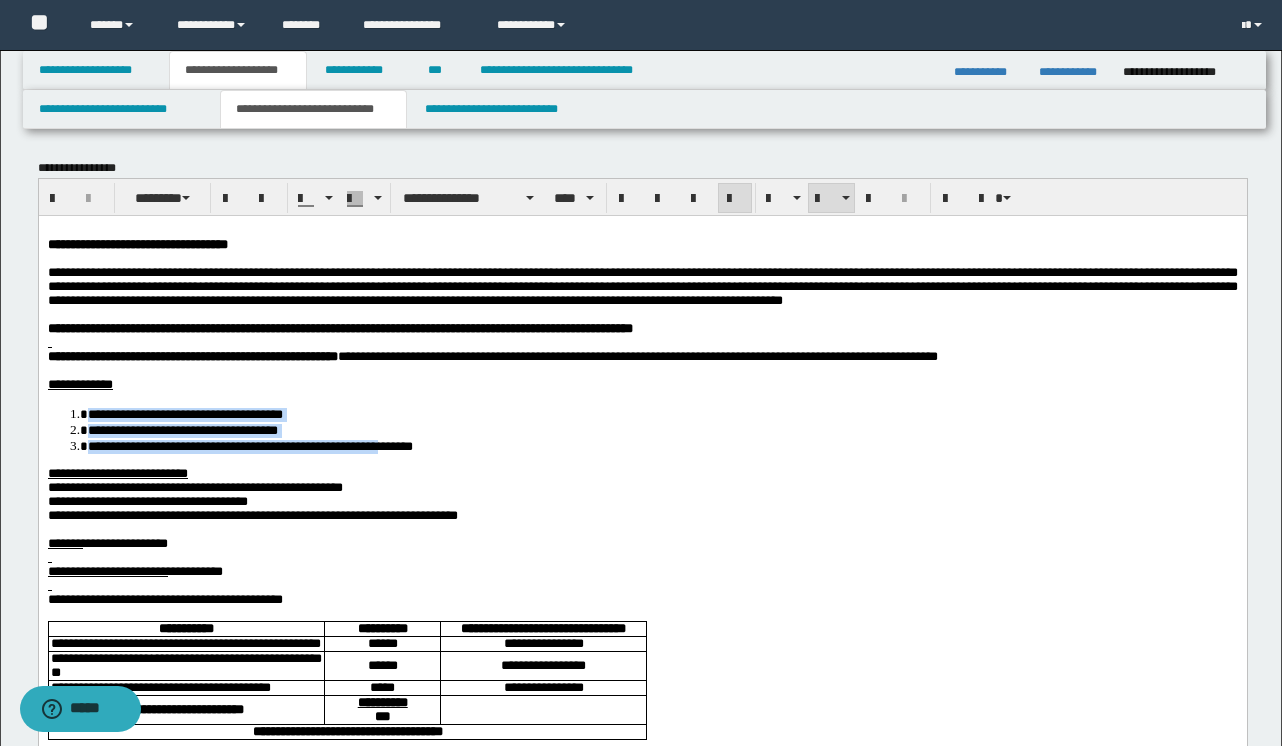 click at bounding box center [642, 230] 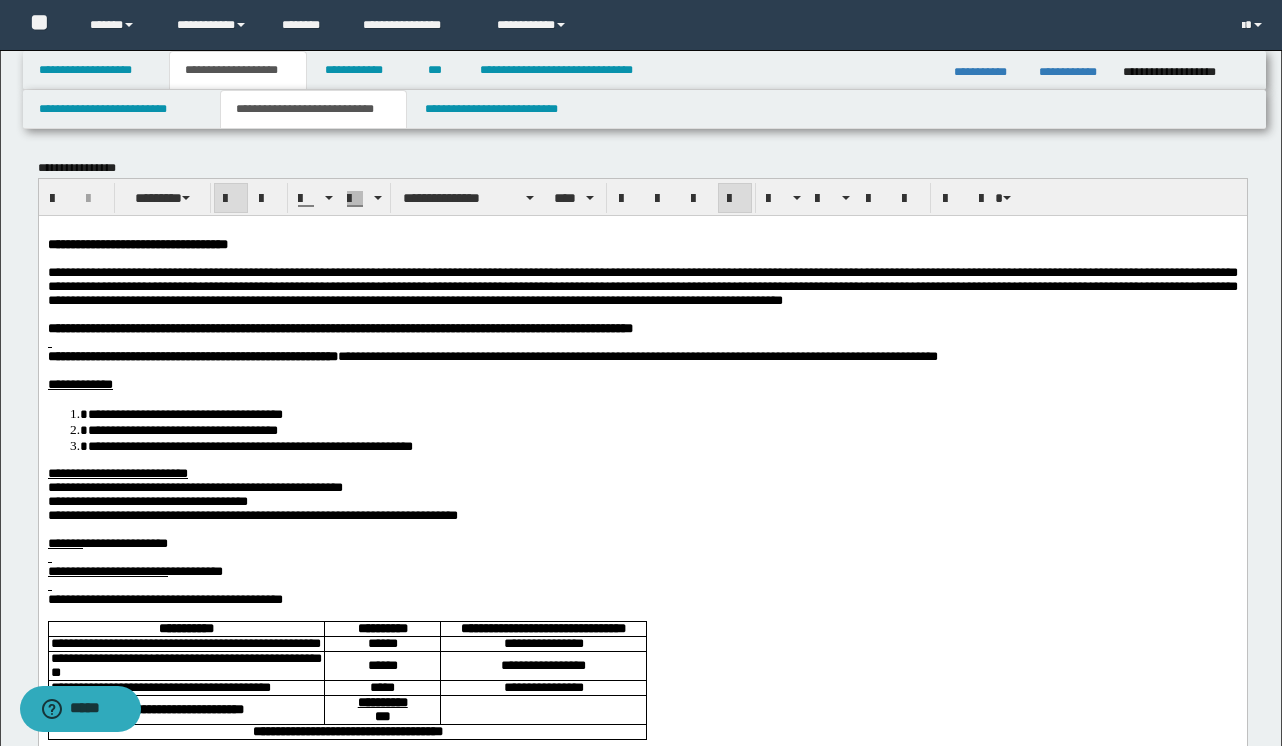 click on "**********" at bounding box center (642, 2660) 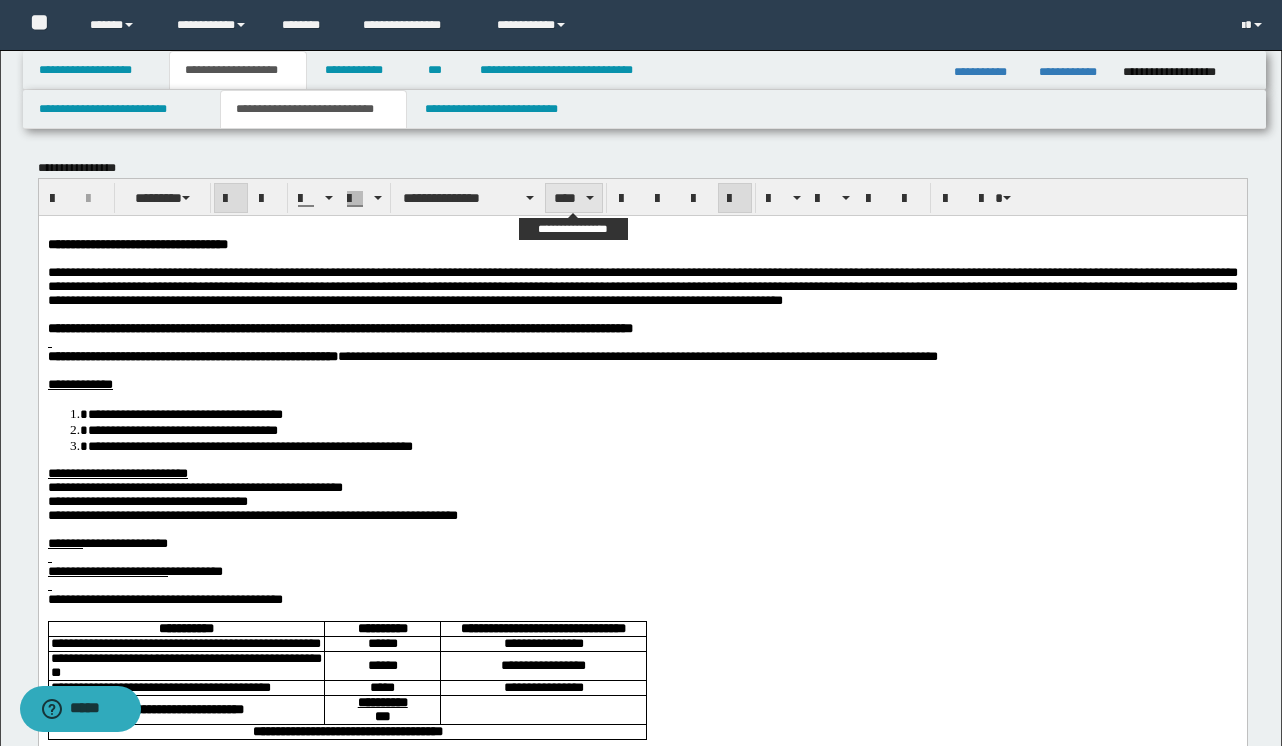 click on "****" at bounding box center [574, 198] 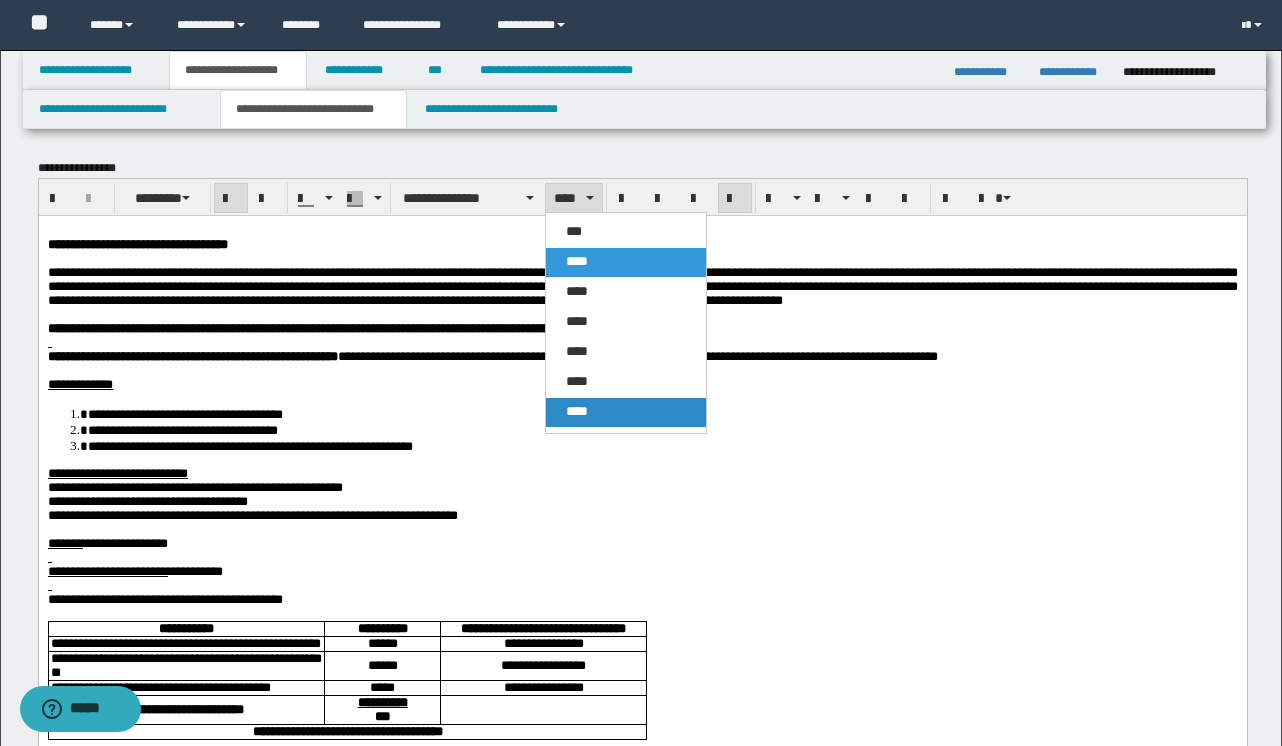 click on "****" at bounding box center [577, 411] 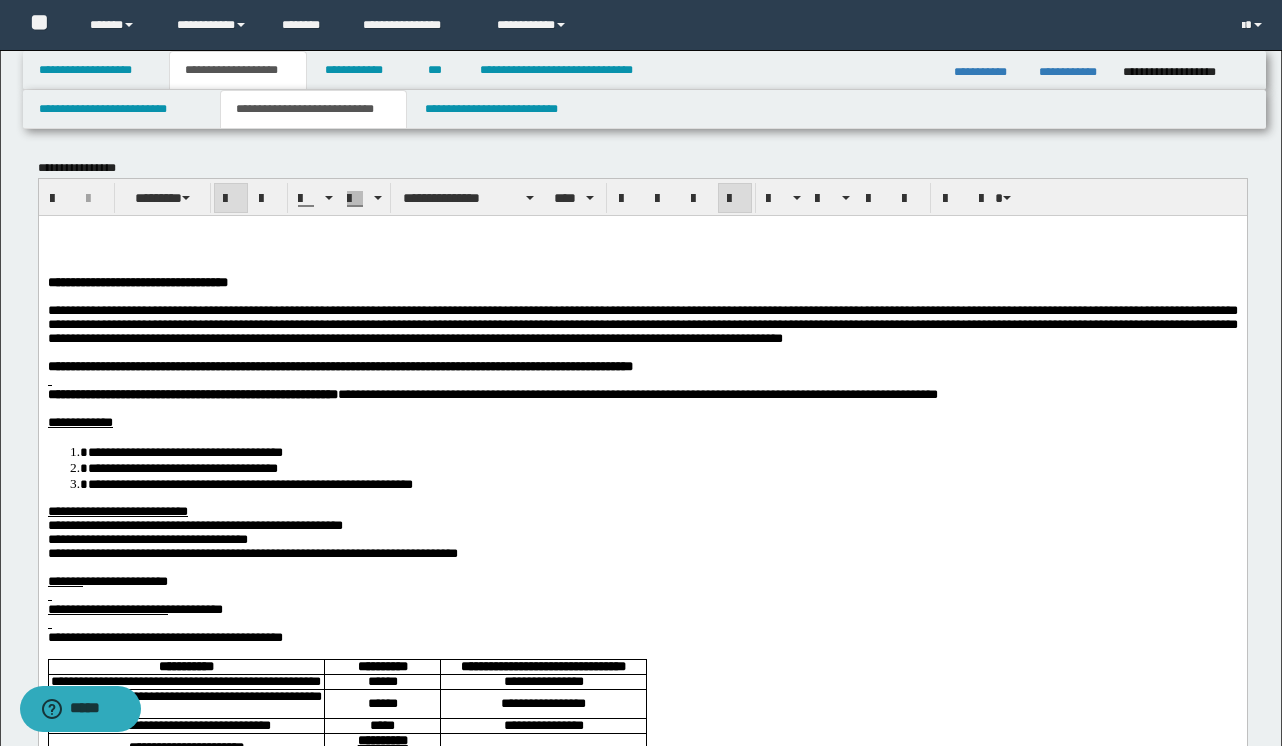 type 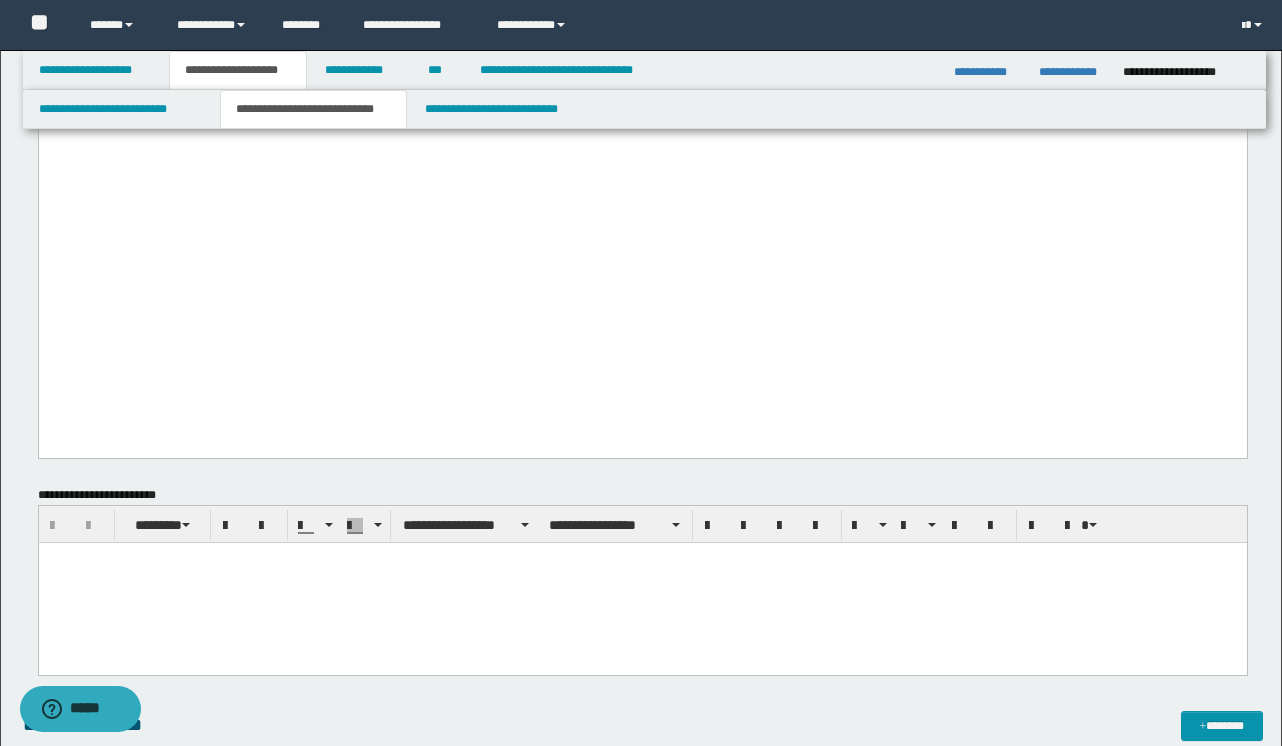 scroll, scrollTop: 5370, scrollLeft: 0, axis: vertical 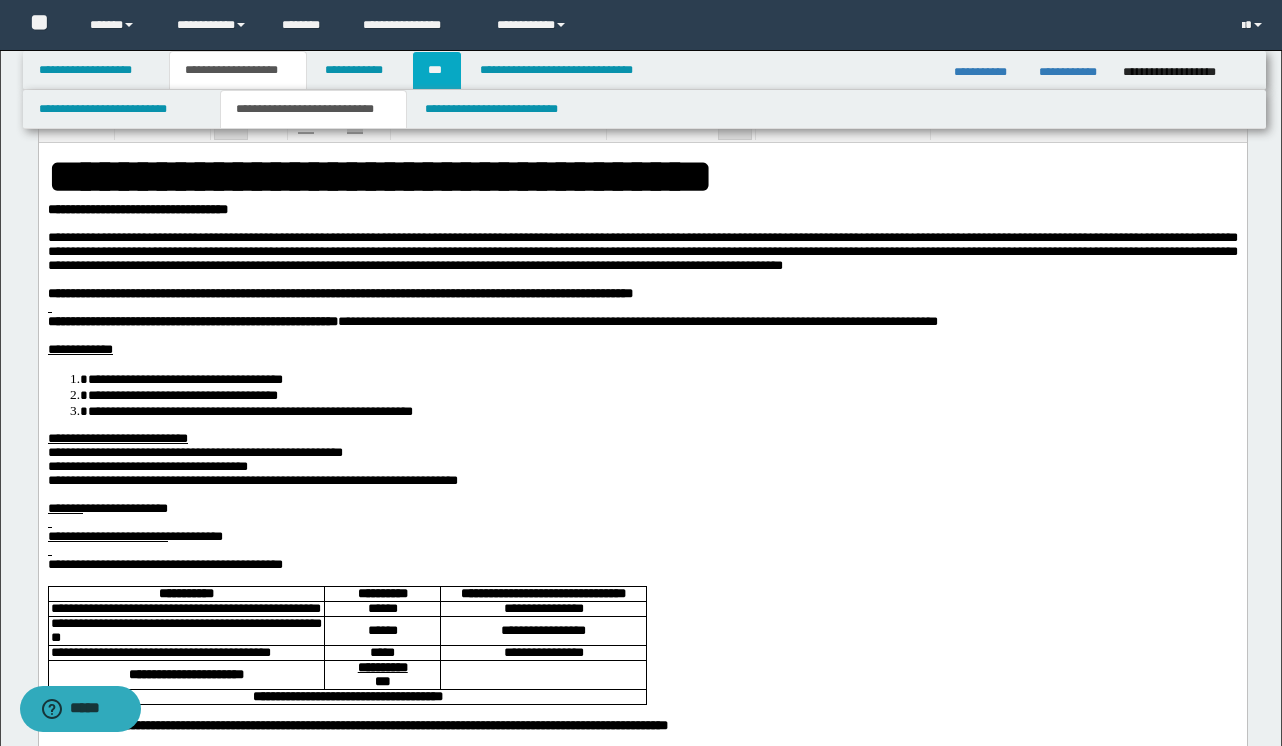 click on "***" at bounding box center [437, 70] 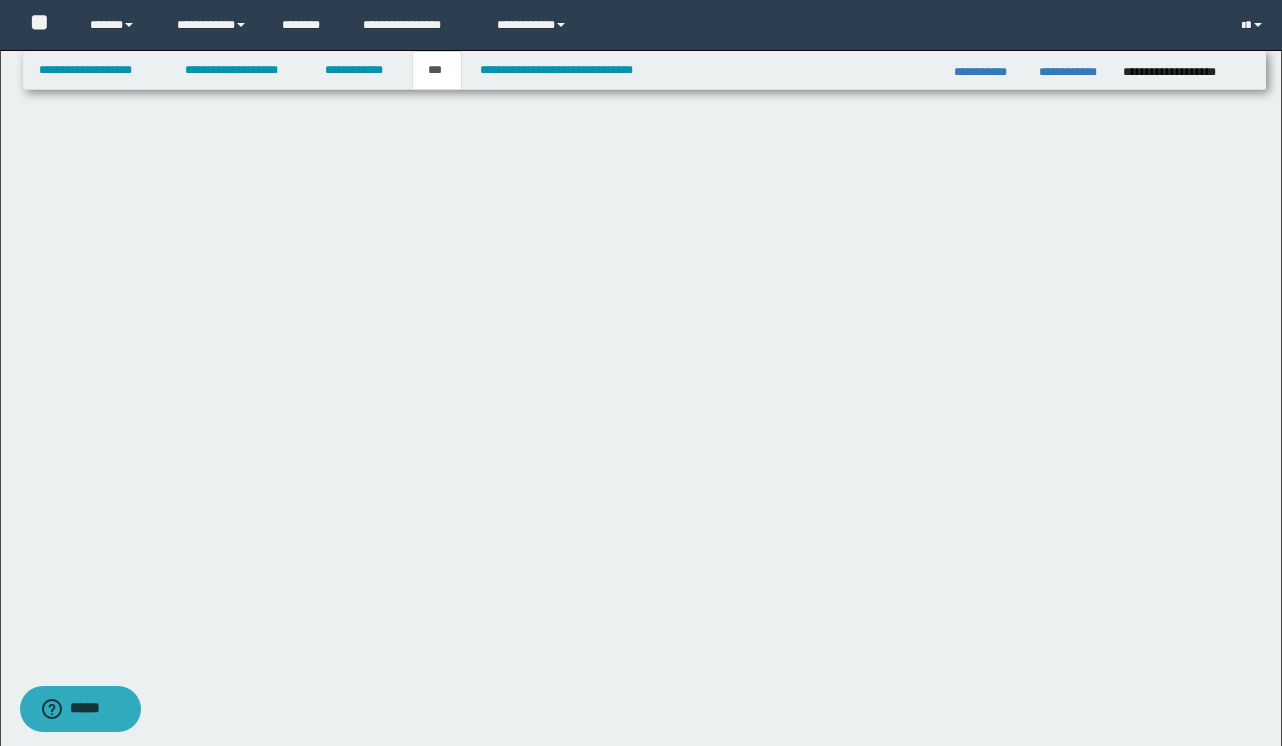 scroll, scrollTop: 0, scrollLeft: 0, axis: both 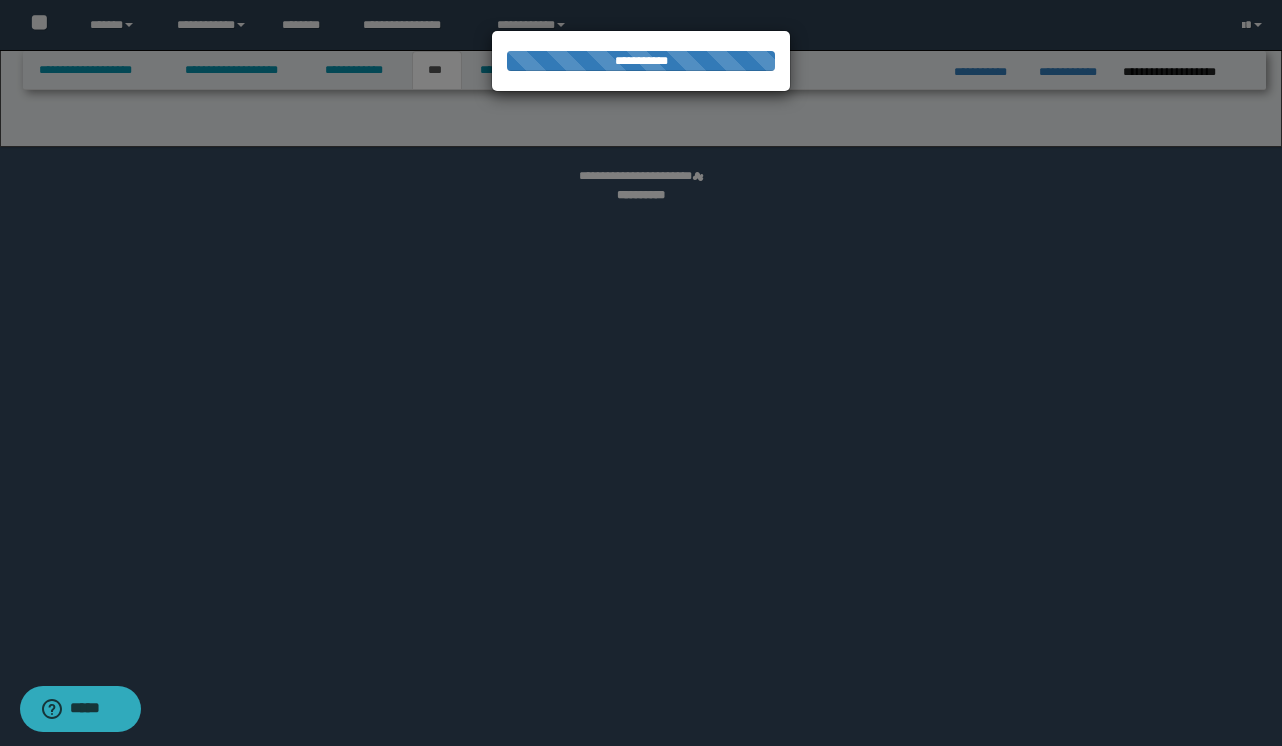 select on "**" 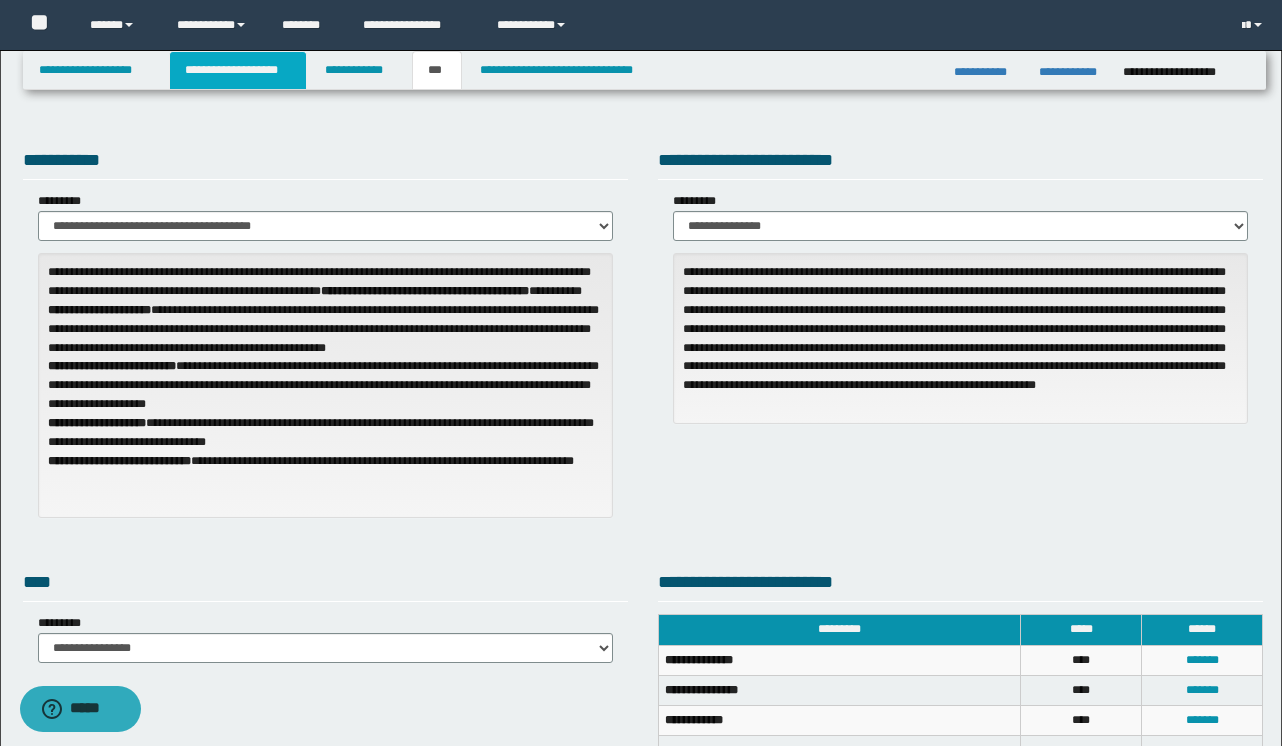 click on "**********" at bounding box center [238, 70] 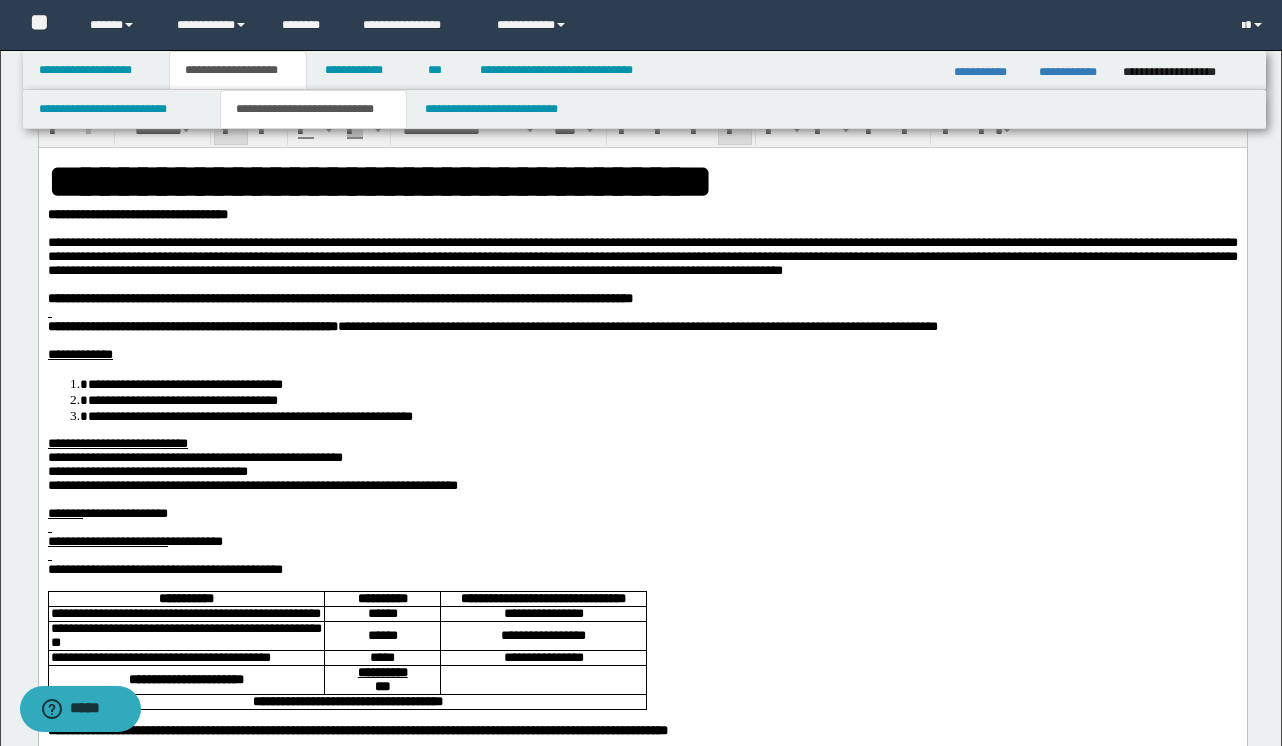 scroll, scrollTop: 72, scrollLeft: 0, axis: vertical 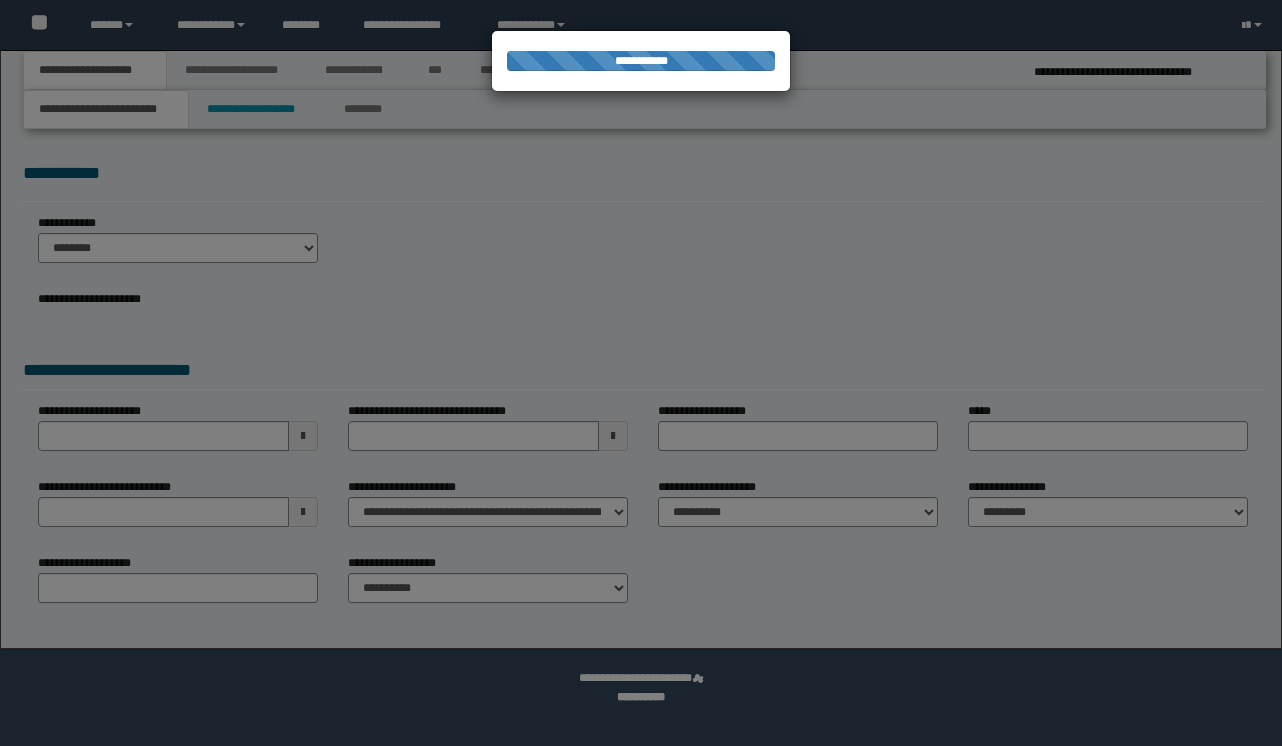 select on "*" 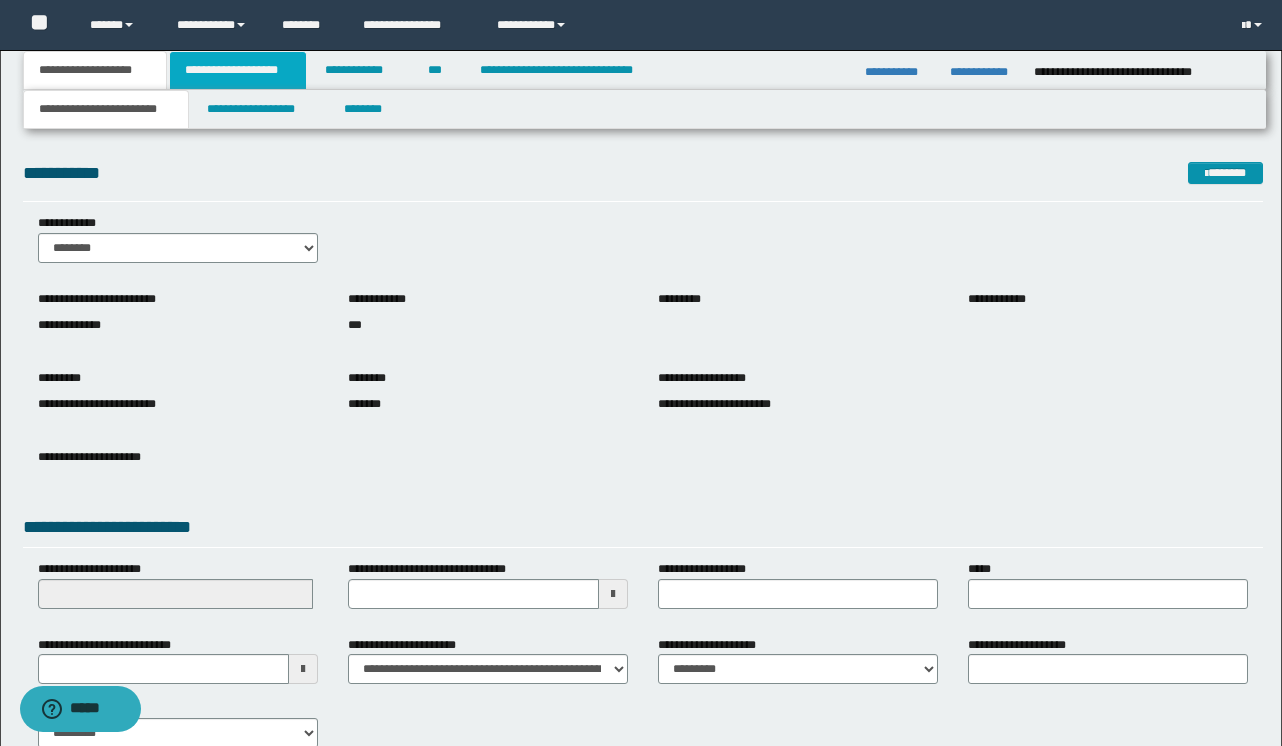 click on "**********" at bounding box center (238, 70) 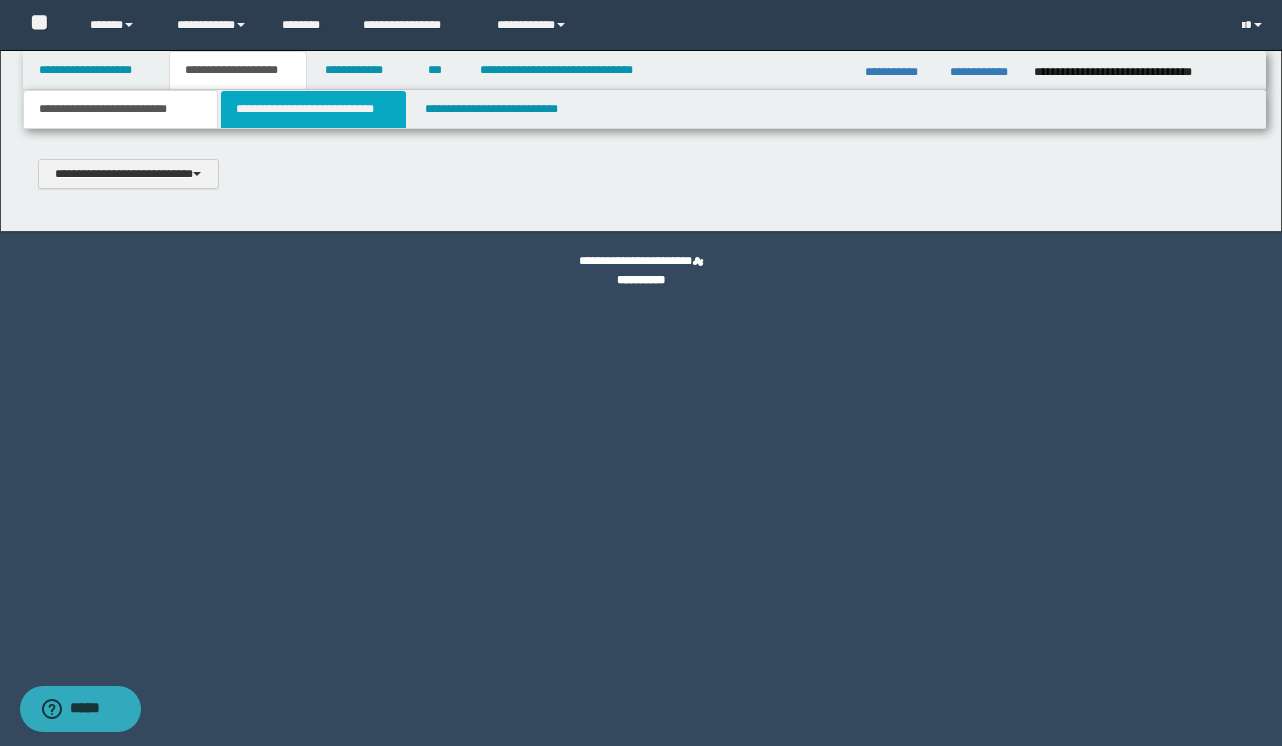 type 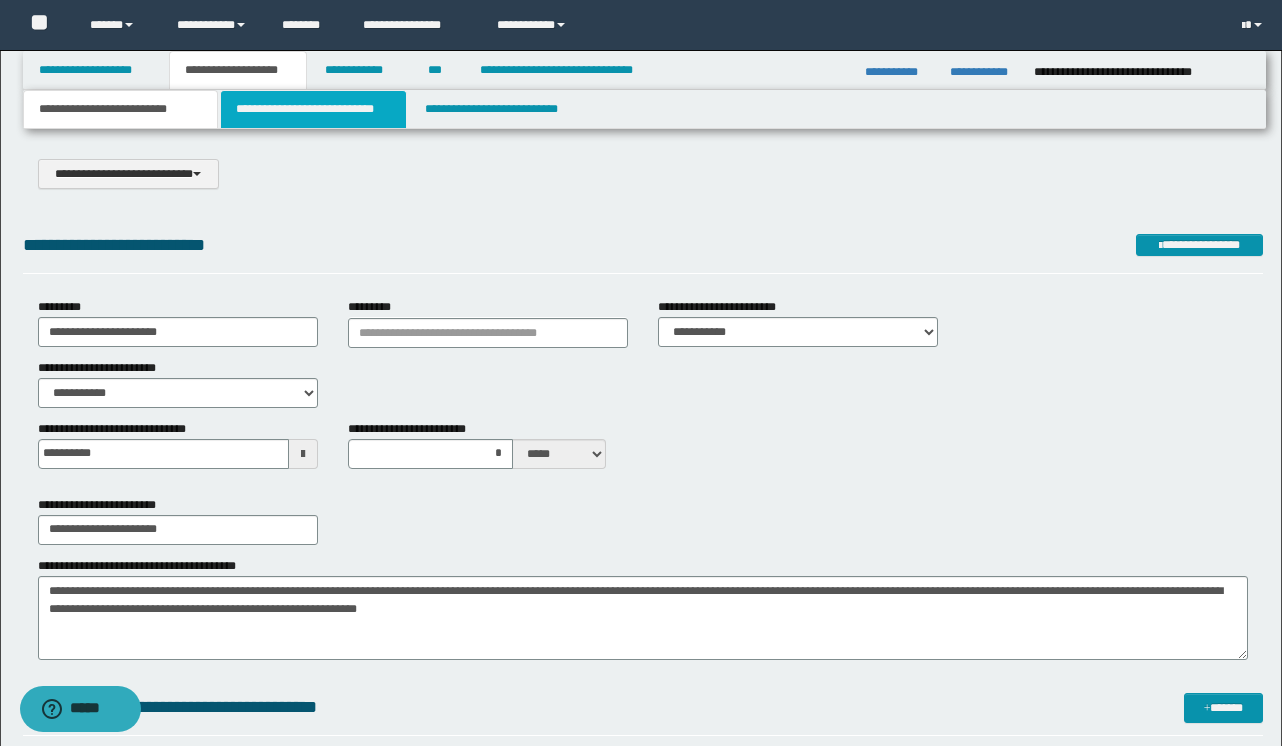 click on "**********" at bounding box center (314, 109) 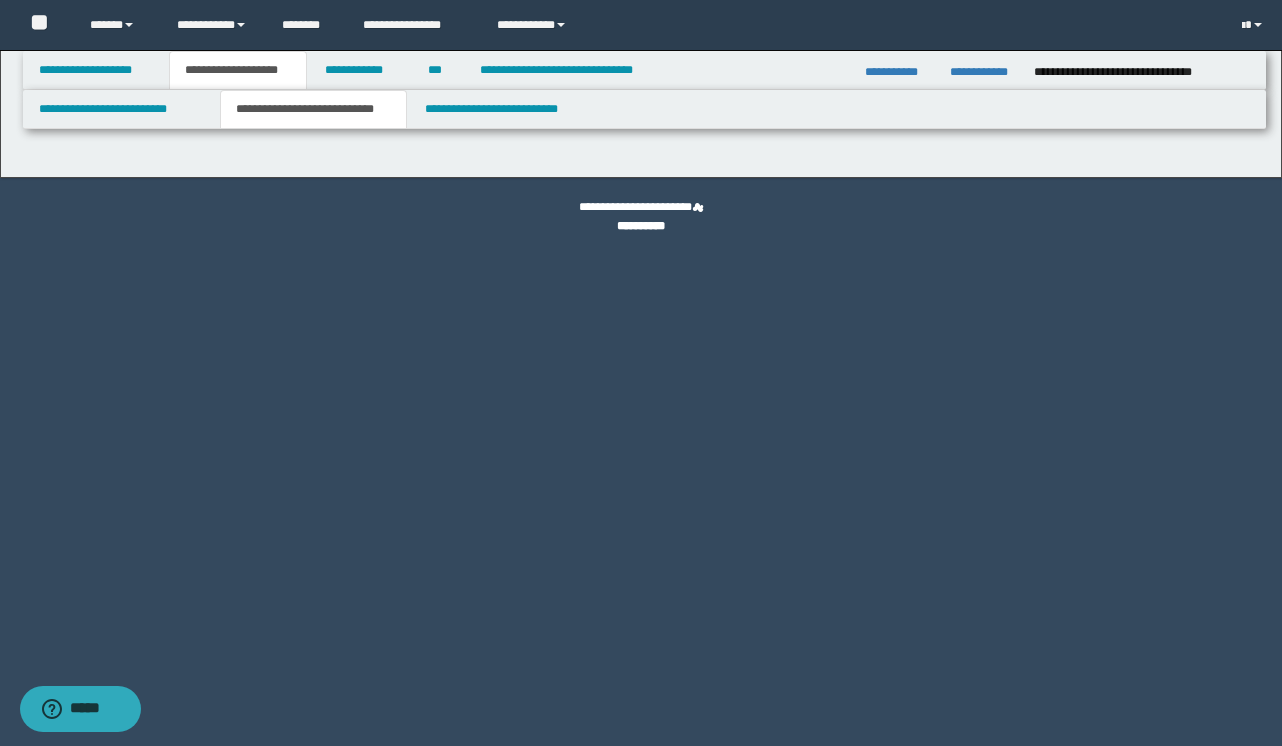 select on "*" 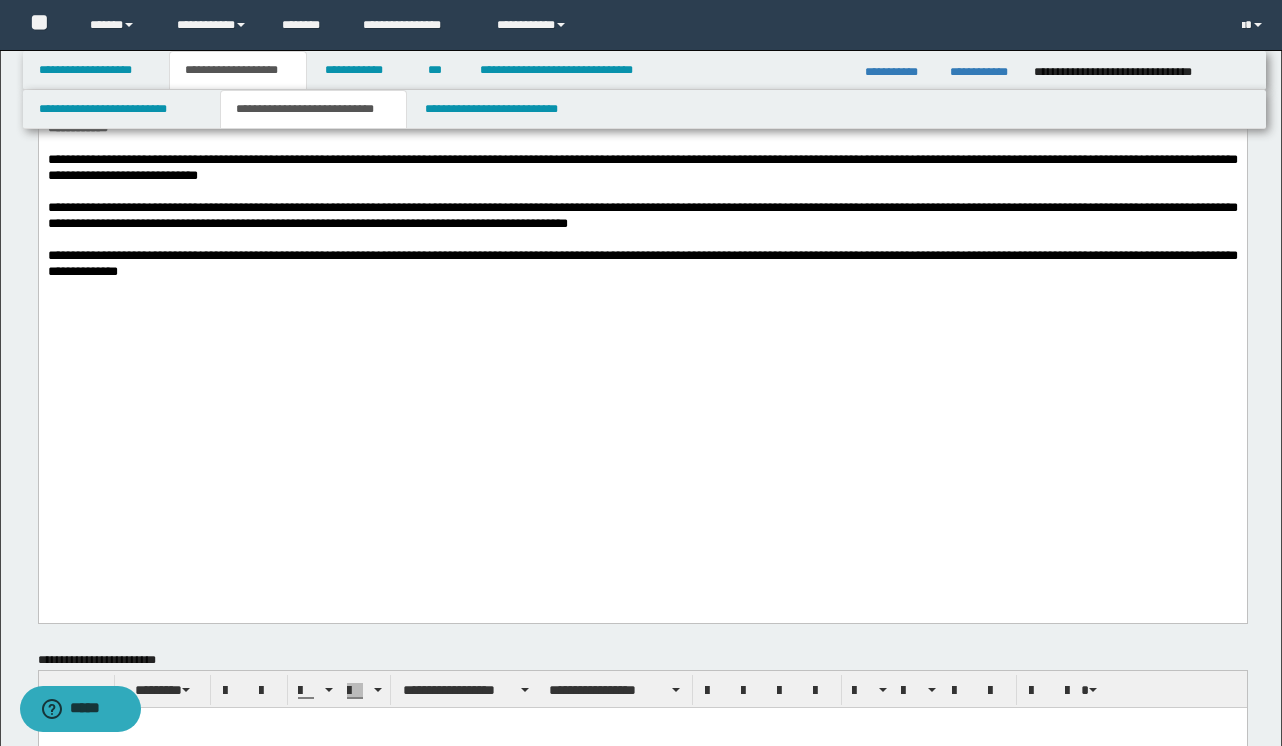scroll, scrollTop: 5319, scrollLeft: 0, axis: vertical 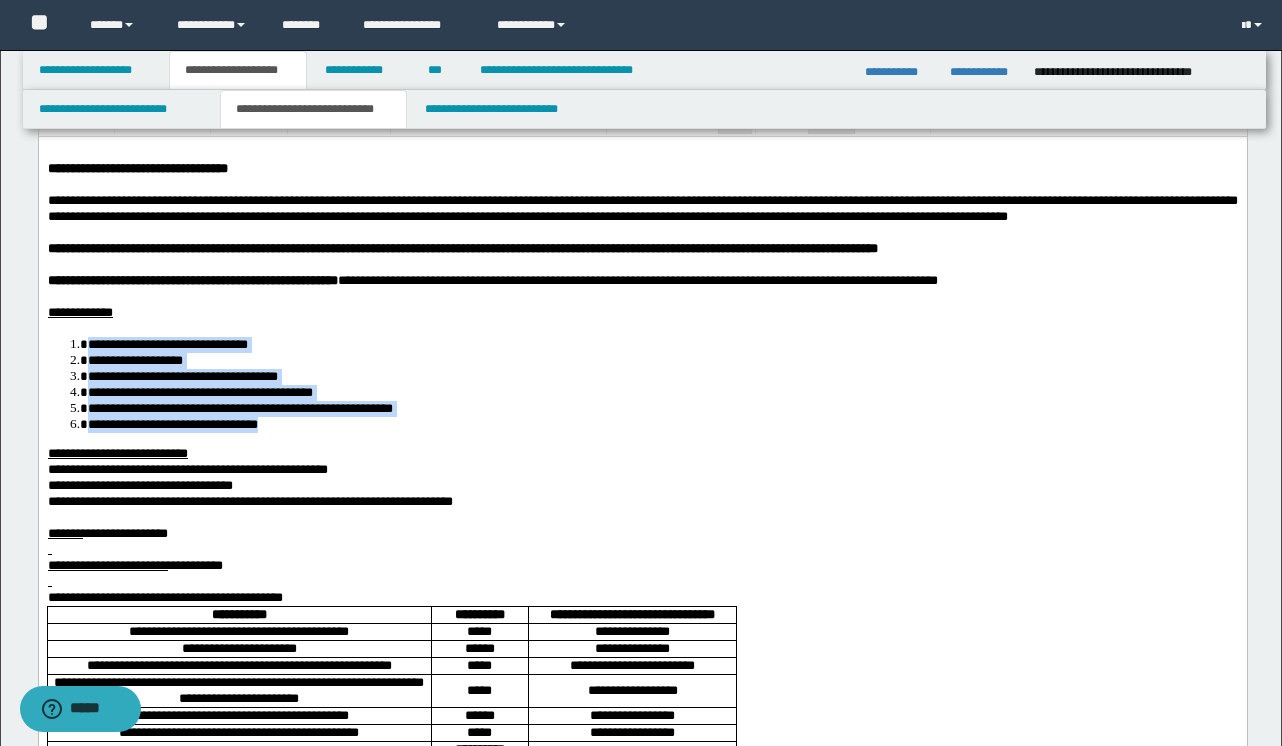 drag, startPoint x: 345, startPoint y: 424, endPoint x: 87, endPoint y: 341, distance: 271.02213 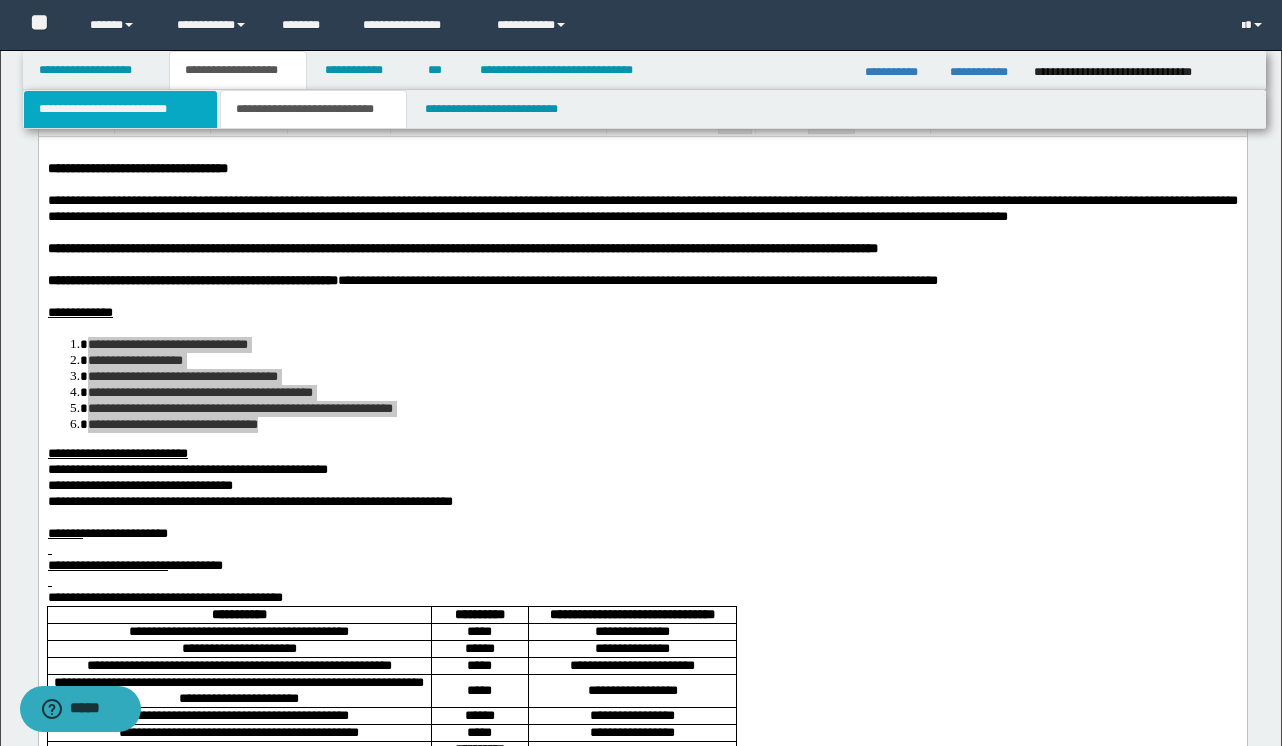click on "**********" at bounding box center [120, 109] 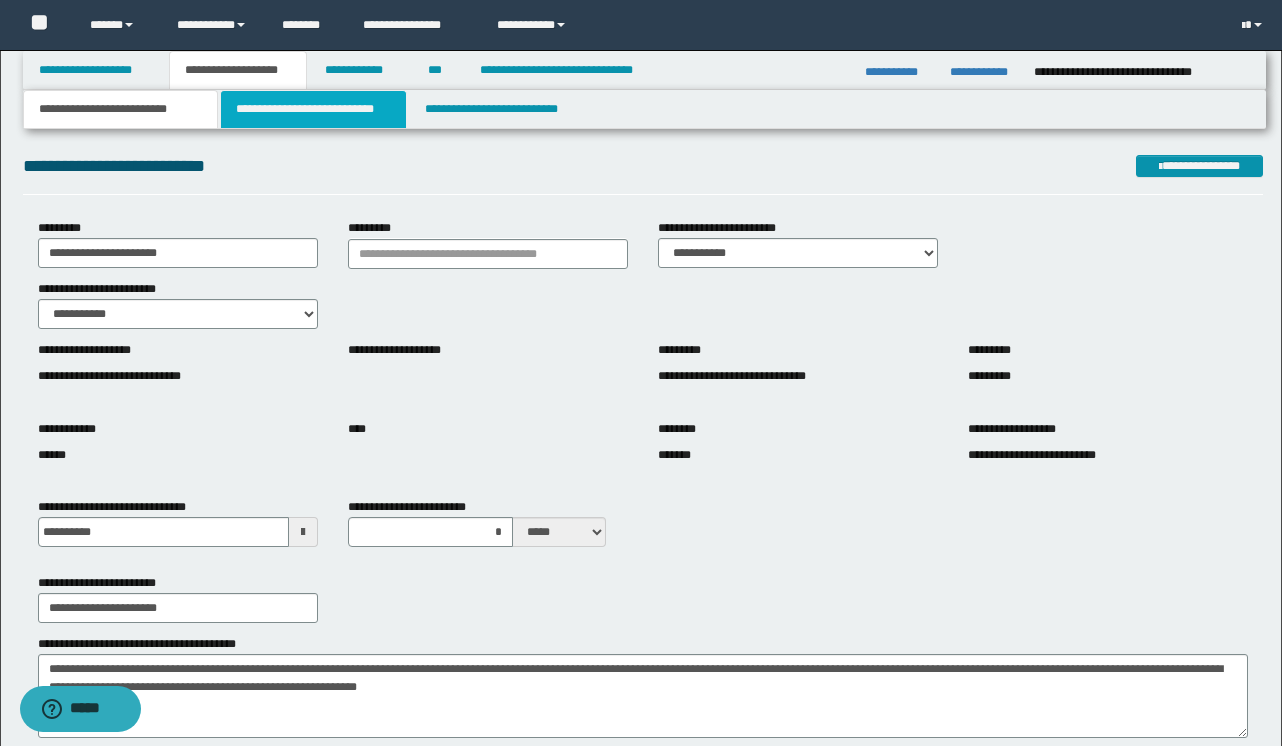 click on "**********" at bounding box center (314, 109) 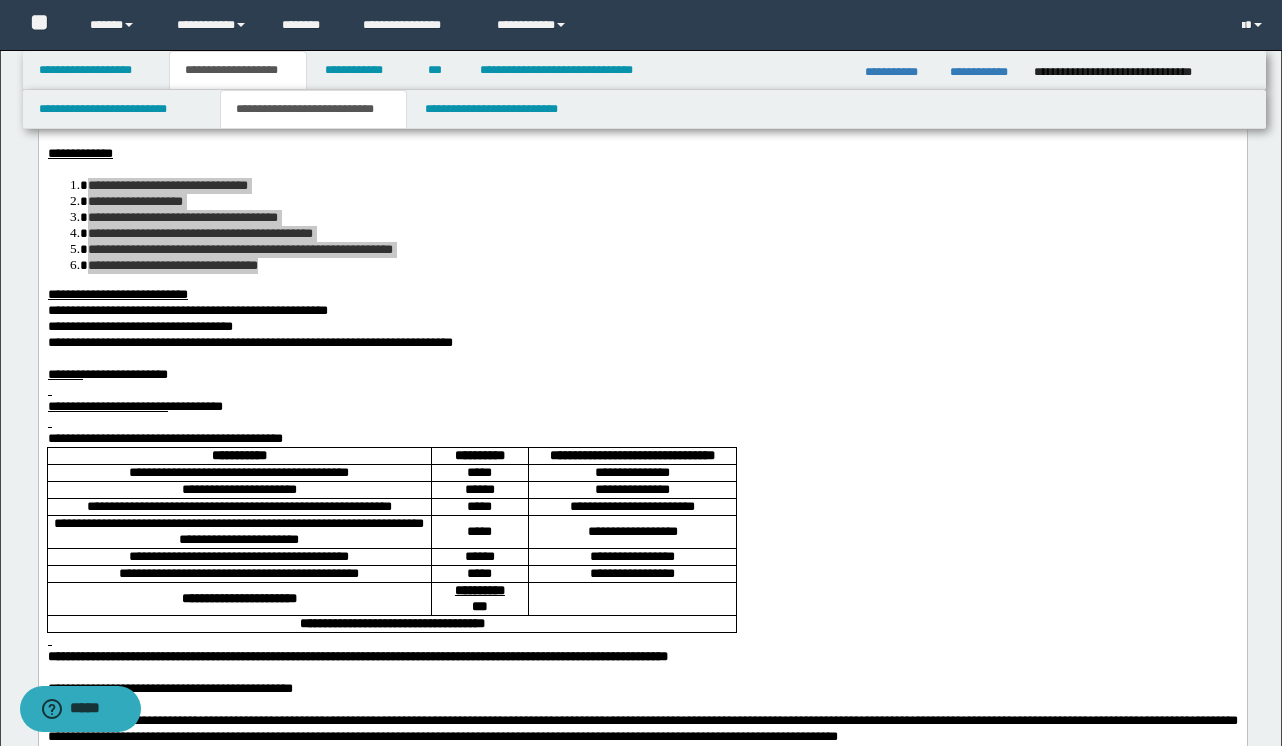 scroll, scrollTop: 242, scrollLeft: 0, axis: vertical 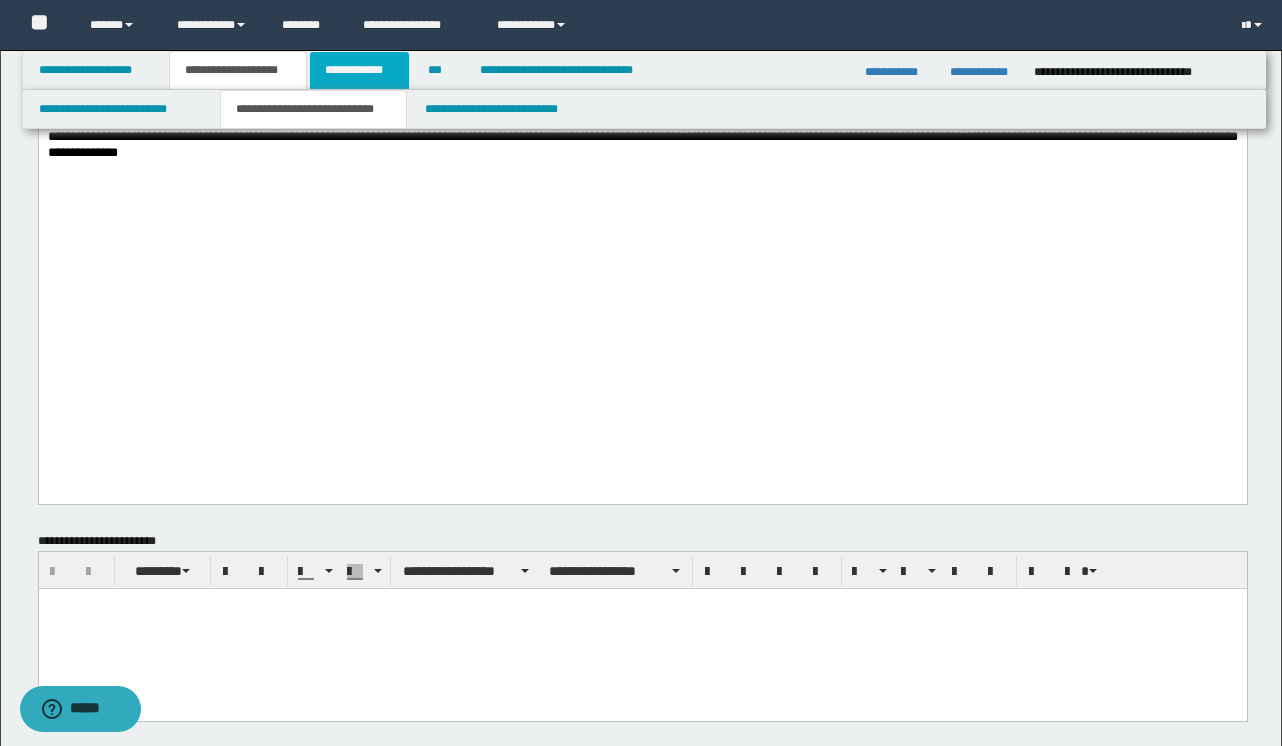 click on "**********" at bounding box center (359, 70) 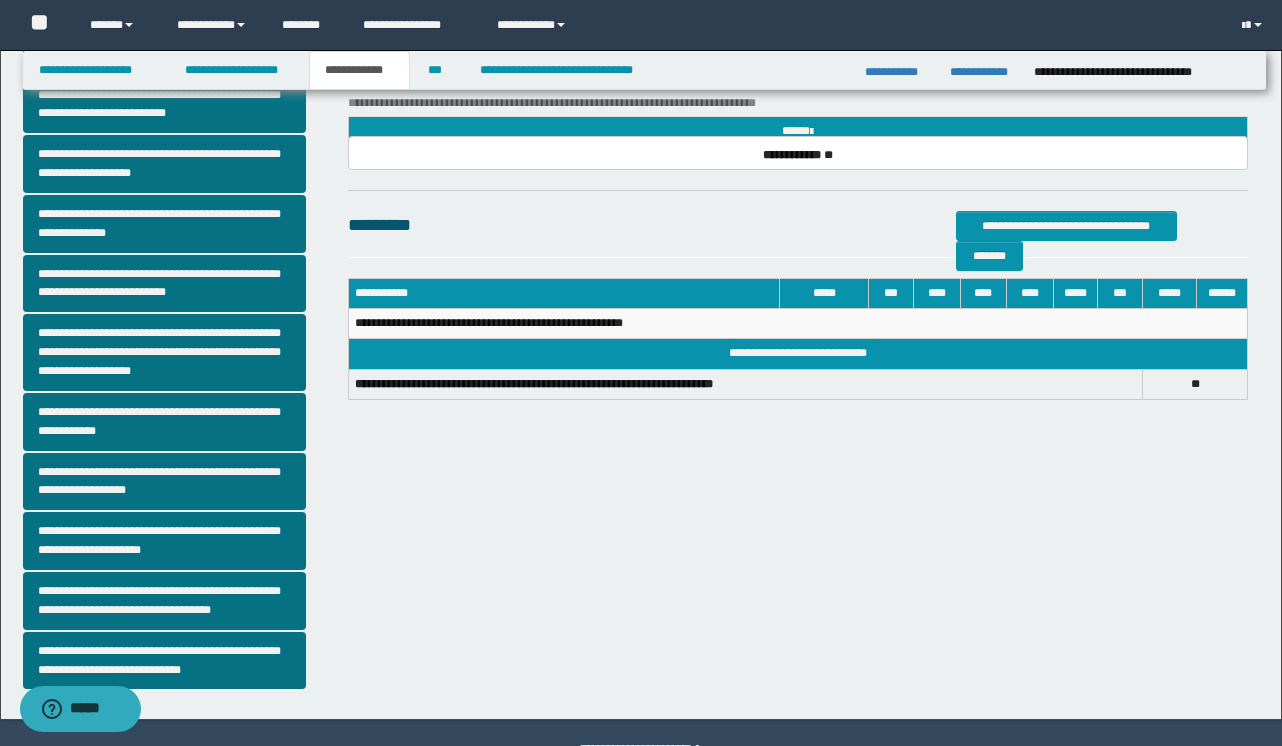 scroll, scrollTop: 331, scrollLeft: 0, axis: vertical 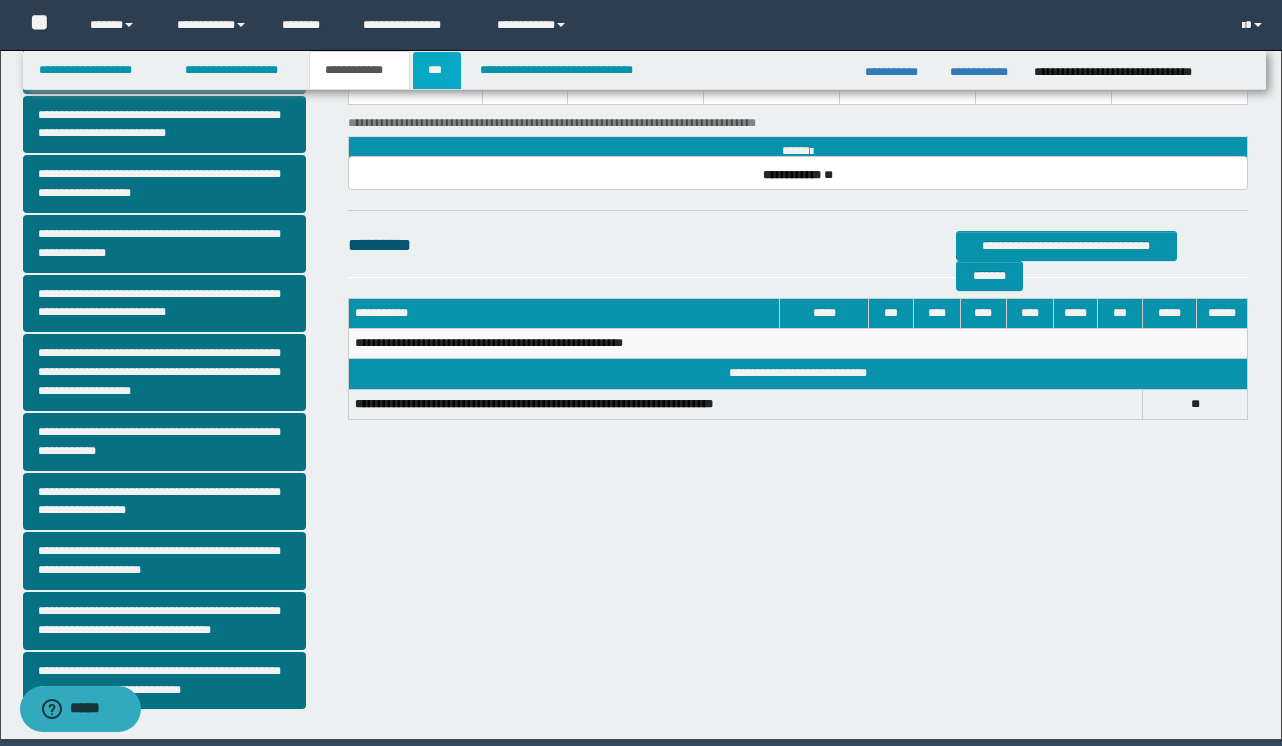 click on "***" at bounding box center [437, 70] 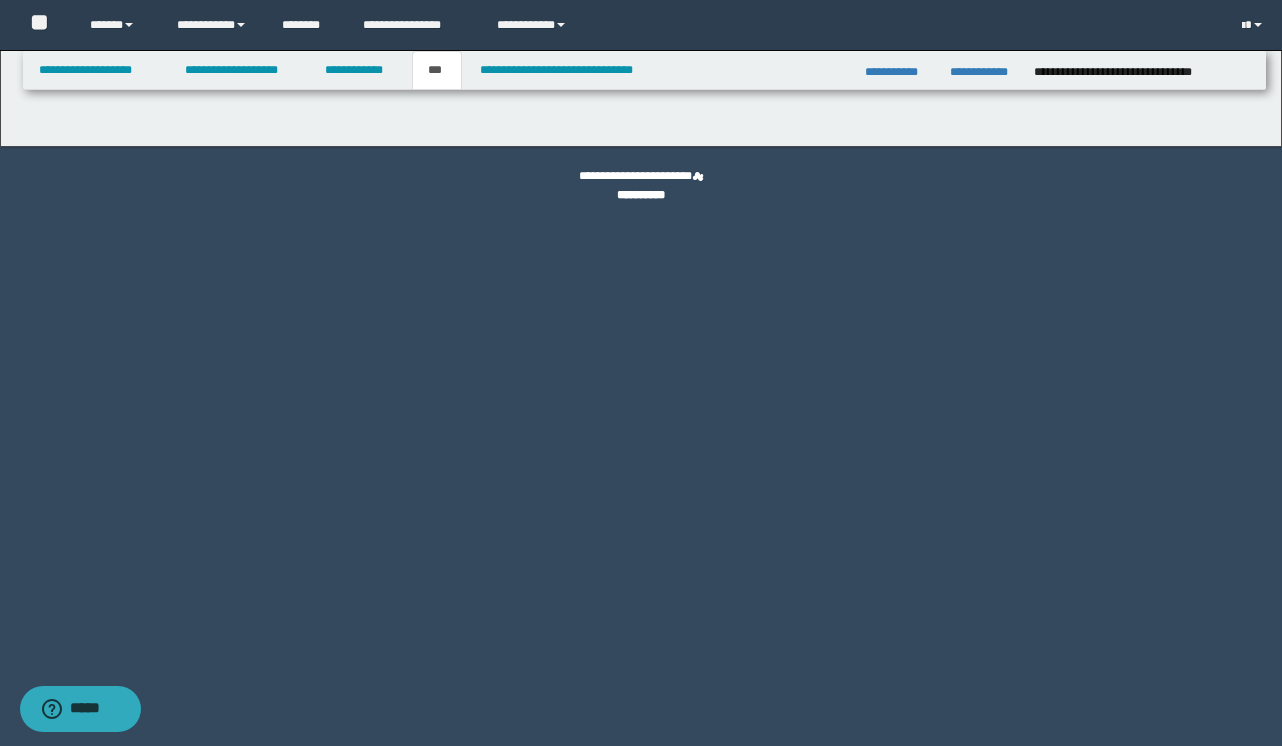 scroll, scrollTop: 0, scrollLeft: 0, axis: both 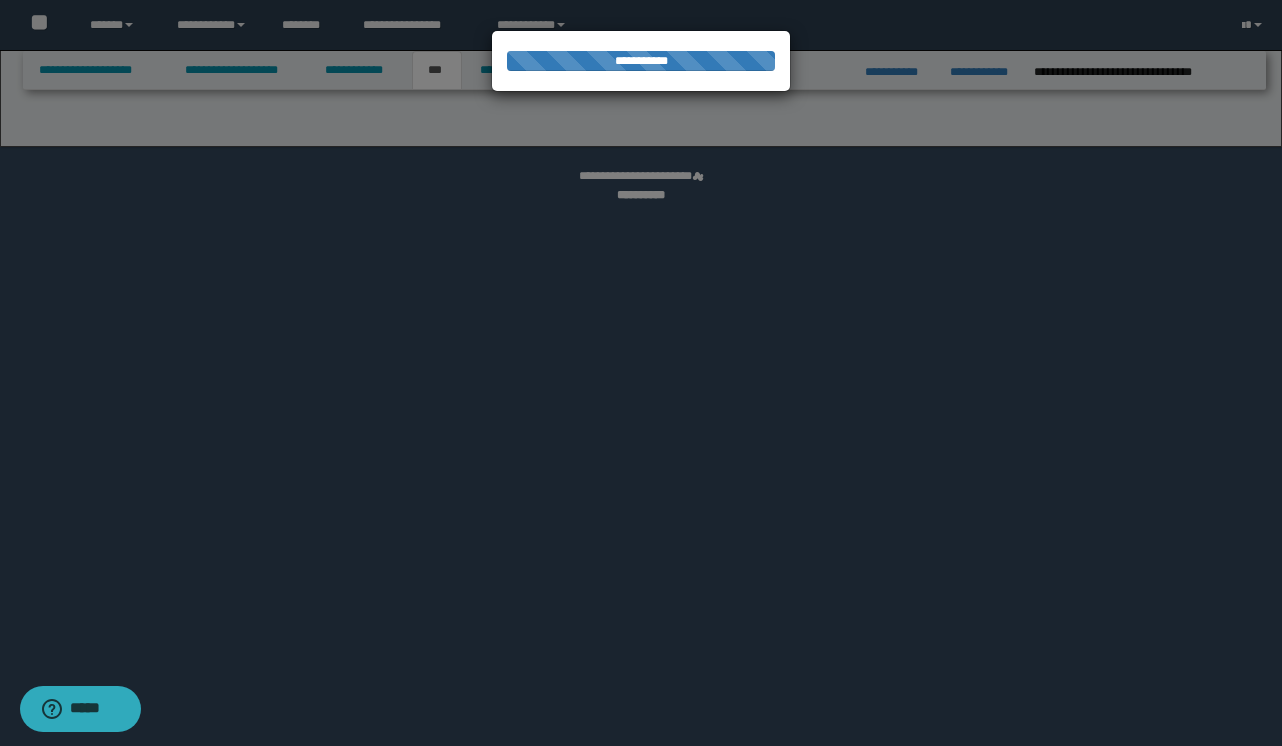 select on "**" 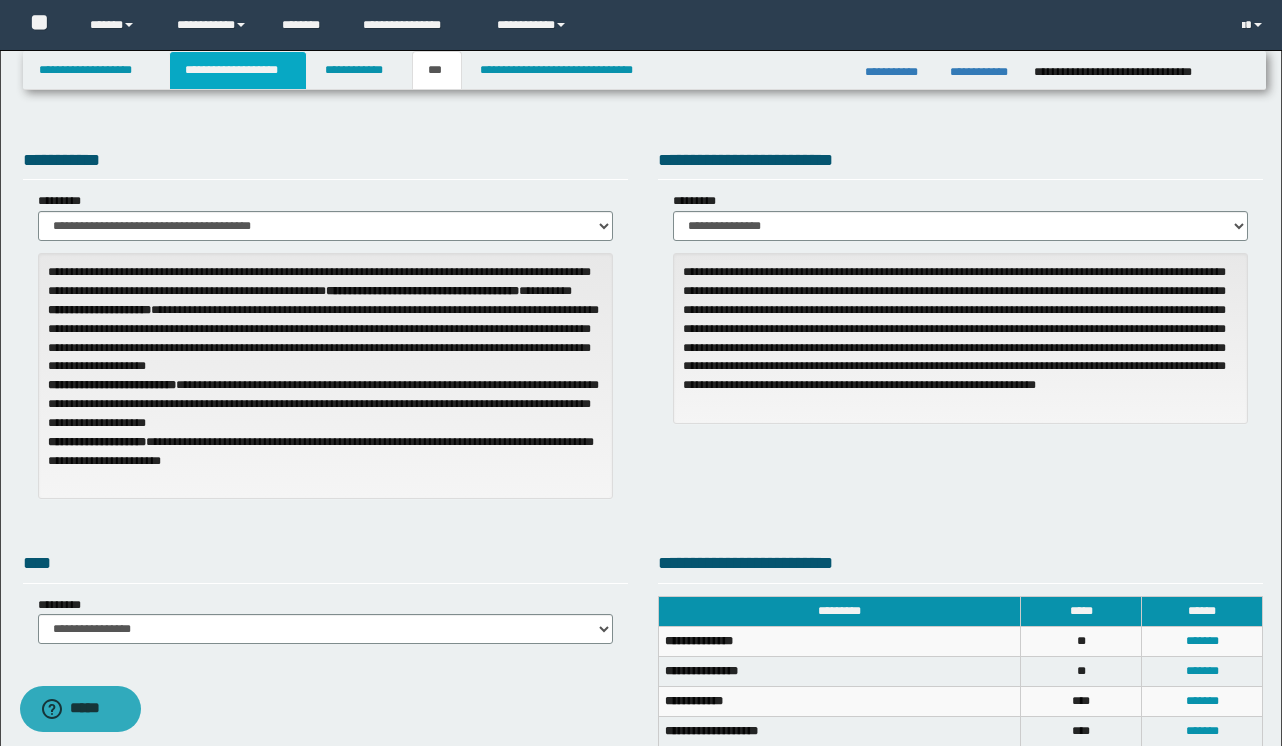 click on "**********" at bounding box center (238, 70) 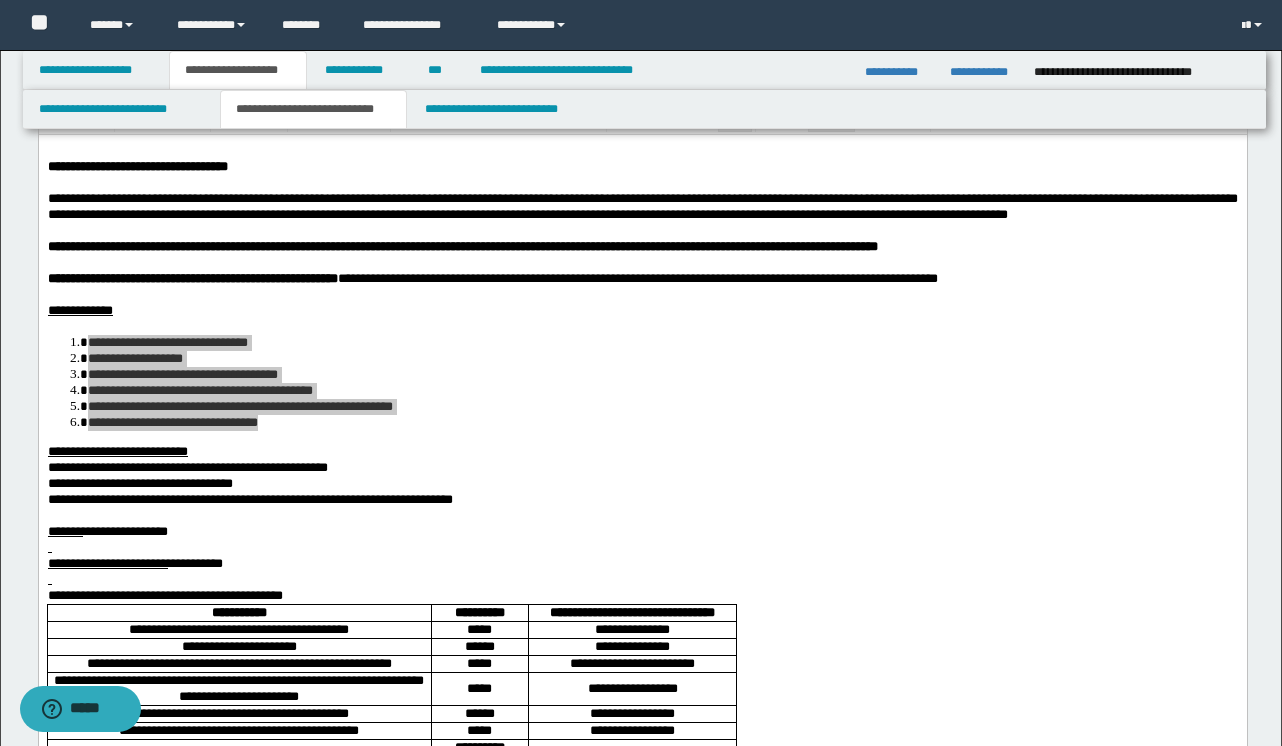 scroll, scrollTop: 83, scrollLeft: 0, axis: vertical 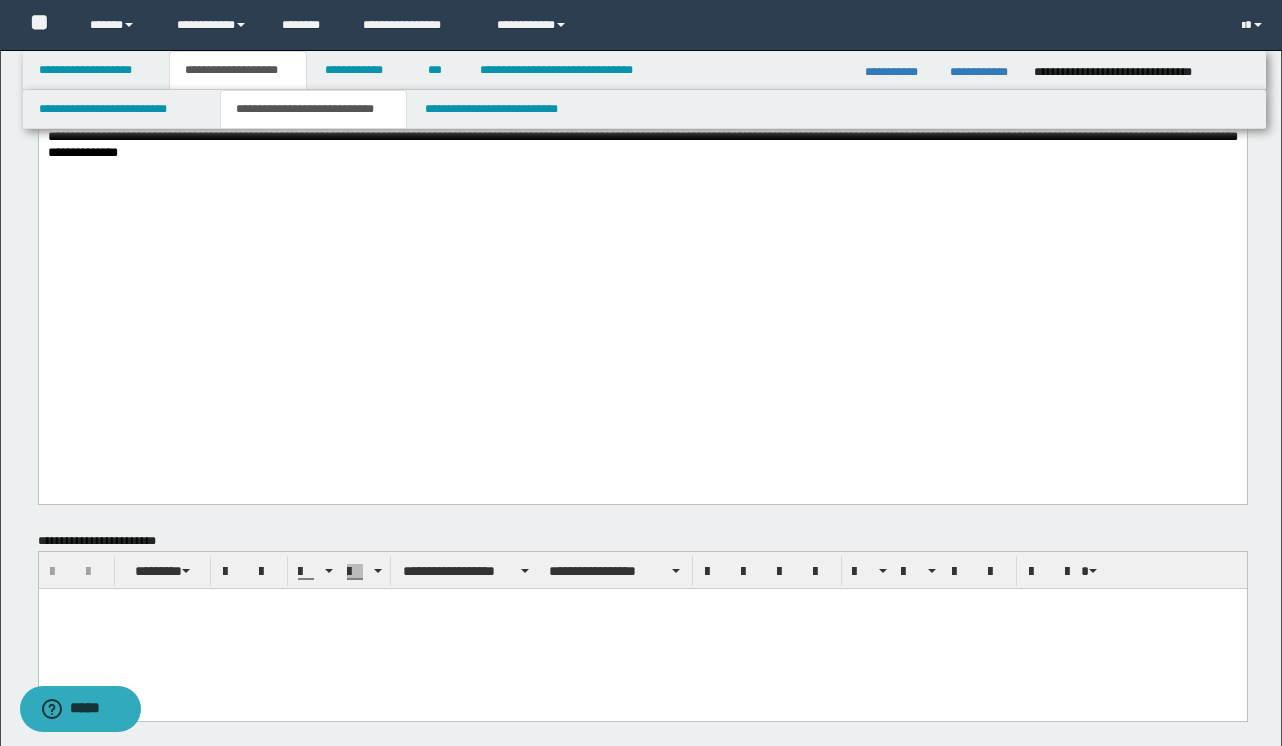 drag, startPoint x: 45, startPoint y: 278, endPoint x: 193, endPoint y: 332, distance: 157.54364 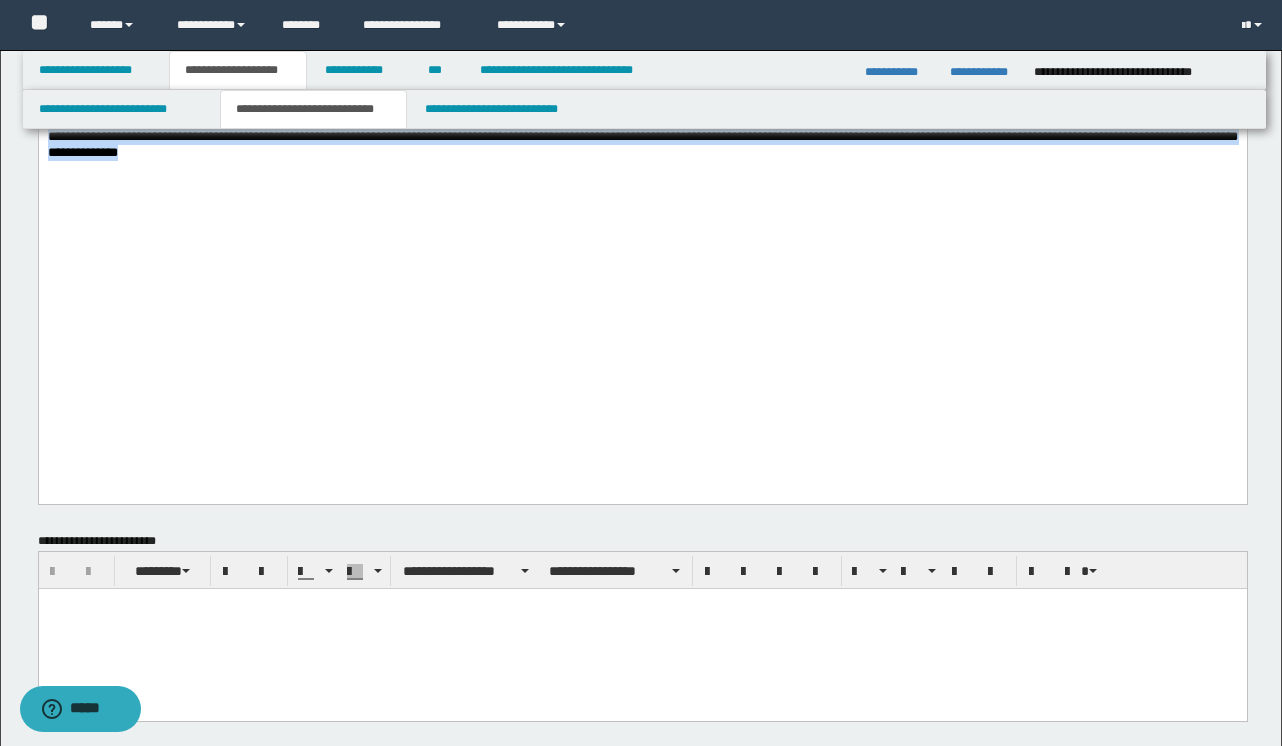 drag, startPoint x: 251, startPoint y: 389, endPoint x: 13, endPoint y: 274, distance: 264.32745 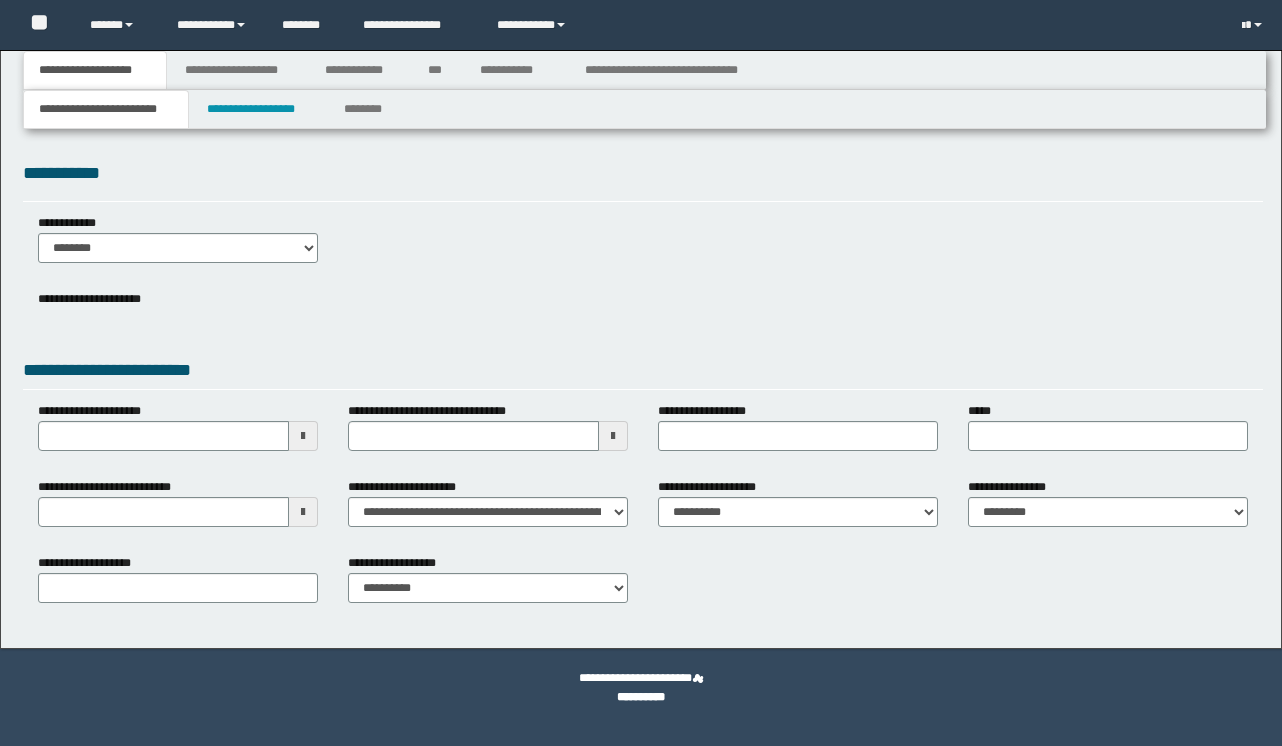 scroll, scrollTop: 0, scrollLeft: 0, axis: both 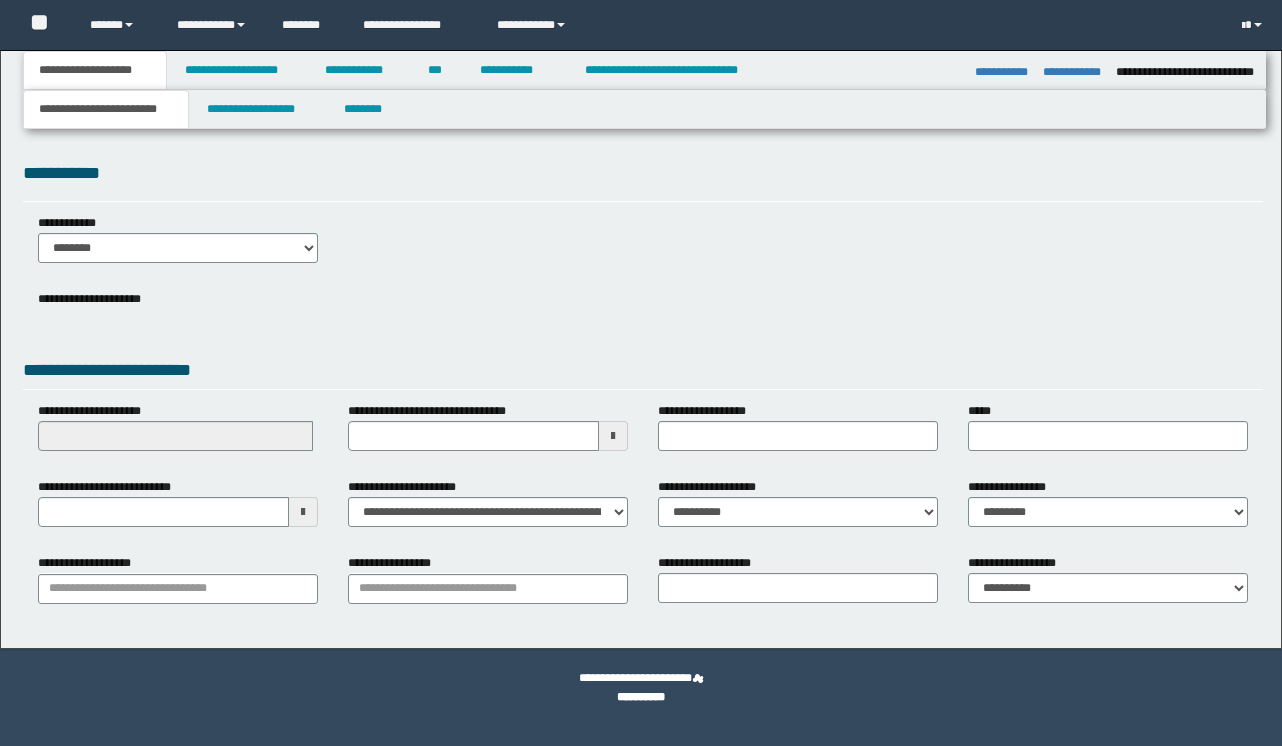 select on "*" 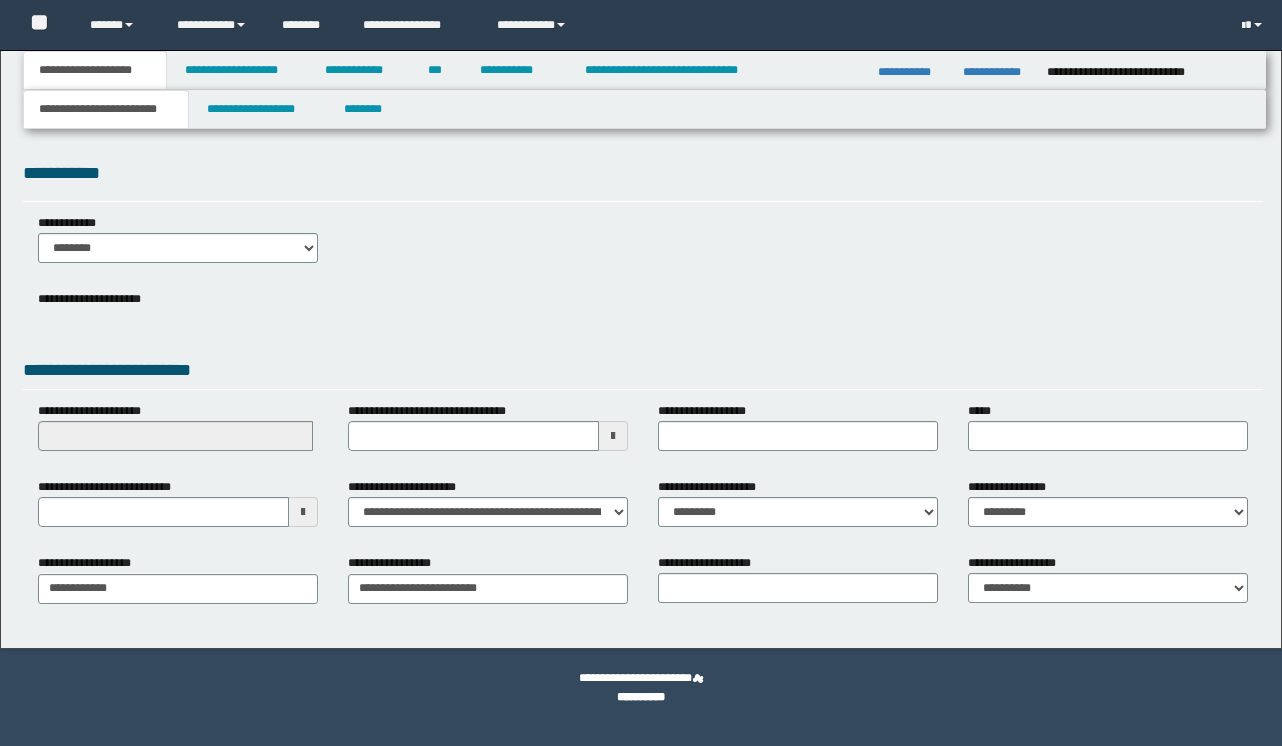 scroll, scrollTop: 0, scrollLeft: 0, axis: both 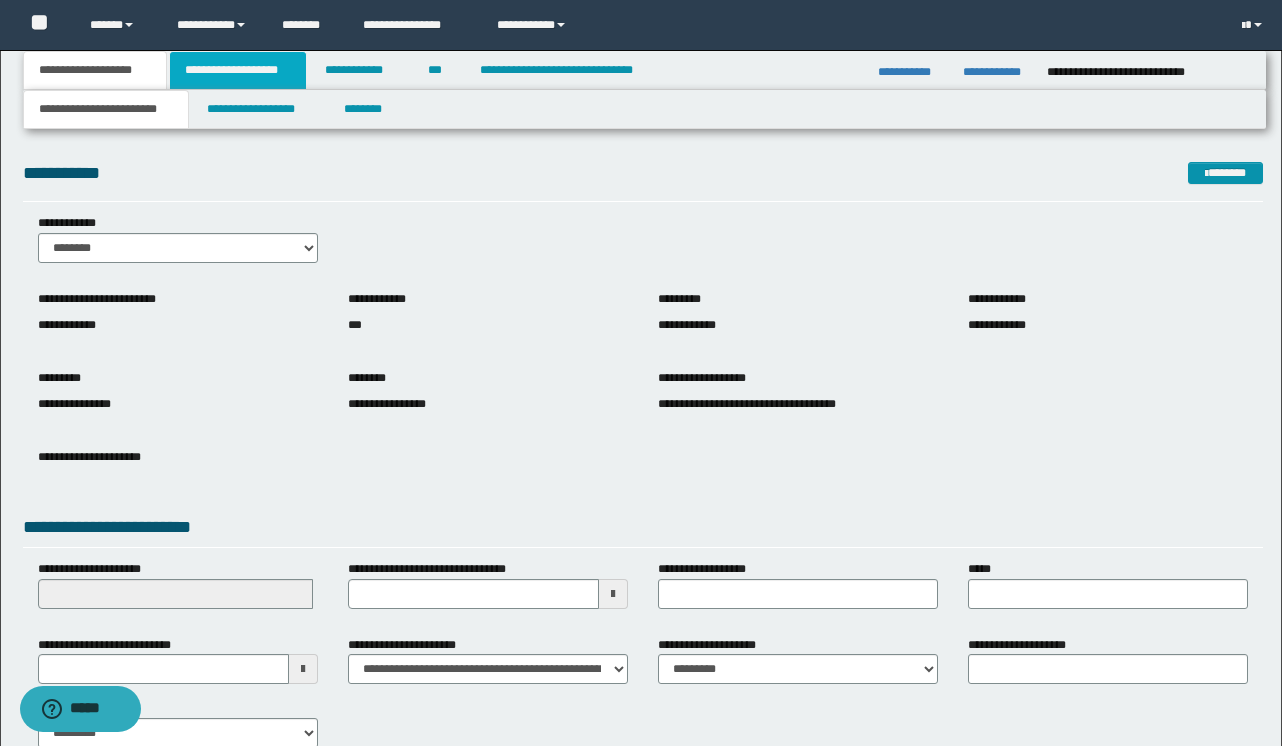 click on "**********" at bounding box center (238, 70) 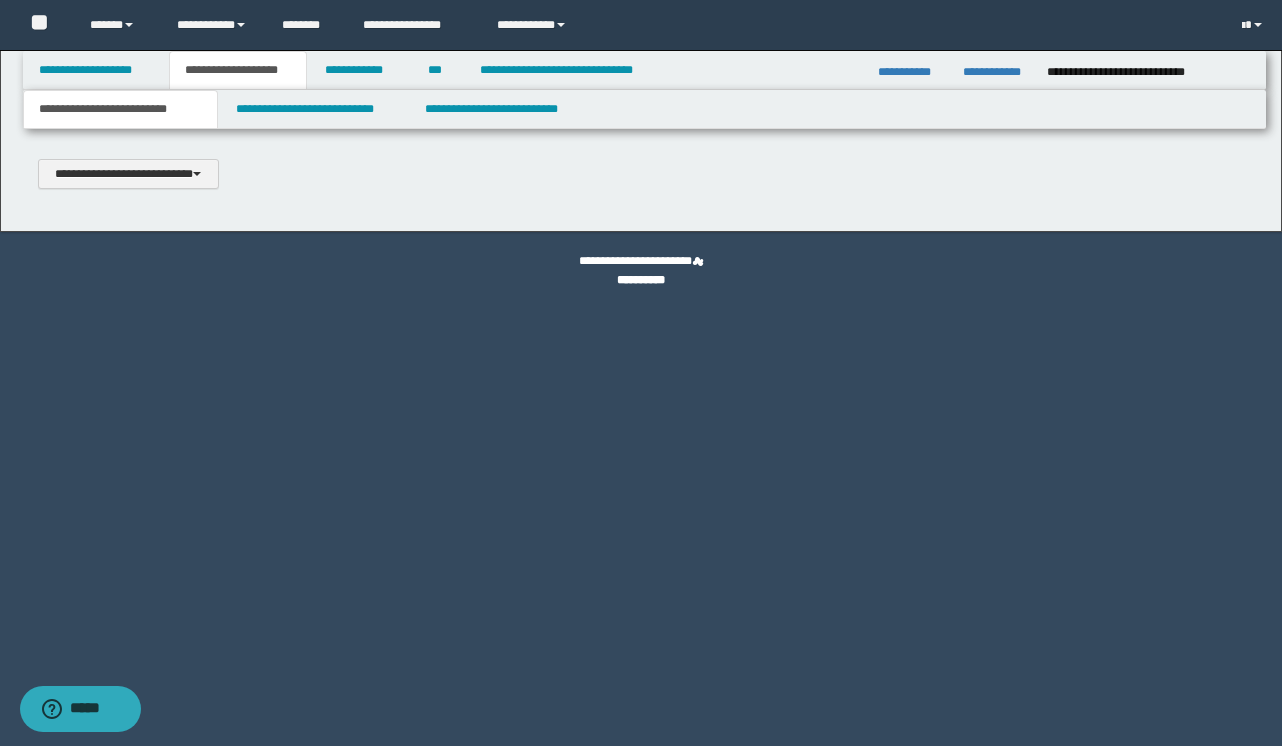 scroll, scrollTop: 0, scrollLeft: 0, axis: both 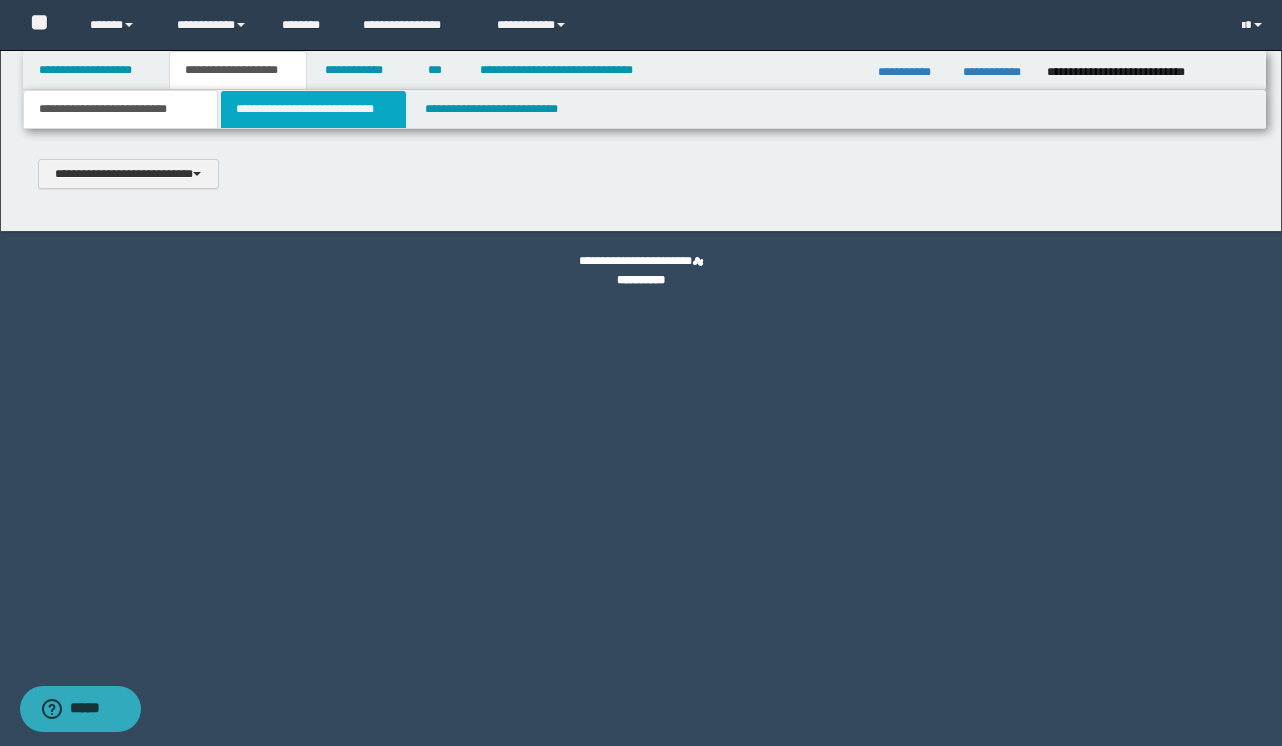 click on "**********" at bounding box center (314, 109) 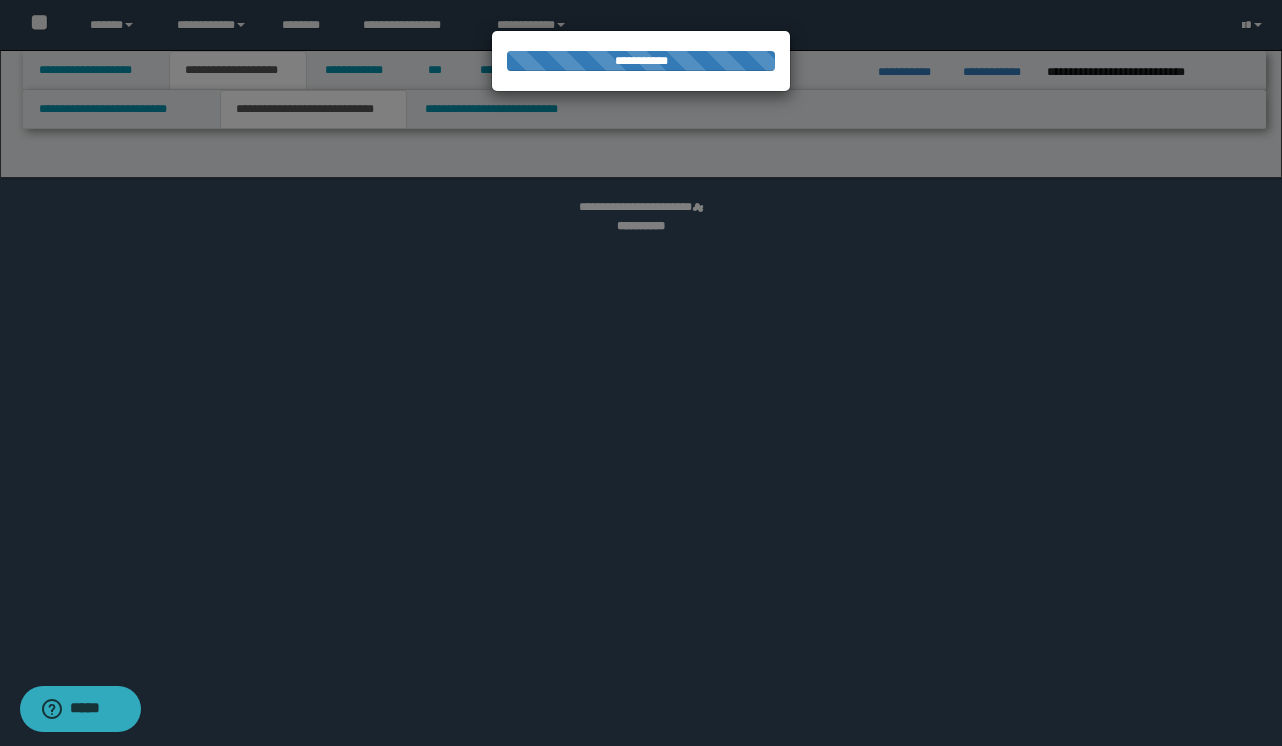 select on "*" 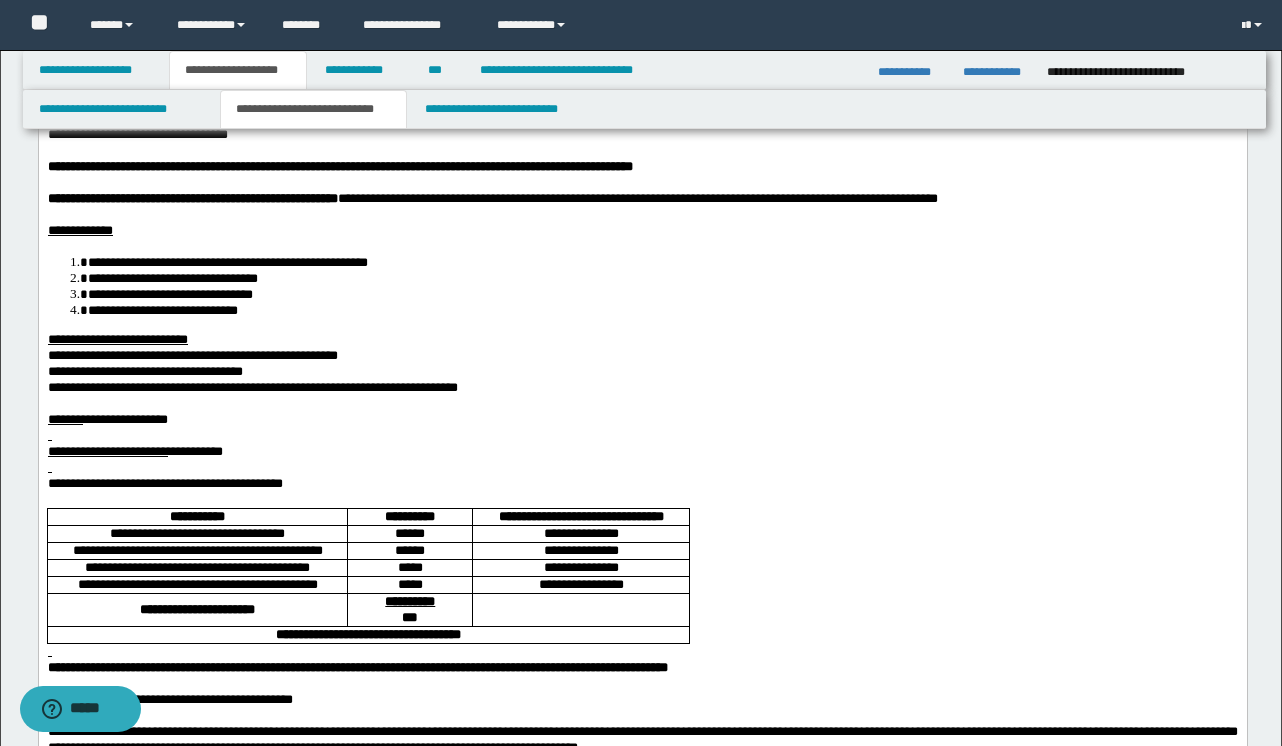 scroll, scrollTop: 179, scrollLeft: 0, axis: vertical 